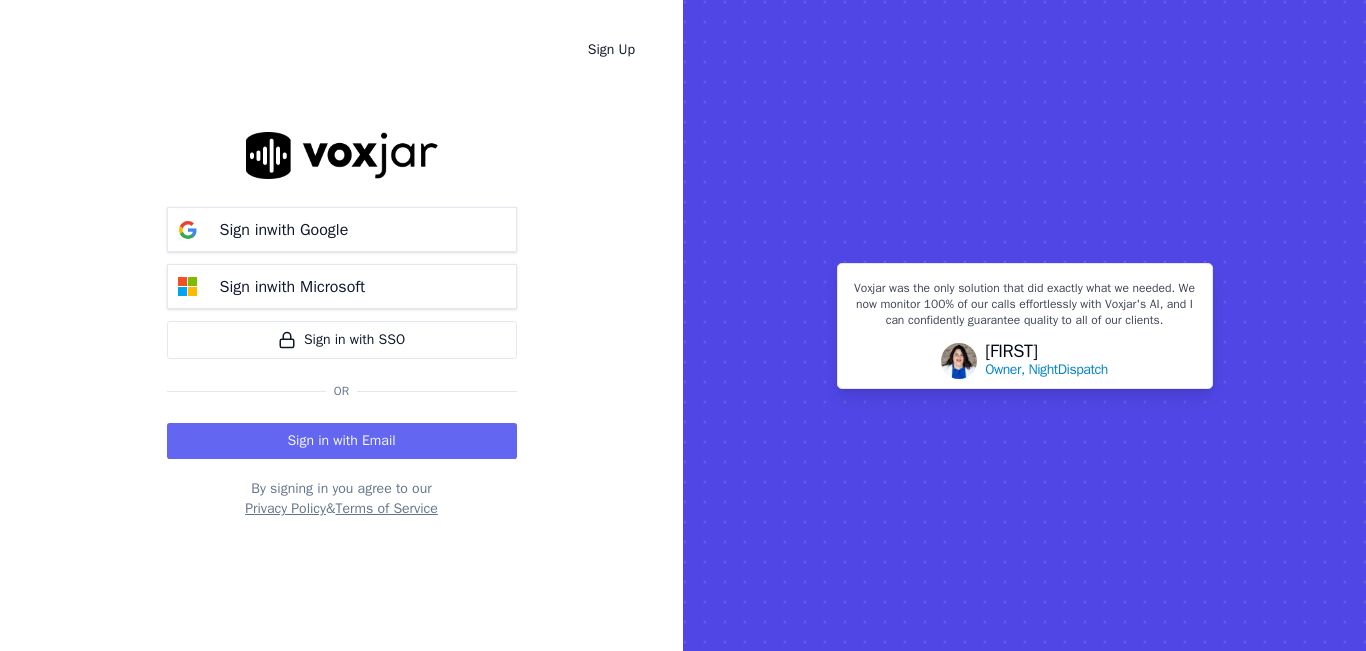 scroll, scrollTop: 0, scrollLeft: 0, axis: both 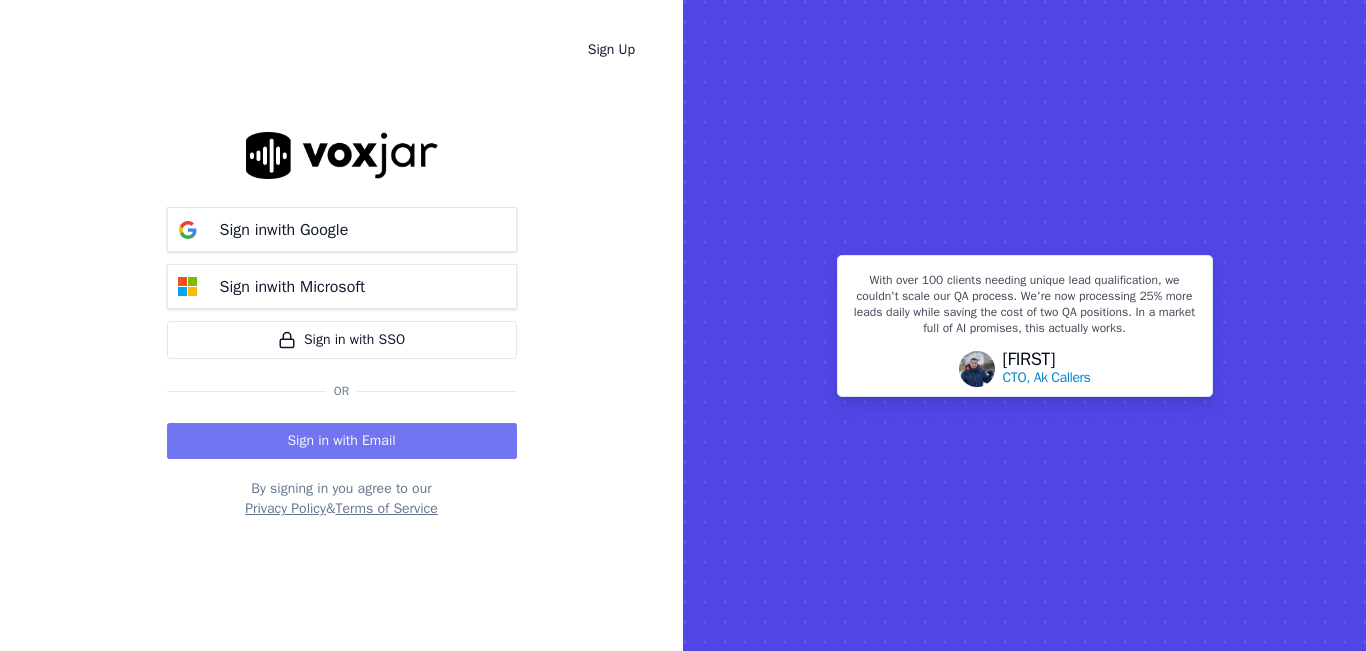 click on "Sign in with Email" at bounding box center [342, 441] 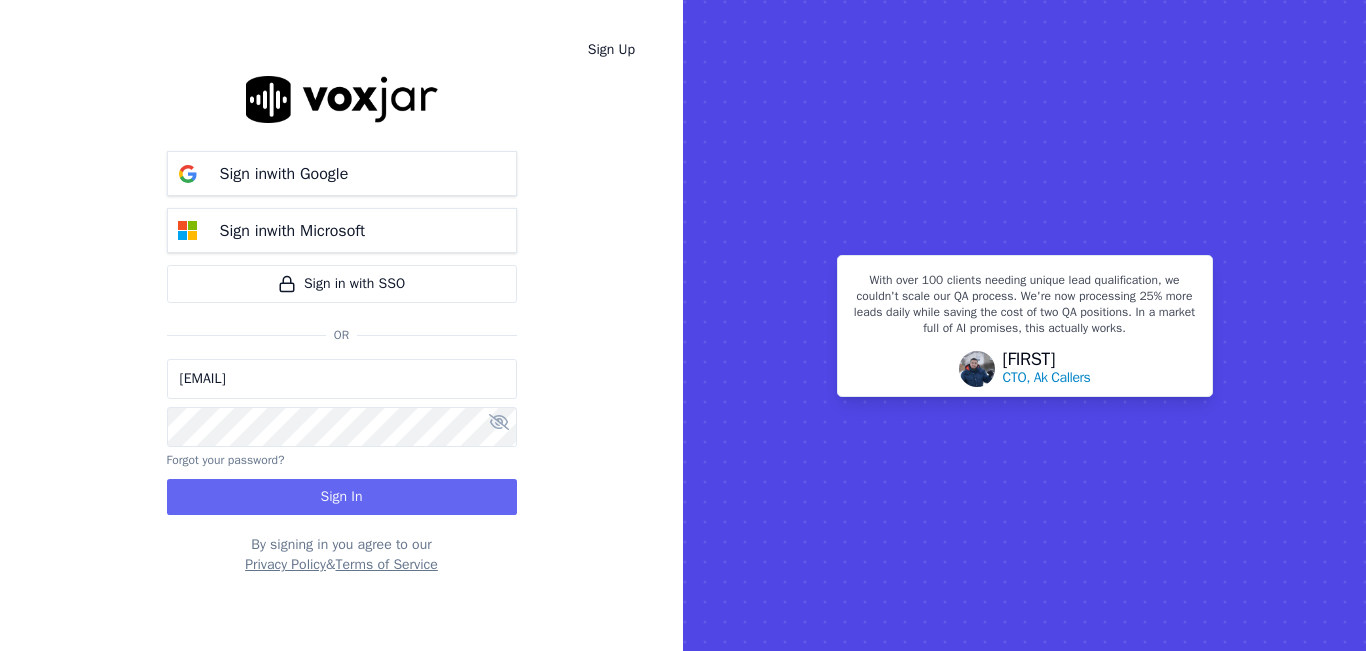 click on "Sign In" at bounding box center (342, 497) 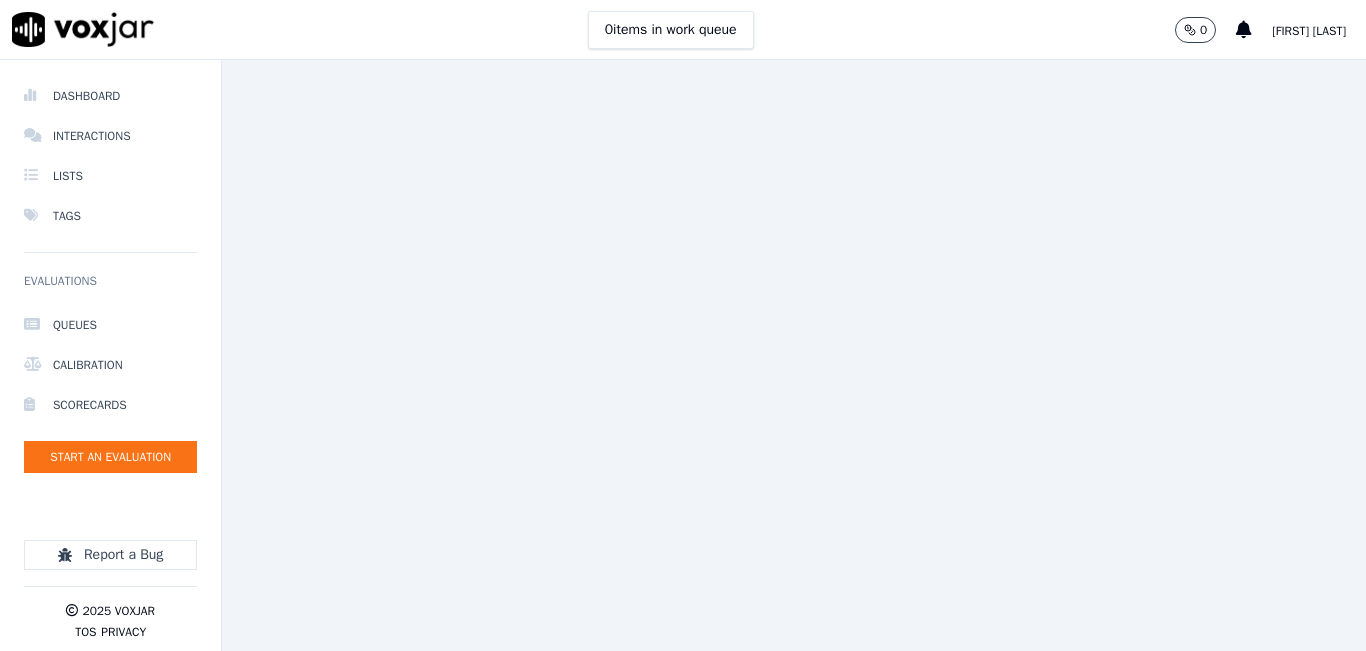 scroll, scrollTop: 0, scrollLeft: 0, axis: both 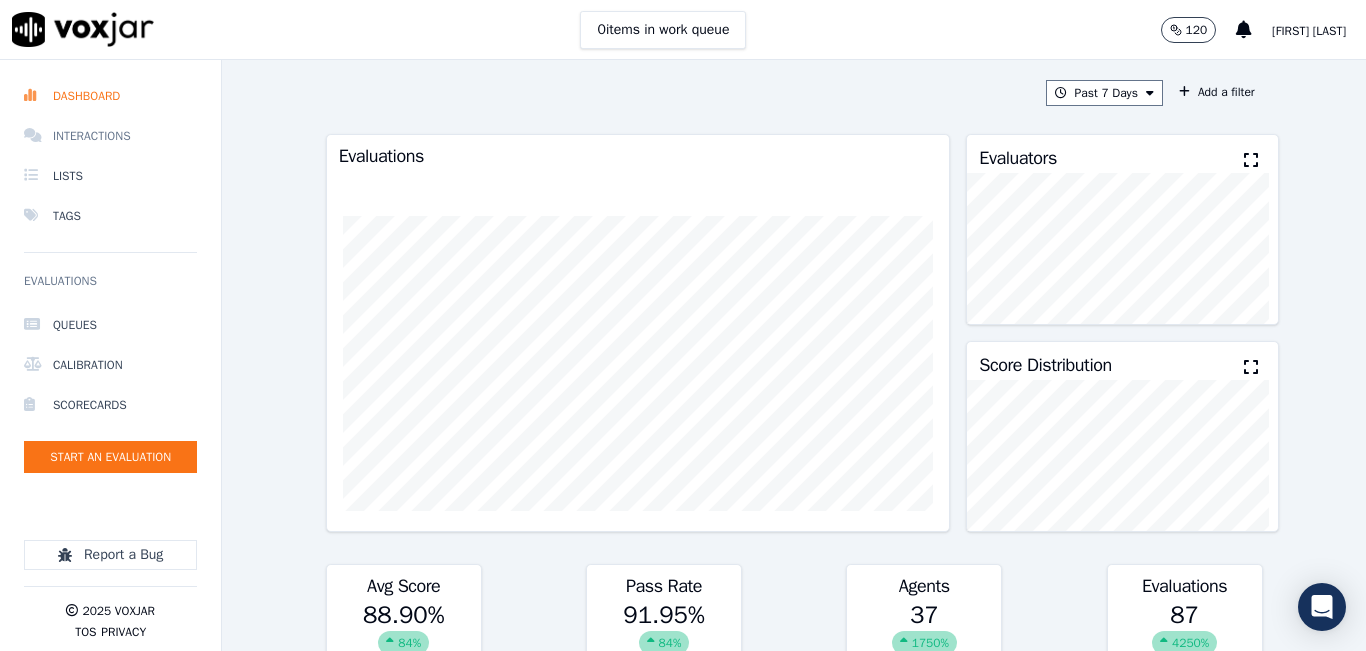 click on "Interactions" at bounding box center (110, 136) 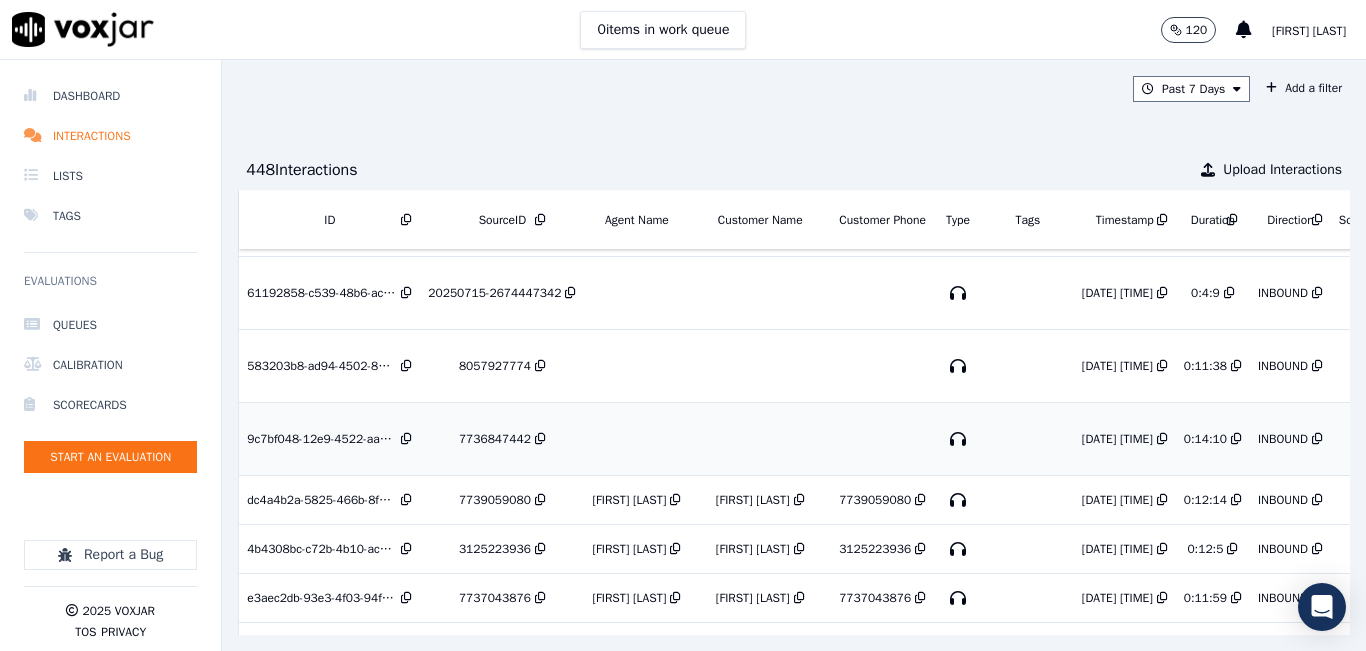 scroll, scrollTop: 200, scrollLeft: 0, axis: vertical 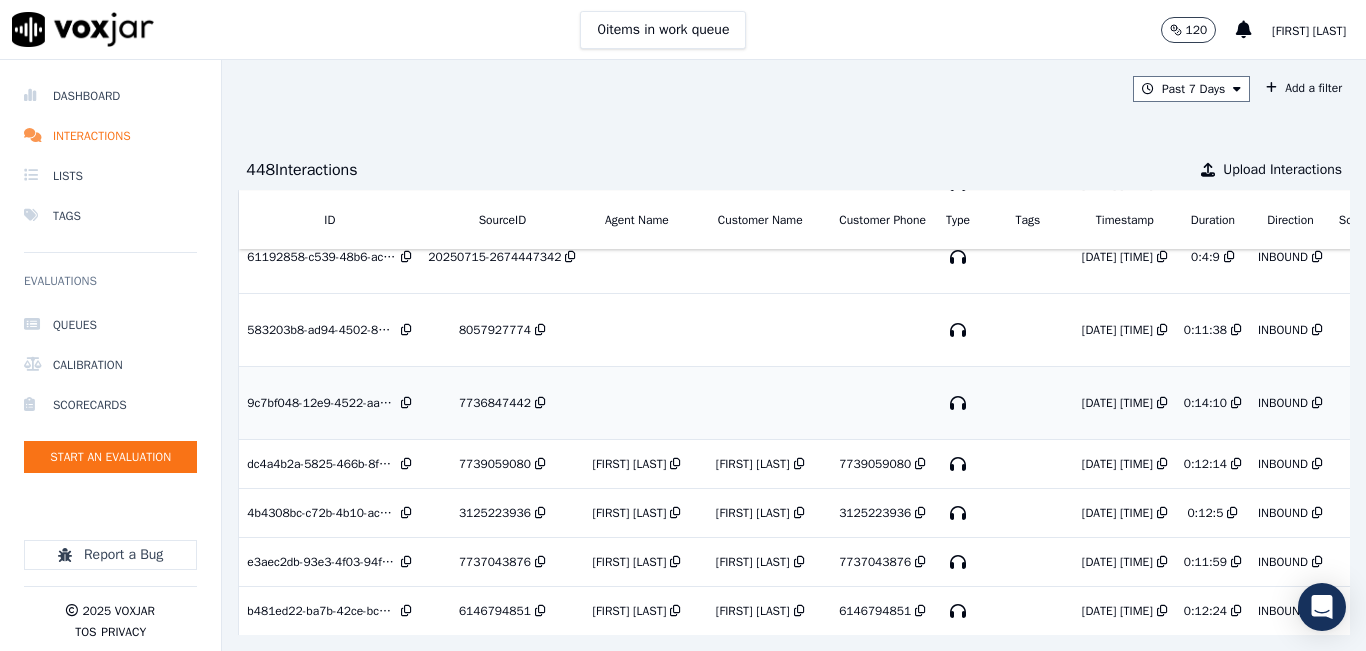 click on "7736847442" at bounding box center (495, 403) 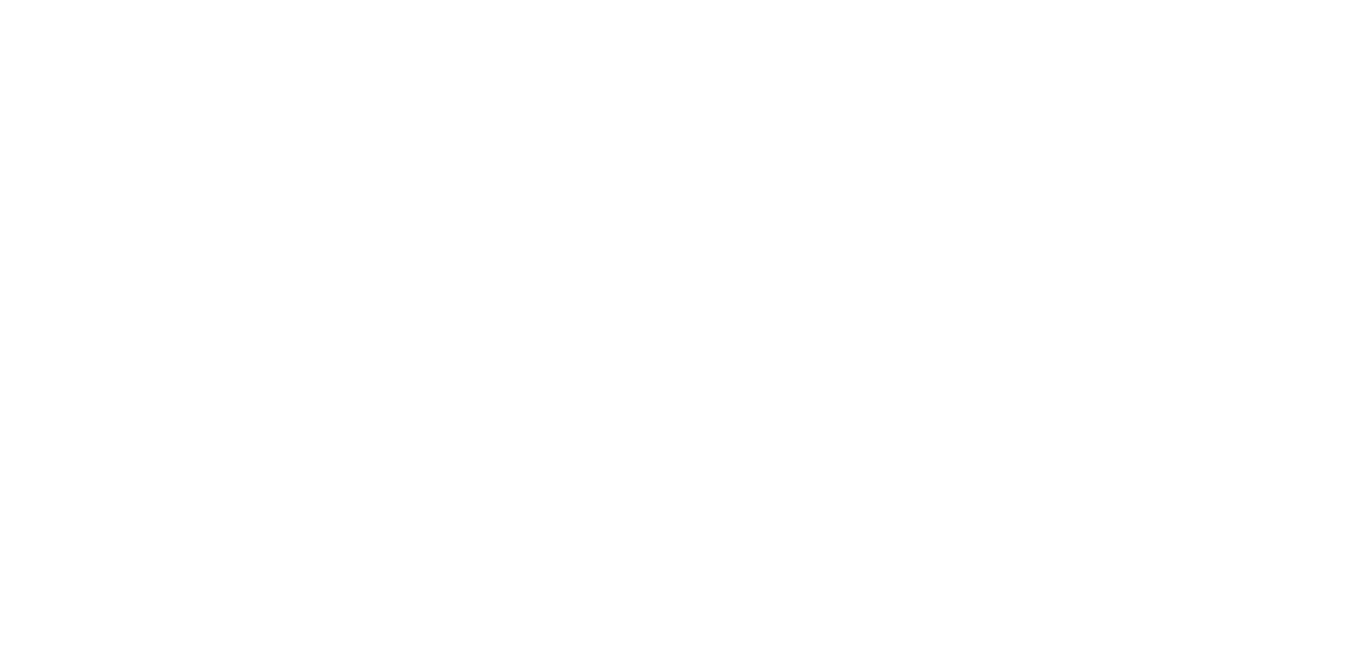 scroll, scrollTop: 0, scrollLeft: 0, axis: both 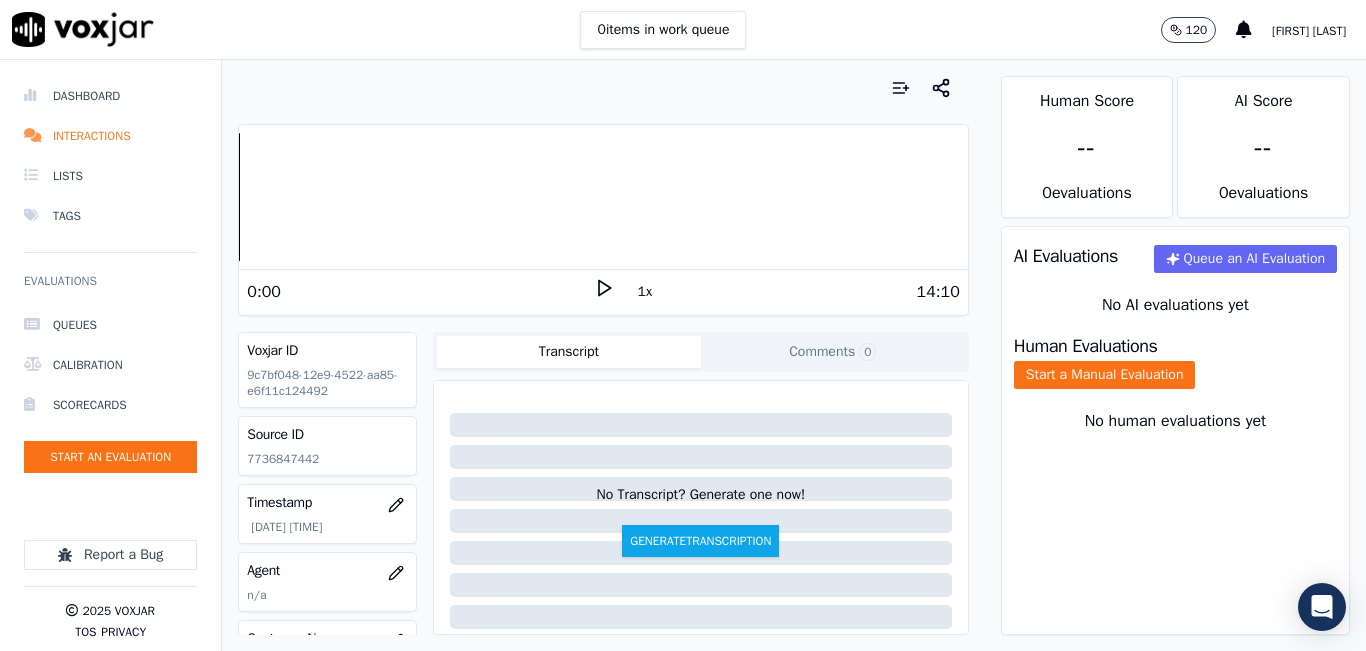 drag, startPoint x: 406, startPoint y: 42, endPoint x: 404, endPoint y: 56, distance: 14.142136 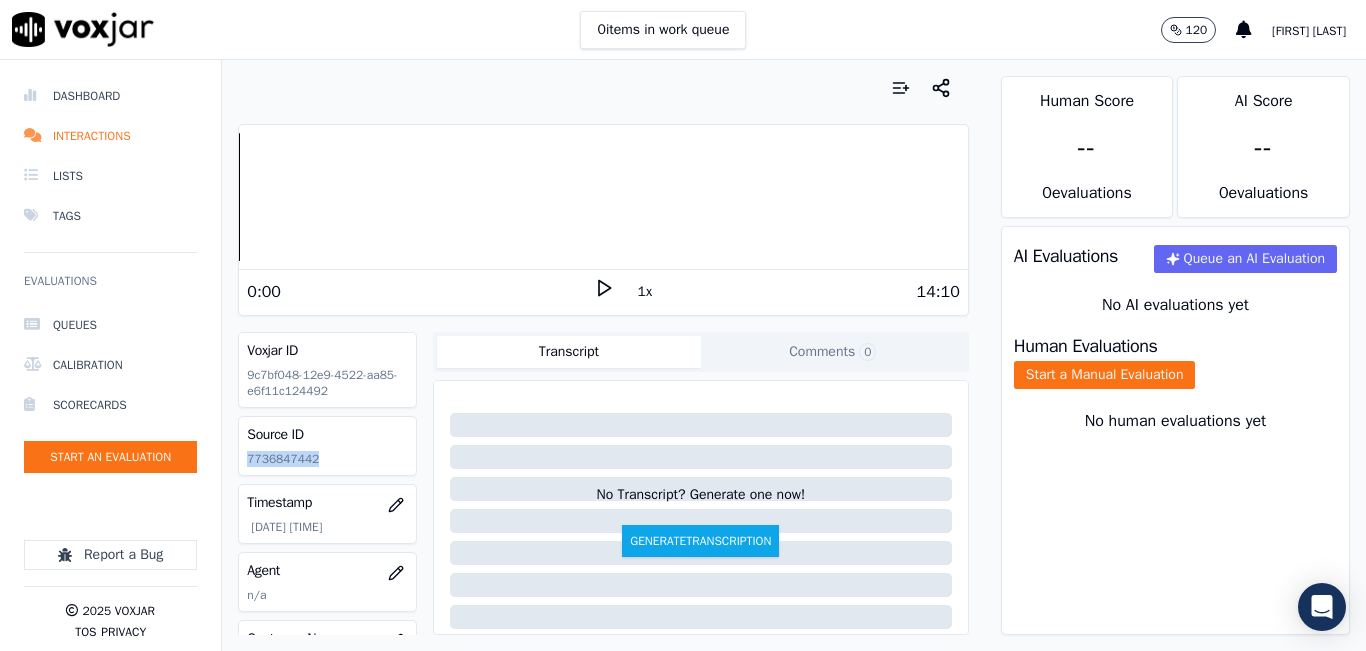 click on "7736847442" 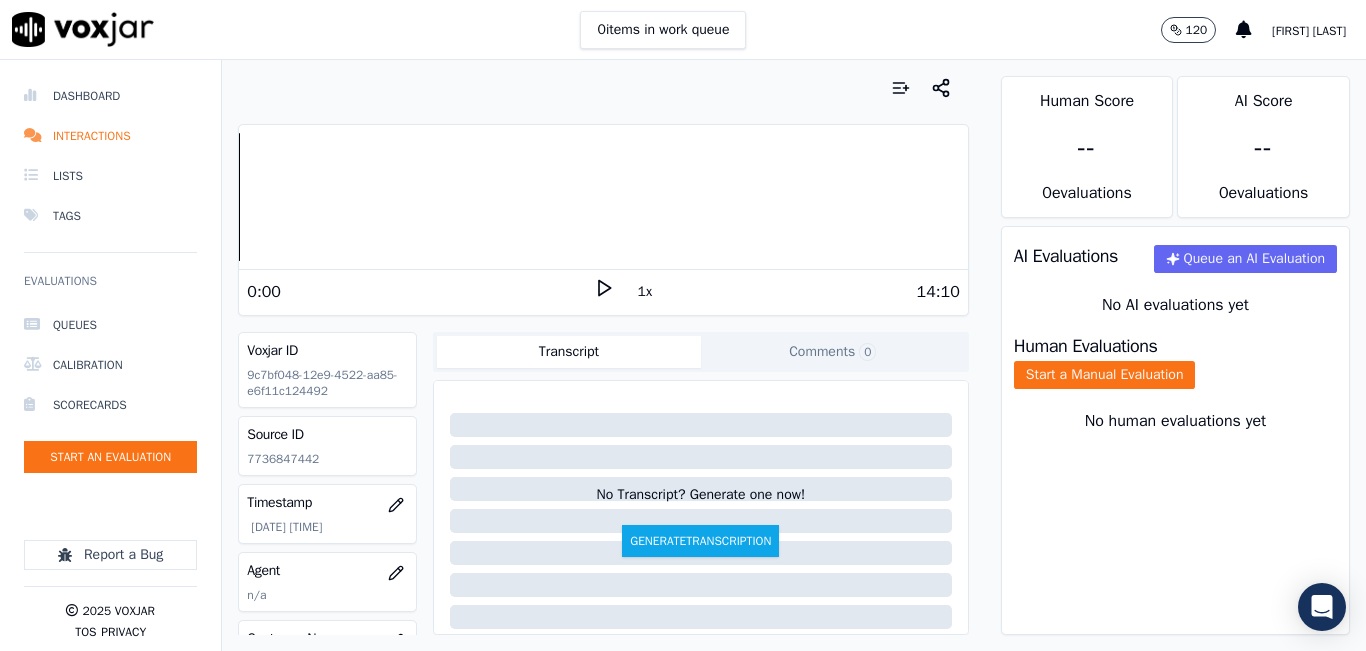 click on "0  items in work queue     120         [FIRST] [LAST]" at bounding box center (683, 30) 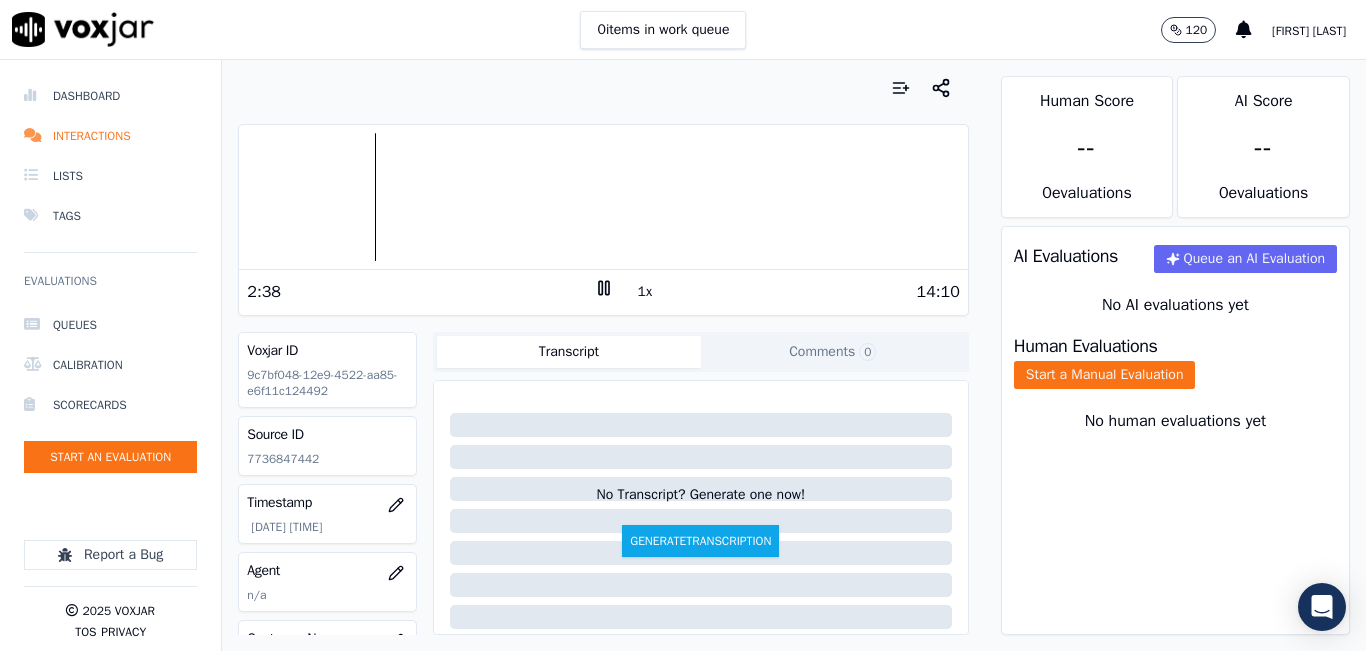 click on "Comments  0" 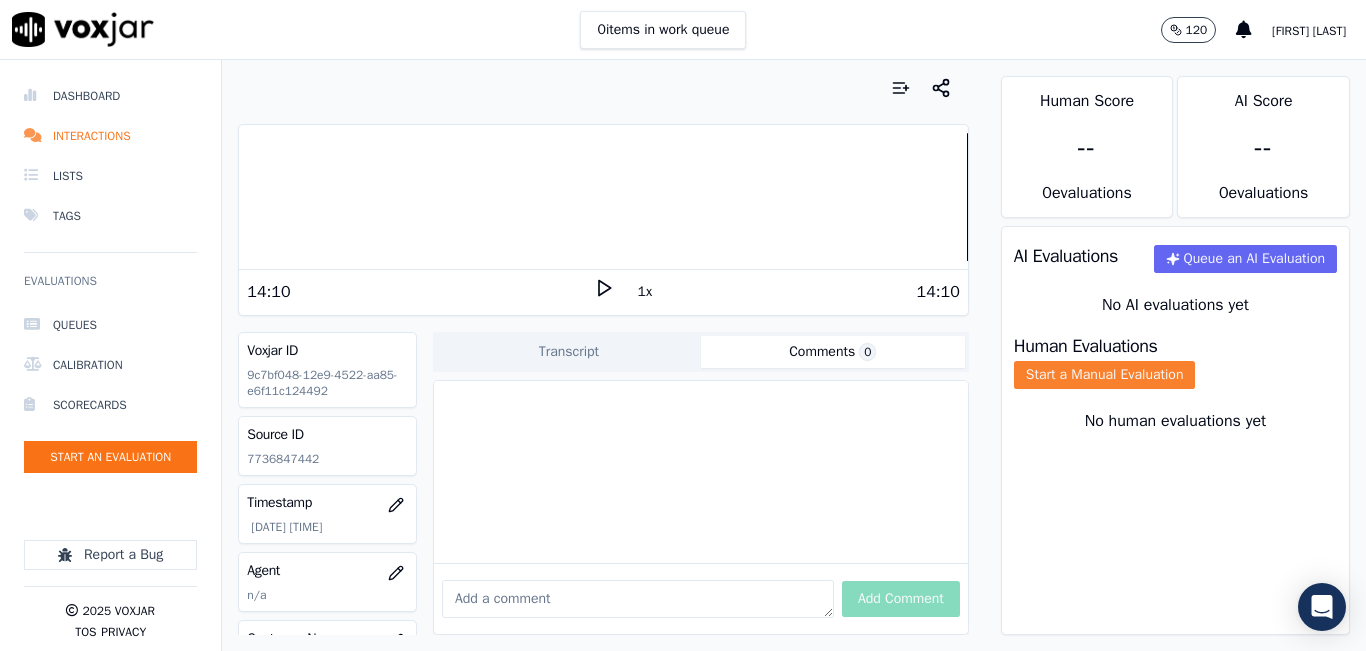 click on "Start a Manual Evaluation" 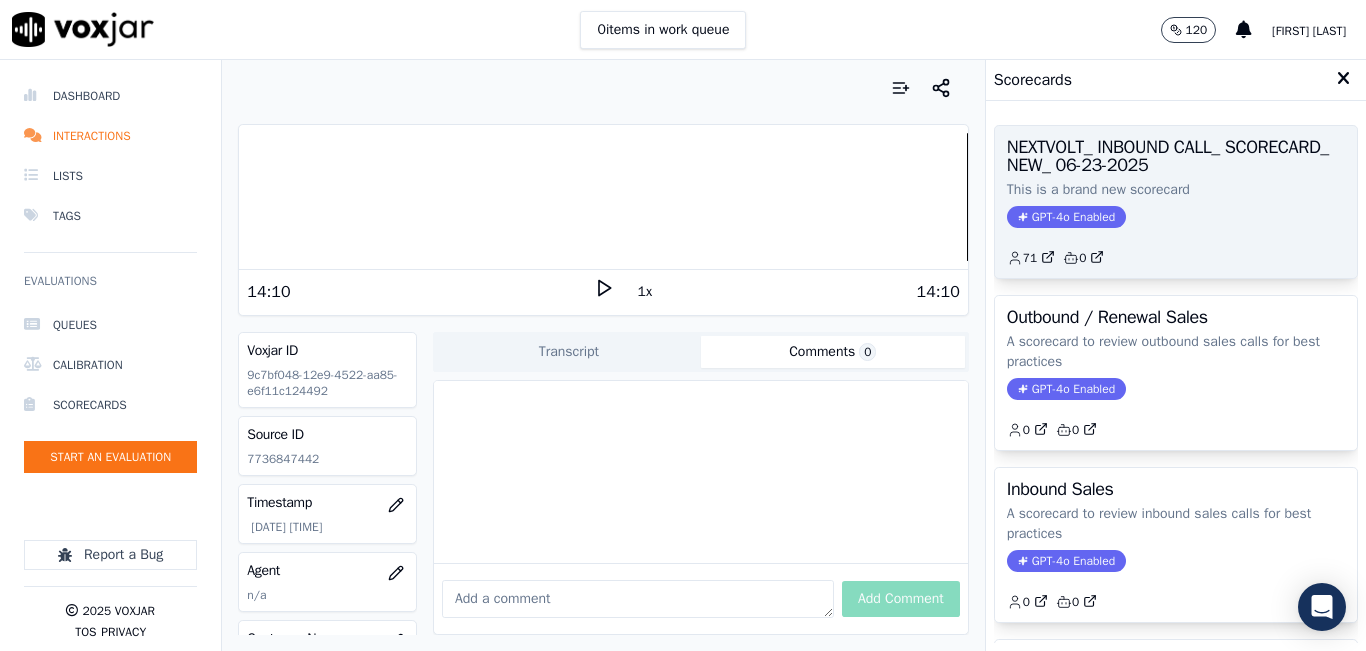 click on "71         0" 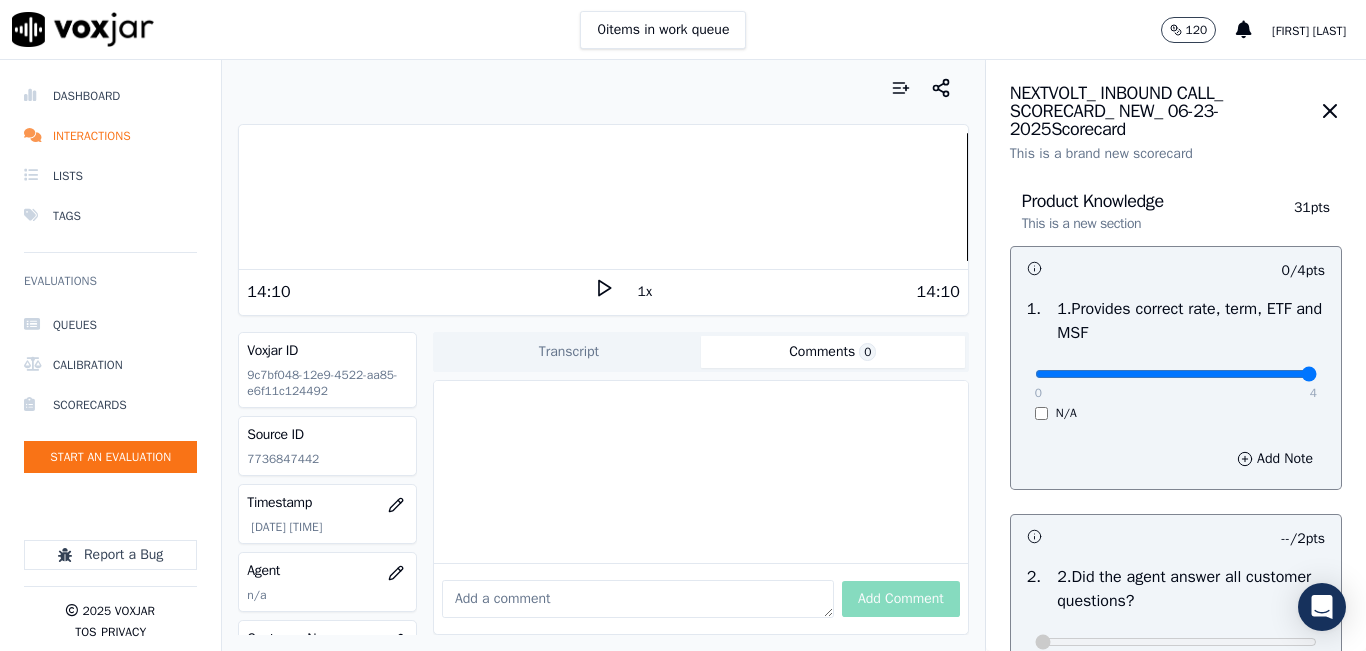 type on "4" 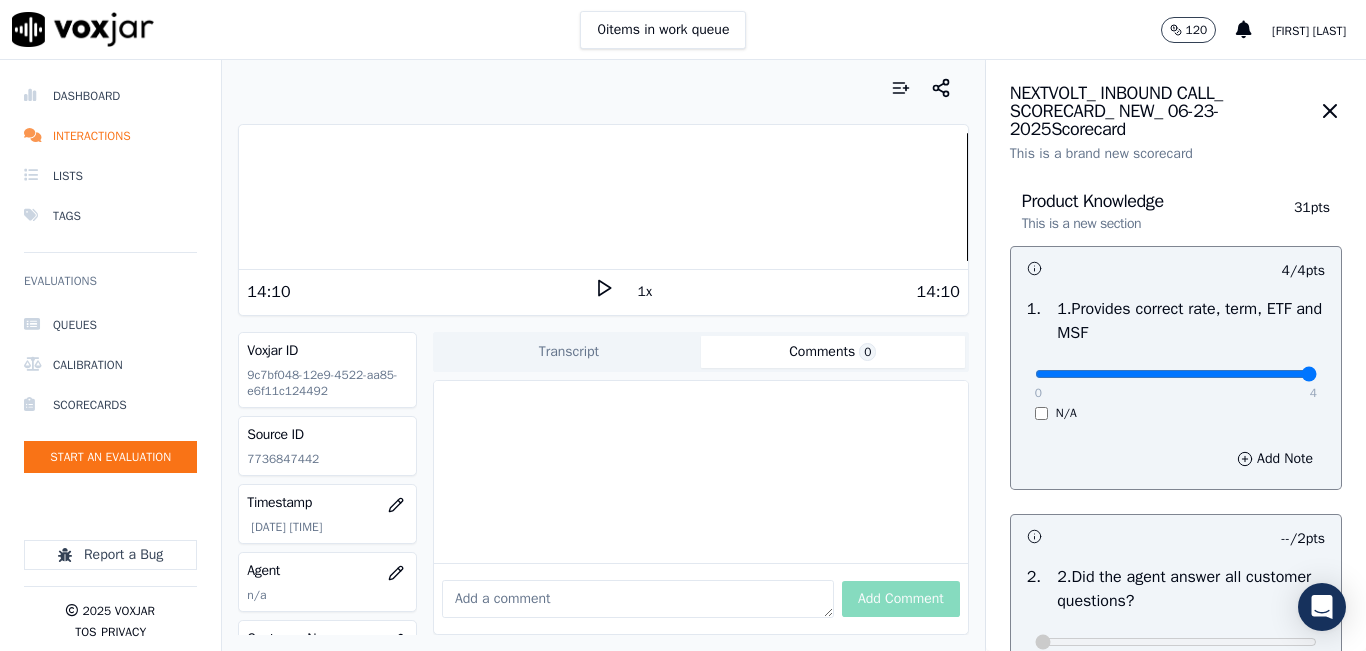 click at bounding box center (1176, 374) 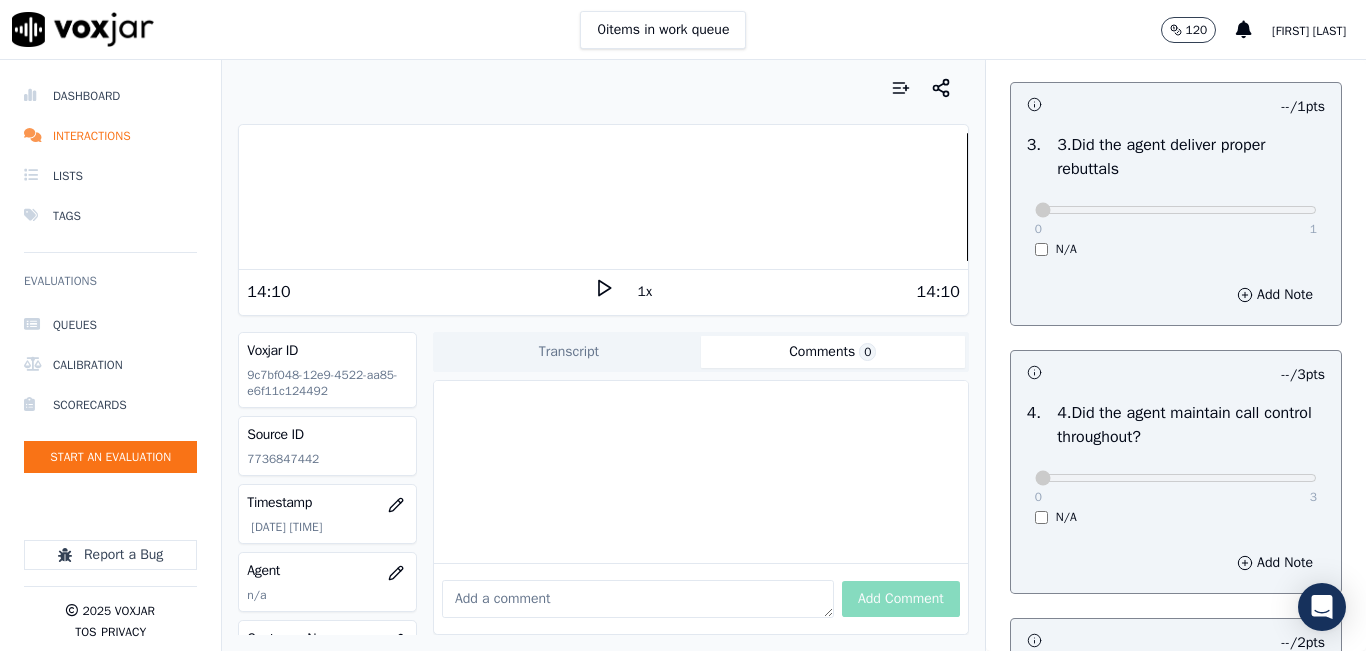 scroll, scrollTop: 900, scrollLeft: 0, axis: vertical 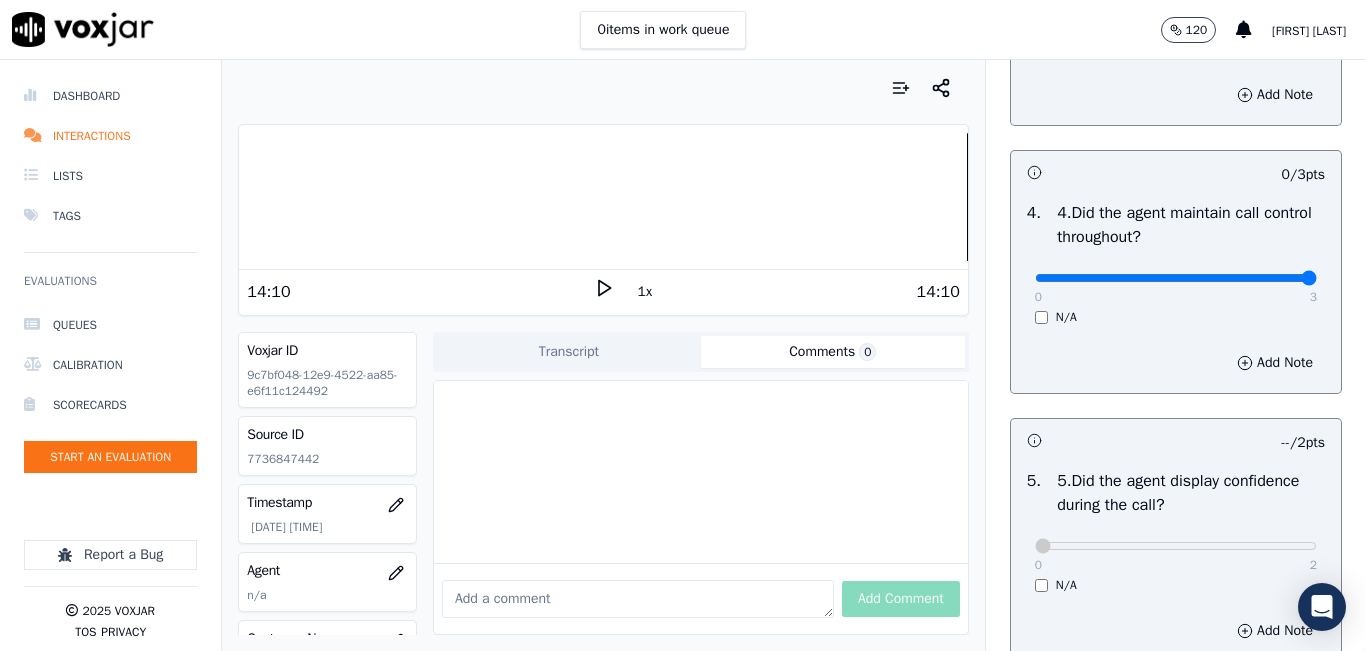 type on "3" 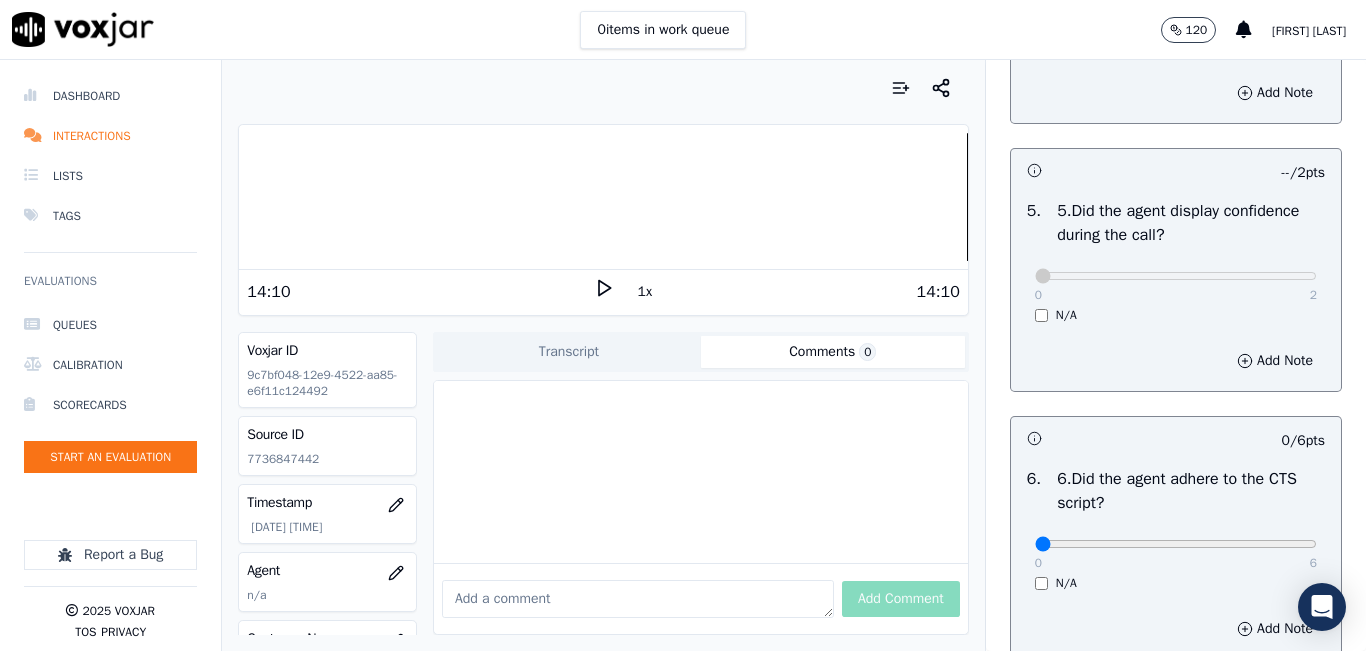 scroll, scrollTop: 1200, scrollLeft: 0, axis: vertical 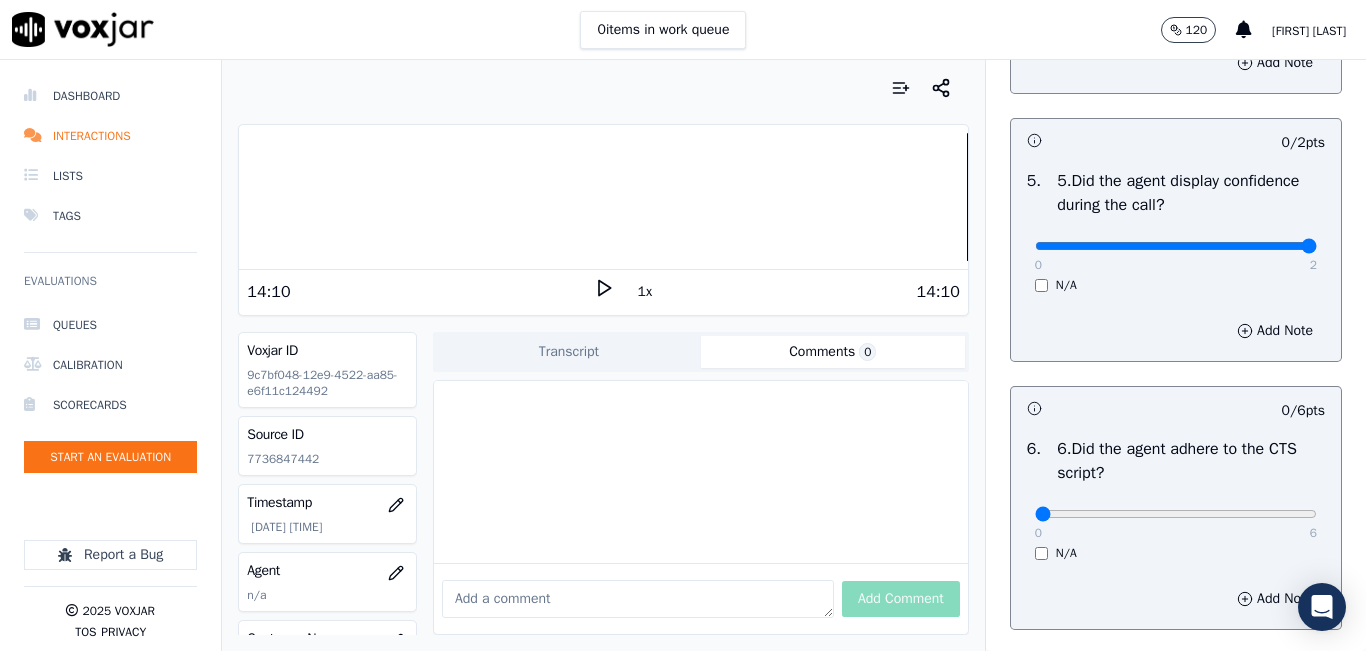 type on "2" 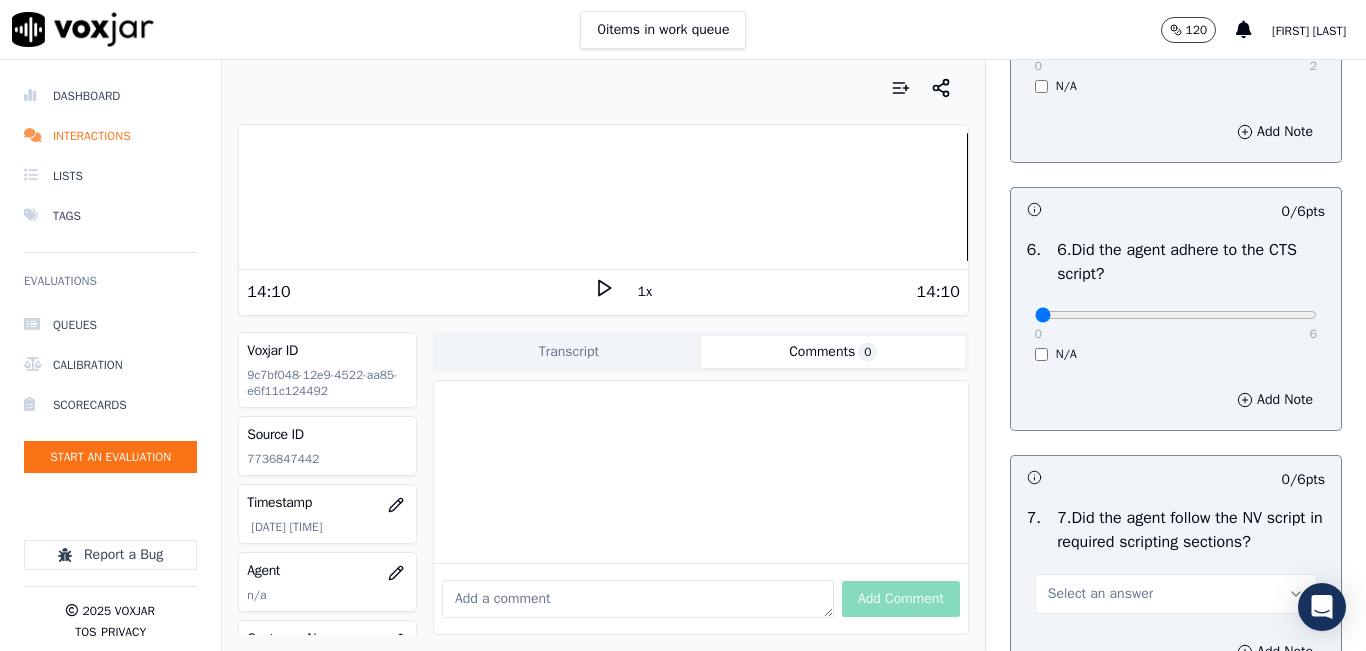 scroll, scrollTop: 1400, scrollLeft: 0, axis: vertical 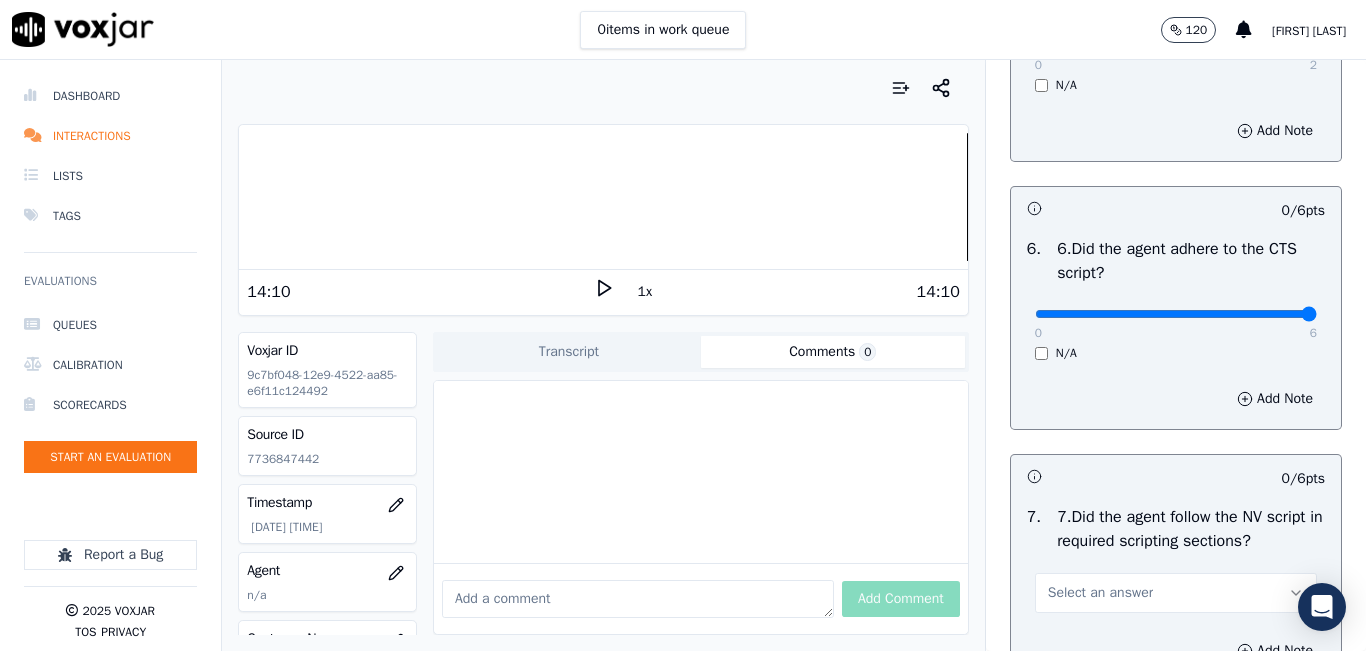 type on "6" 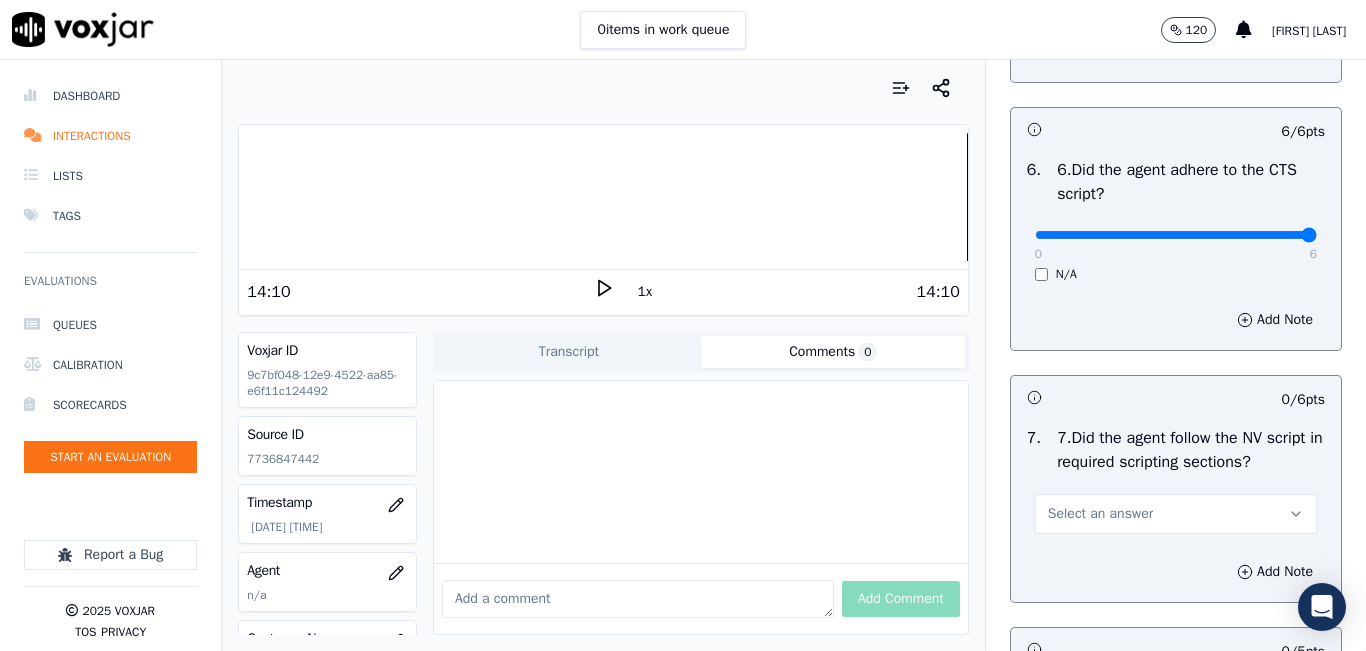 scroll, scrollTop: 1700, scrollLeft: 0, axis: vertical 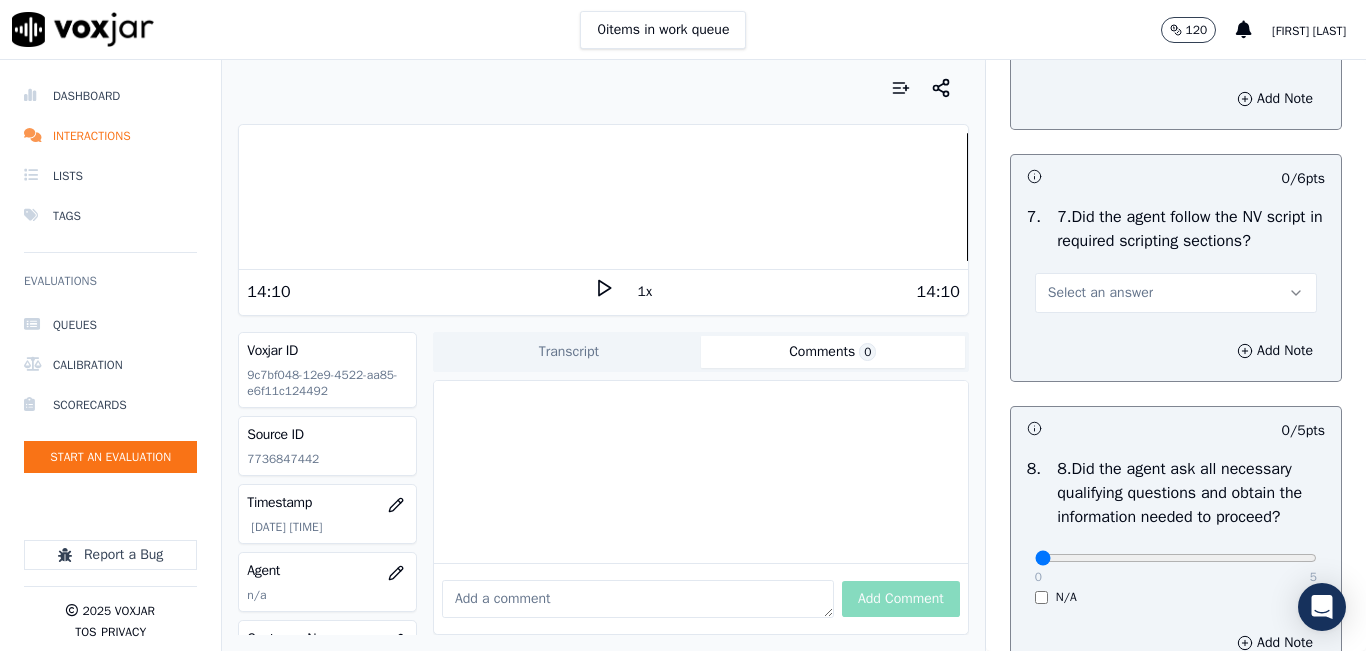 click on "Select an answer" at bounding box center [1176, 293] 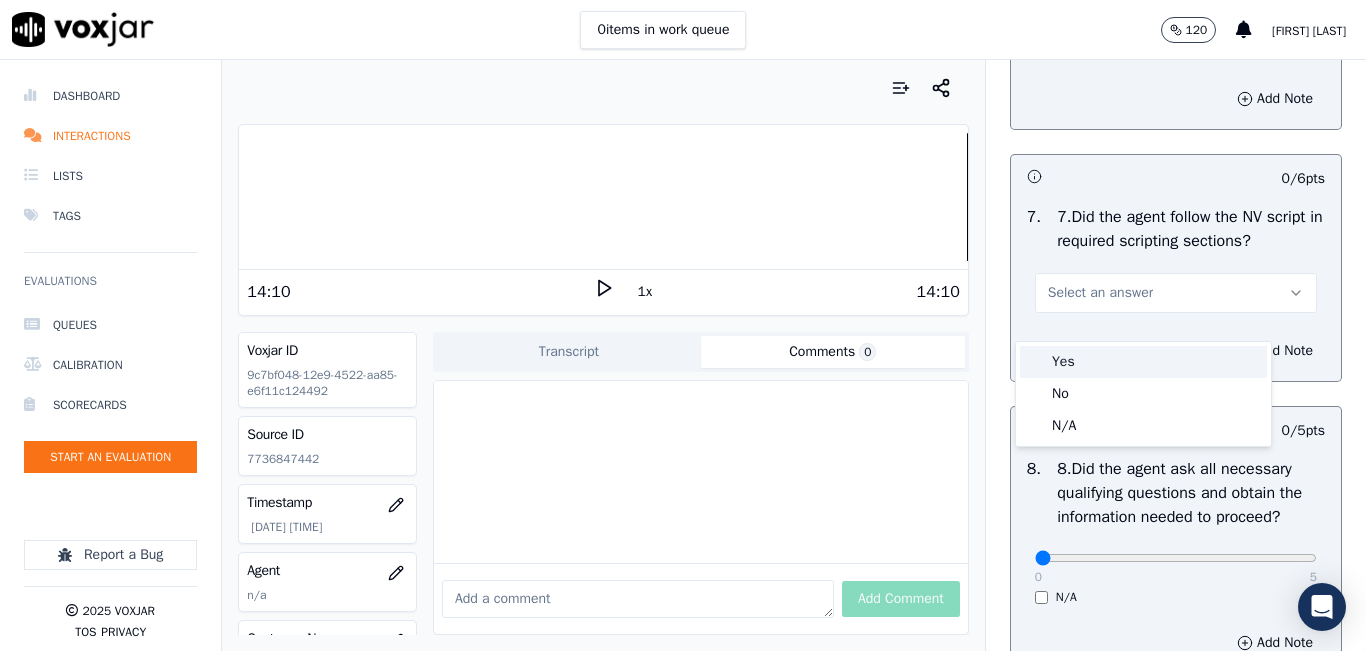 click on "Yes" at bounding box center [1143, 362] 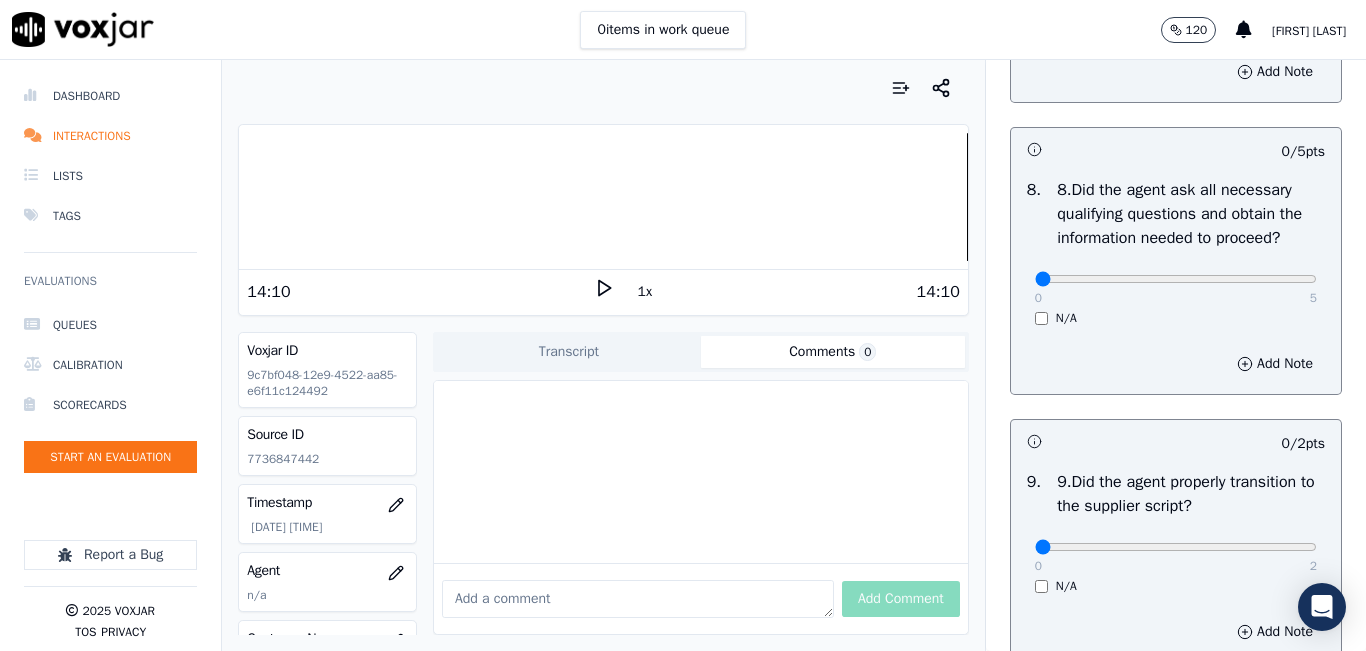 scroll, scrollTop: 2000, scrollLeft: 0, axis: vertical 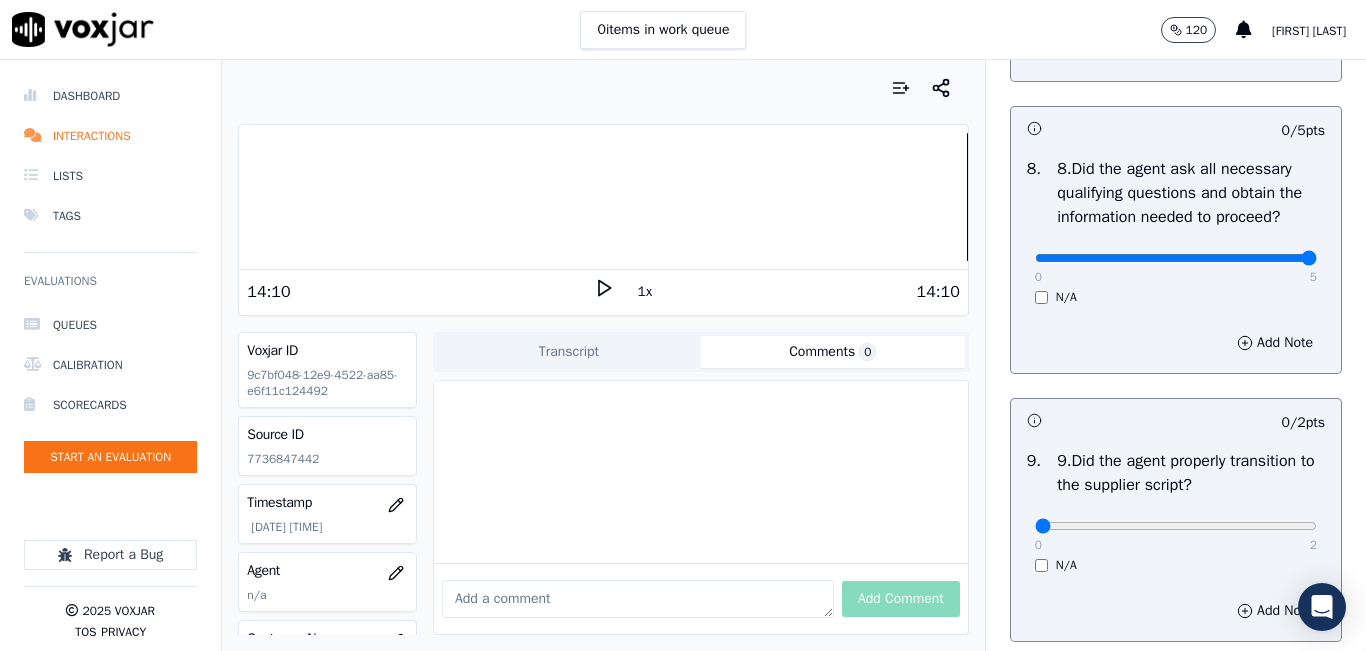 type on "5" 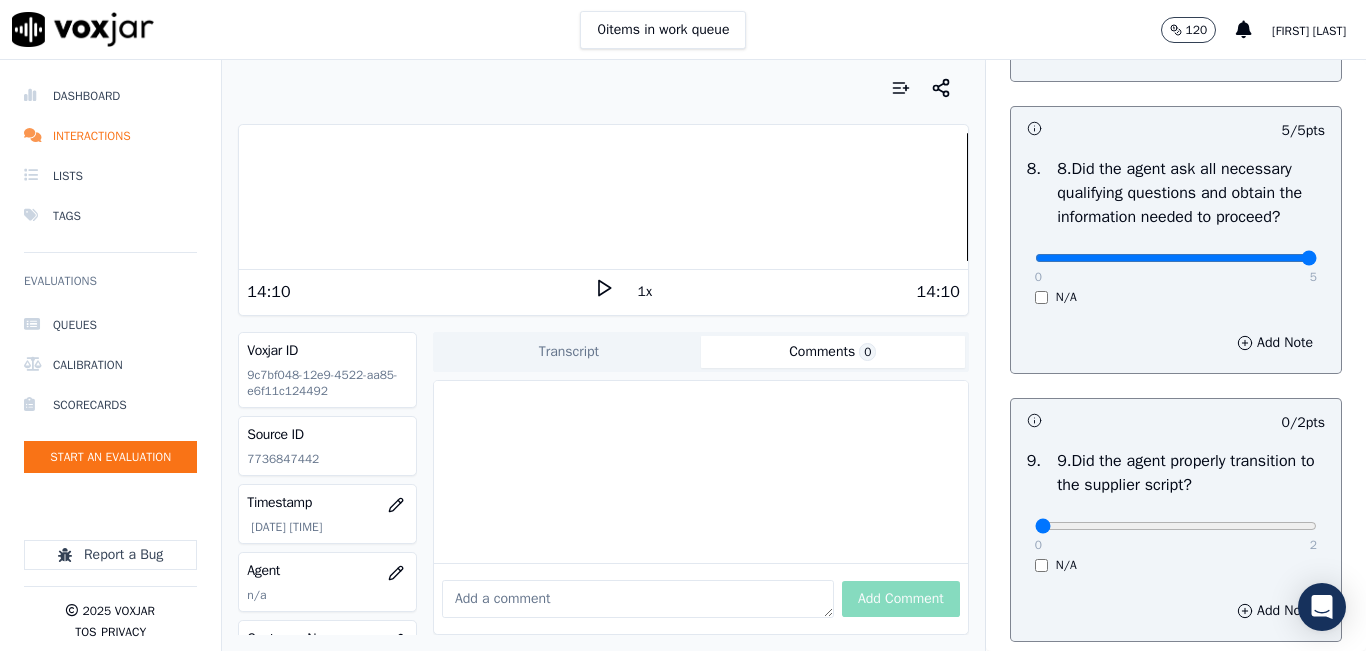 scroll, scrollTop: 2200, scrollLeft: 0, axis: vertical 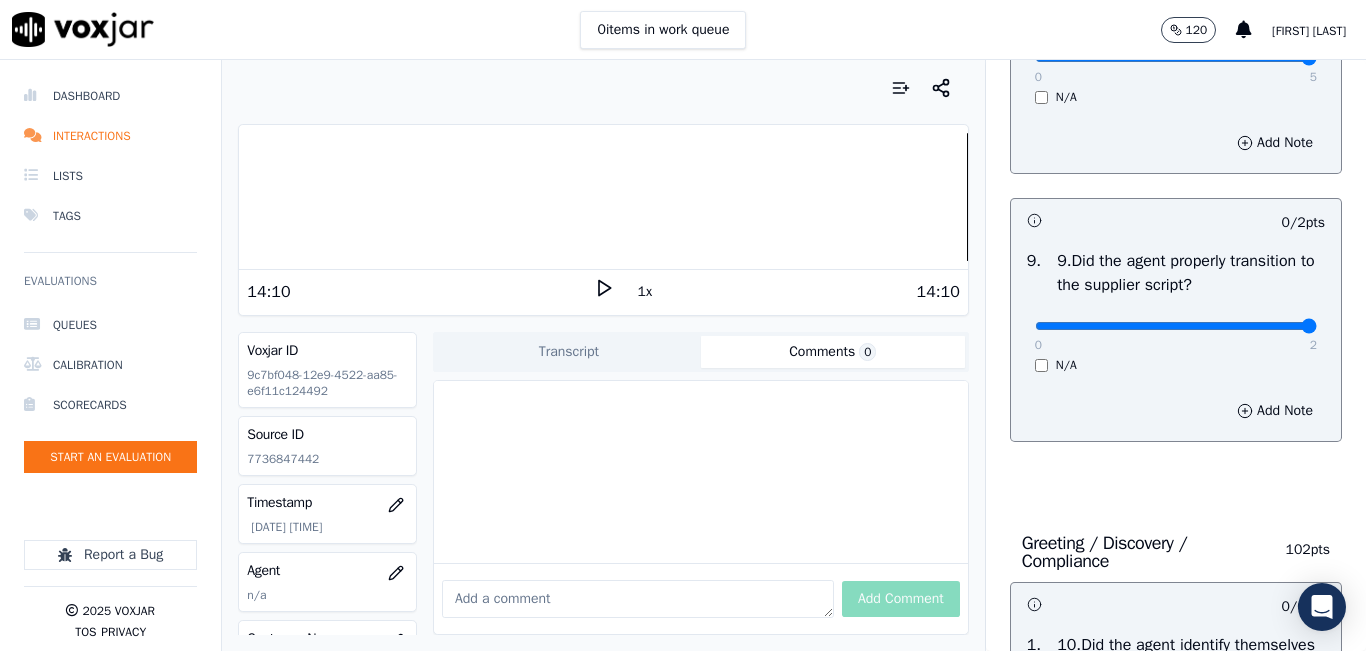 type on "2" 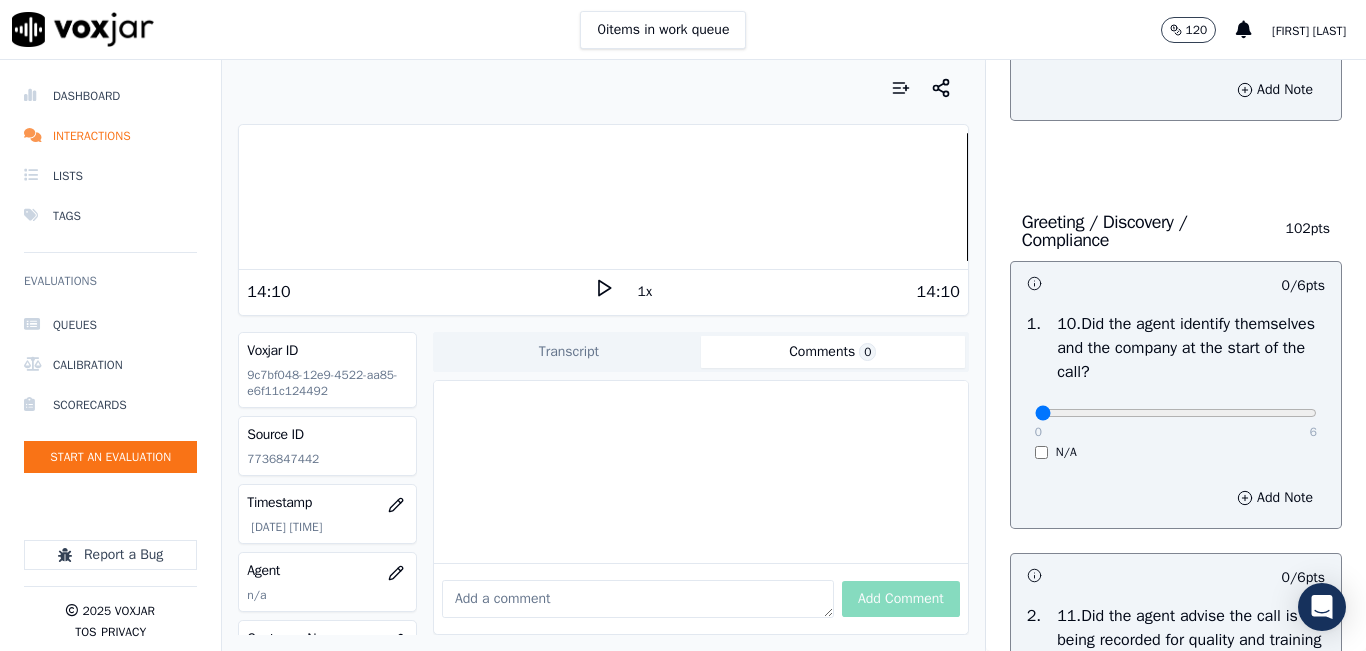 scroll, scrollTop: 2600, scrollLeft: 0, axis: vertical 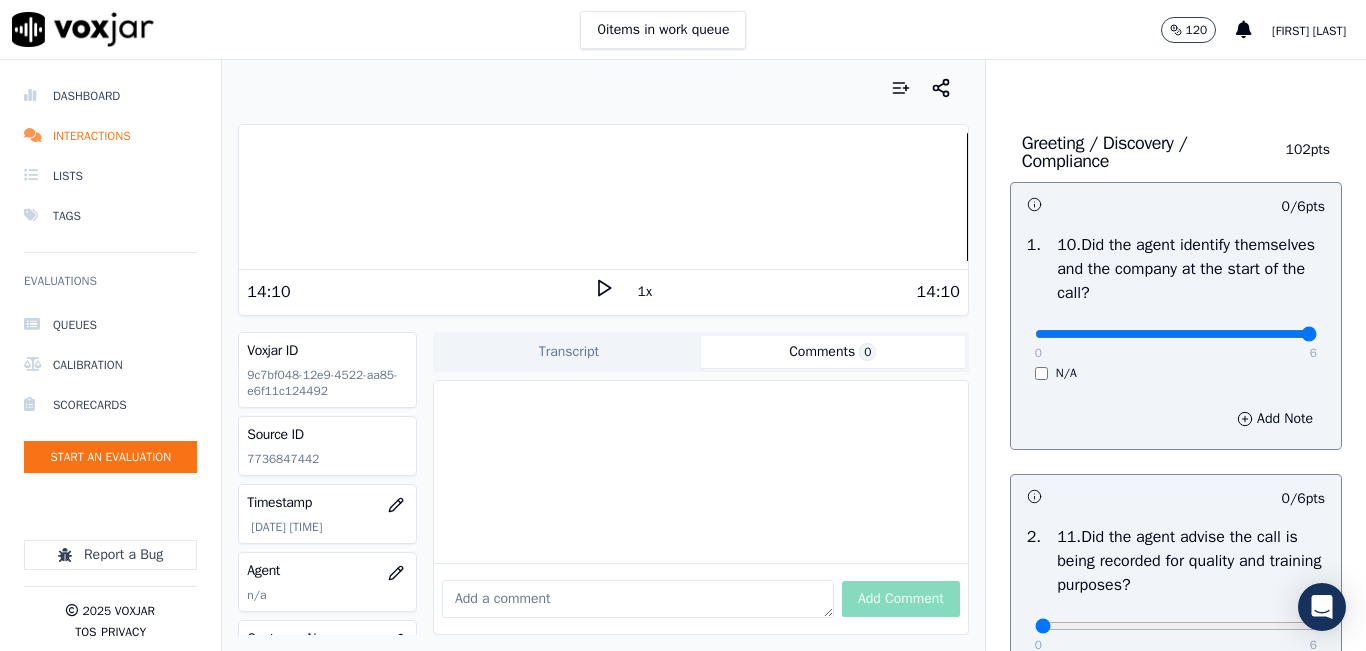 type on "6" 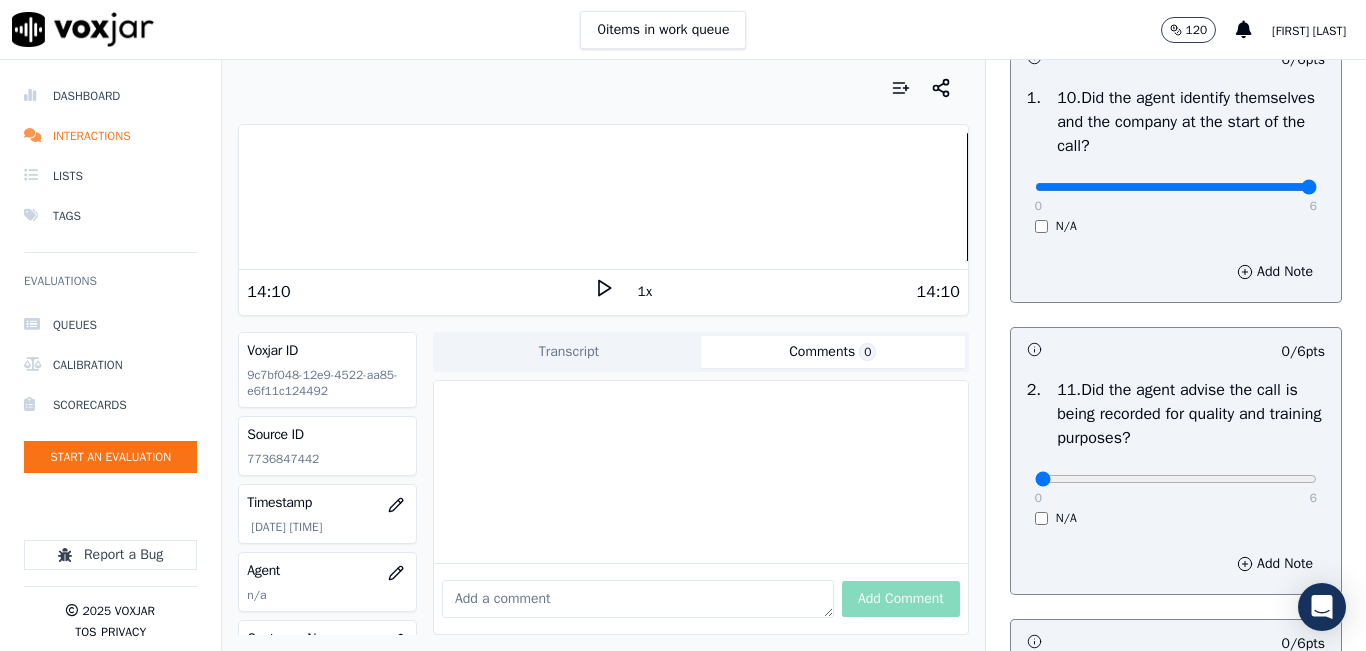 scroll, scrollTop: 2900, scrollLeft: 0, axis: vertical 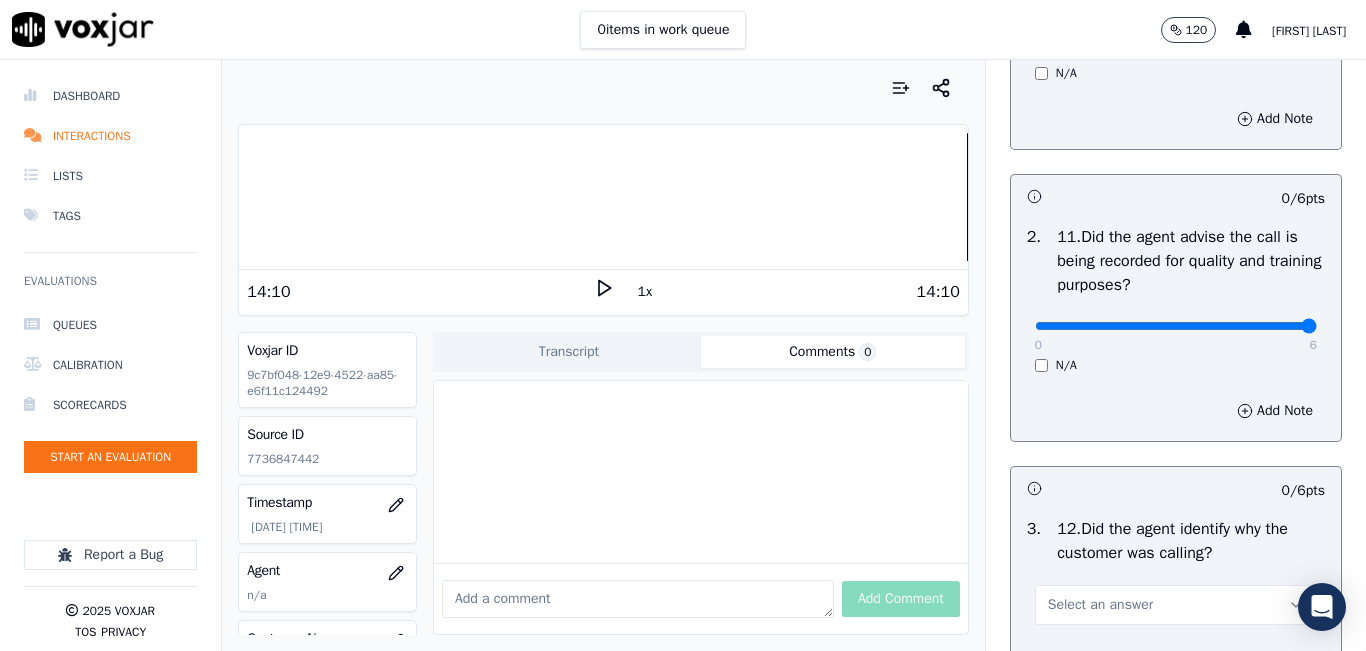 type on "6" 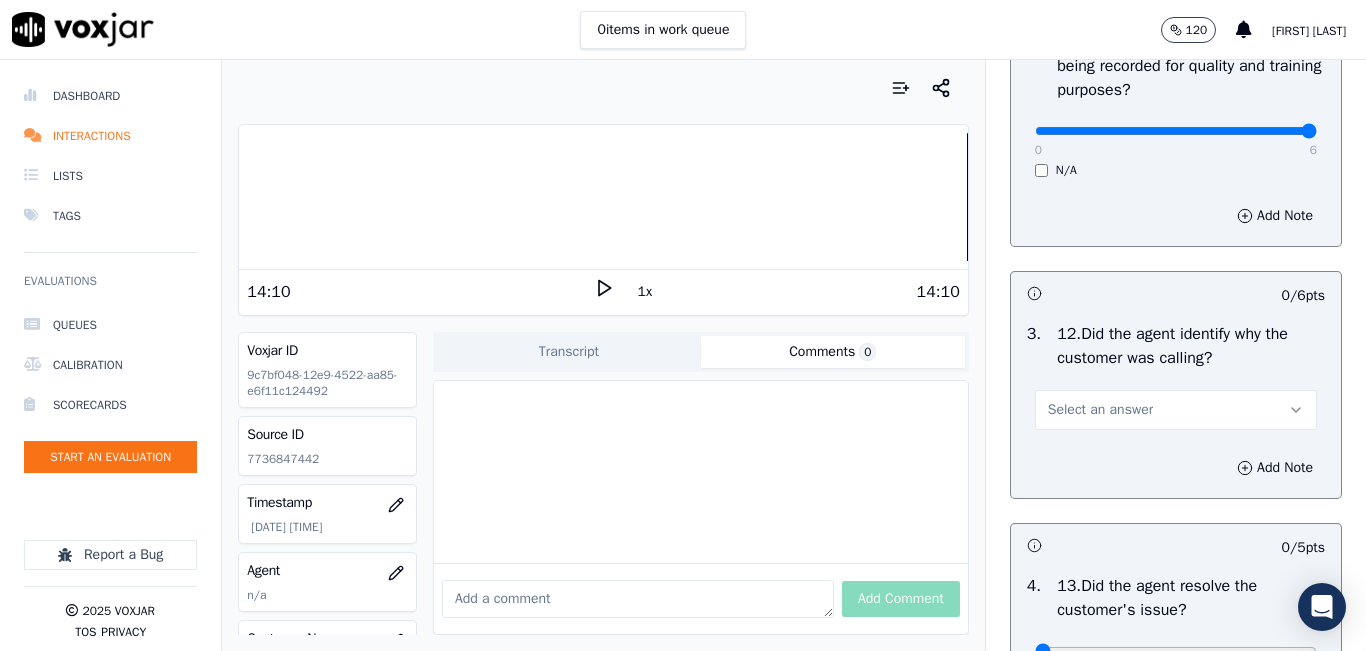 scroll, scrollTop: 3100, scrollLeft: 0, axis: vertical 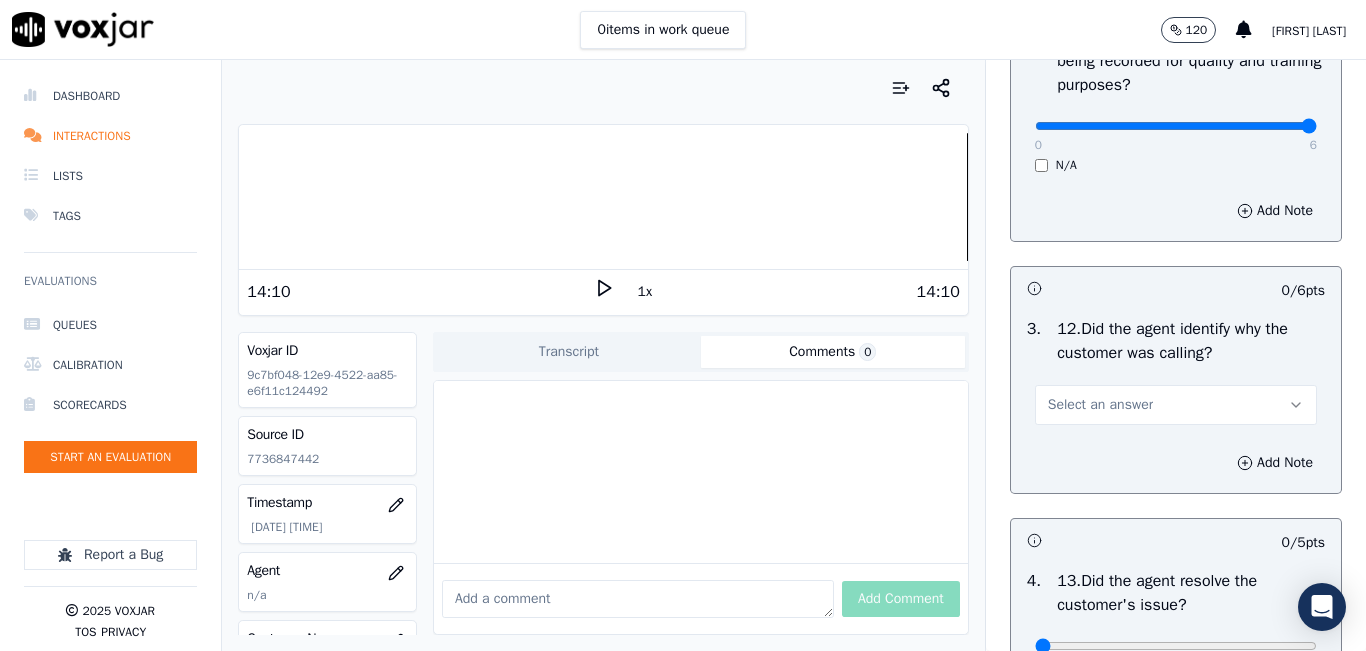 click on "Select an answer" at bounding box center [1176, 405] 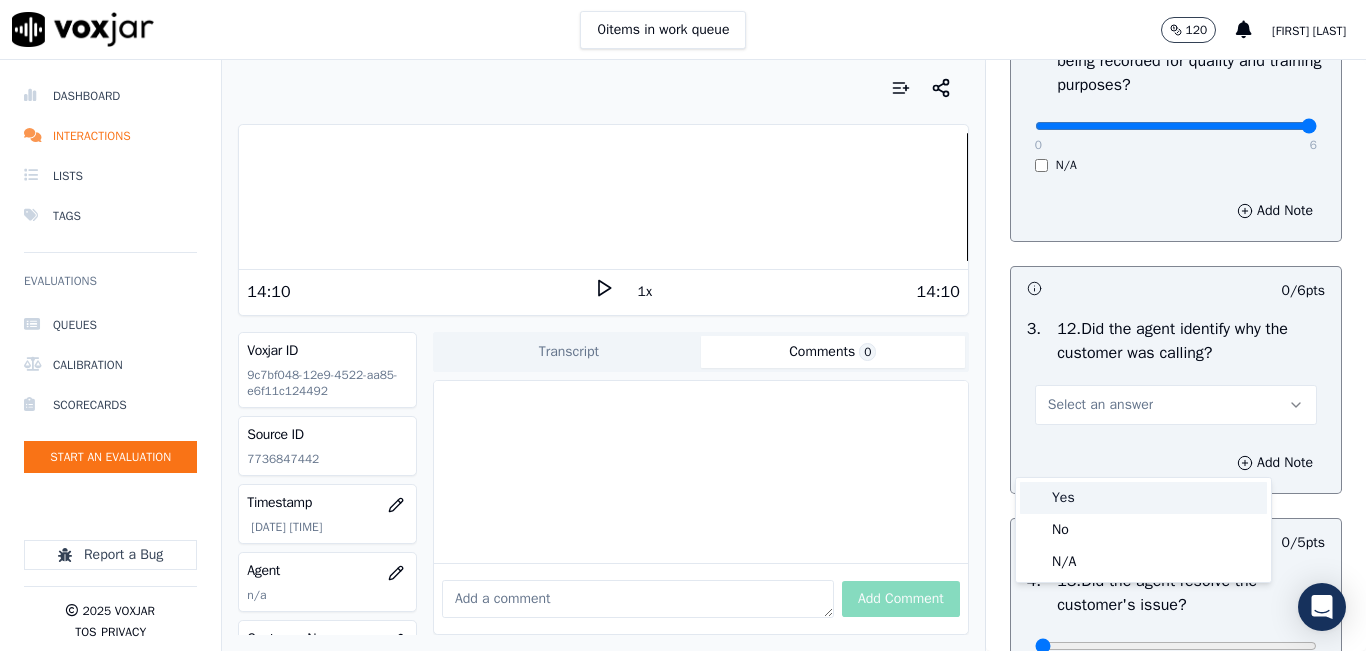 click on "Yes" at bounding box center [1143, 498] 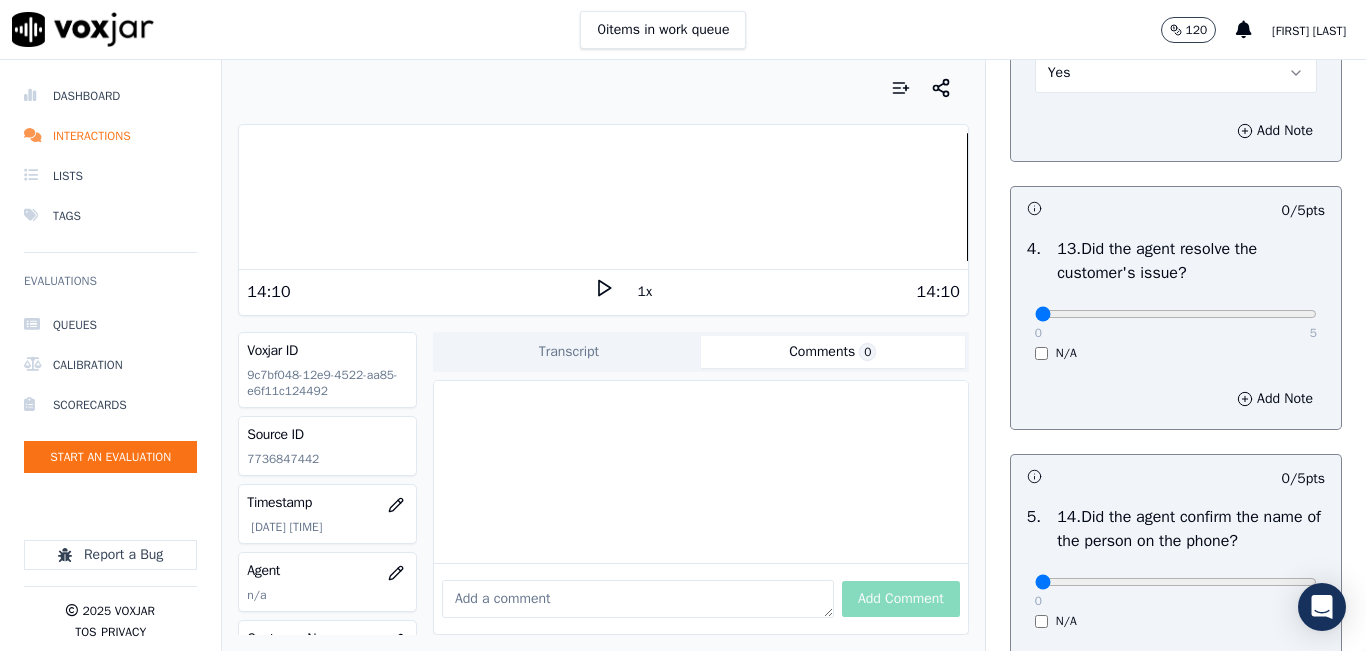scroll, scrollTop: 3500, scrollLeft: 0, axis: vertical 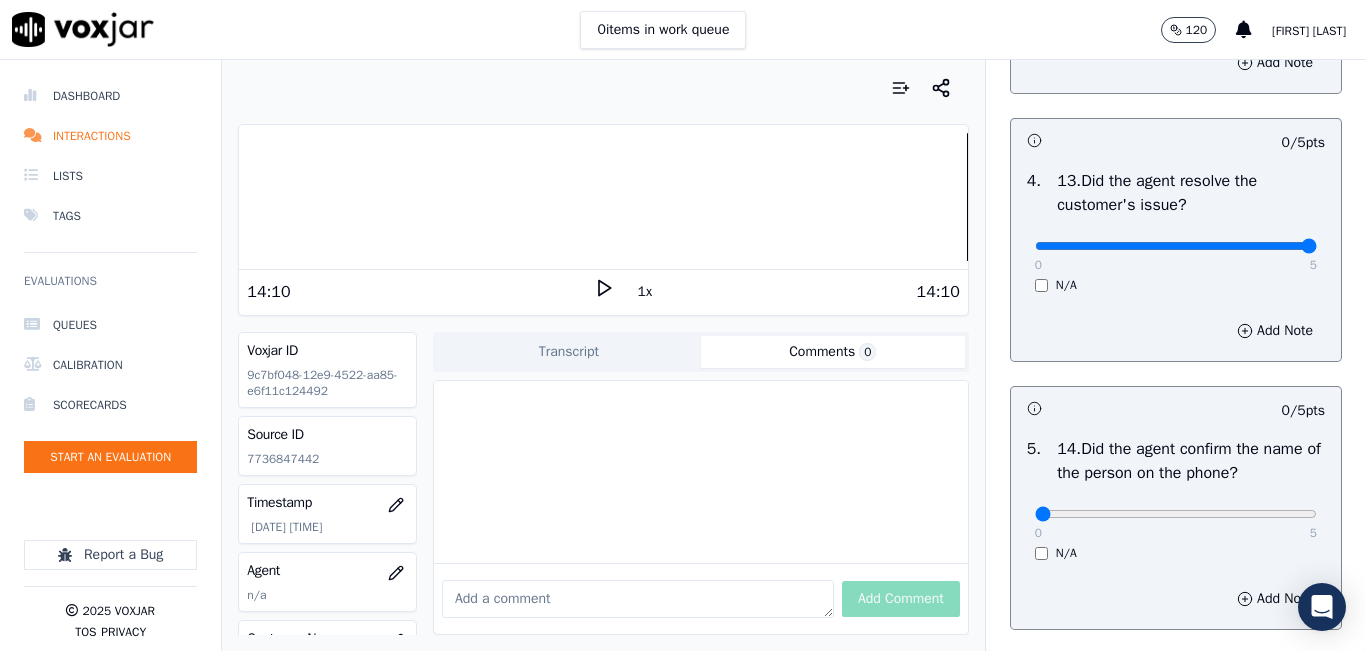 type on "5" 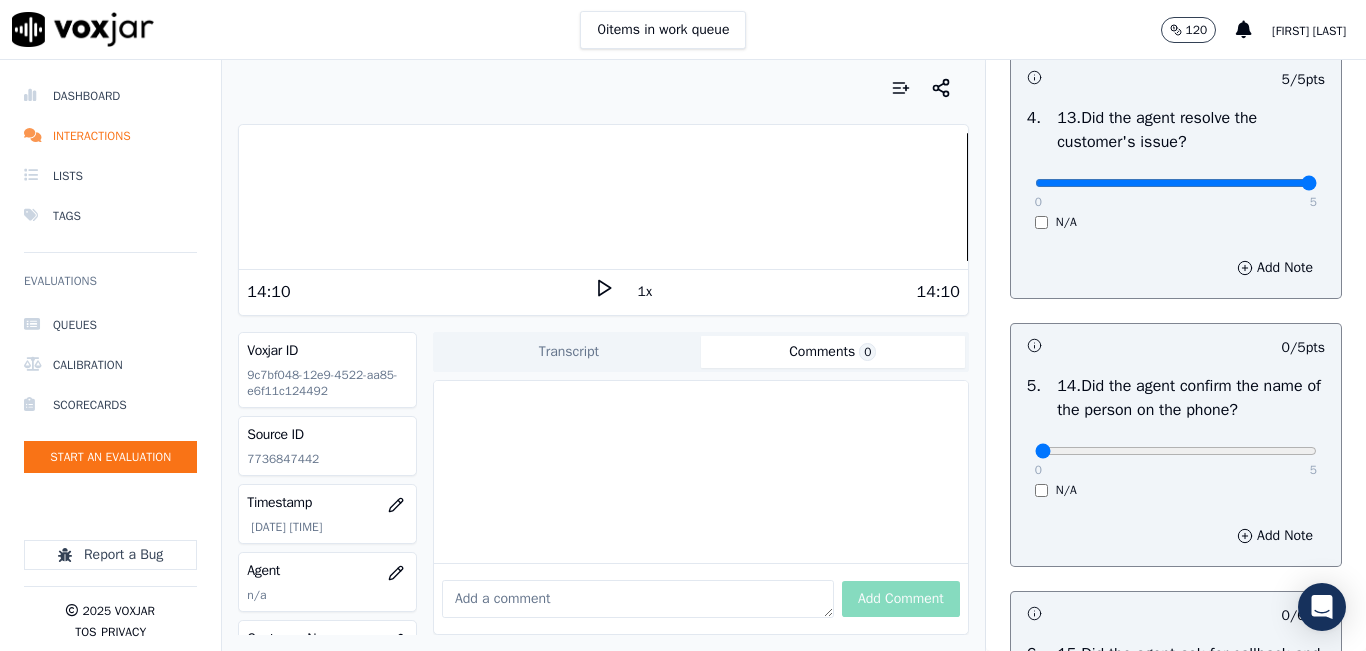 scroll, scrollTop: 3800, scrollLeft: 0, axis: vertical 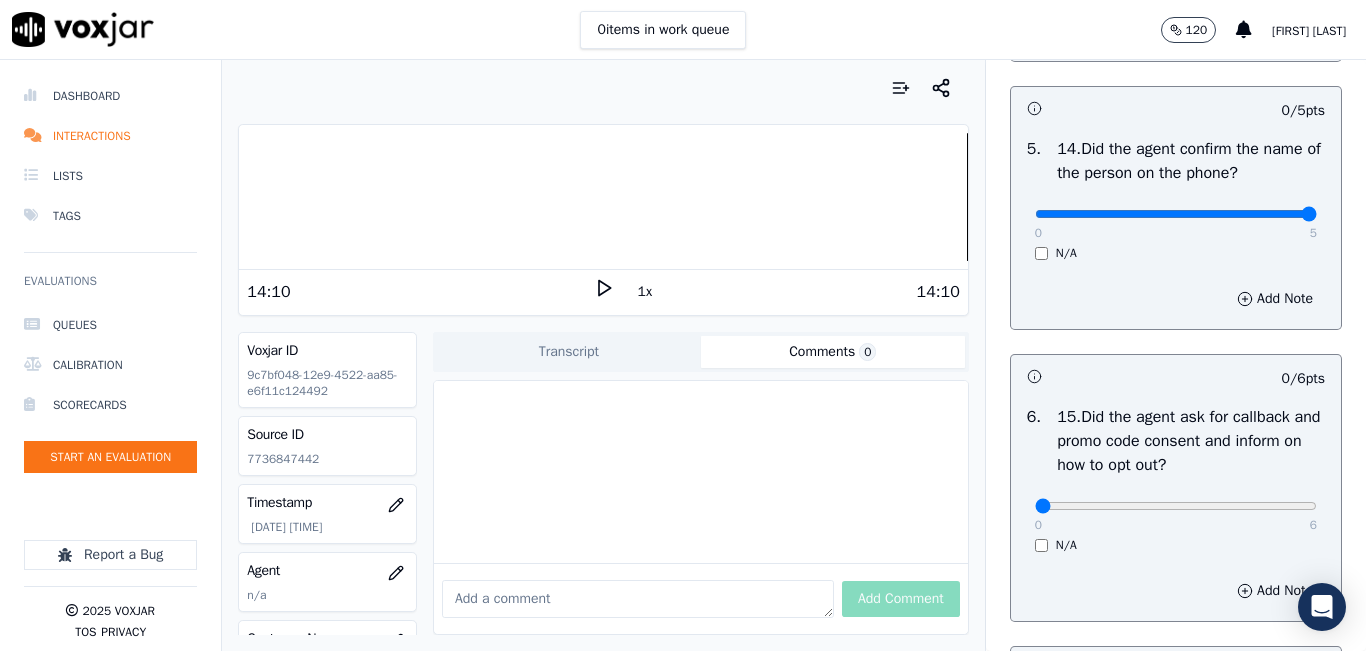 type on "5" 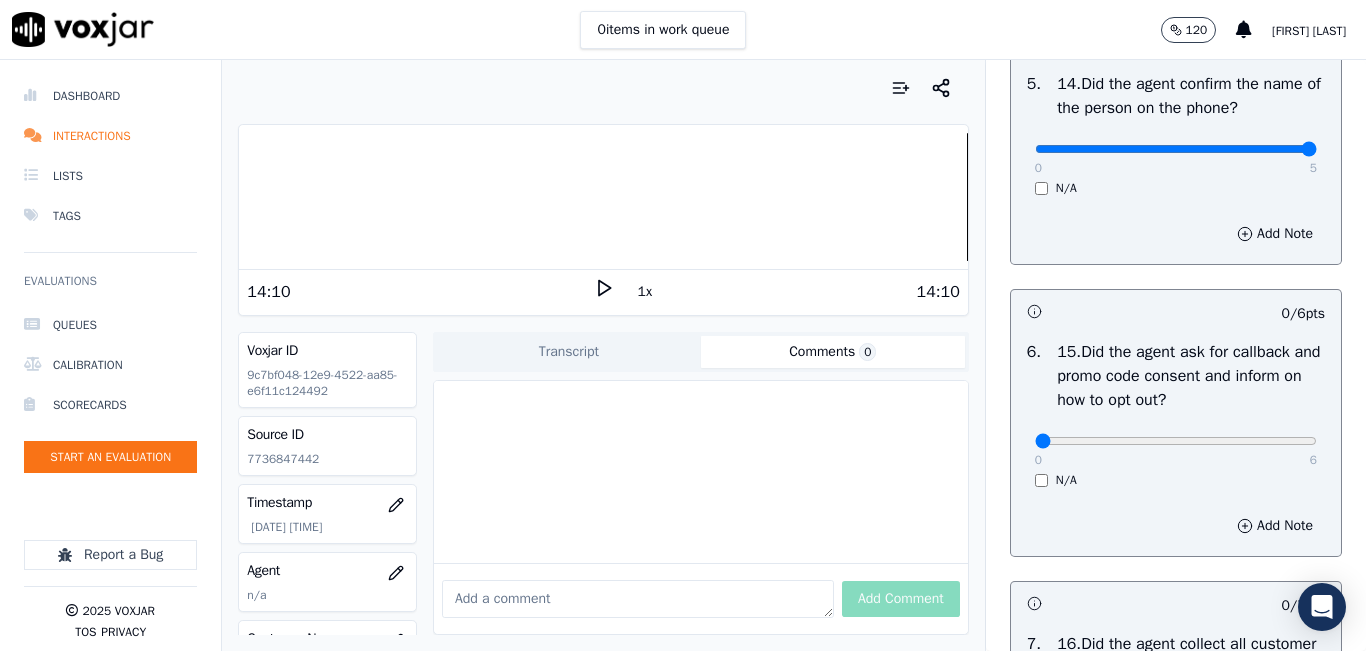scroll, scrollTop: 4000, scrollLeft: 0, axis: vertical 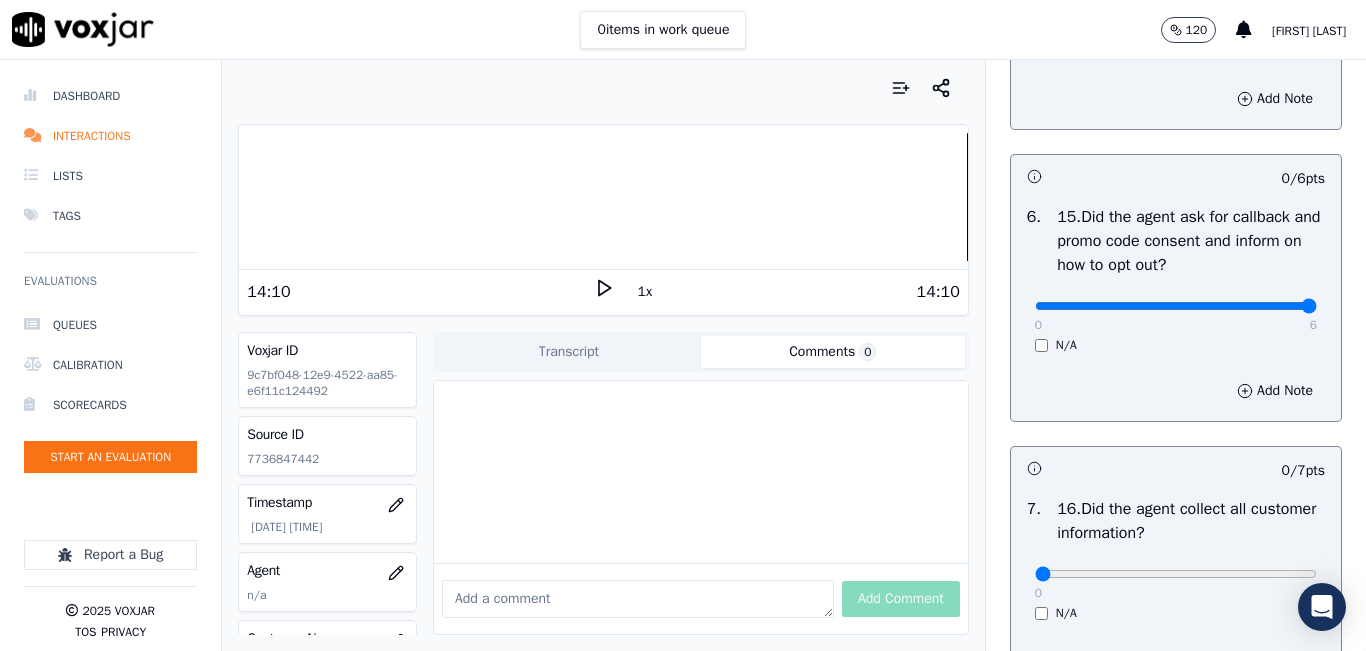 type on "6" 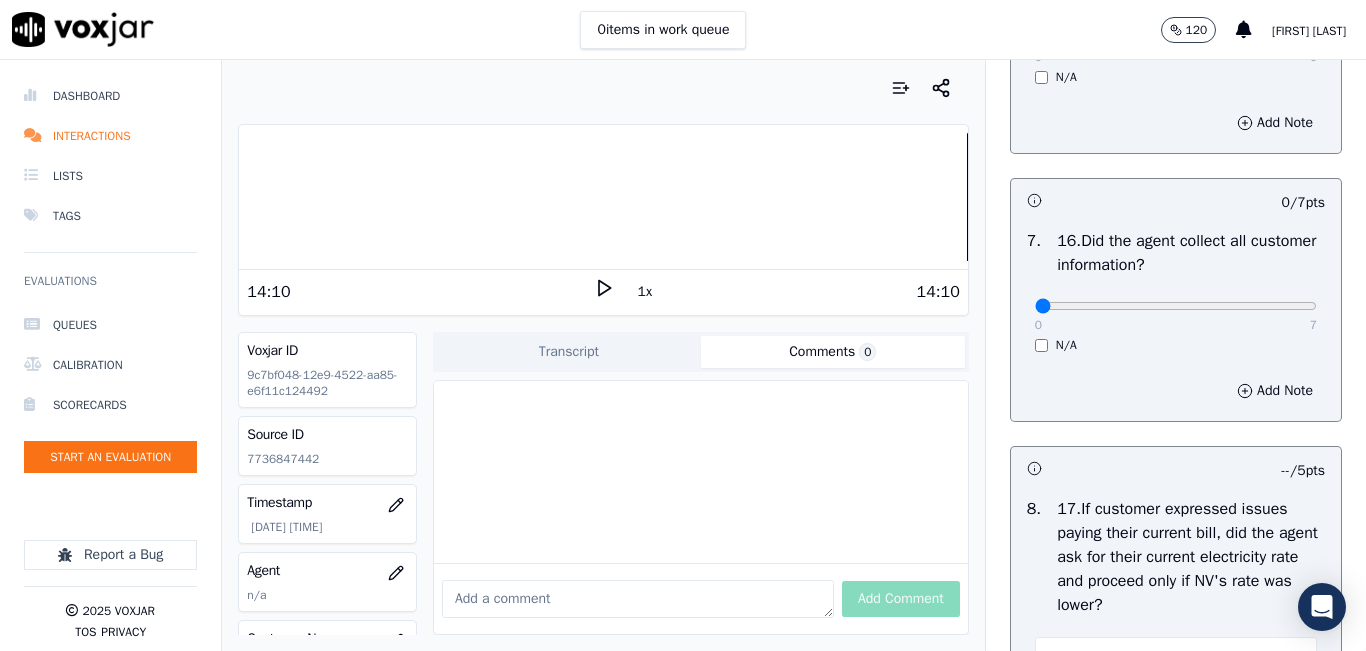 scroll, scrollTop: 4300, scrollLeft: 0, axis: vertical 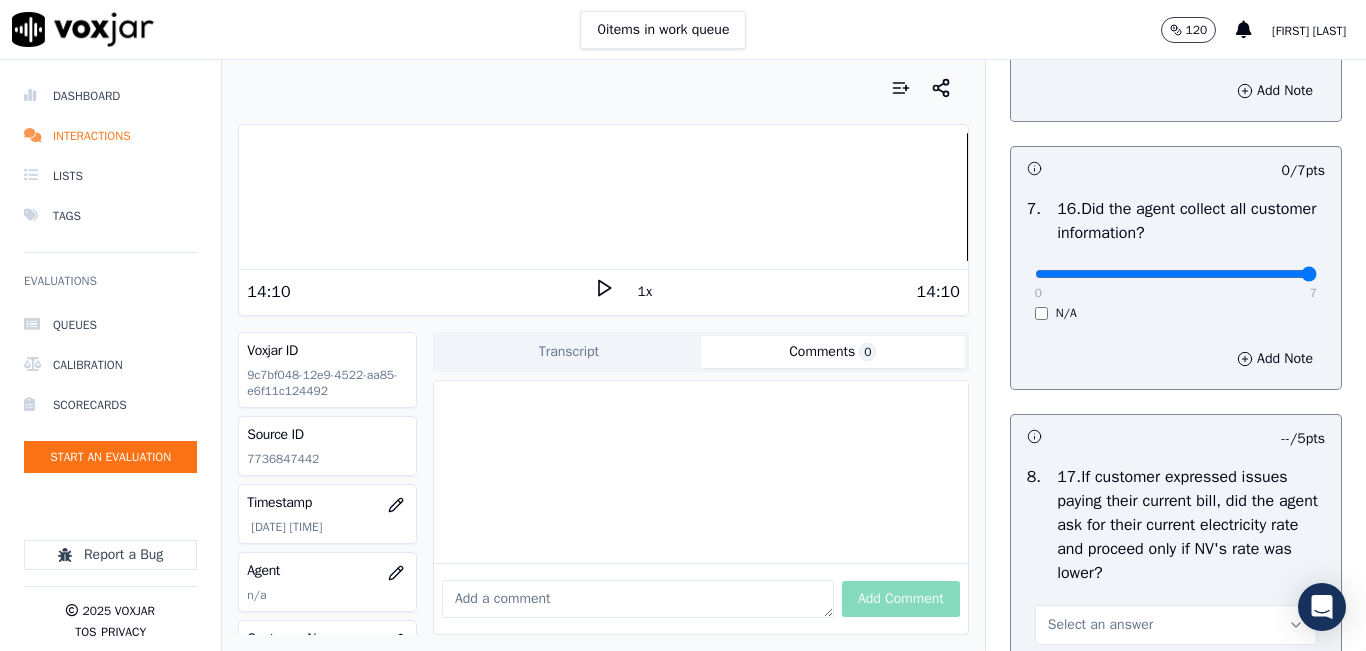 type on "7" 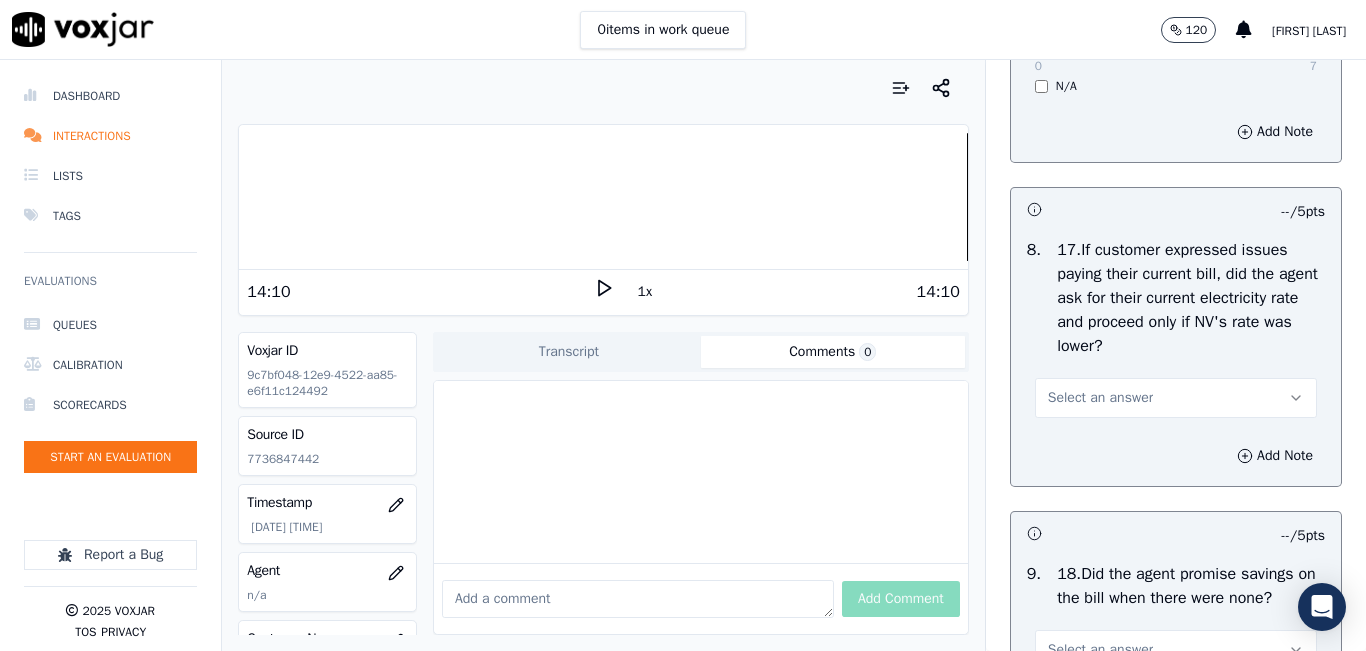 scroll, scrollTop: 4600, scrollLeft: 0, axis: vertical 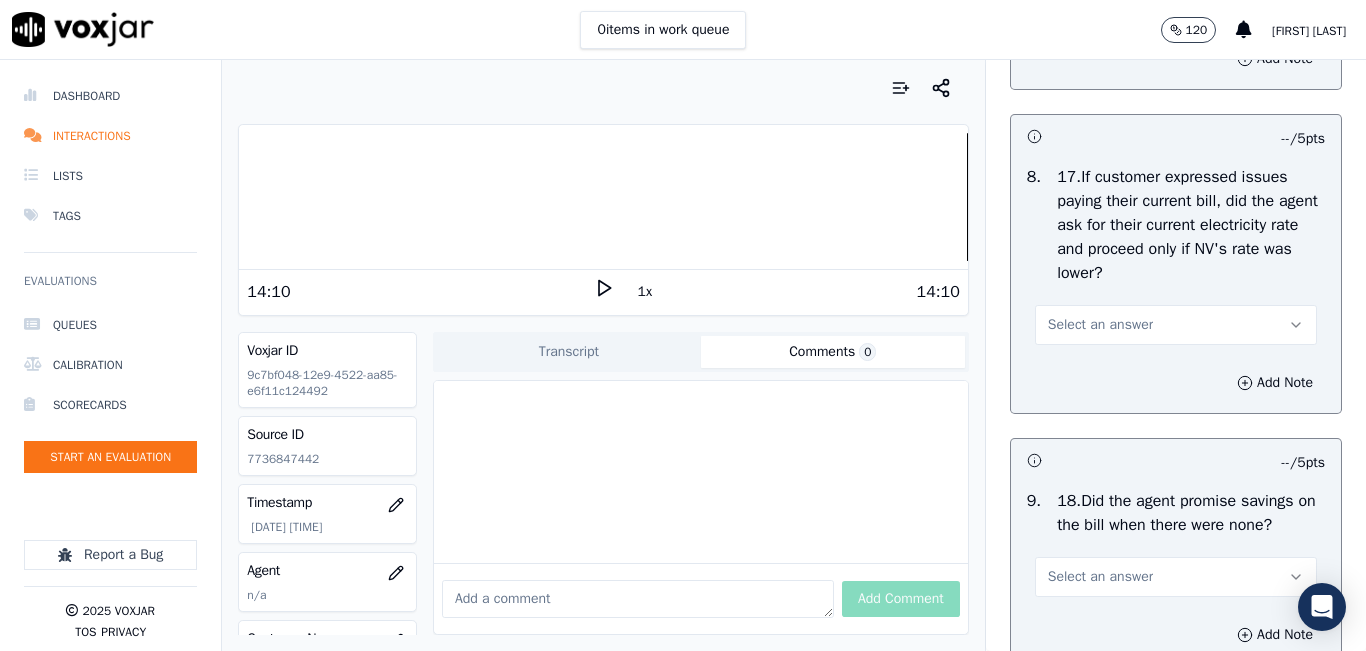 drag, startPoint x: 1228, startPoint y: 364, endPoint x: 1204, endPoint y: 378, distance: 27.784887 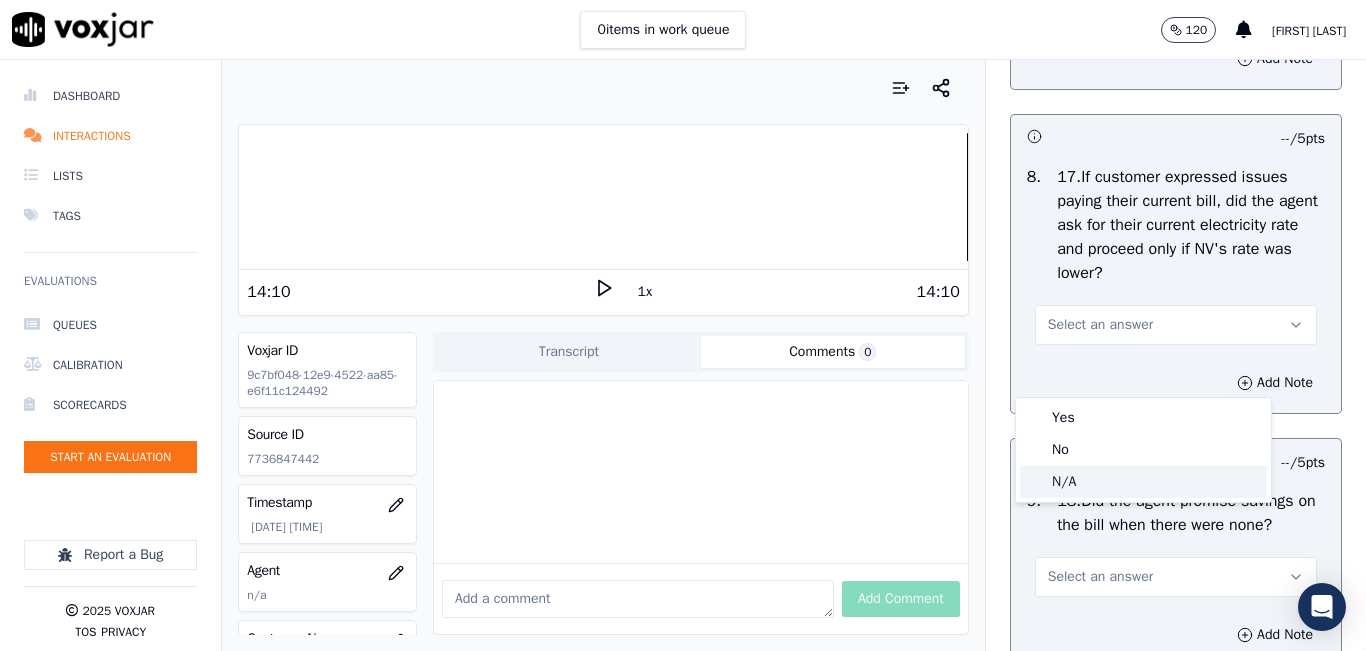 click on "N/A" 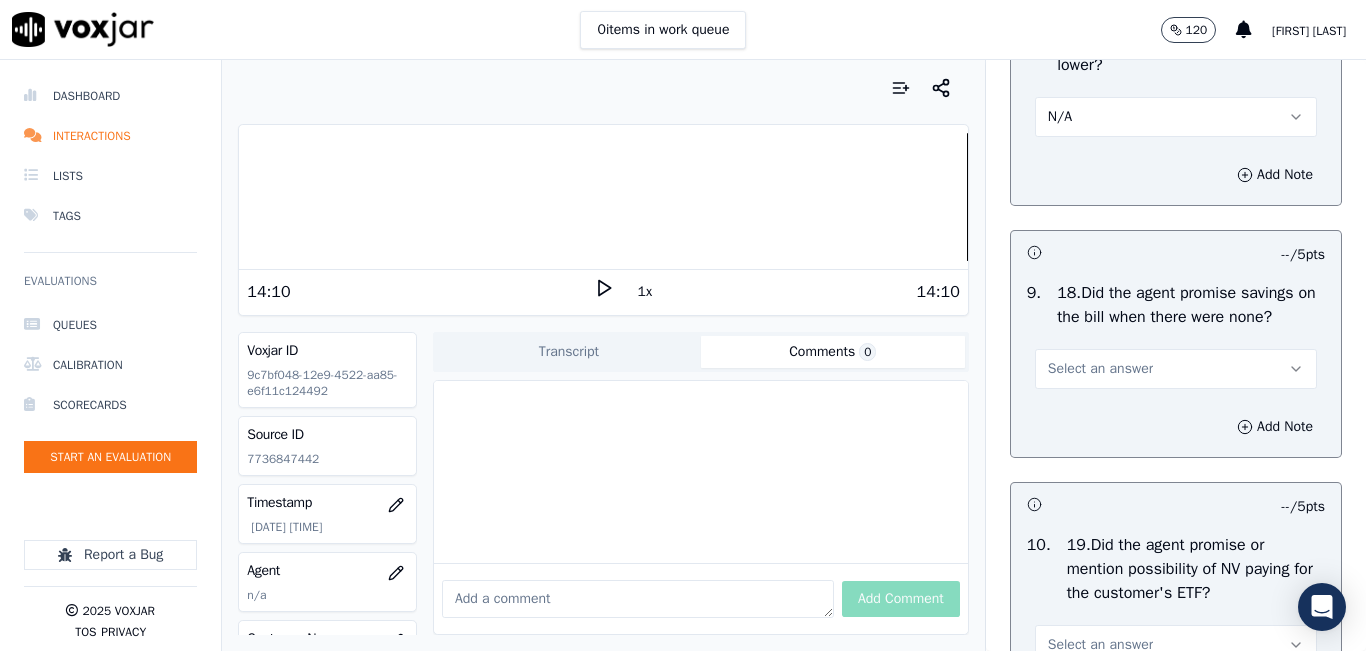 scroll, scrollTop: 4900, scrollLeft: 0, axis: vertical 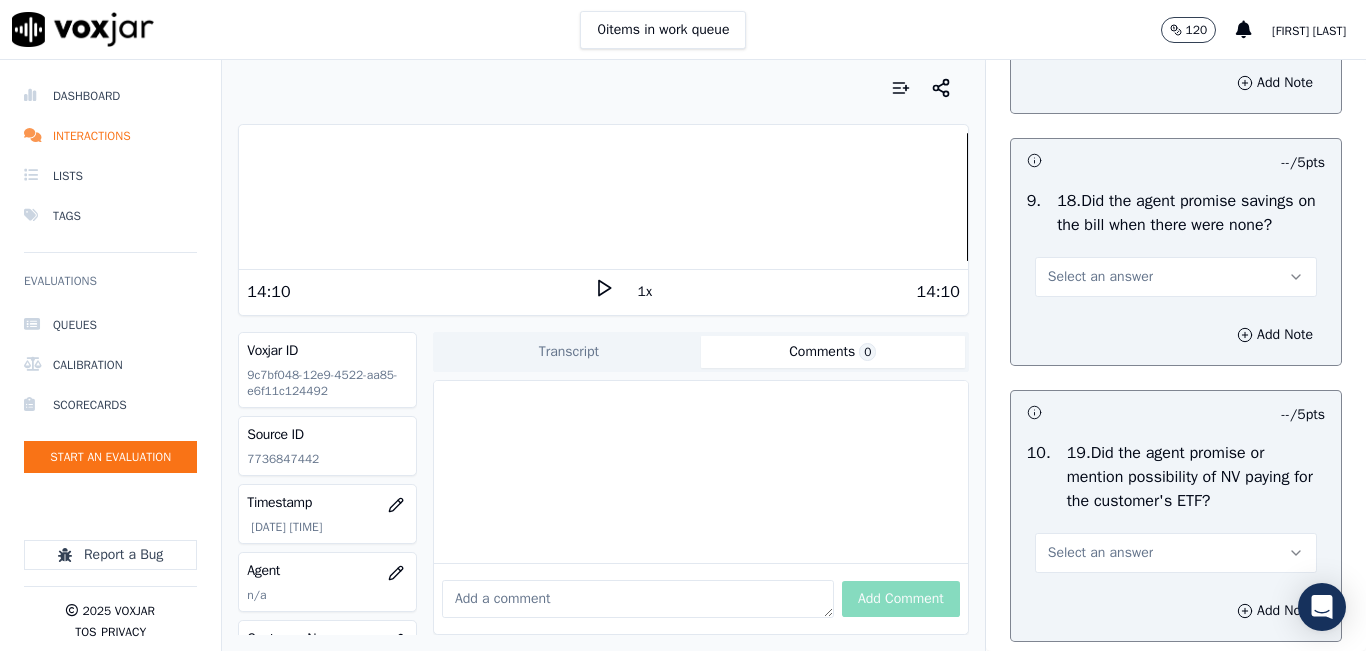 click on "Select an answer" at bounding box center (1176, 277) 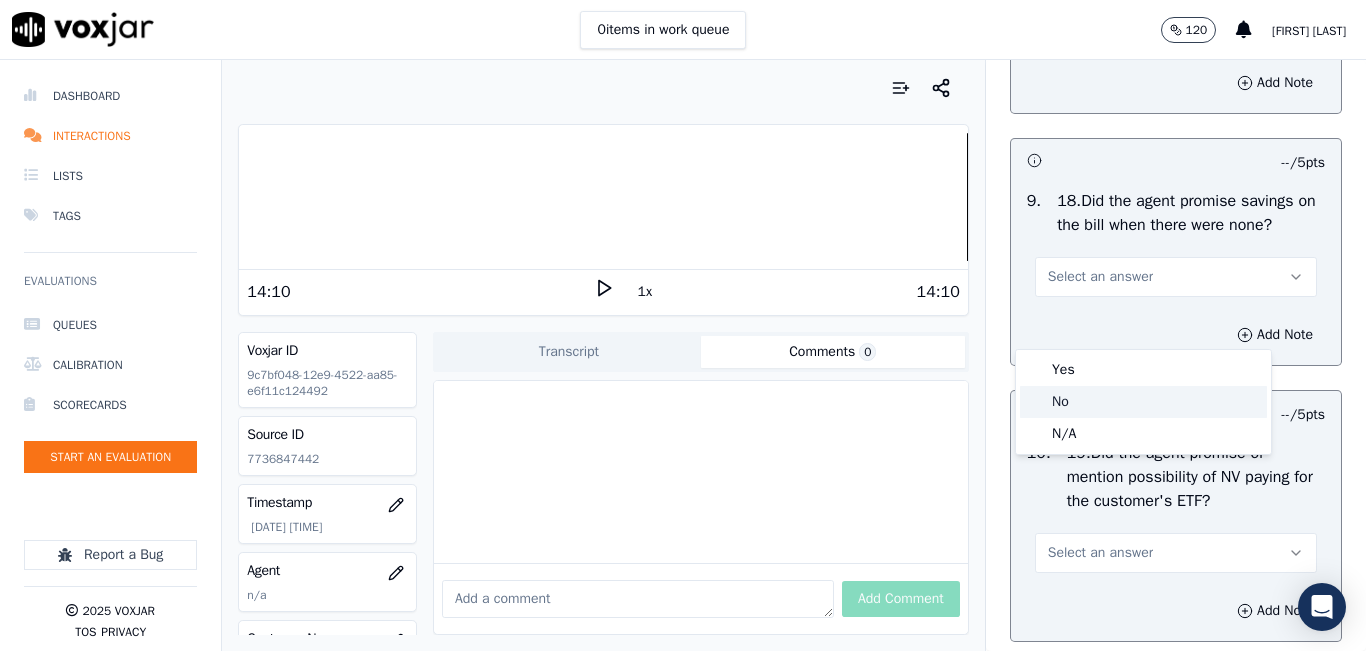 click on "No" 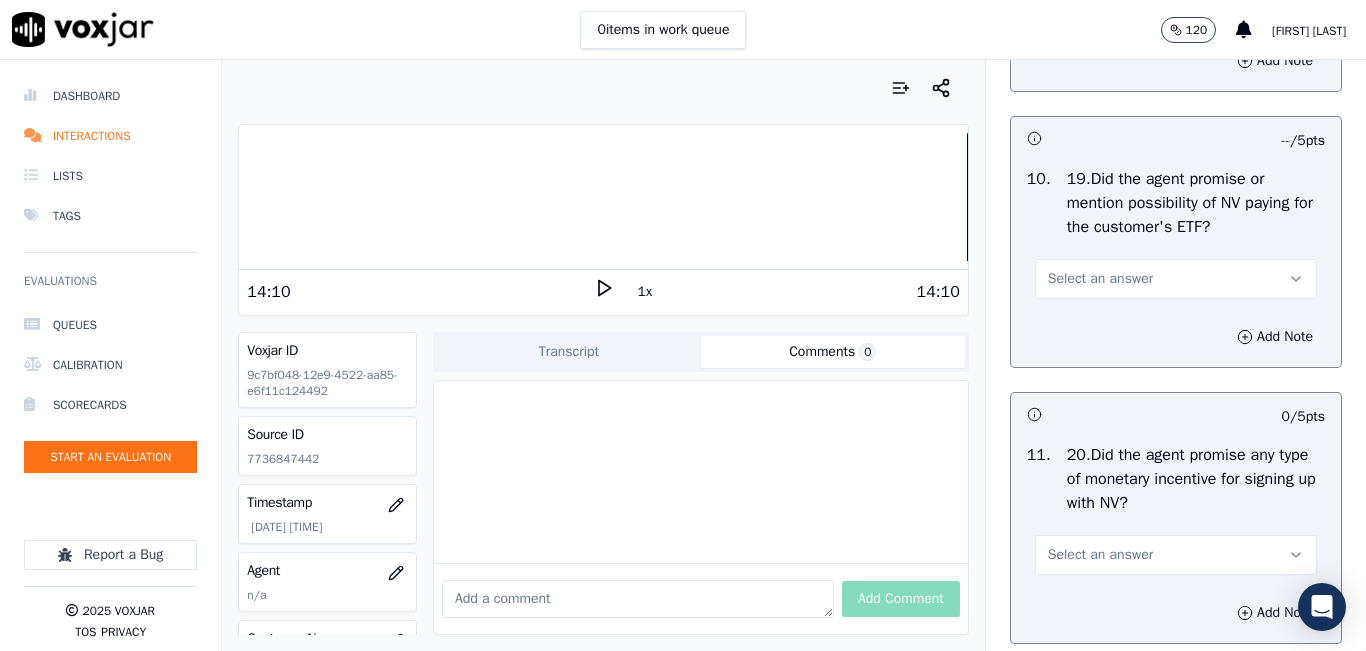 scroll, scrollTop: 5200, scrollLeft: 0, axis: vertical 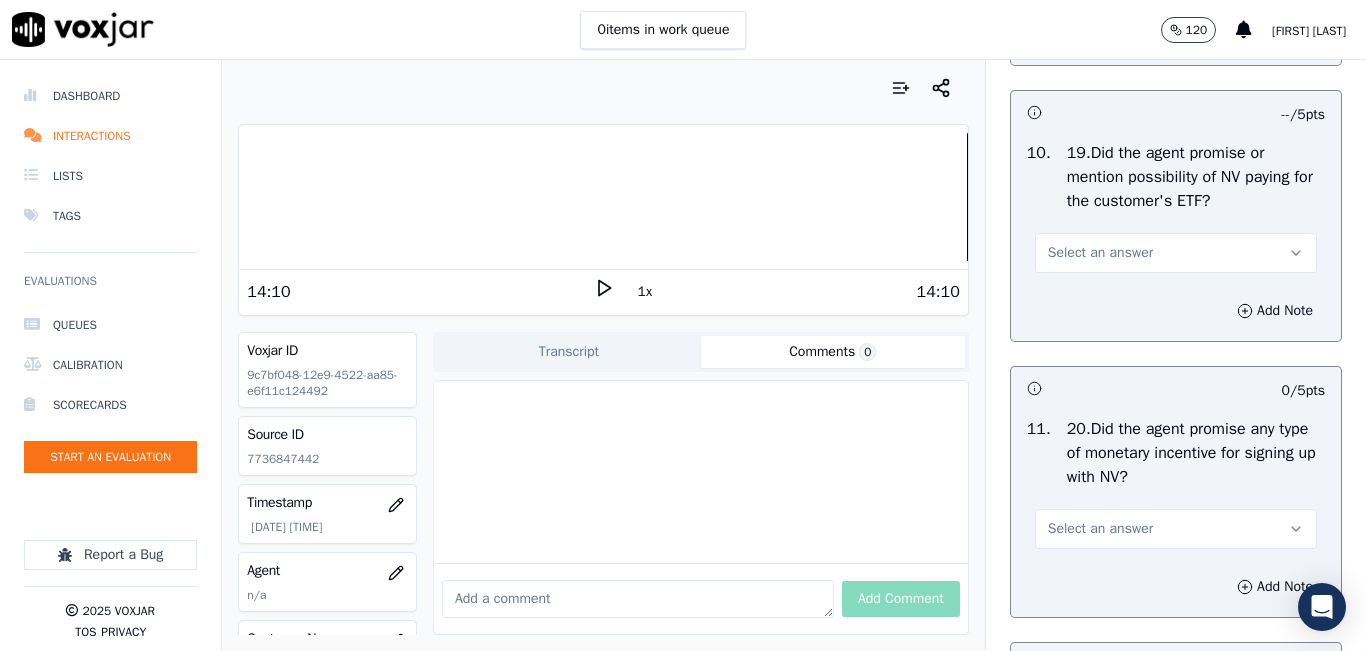 click on "Select an answer" at bounding box center [1176, 253] 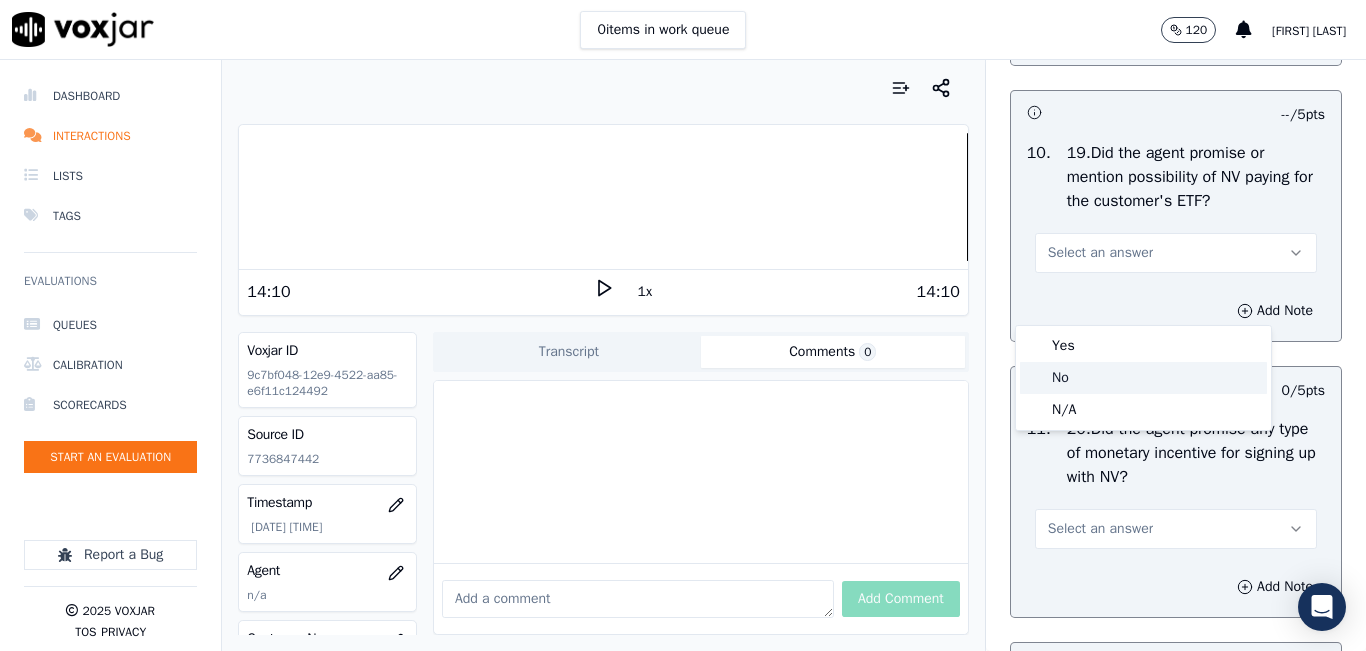 click on "No" 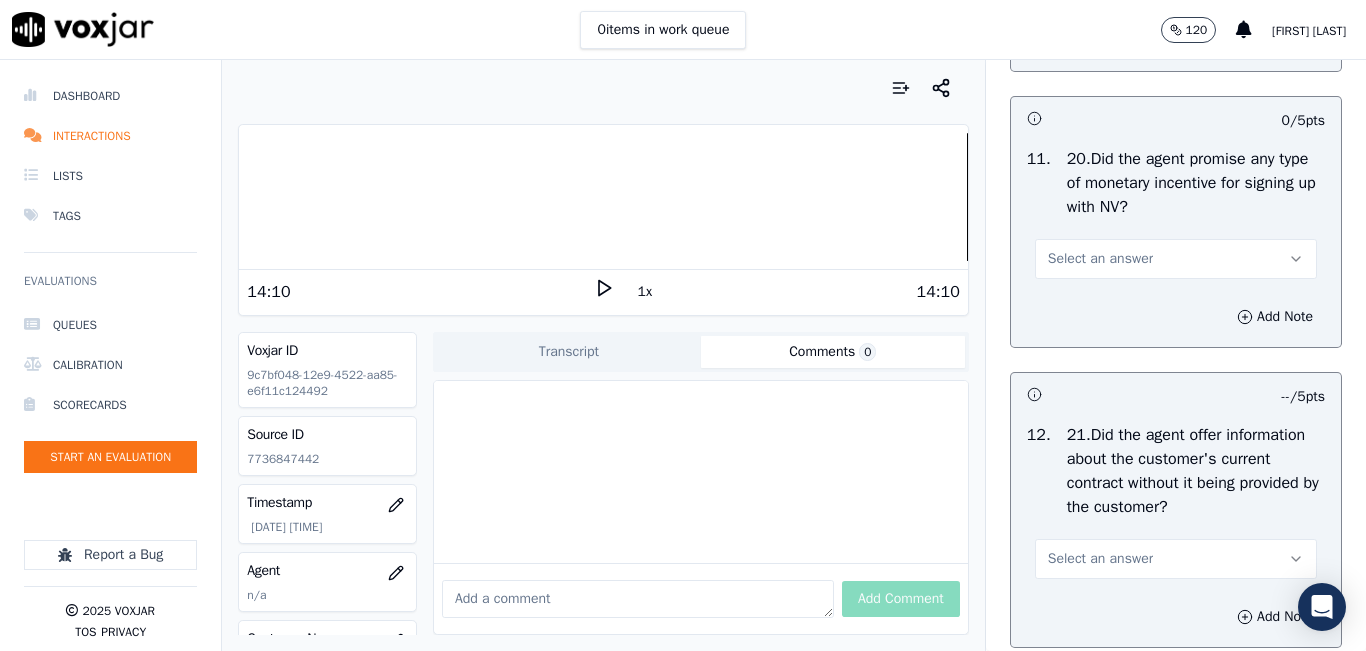 scroll, scrollTop: 5500, scrollLeft: 0, axis: vertical 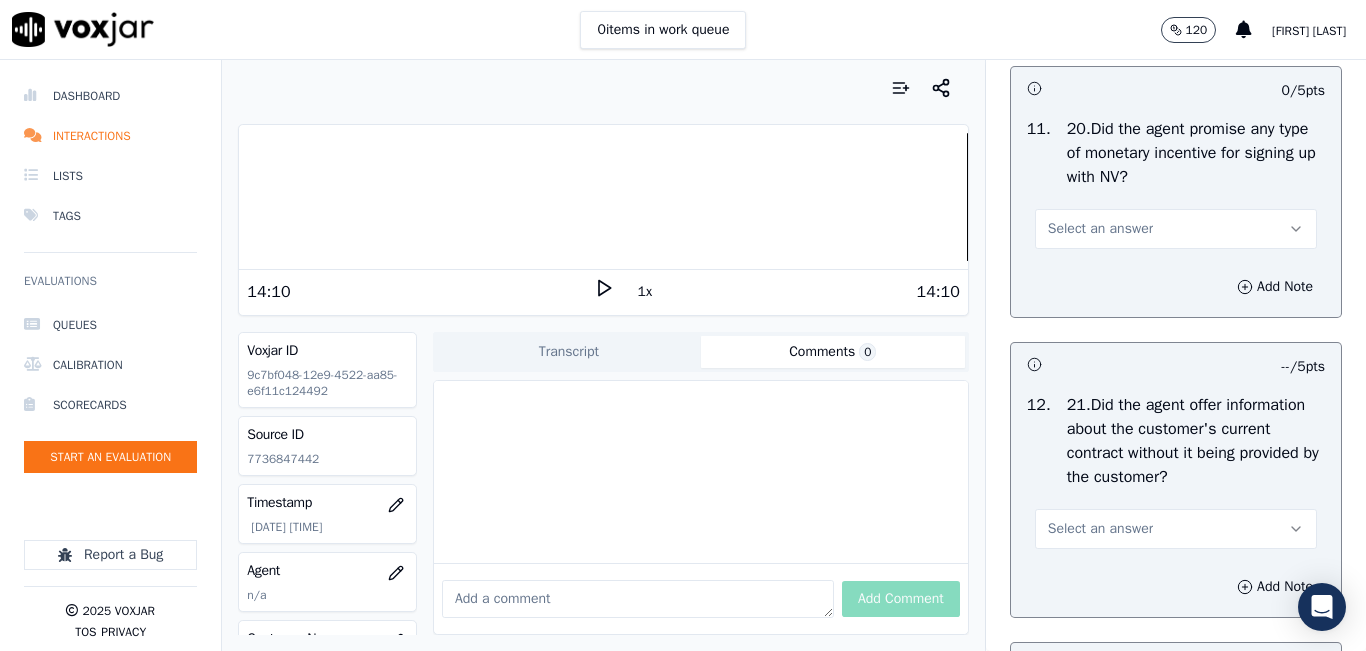 click on "Select an answer" at bounding box center [1176, 229] 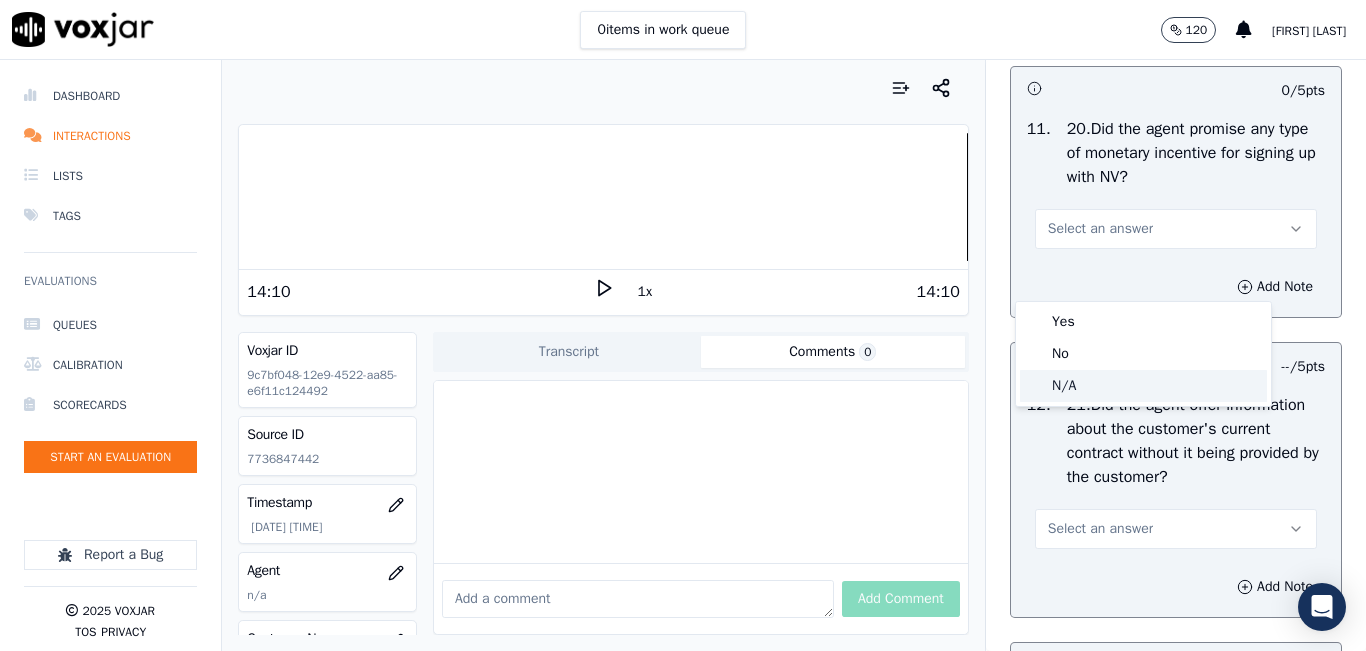 drag, startPoint x: 1159, startPoint y: 387, endPoint x: 1154, endPoint y: 376, distance: 12.083046 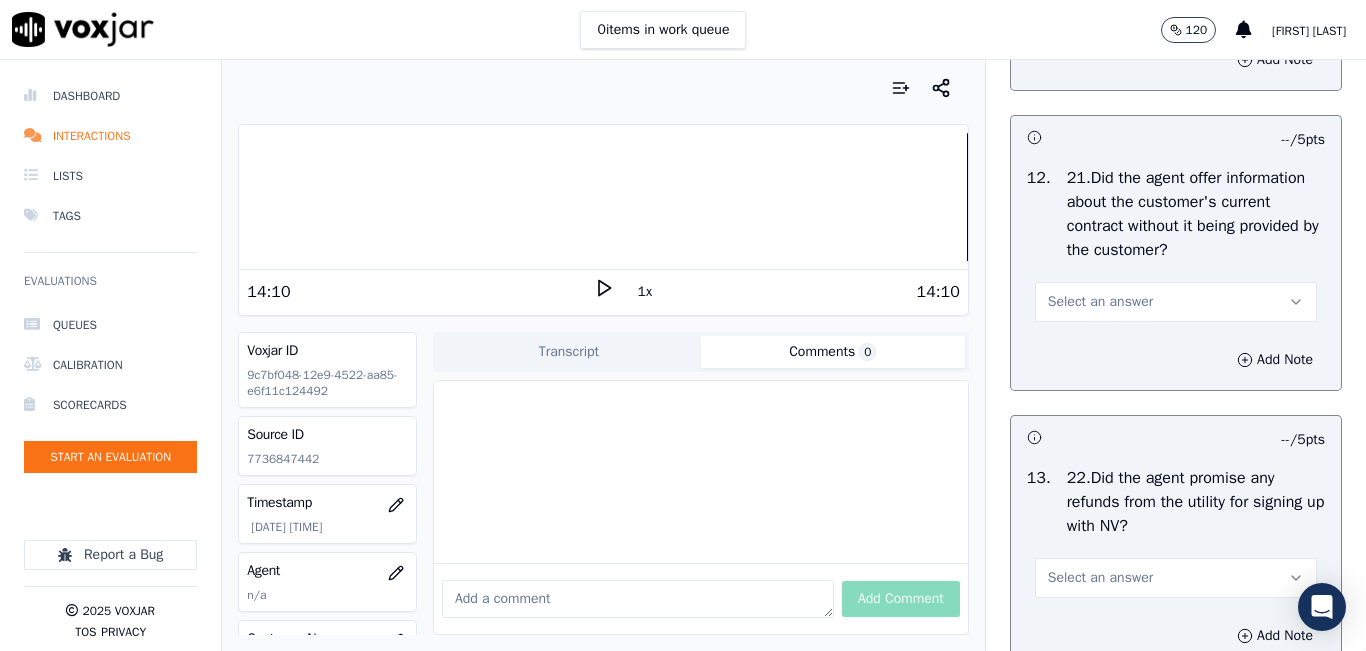 scroll, scrollTop: 5800, scrollLeft: 0, axis: vertical 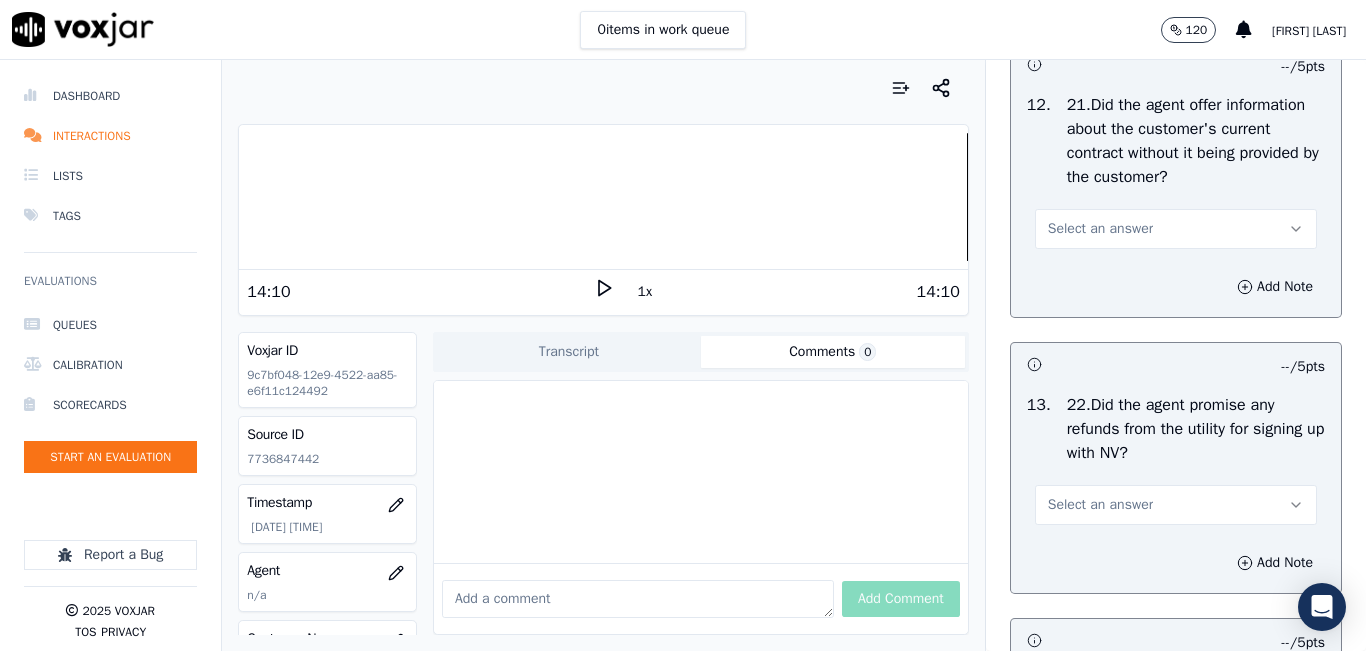 click on "Select an answer" at bounding box center (1176, 229) 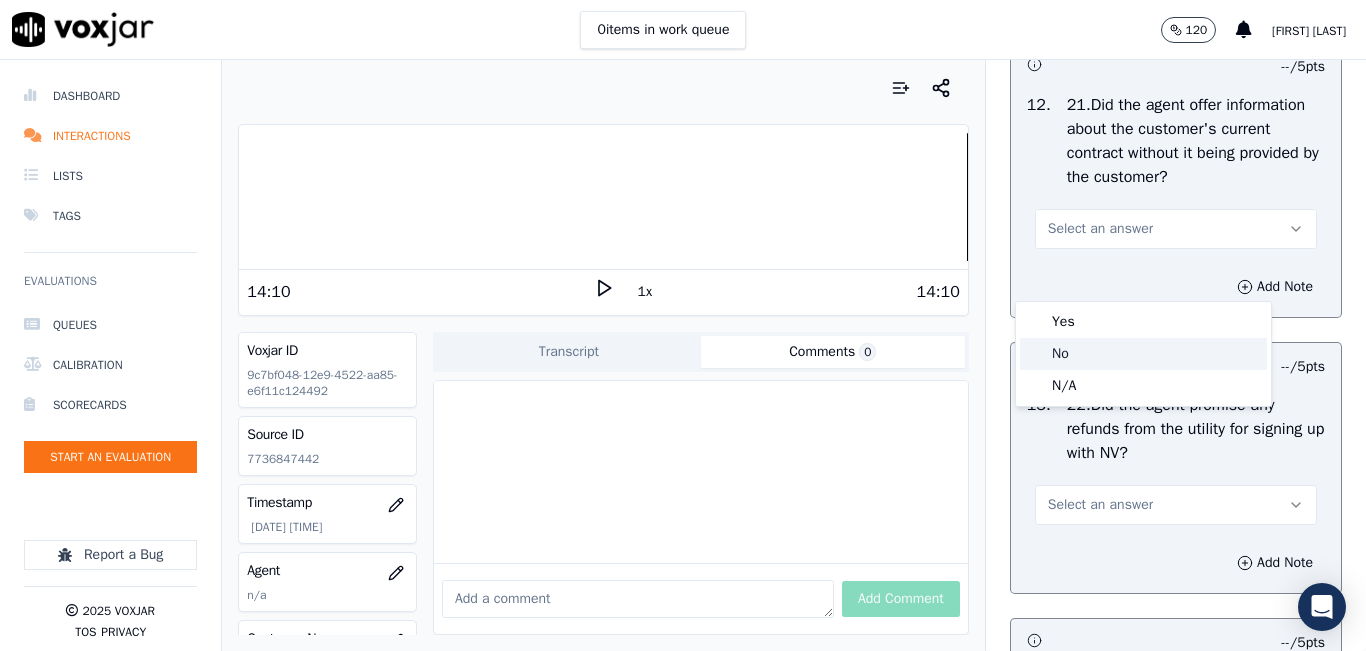 click on "No" 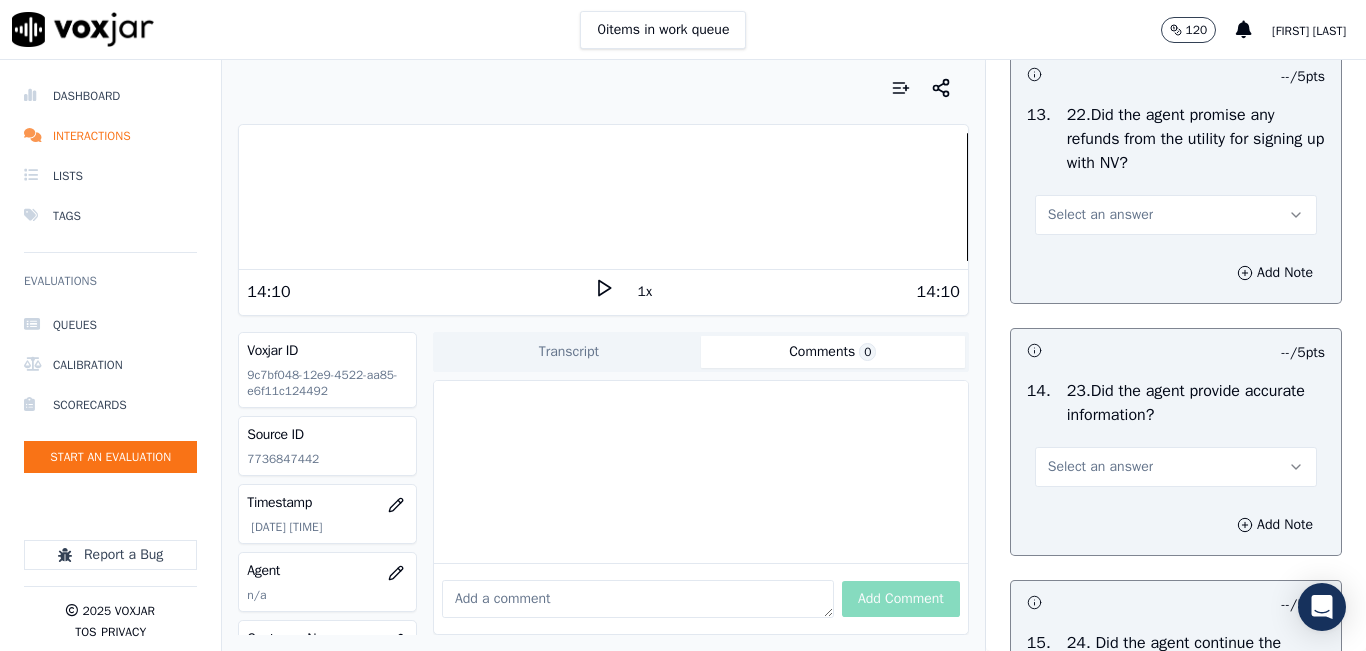 scroll, scrollTop: 6100, scrollLeft: 0, axis: vertical 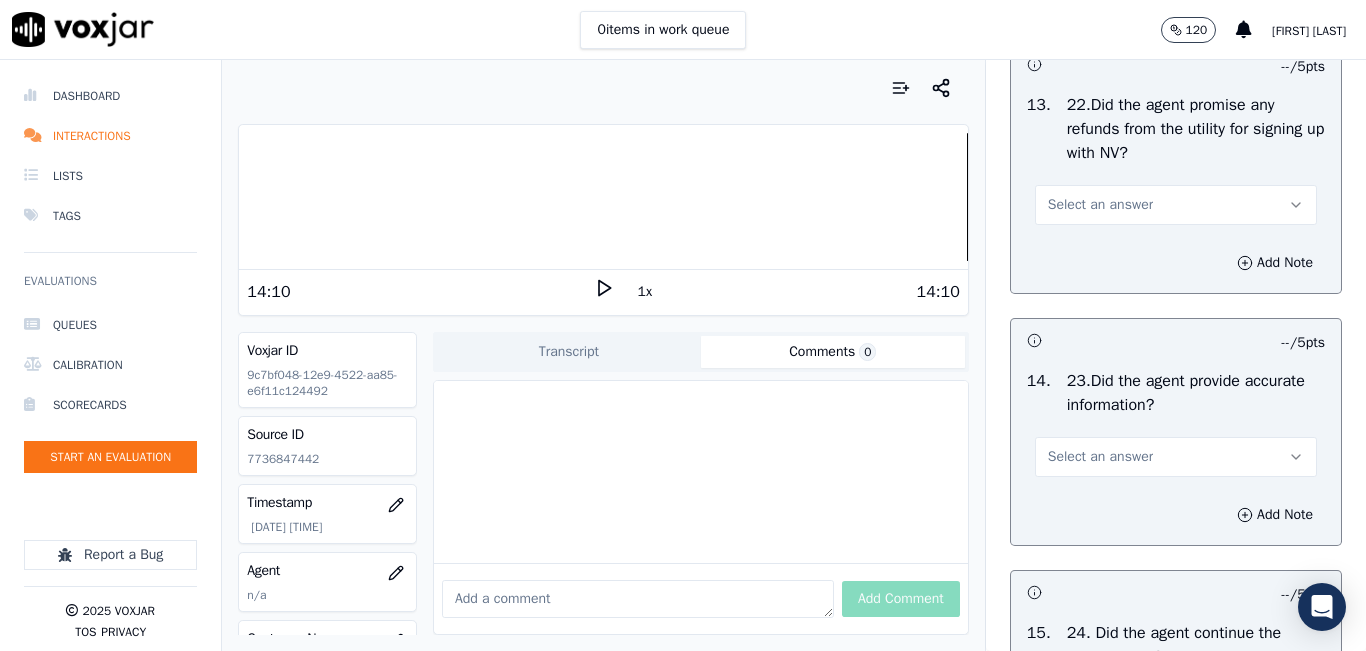 click on "Select an answer" at bounding box center [1100, 205] 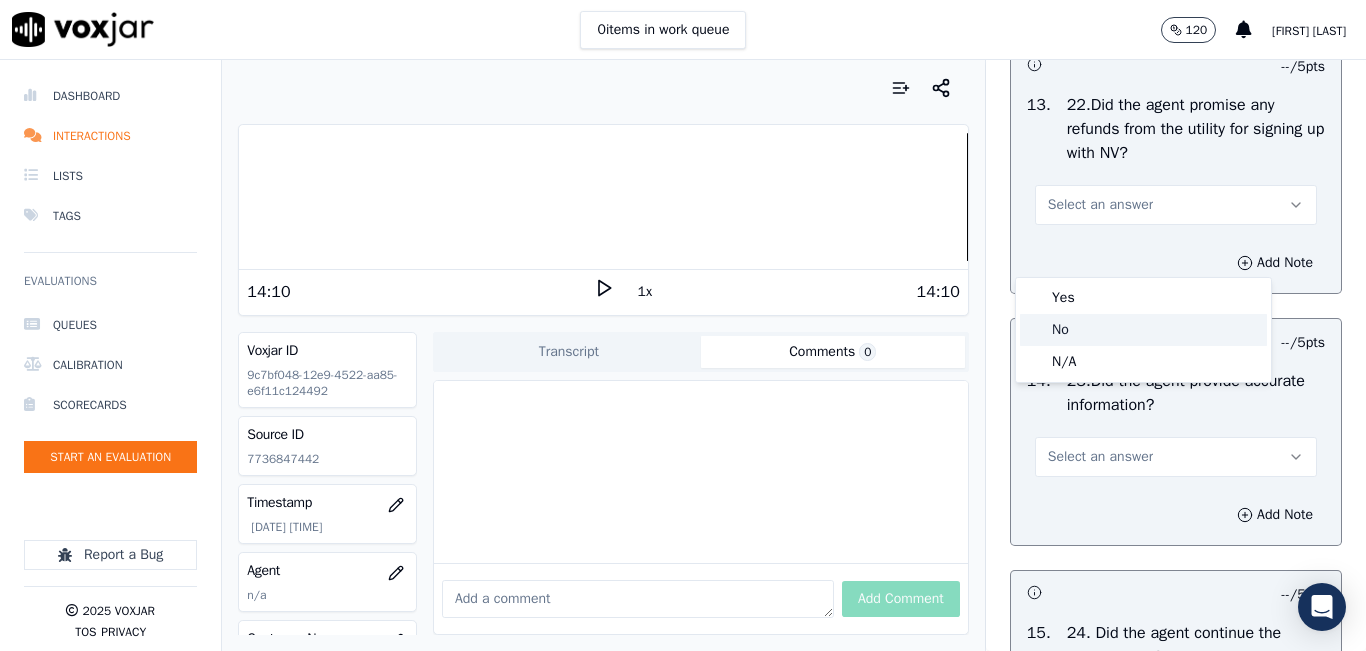 click on "No" 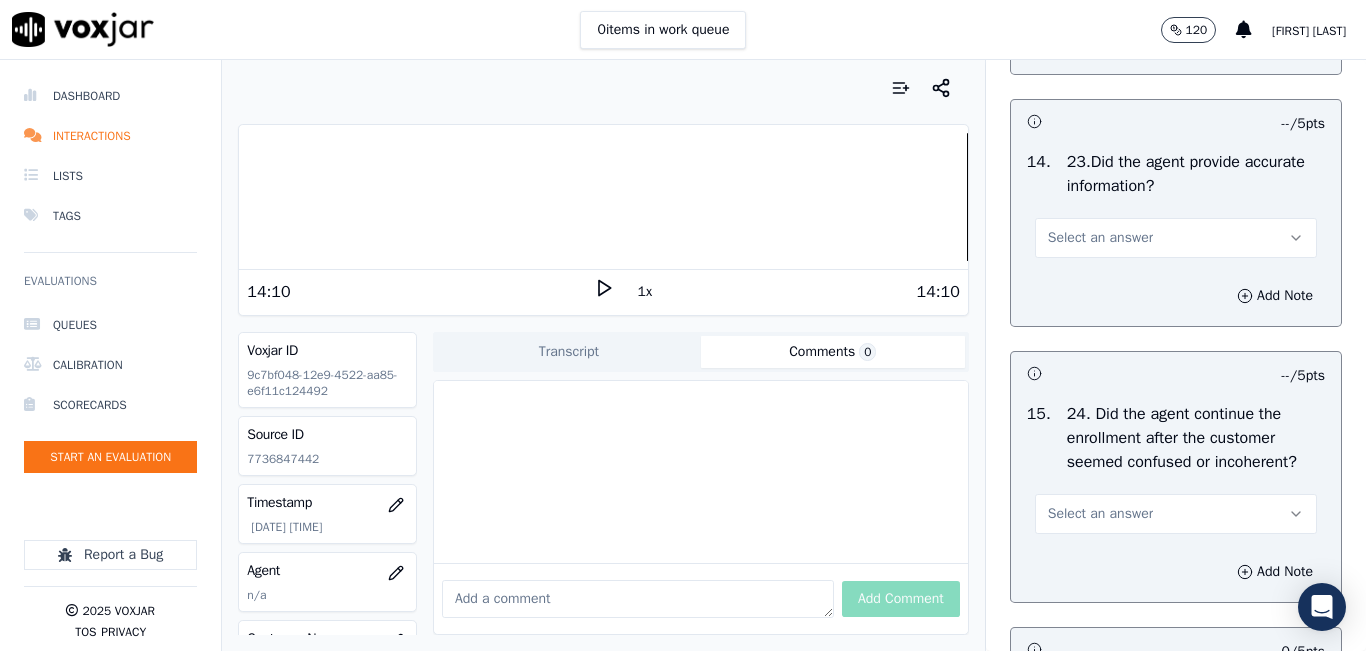 scroll, scrollTop: 6400, scrollLeft: 0, axis: vertical 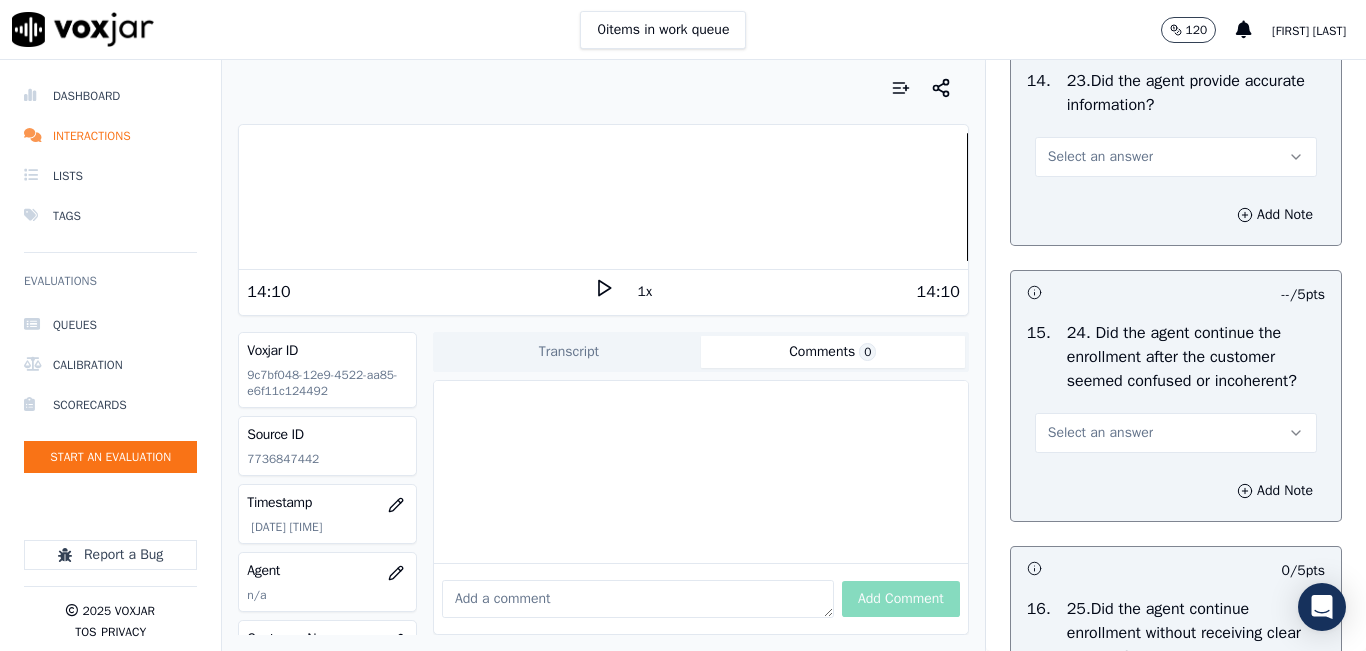 click on "Select an answer" at bounding box center [1100, 157] 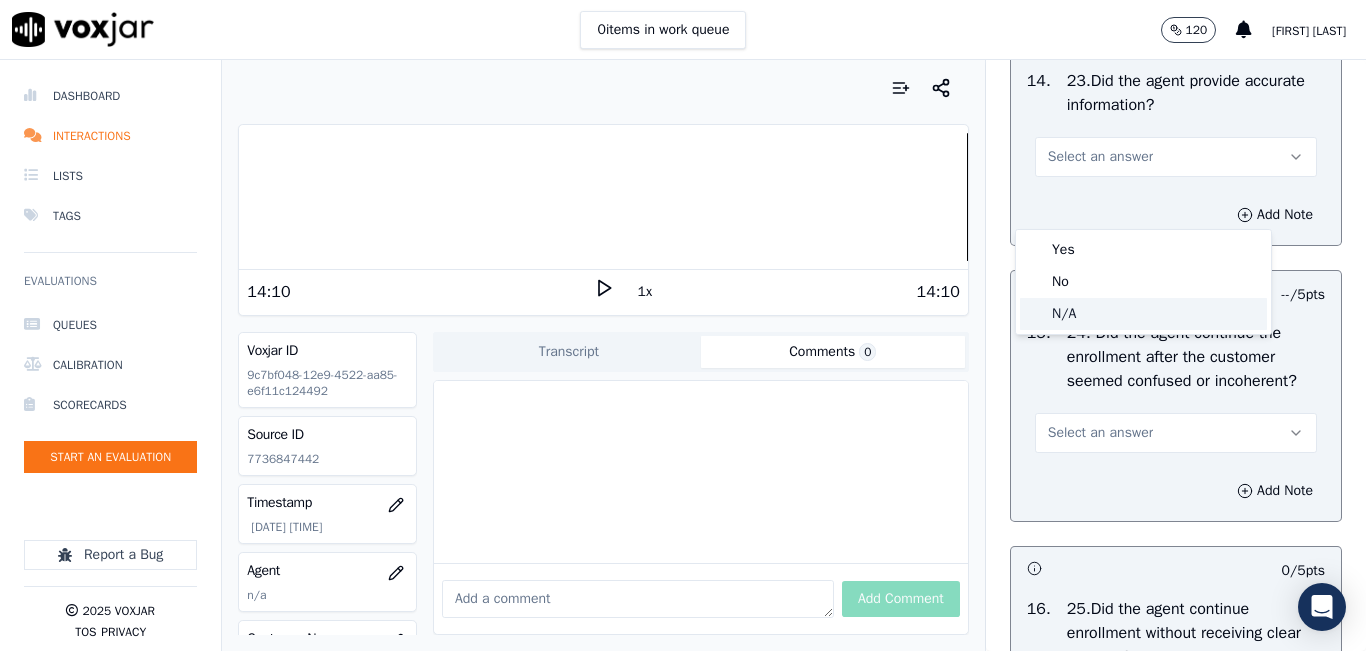 click on "N/A" 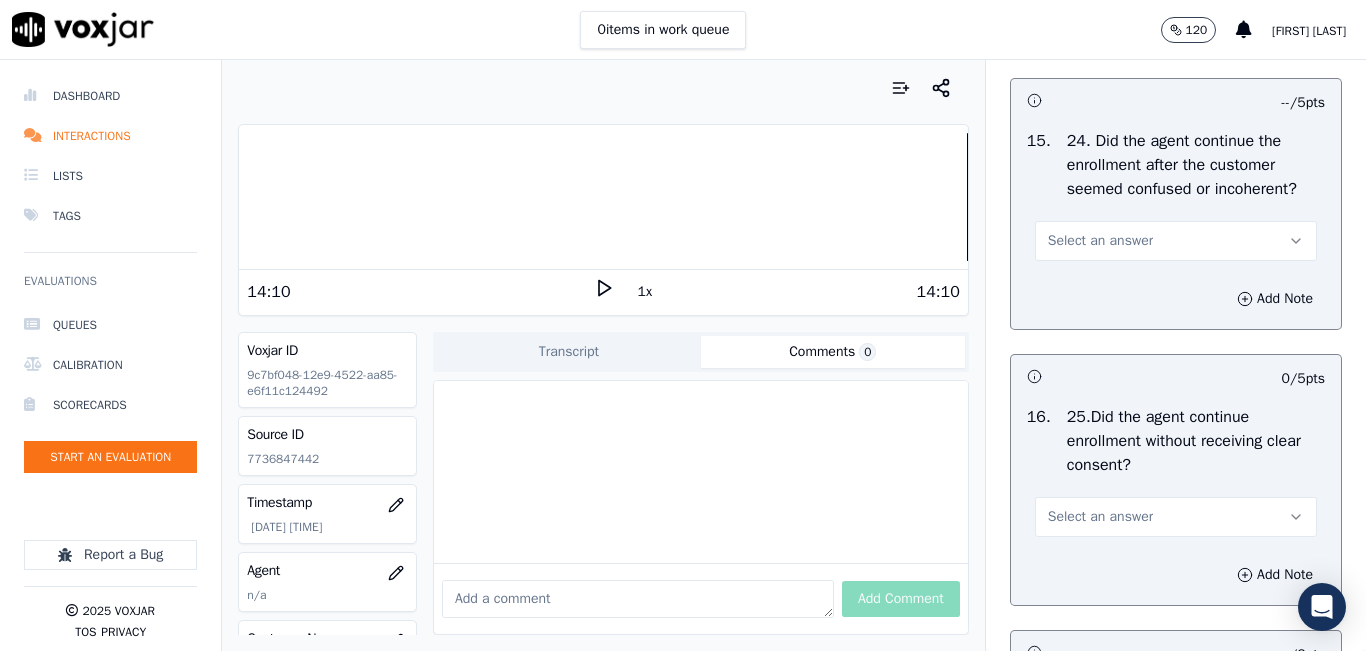 scroll, scrollTop: 6600, scrollLeft: 0, axis: vertical 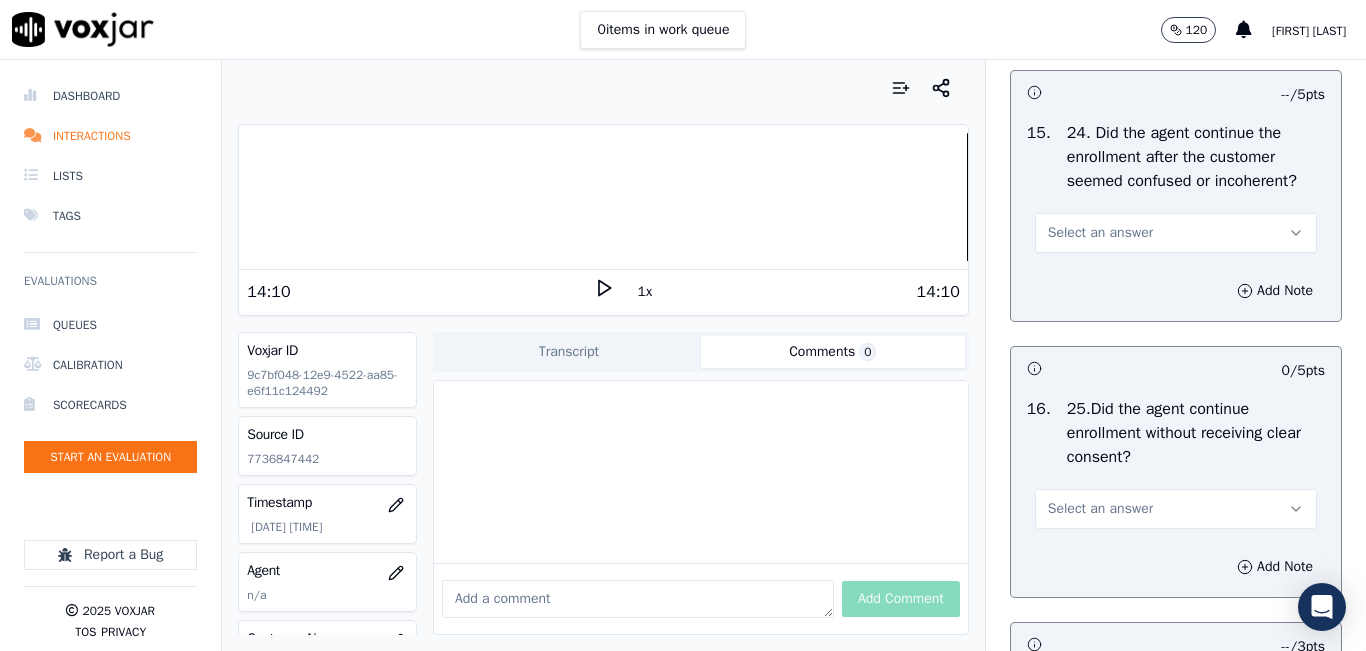 click on "Select an answer" at bounding box center [1176, 233] 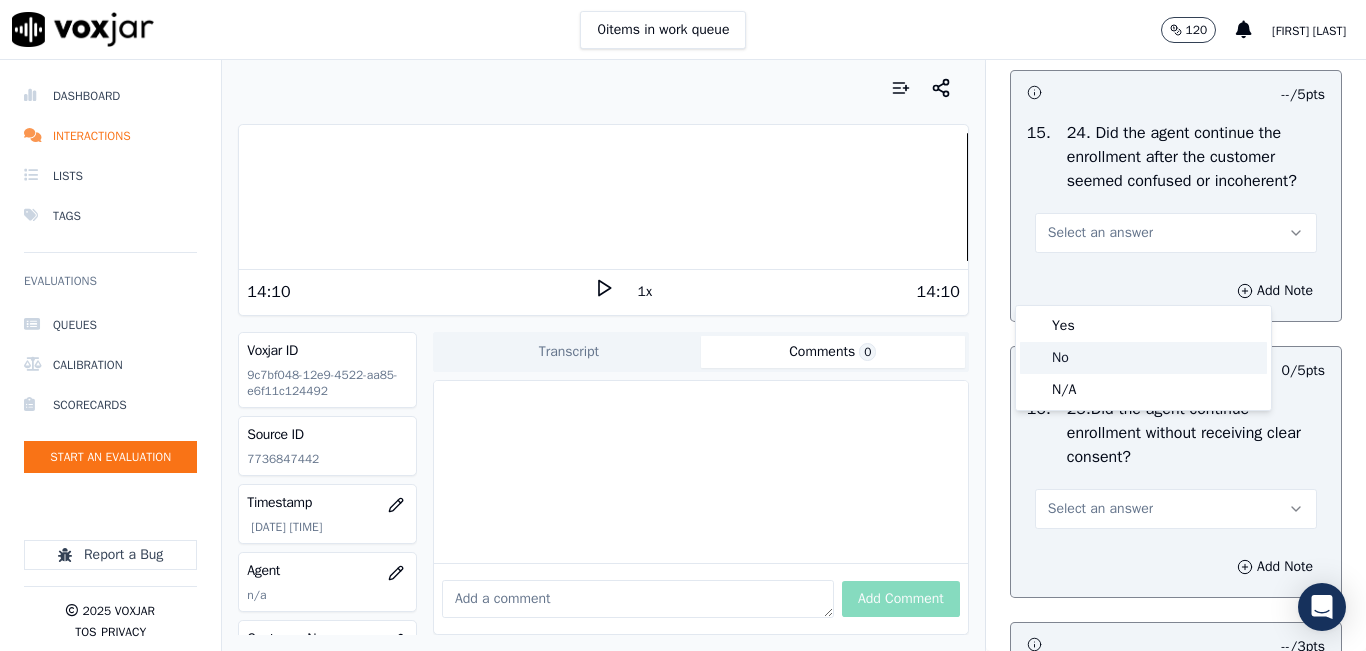 click on "No" 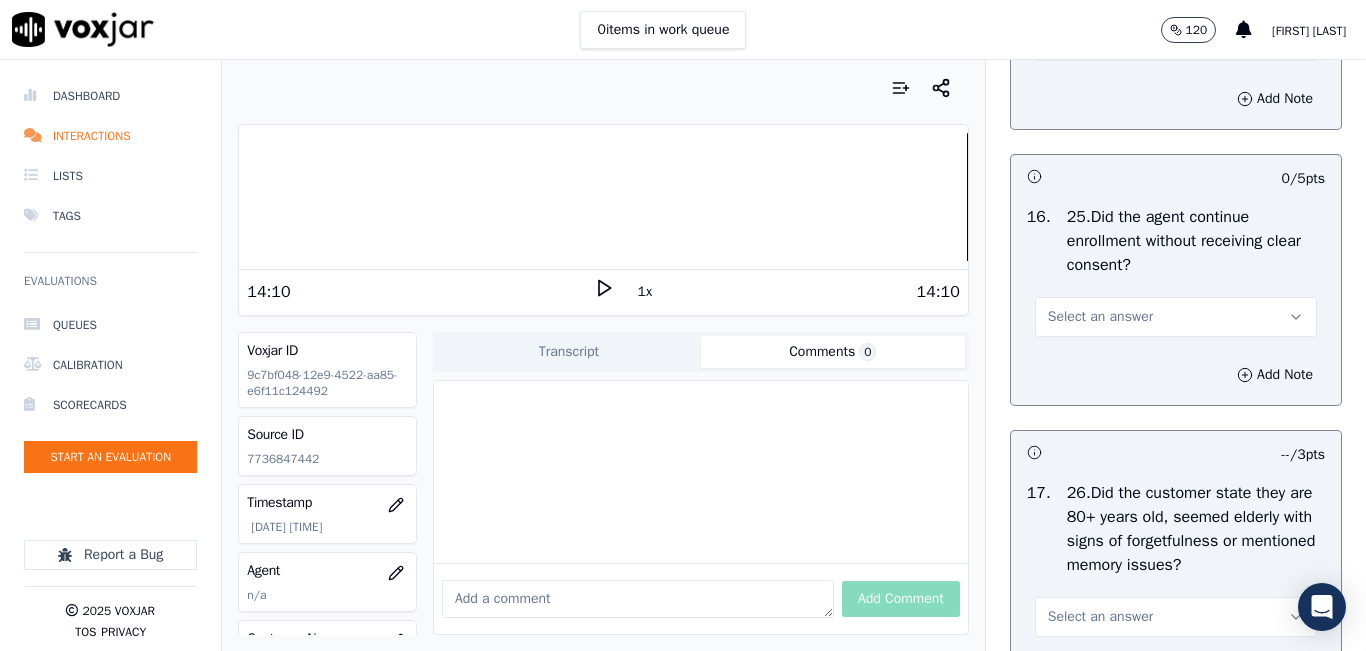 scroll, scrollTop: 6800, scrollLeft: 0, axis: vertical 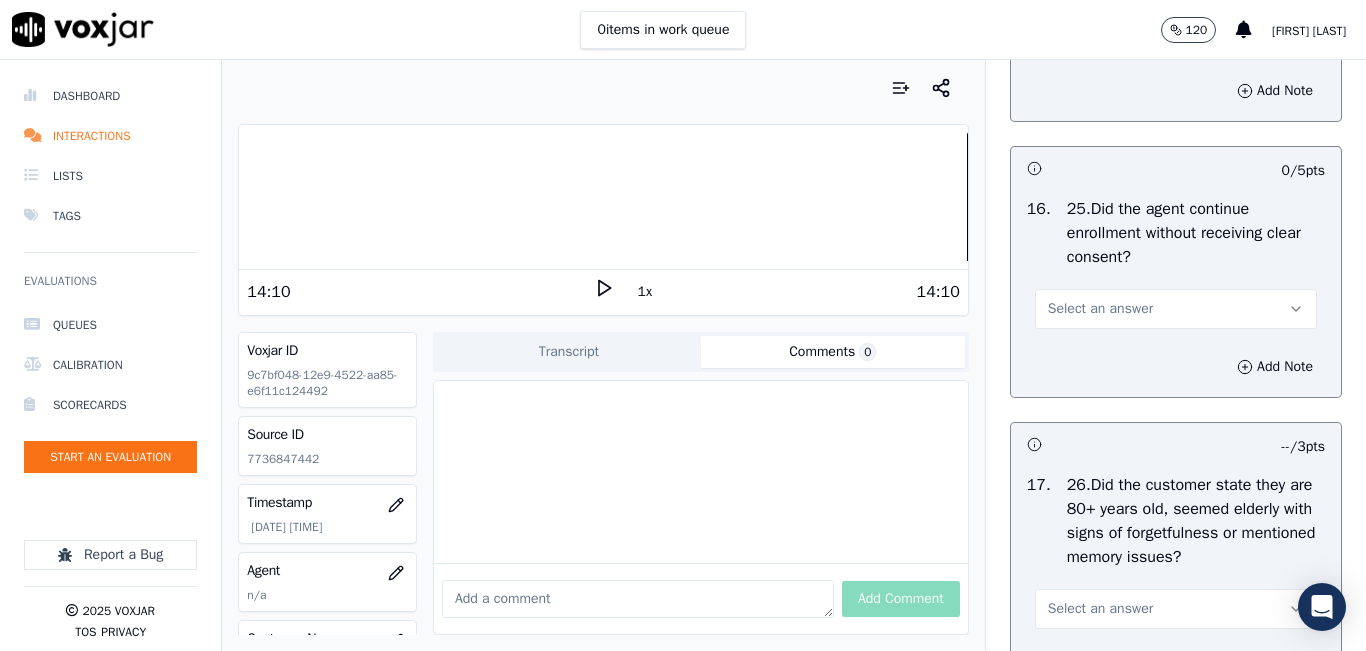 click on "Select an answer" at bounding box center (1176, 309) 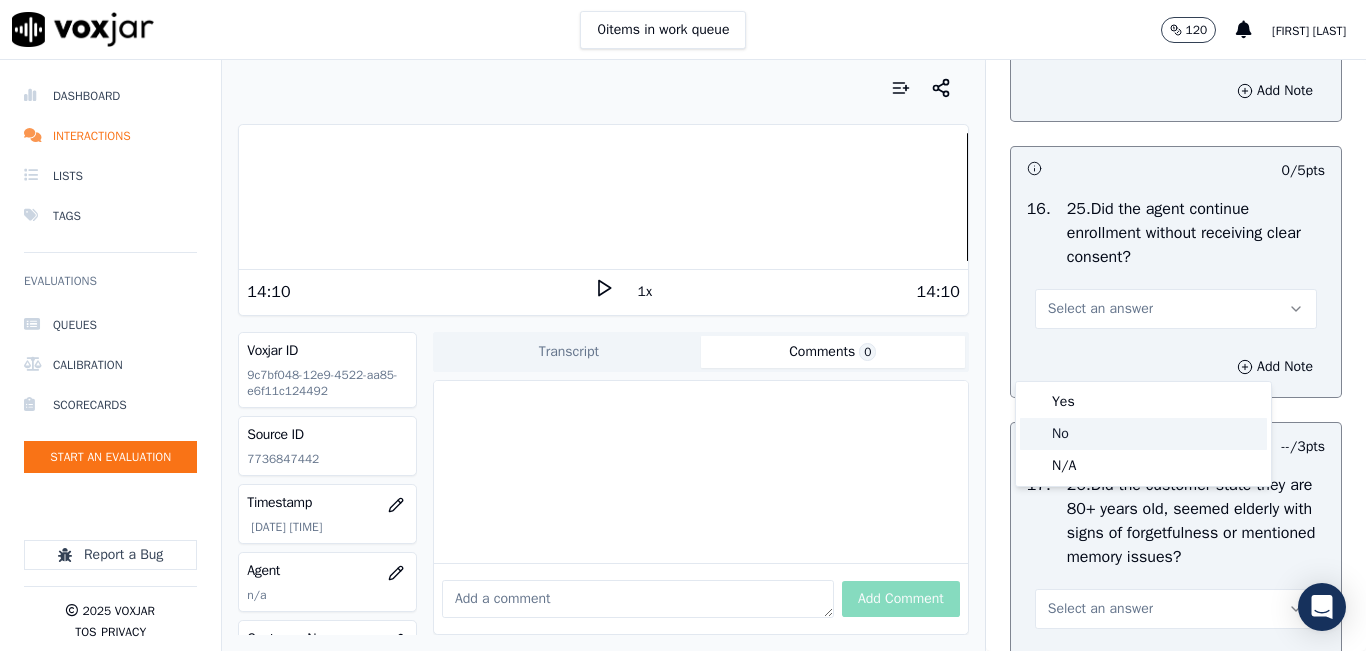 click on "No" 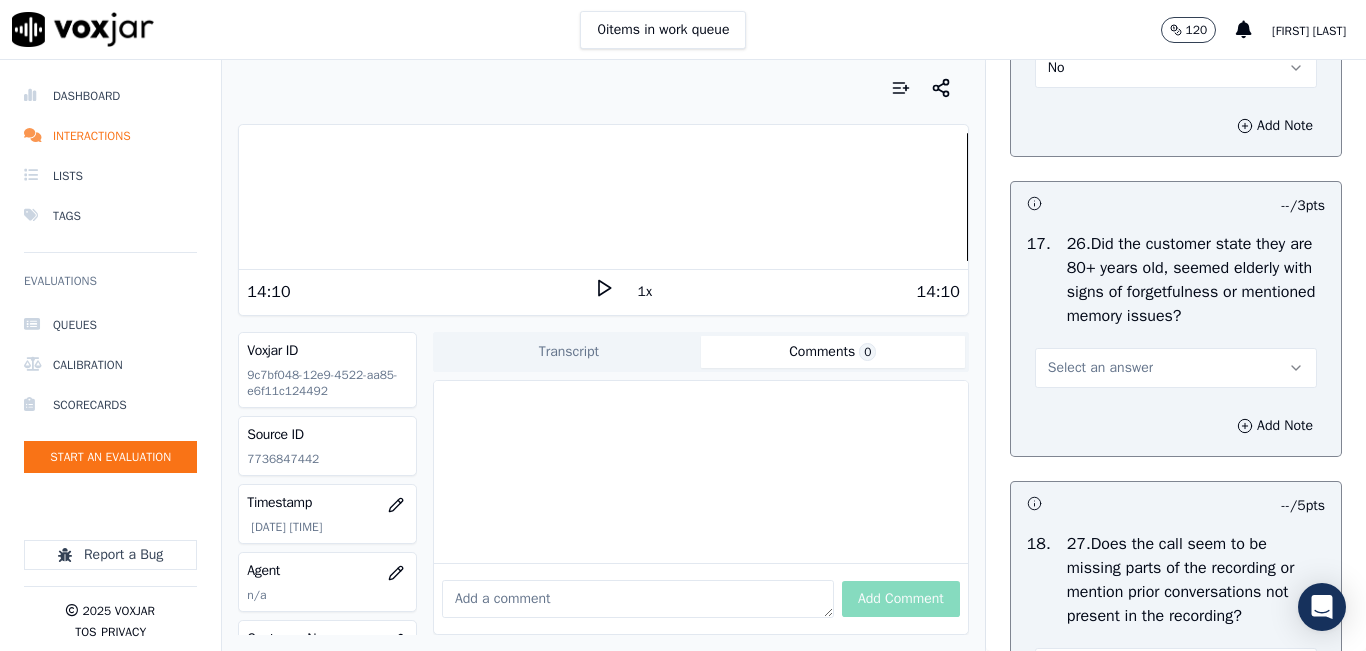 scroll, scrollTop: 7100, scrollLeft: 0, axis: vertical 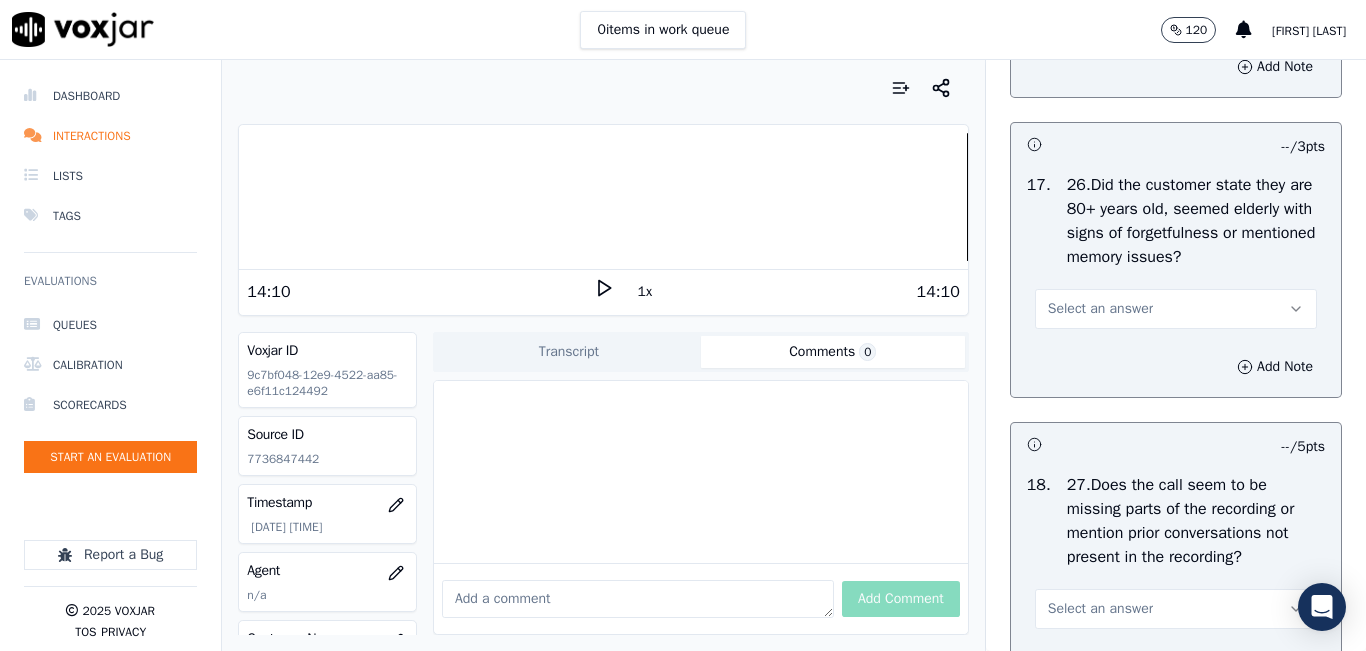 click on "Select an answer" at bounding box center [1176, 309] 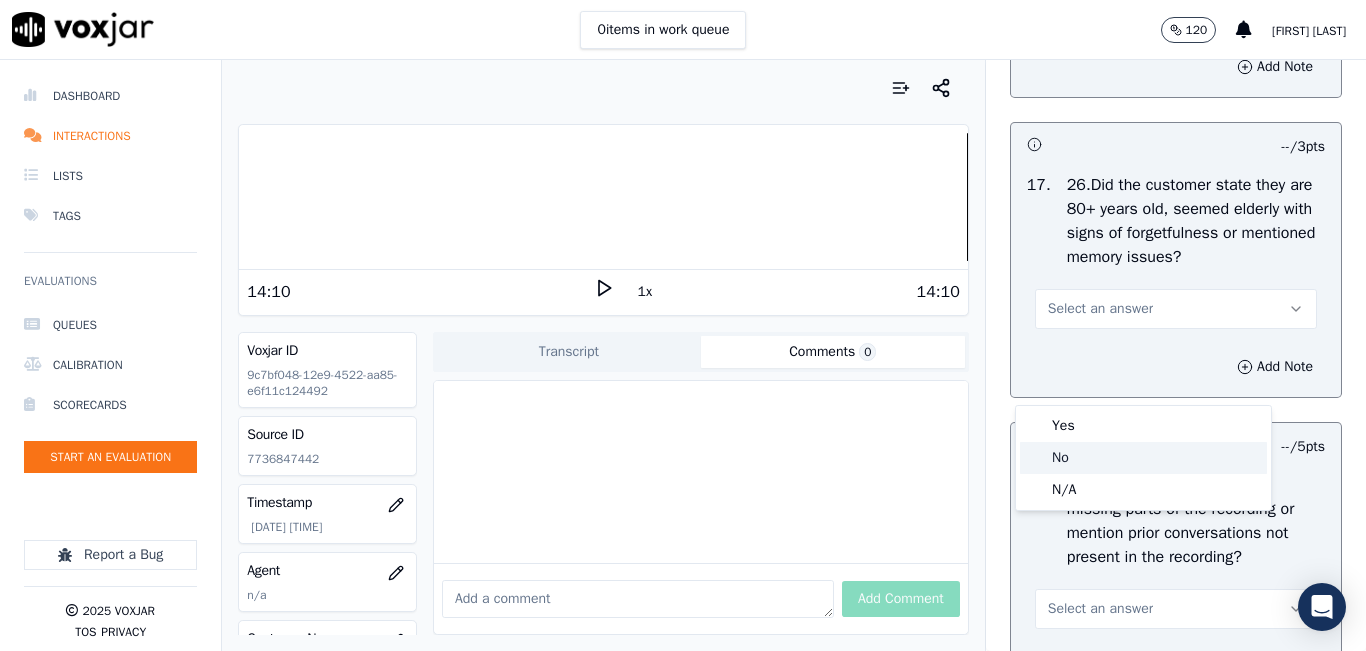 click on "No" 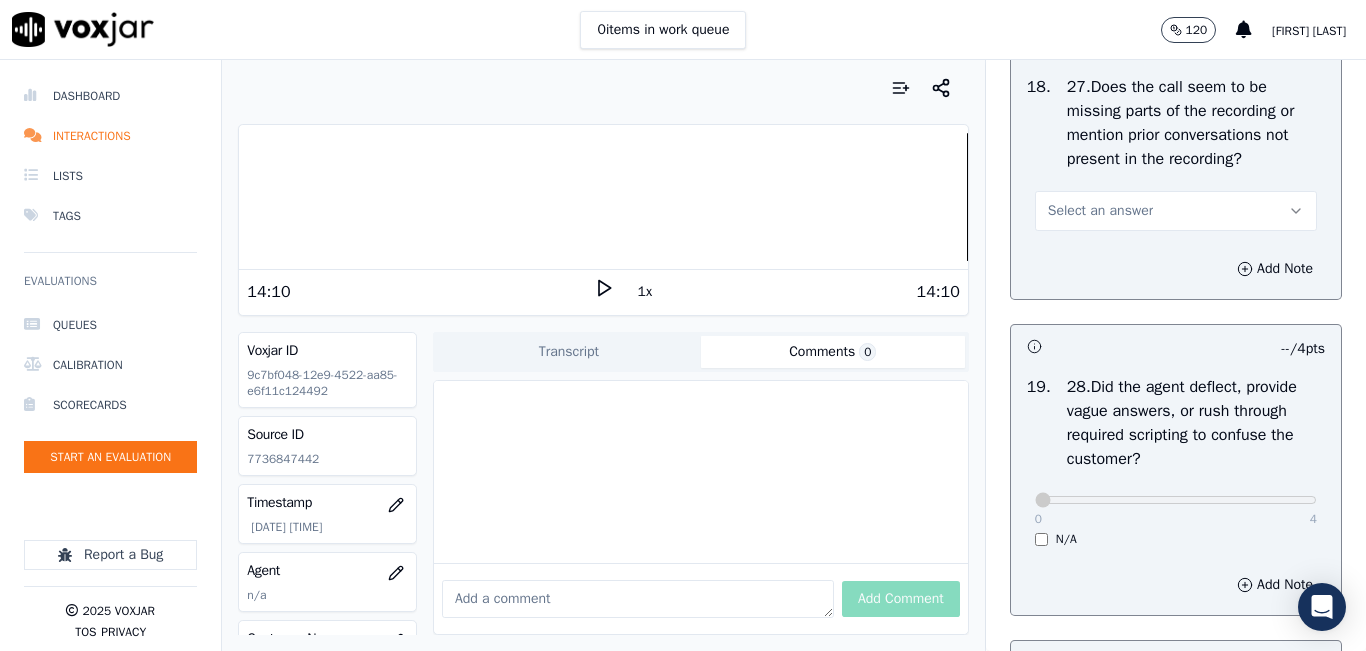 scroll, scrollTop: 7500, scrollLeft: 0, axis: vertical 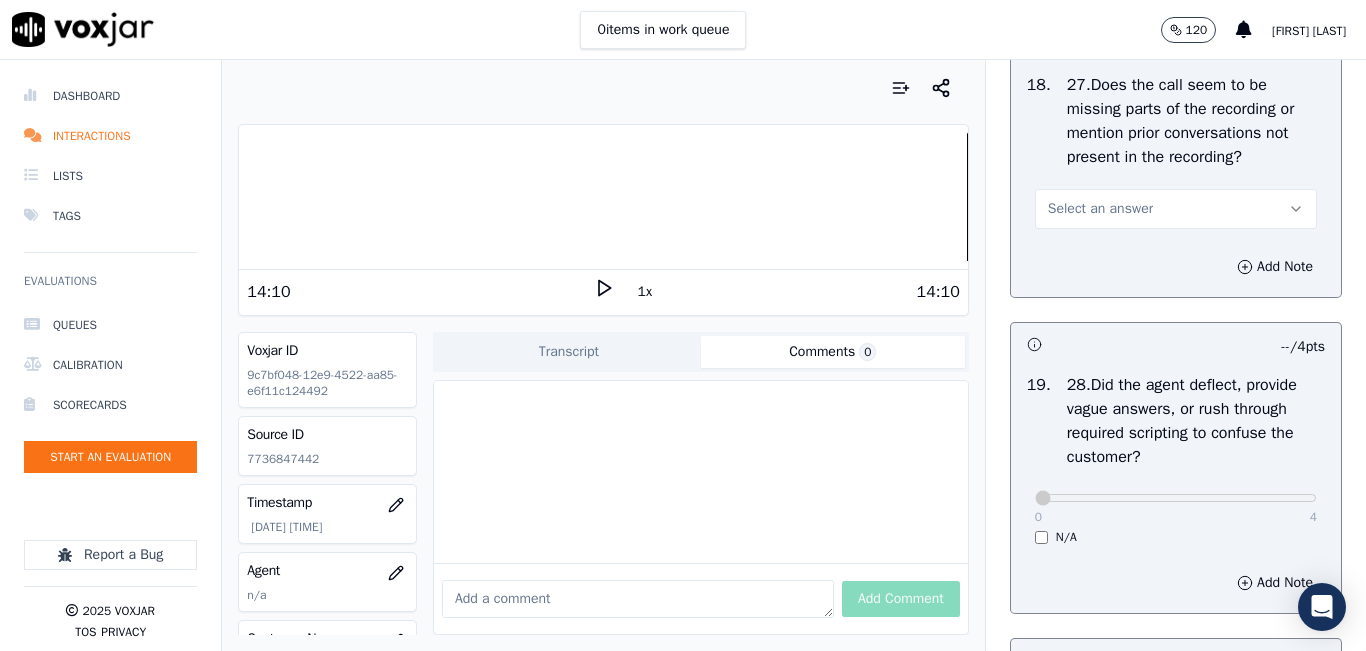 drag, startPoint x: 1170, startPoint y: 296, endPoint x: 1162, endPoint y: 306, distance: 12.806249 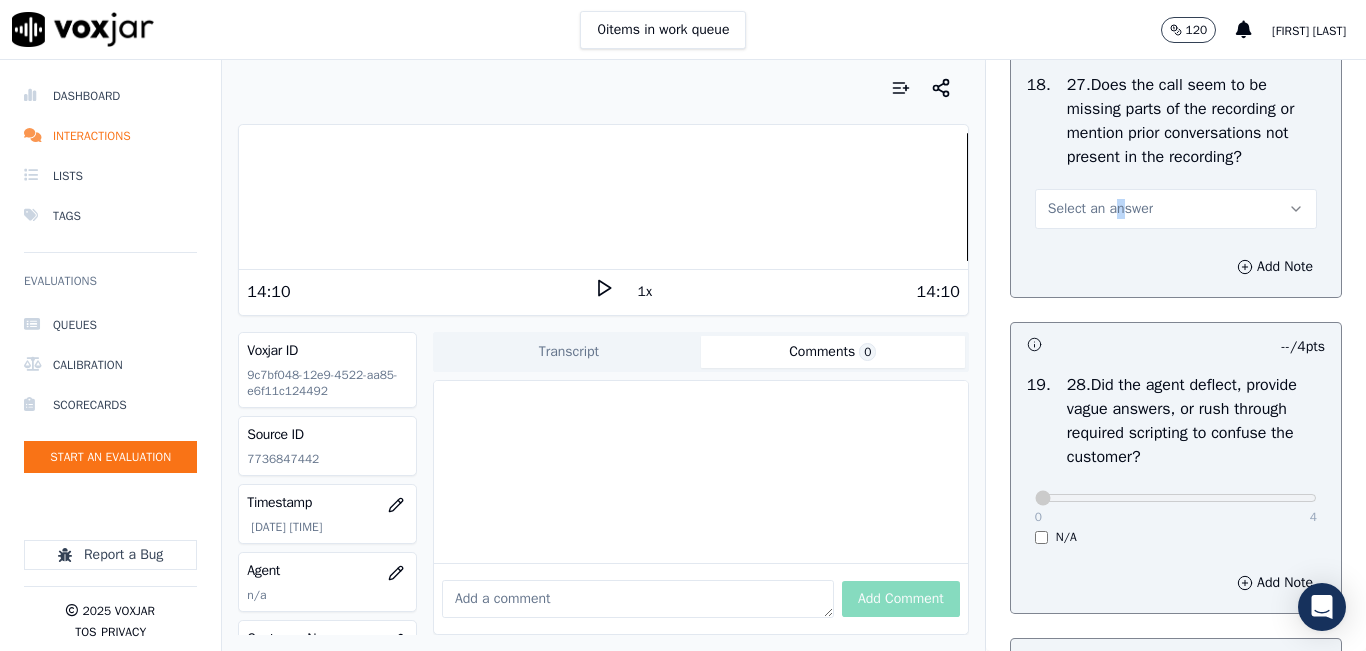 click on "18 .   27.Does the call seem to be missing parts of the recording or mention prior conversations not present in the recording?    Select an answer" at bounding box center (1176, 151) 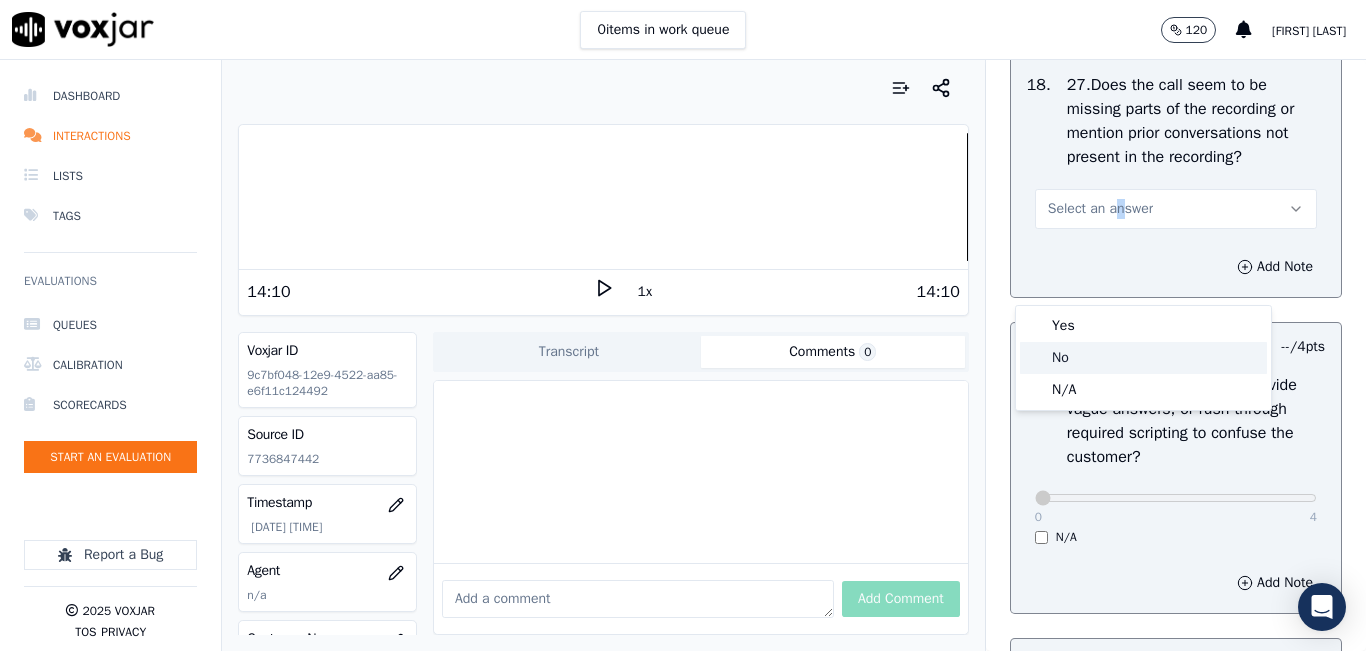 click on "No" 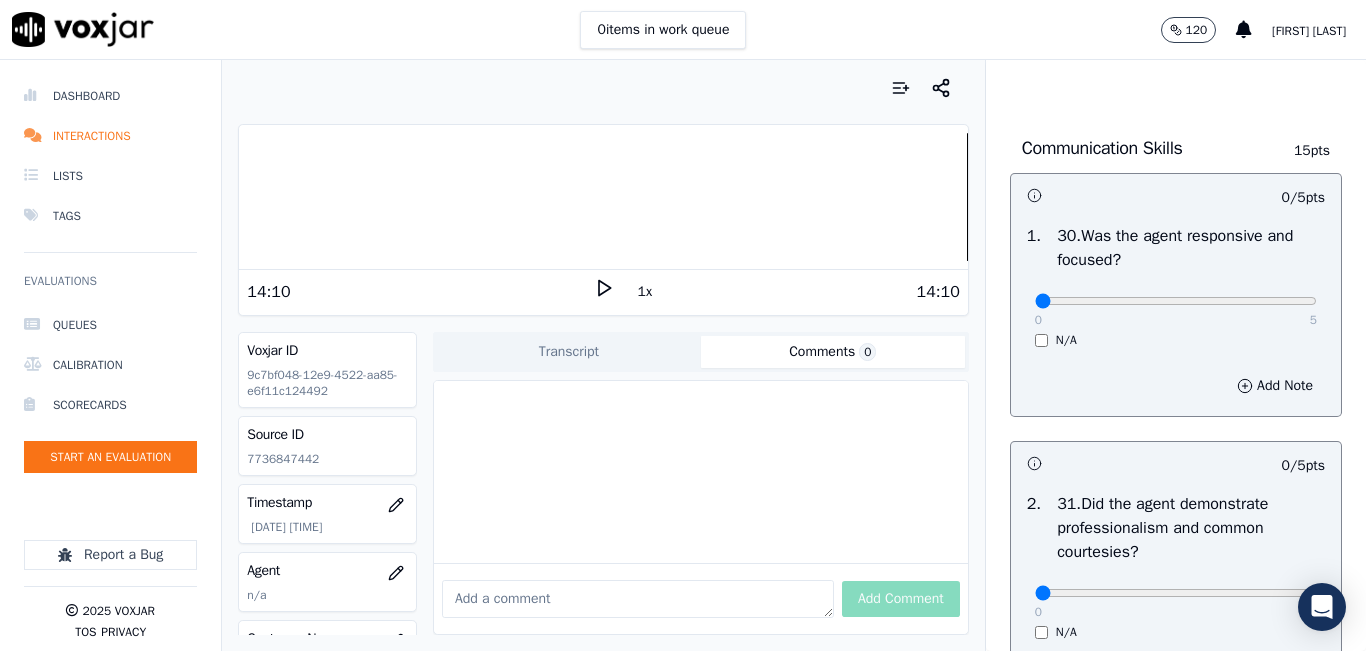 scroll, scrollTop: 8400, scrollLeft: 0, axis: vertical 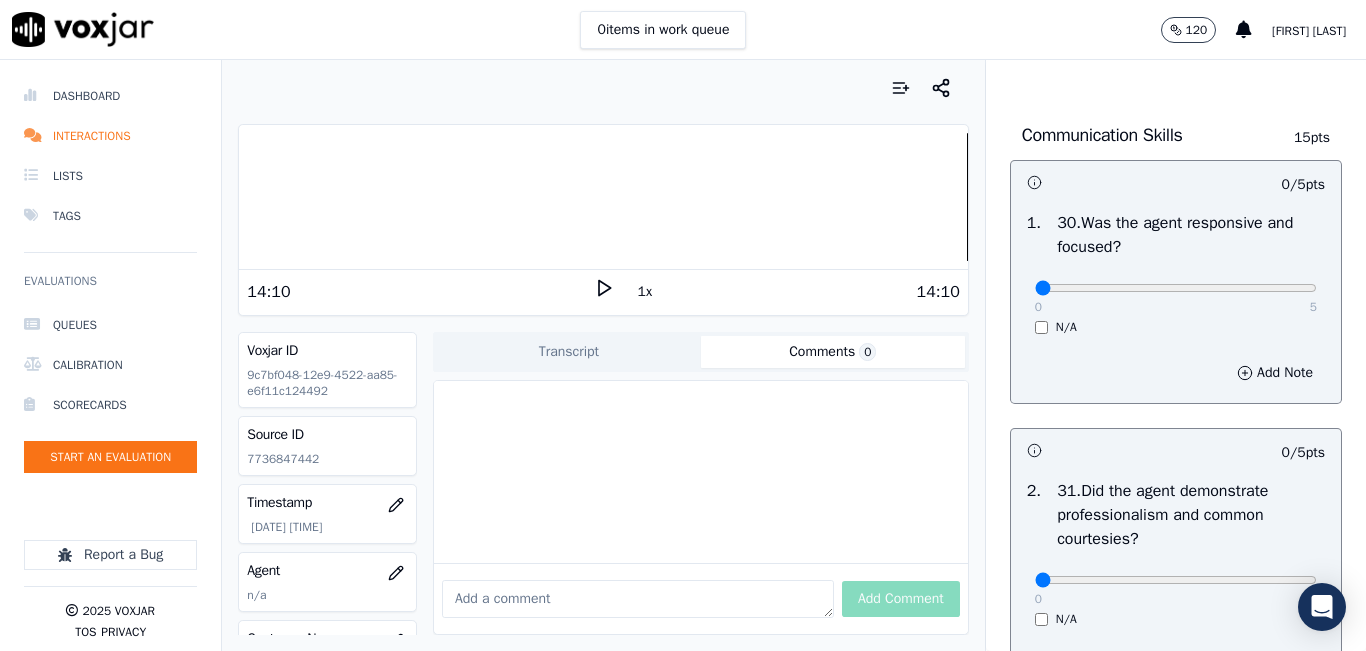 click on "0   5" at bounding box center (1176, 287) 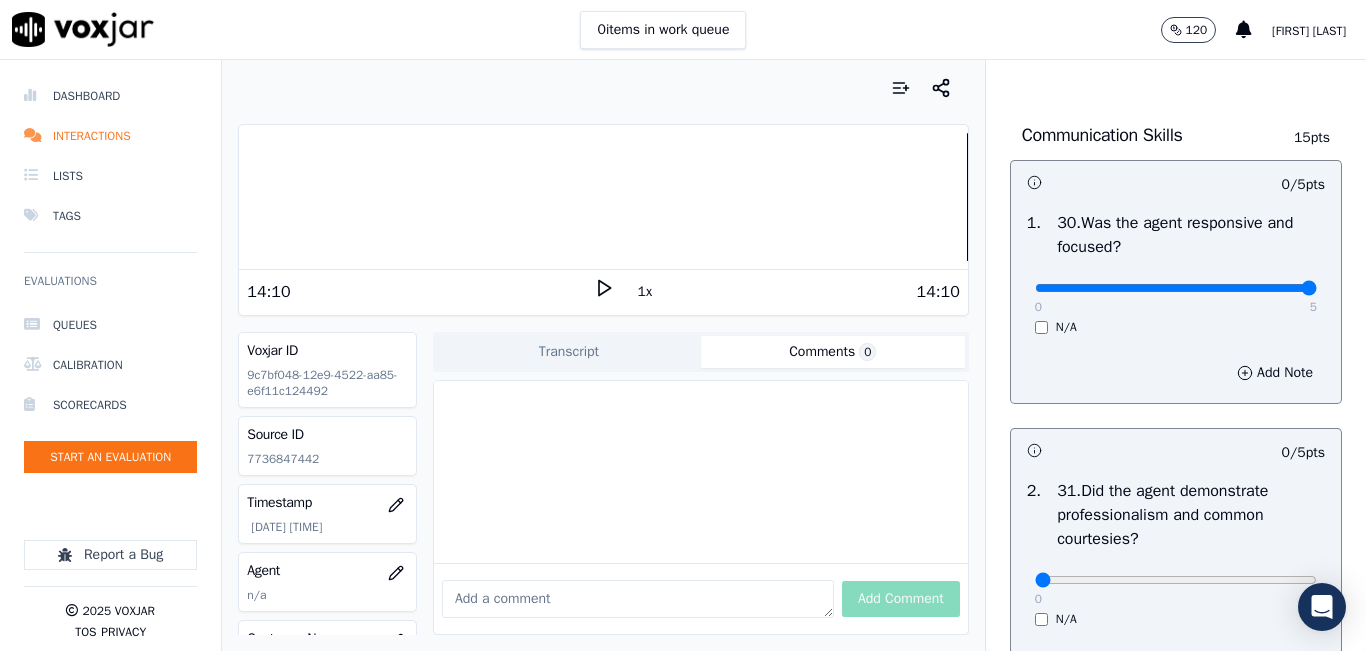 type on "5" 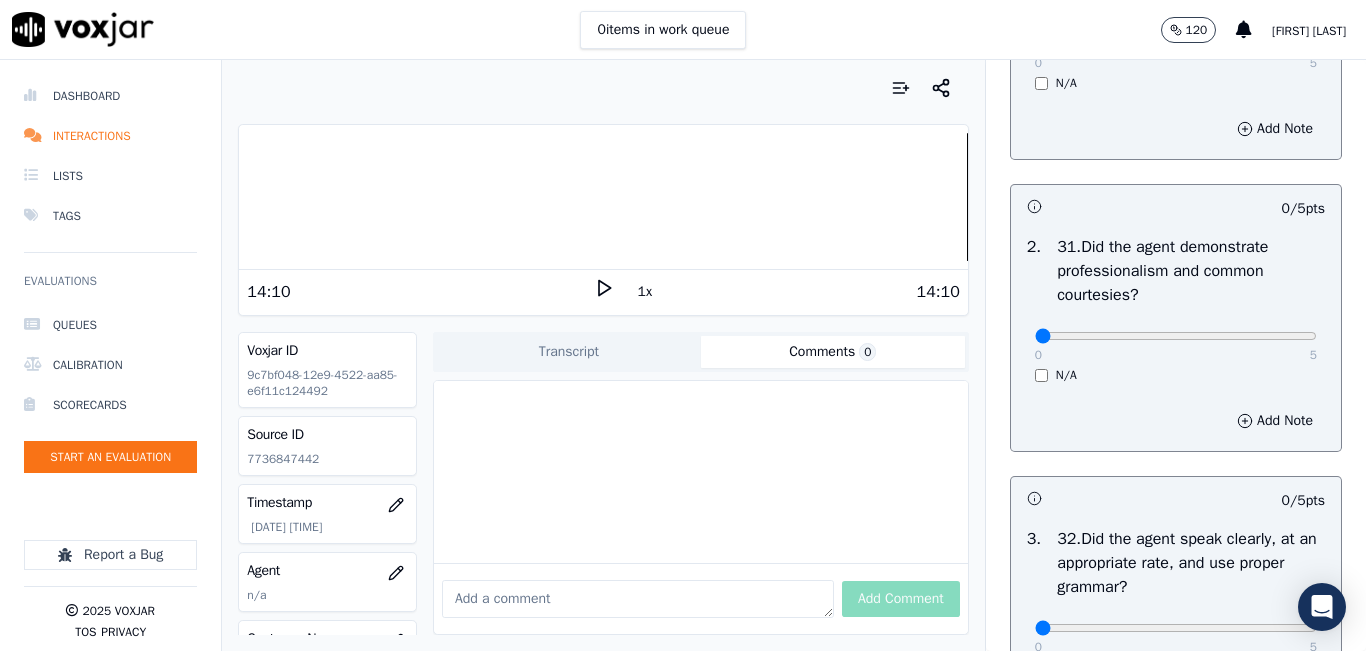 scroll, scrollTop: 8700, scrollLeft: 0, axis: vertical 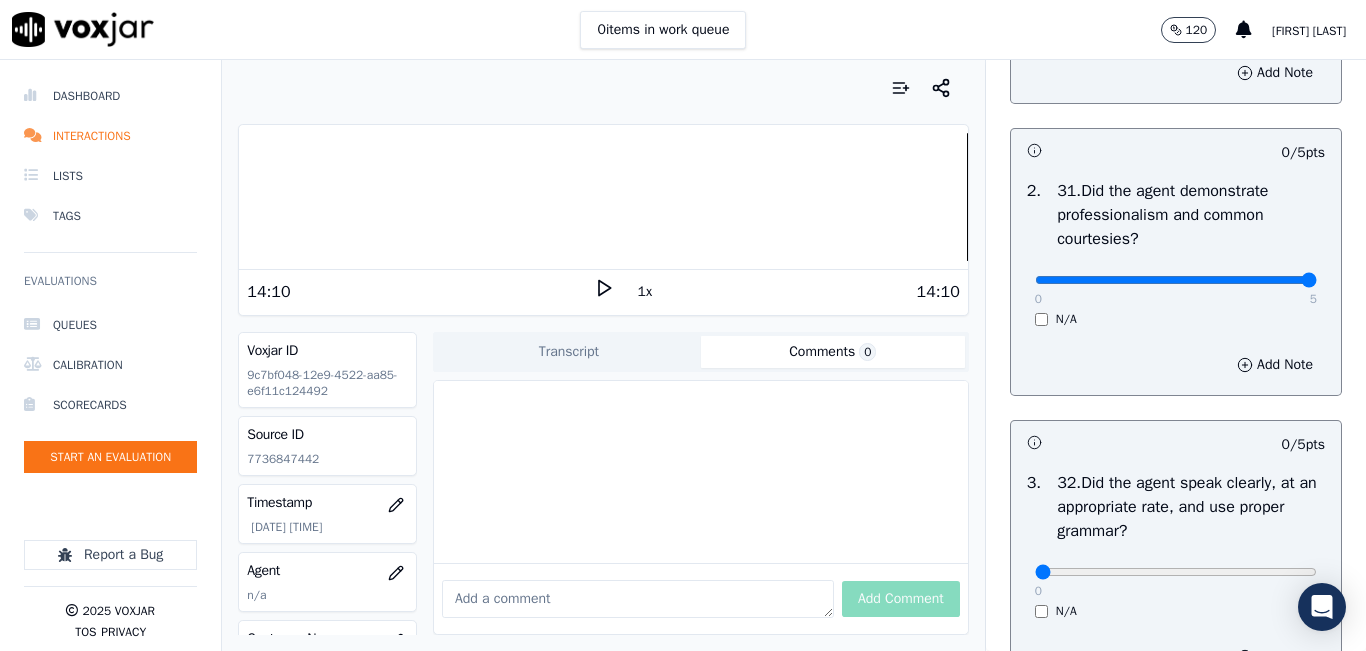 type on "5" 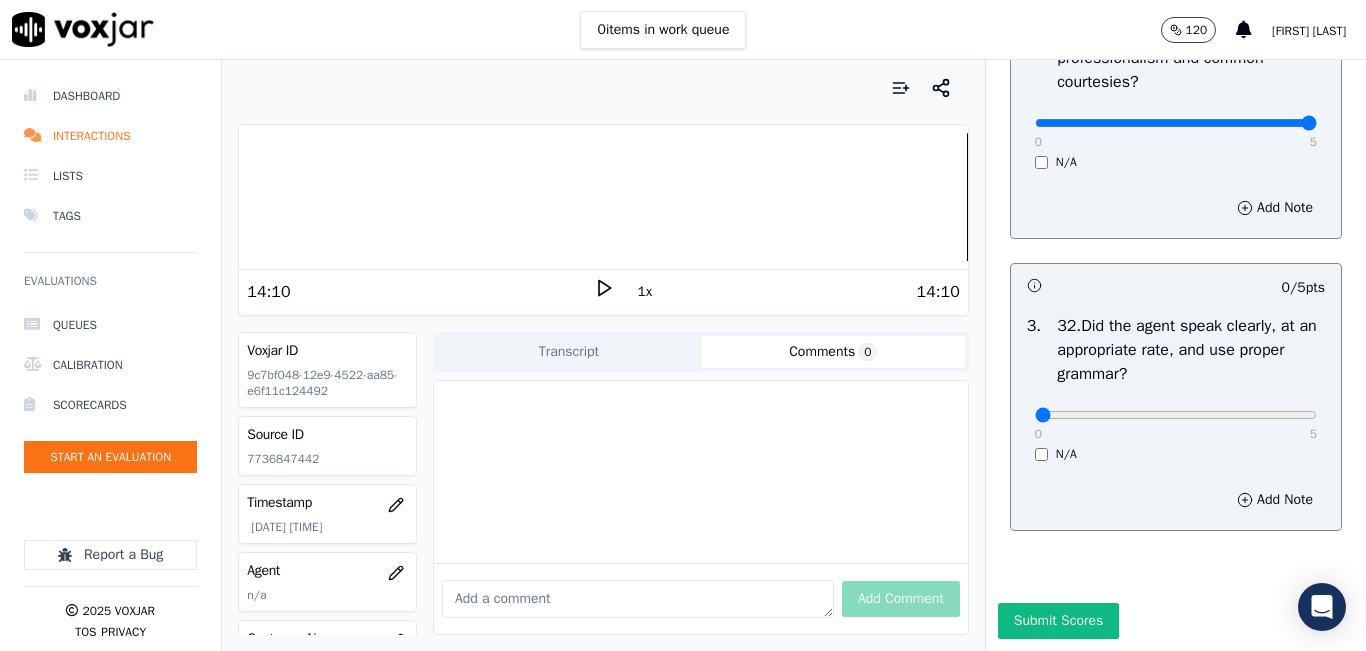 scroll, scrollTop: 8974, scrollLeft: 0, axis: vertical 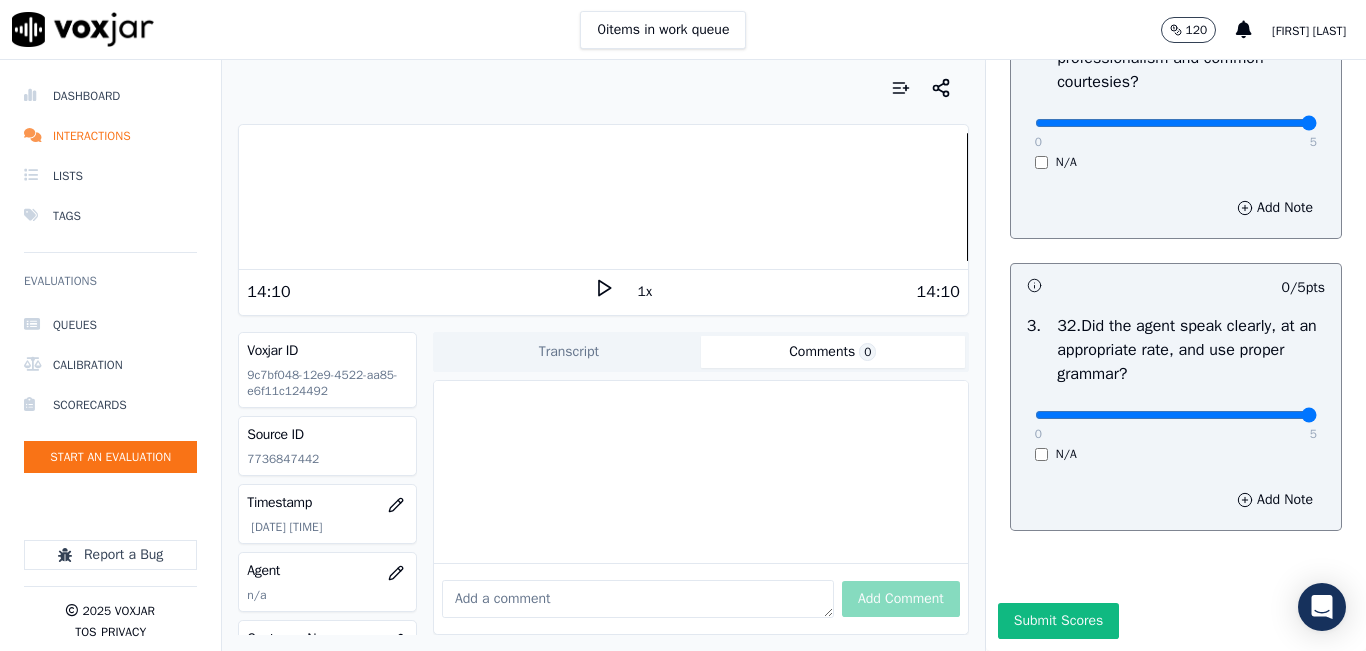 type on "5" 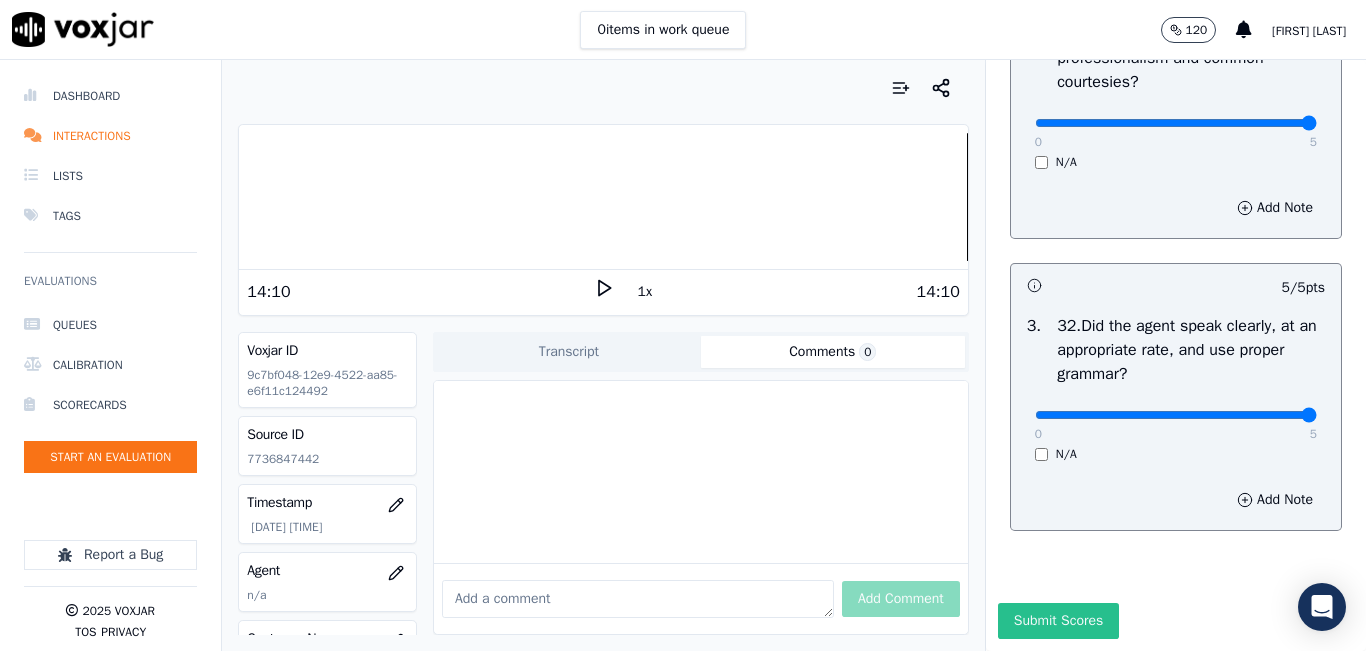drag, startPoint x: 1100, startPoint y: 562, endPoint x: 1082, endPoint y: 558, distance: 18.439089 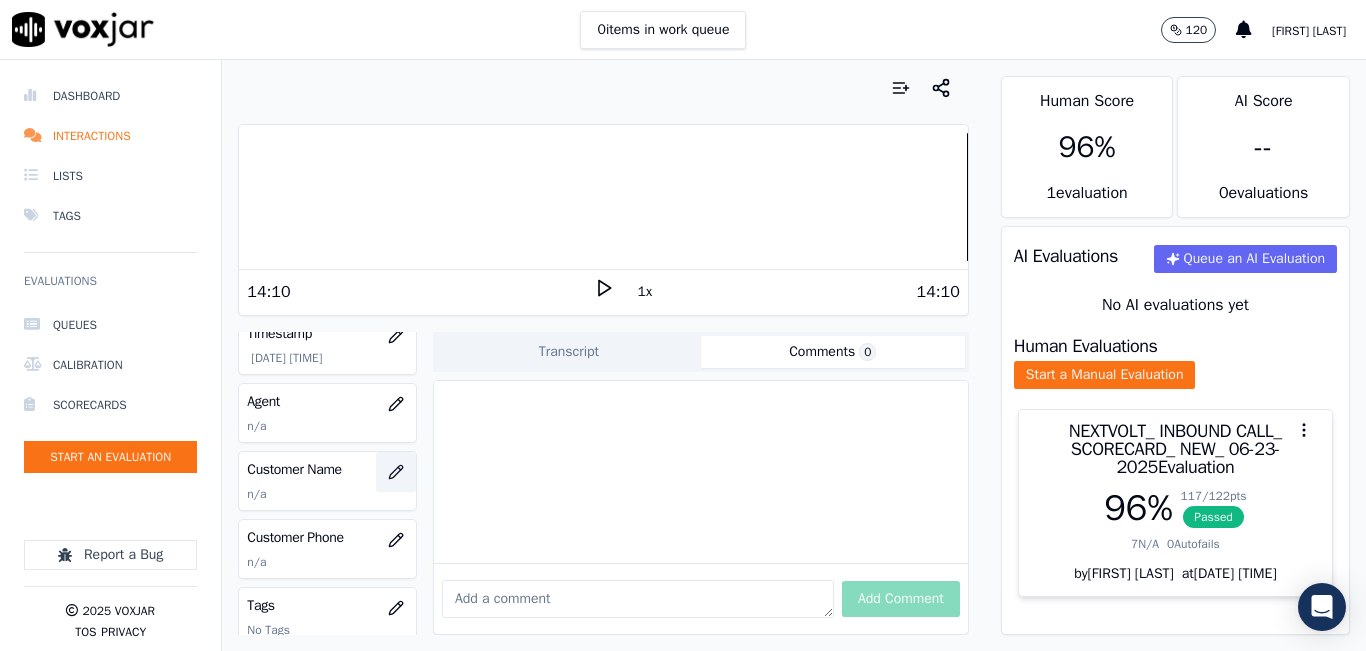 scroll, scrollTop: 200, scrollLeft: 0, axis: vertical 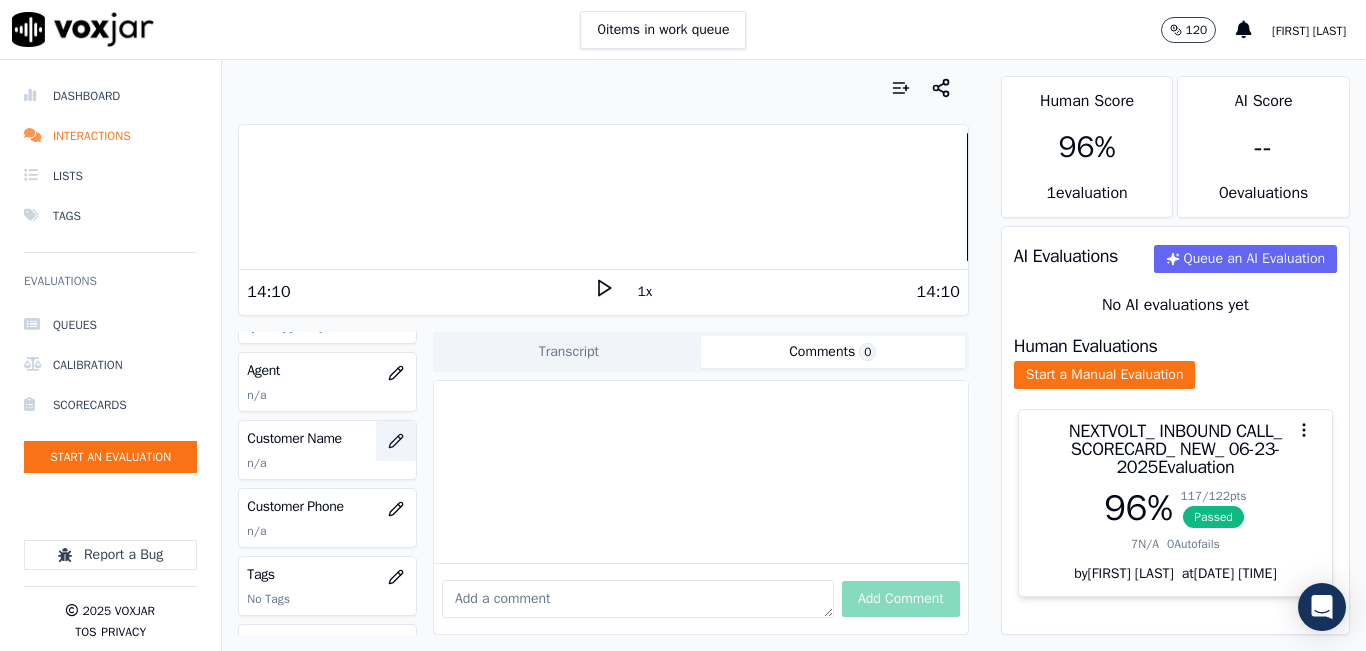 click 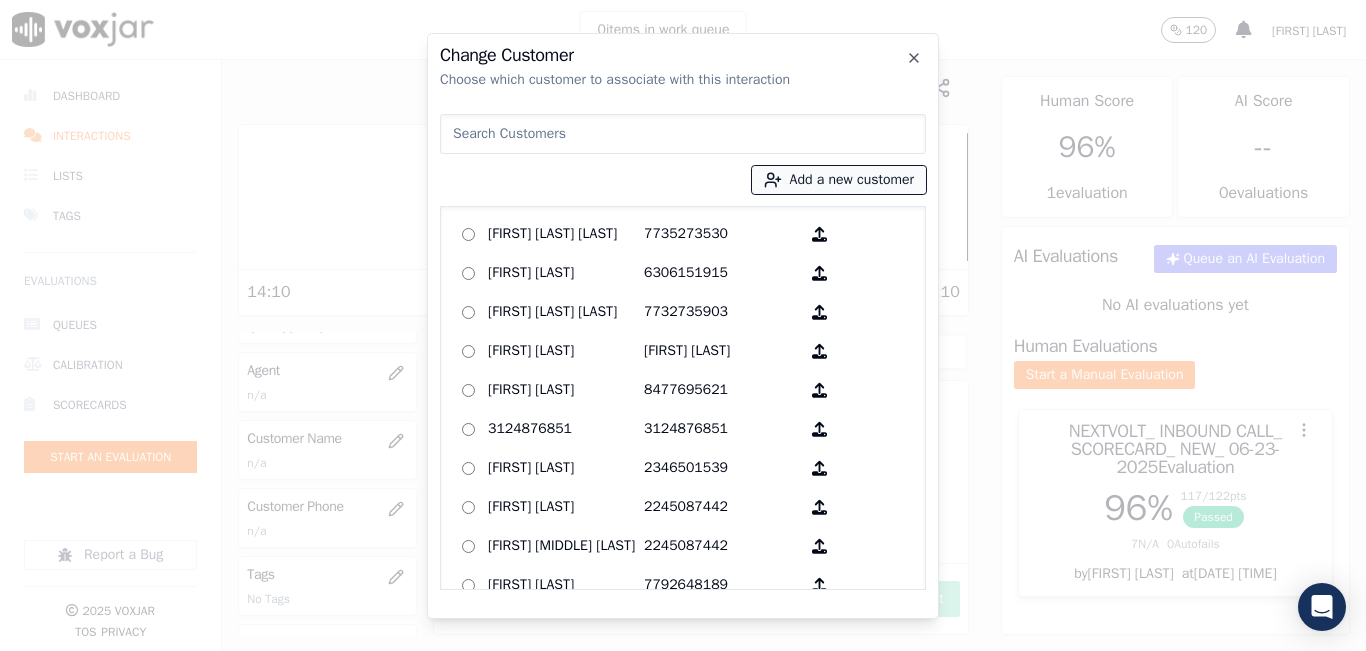 drag, startPoint x: 789, startPoint y: 176, endPoint x: 779, endPoint y: 170, distance: 11.661903 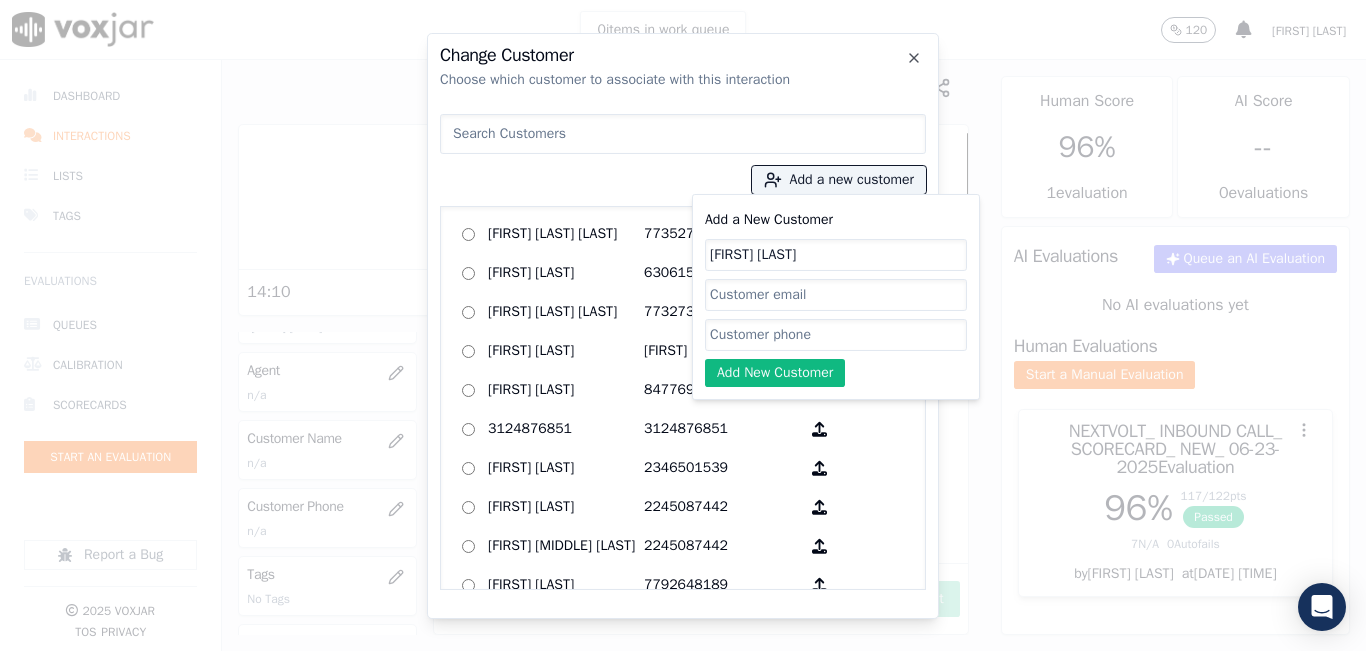 type on "[FIRST] [LAST]" 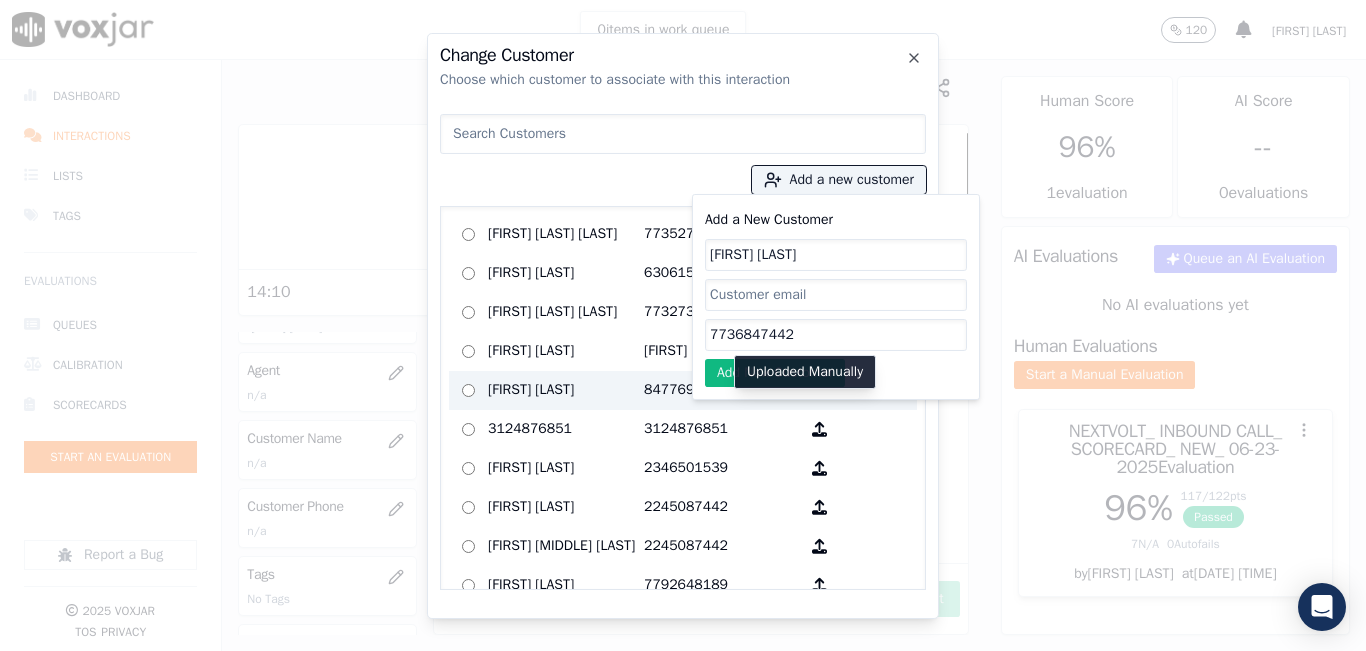 click on "Uploaded Manually" at bounding box center (805, 372) 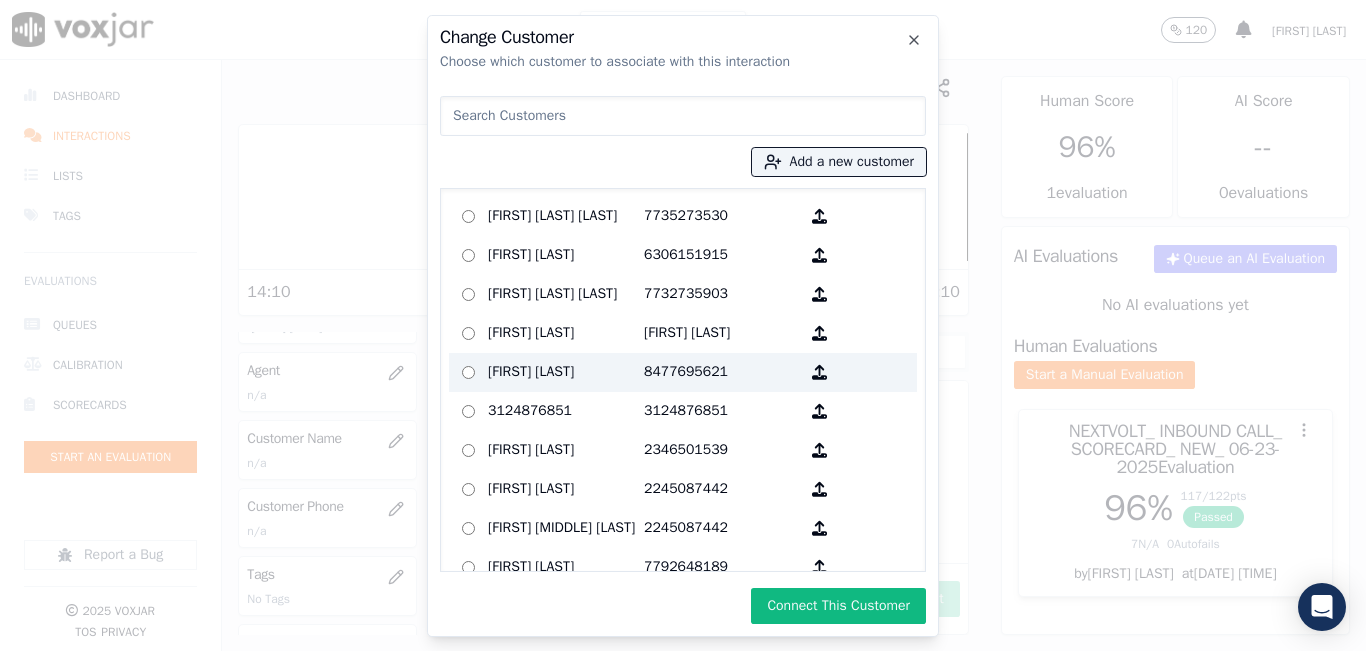 click at bounding box center (683, 116) 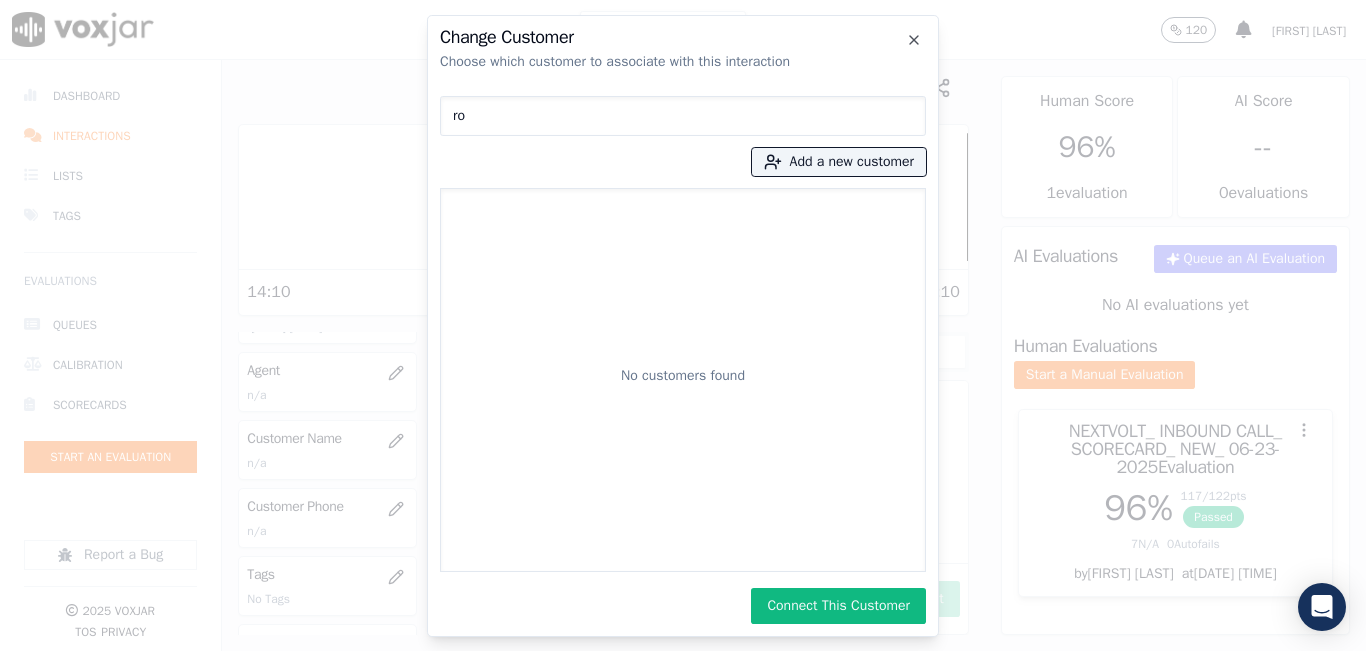 type on "r" 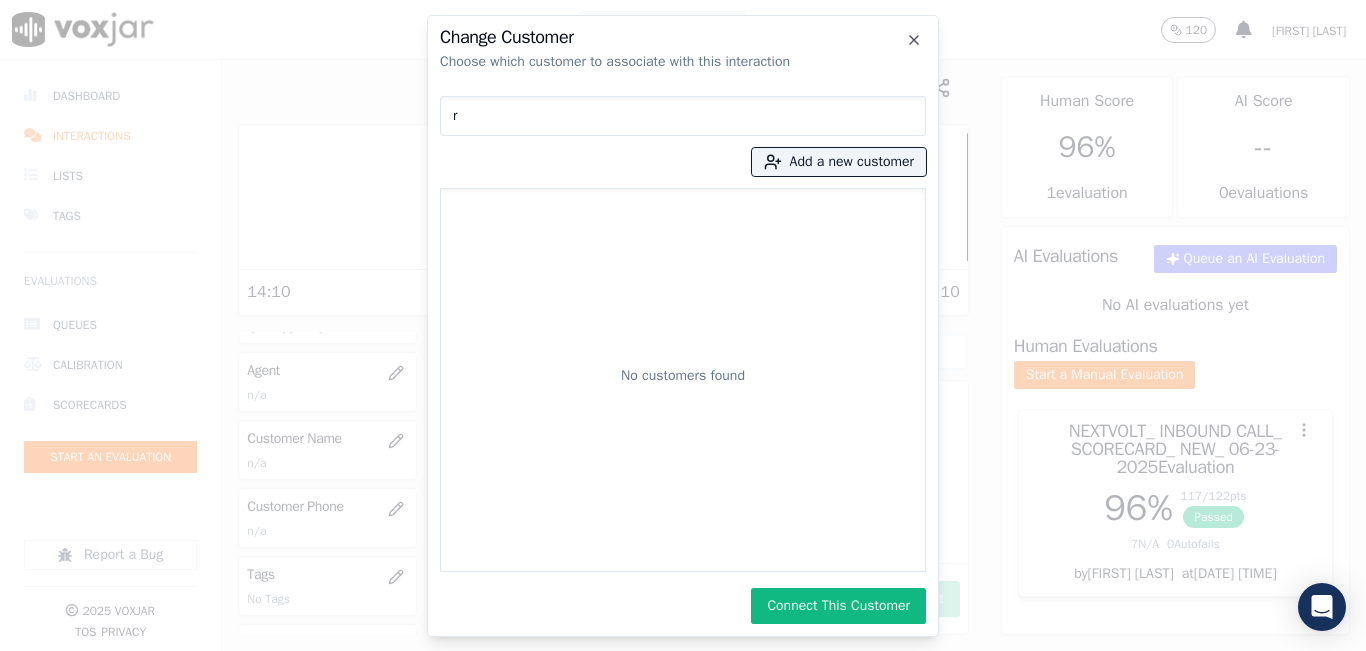 type 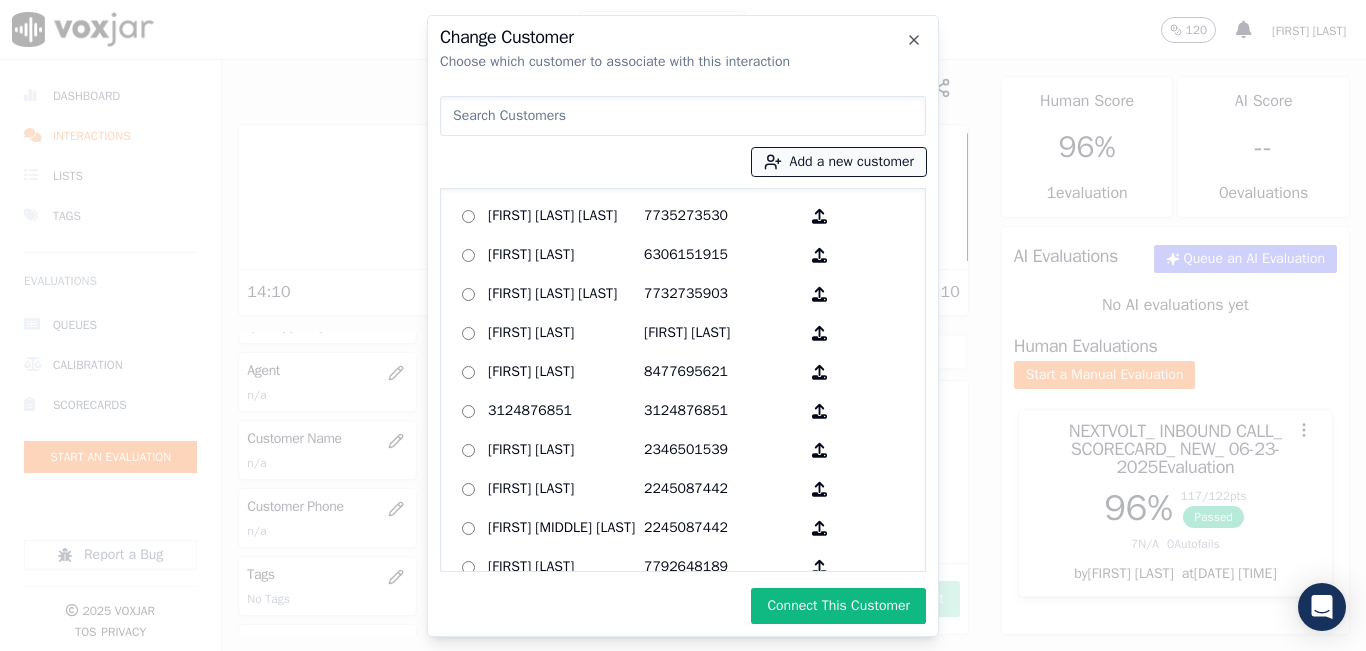 click on "Add a new customer" at bounding box center (839, 162) 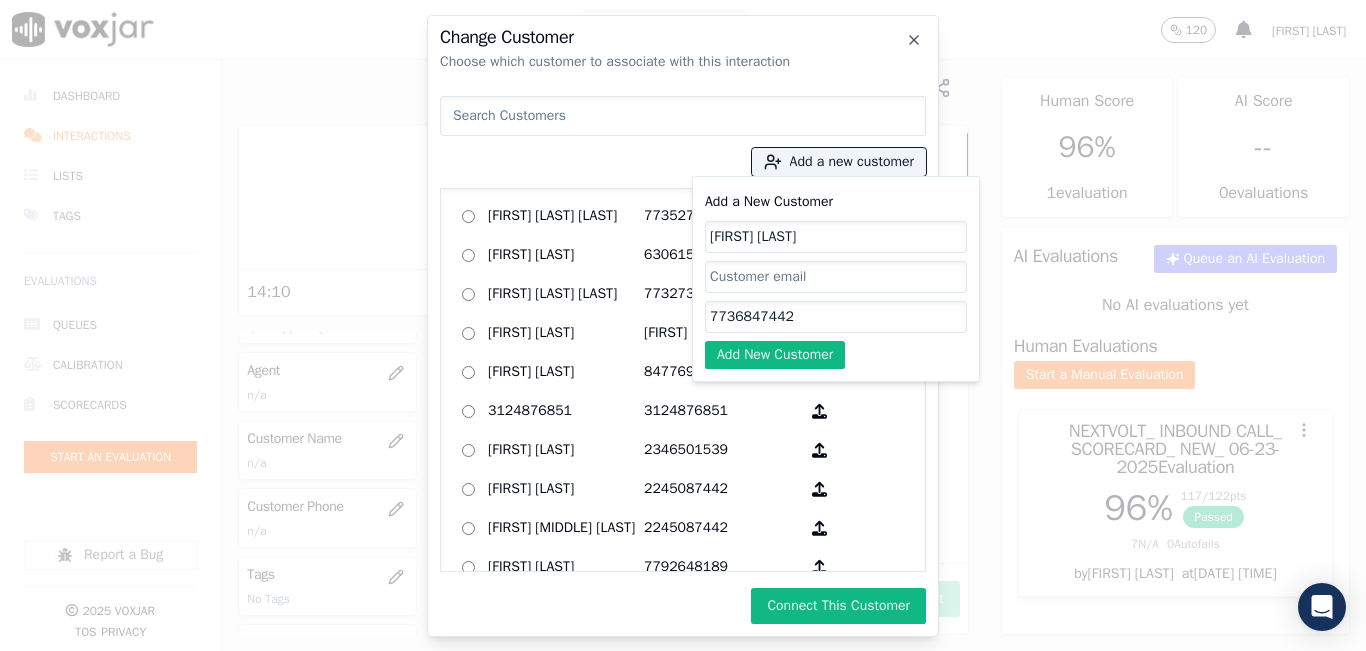 click on "7736847442" 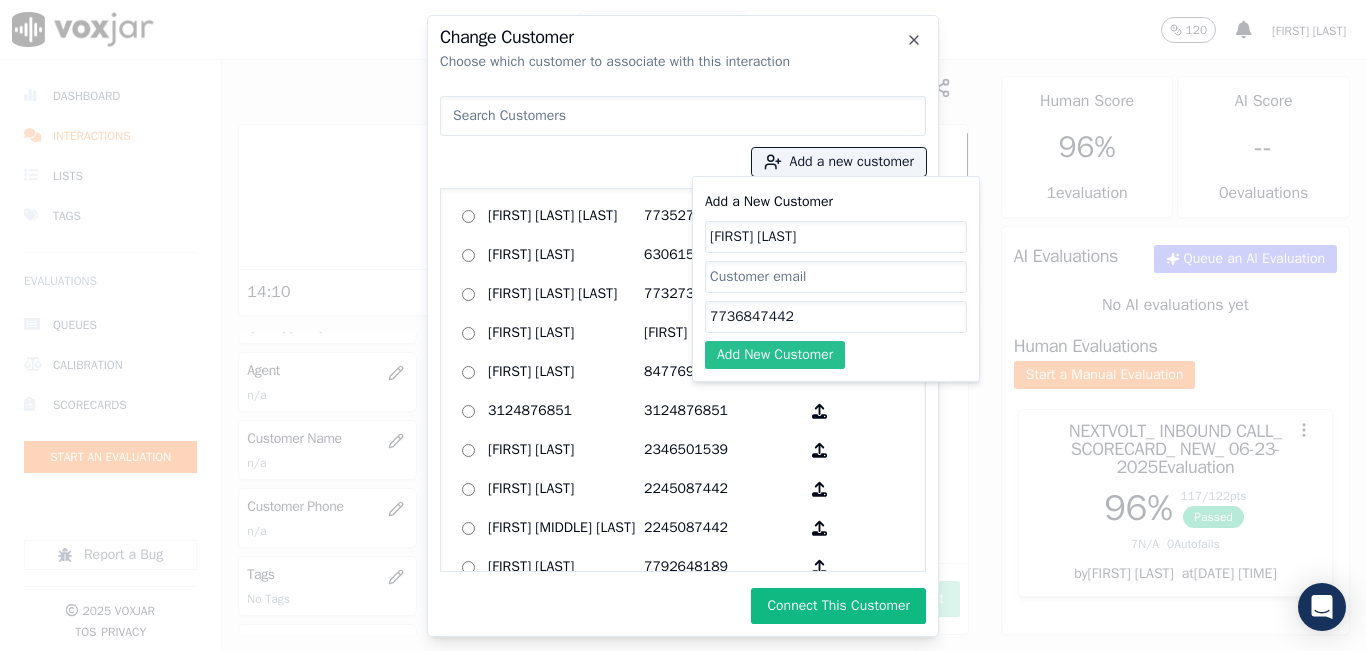 click on "Add New Customer" 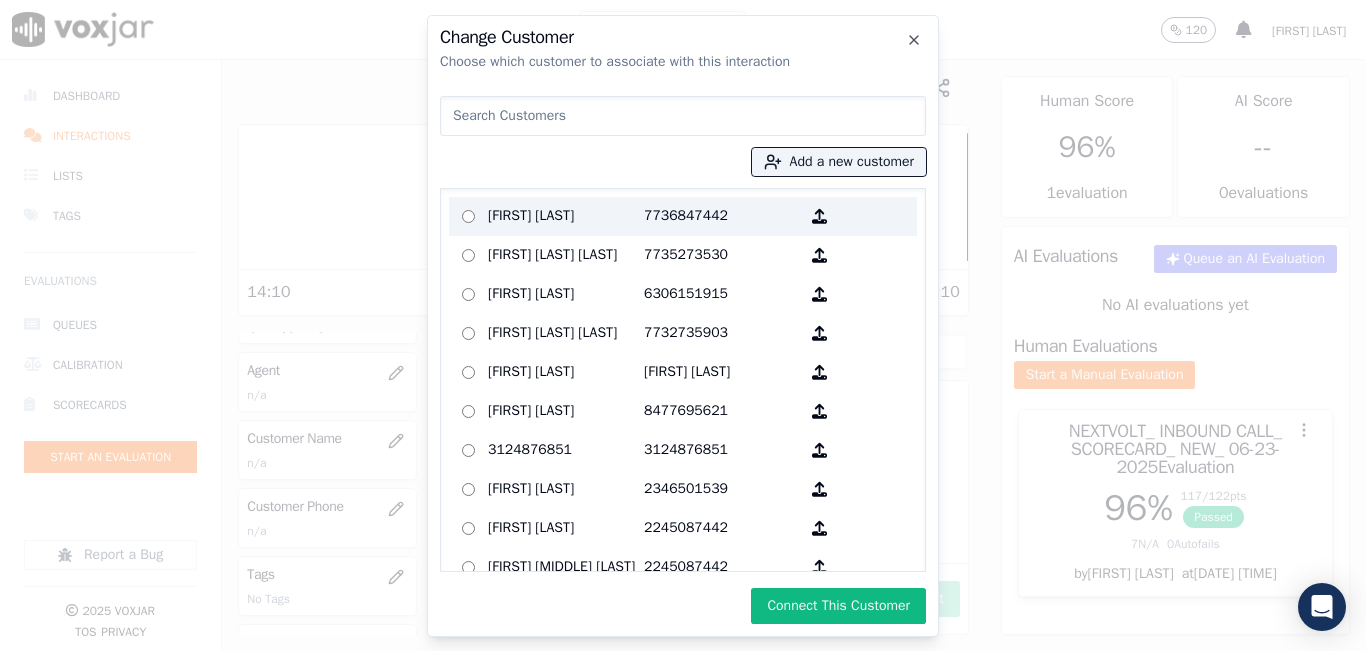 click on "Rochelle Washington   7736847442" at bounding box center [683, 216] 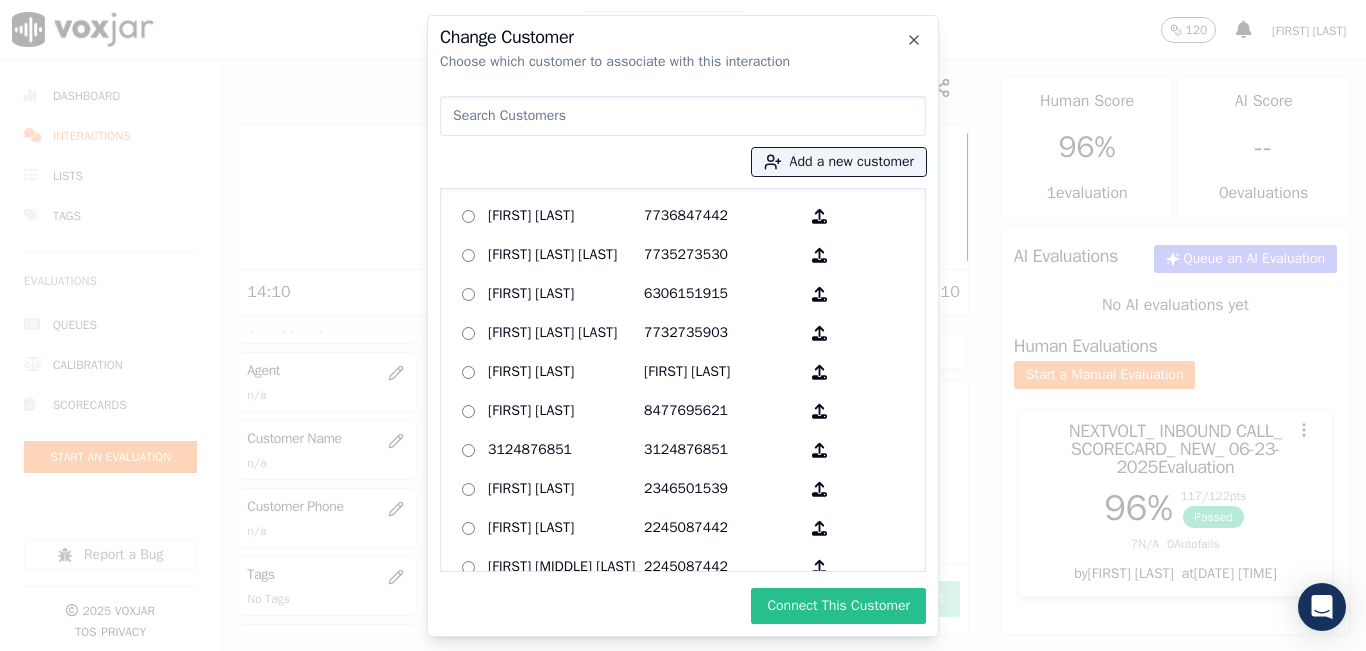 click on "Connect This Customer" at bounding box center [838, 606] 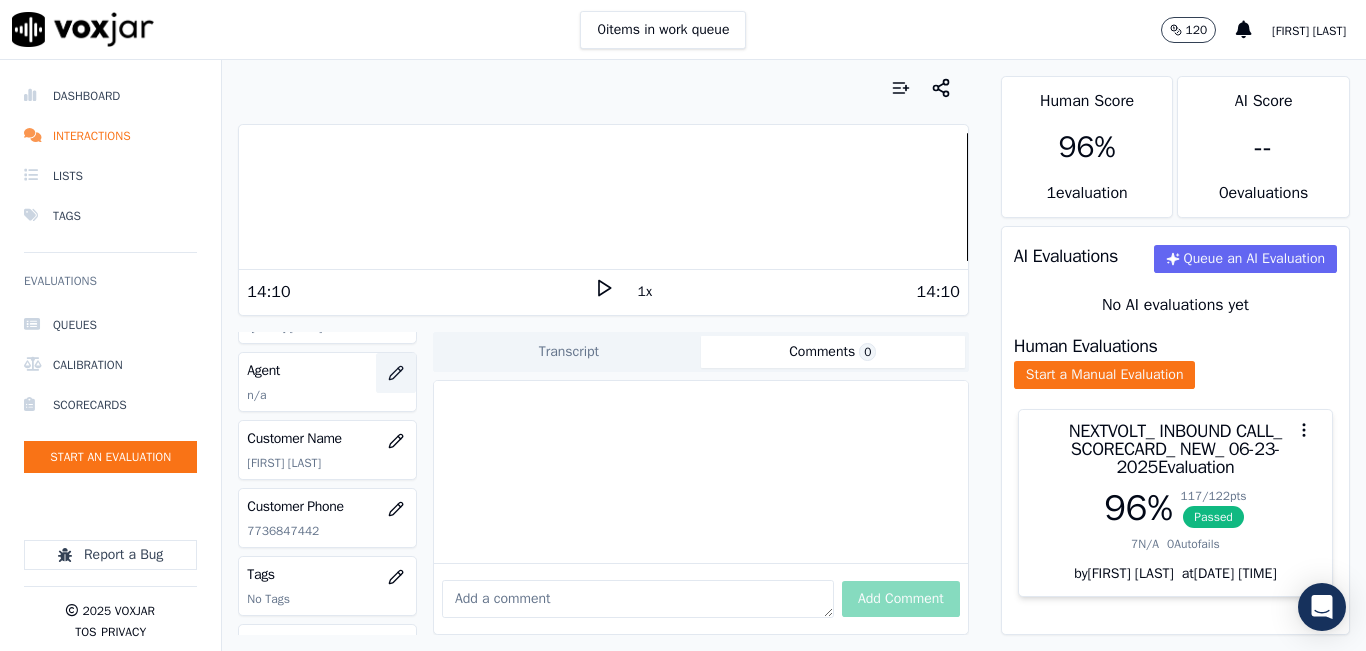 click 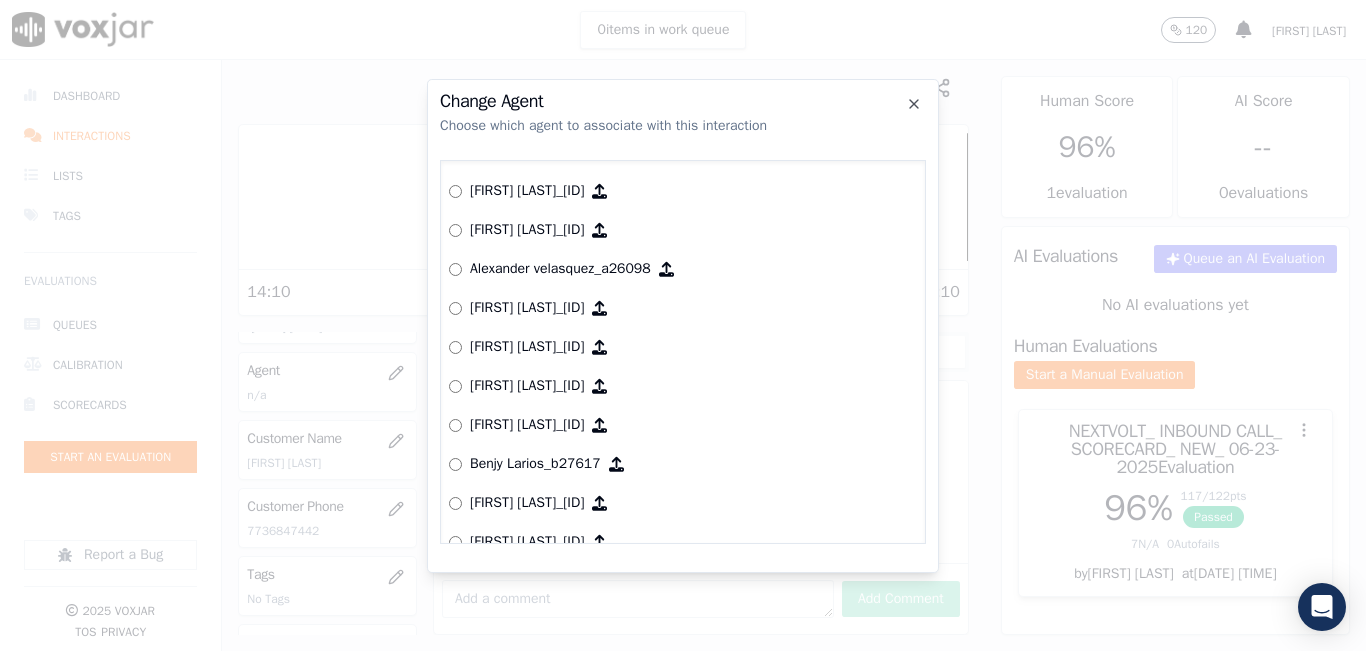 scroll, scrollTop: 200, scrollLeft: 0, axis: vertical 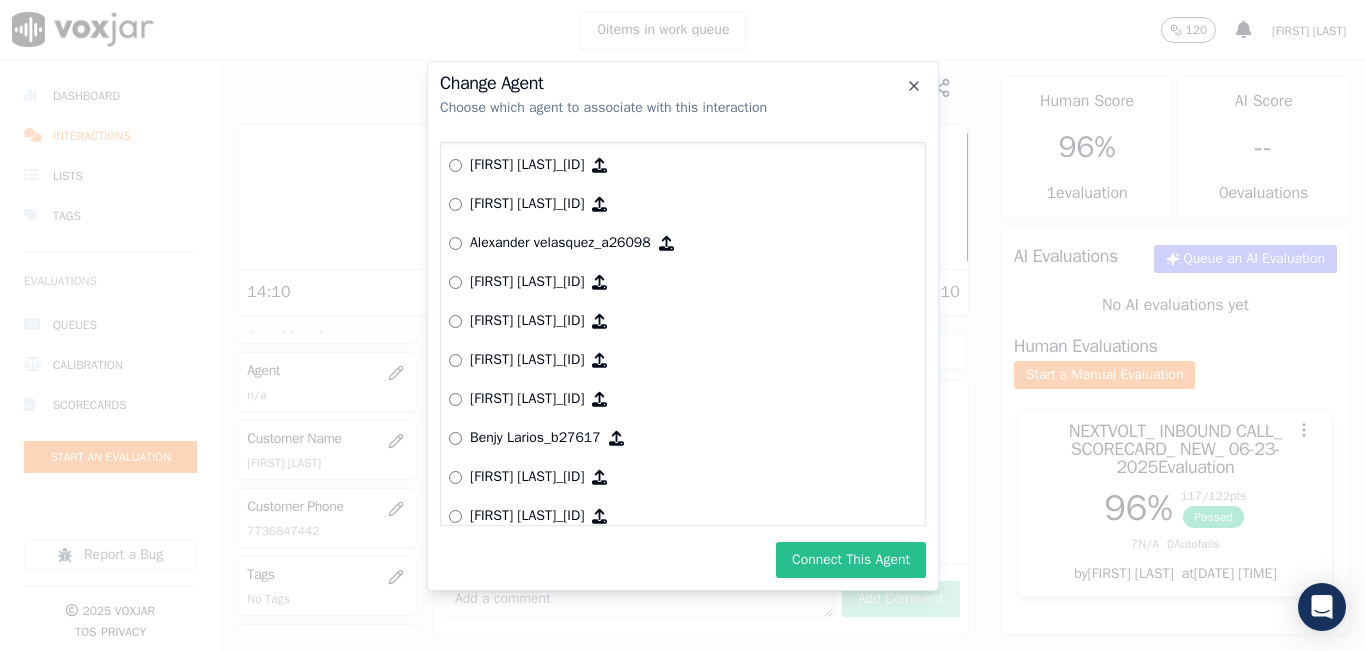 click on "Connect This Agent" at bounding box center [851, 560] 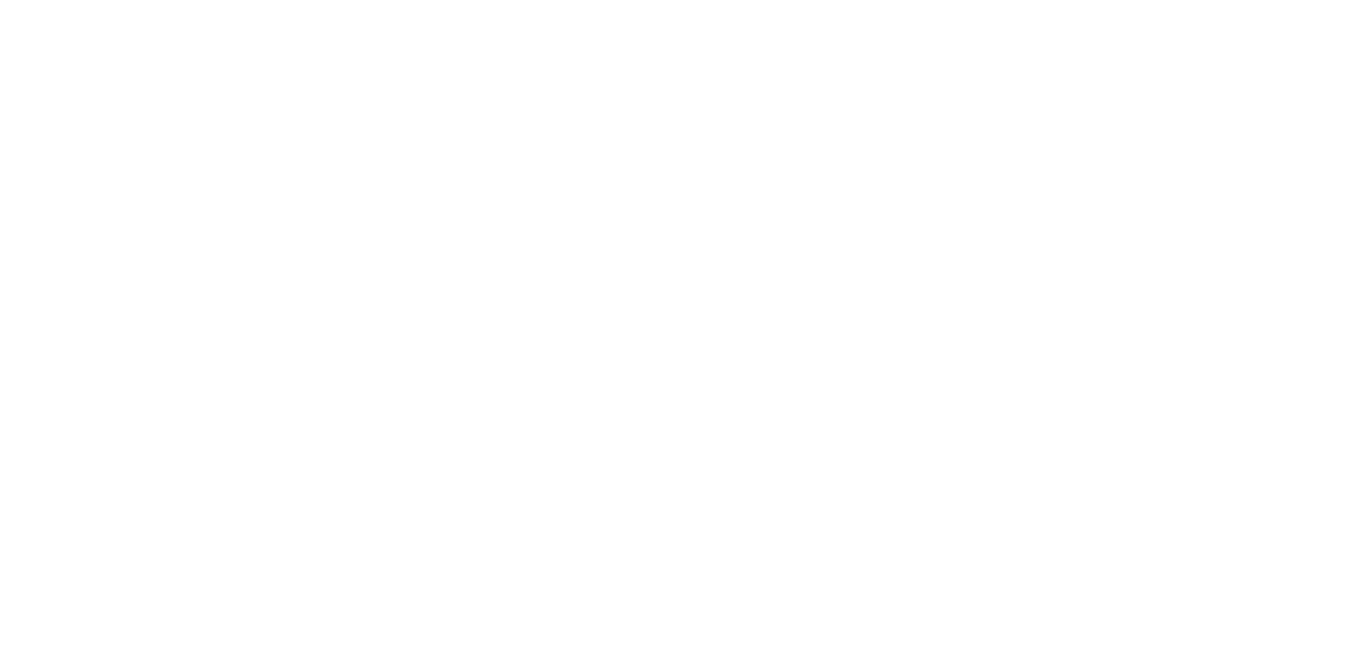 scroll, scrollTop: 0, scrollLeft: 0, axis: both 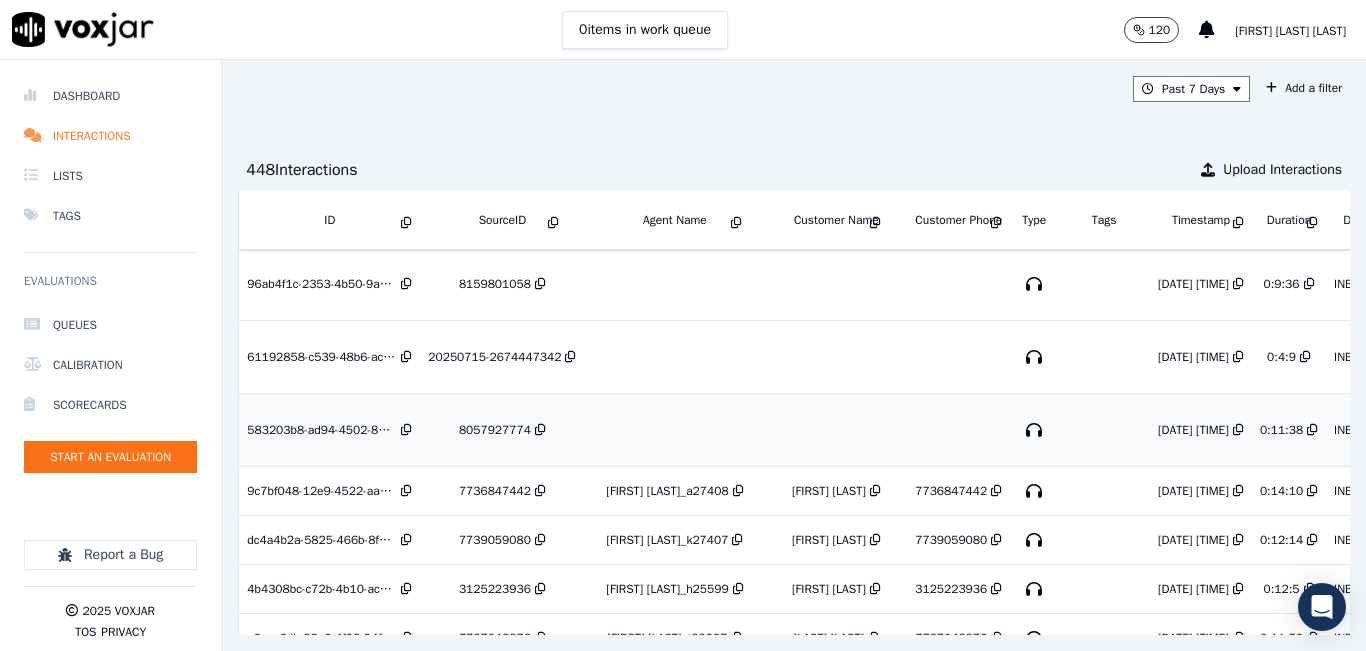 click on "8057927774" at bounding box center [495, 430] 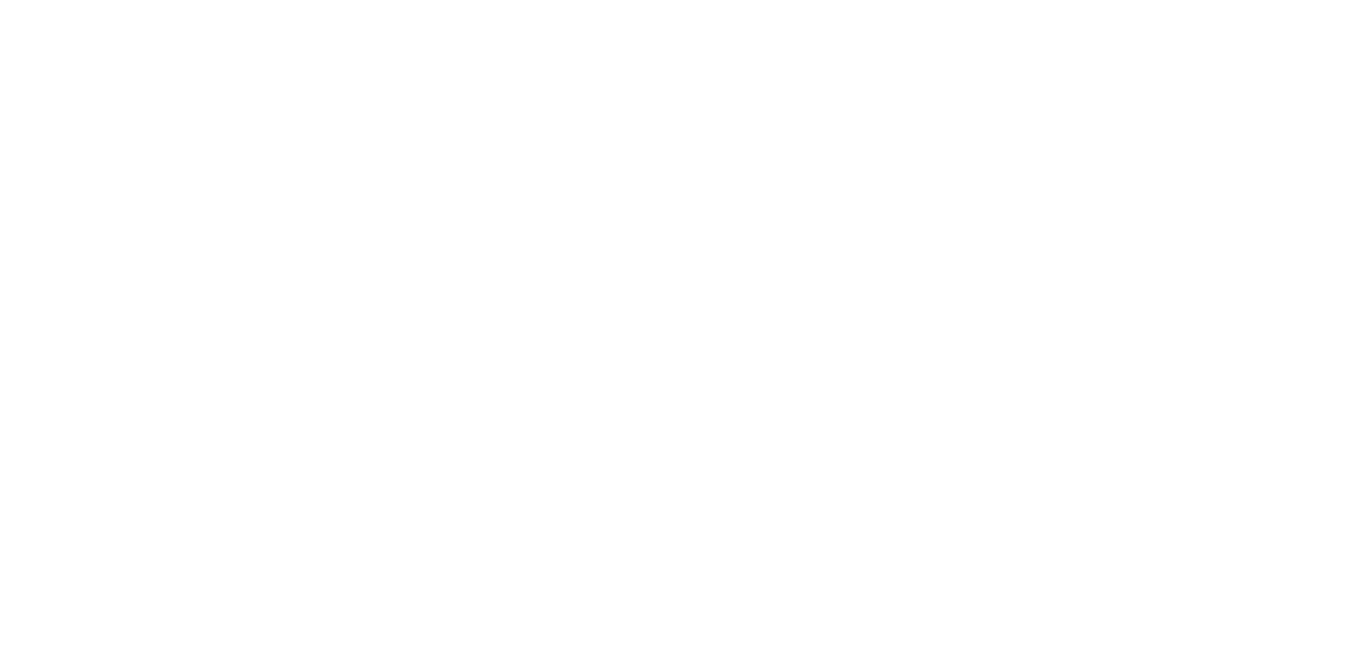scroll, scrollTop: 0, scrollLeft: 0, axis: both 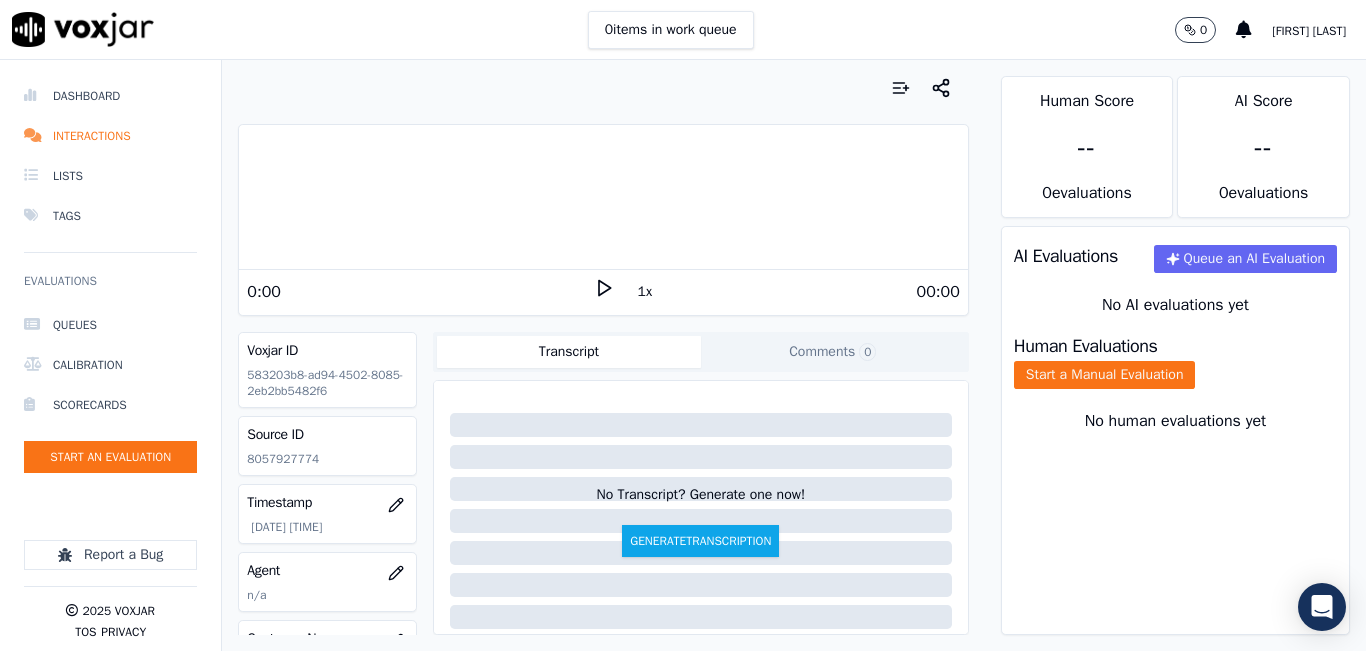 click on "8057927774" 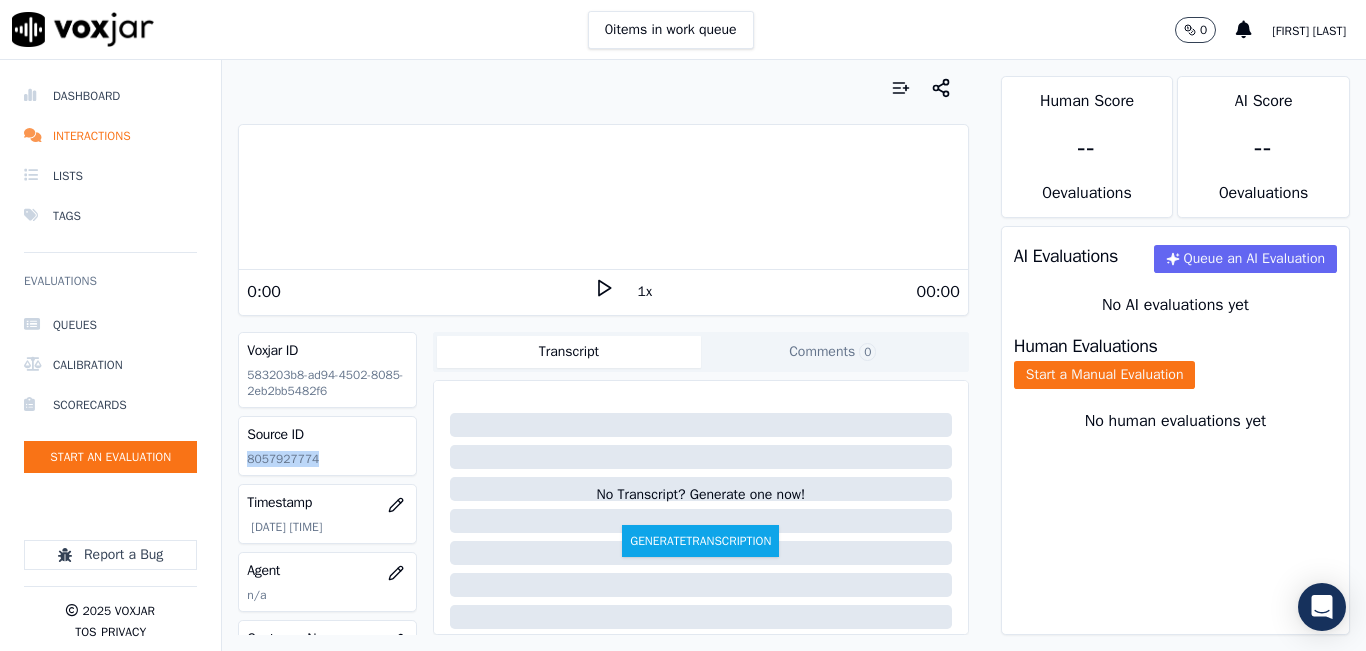 click on "8057927774" 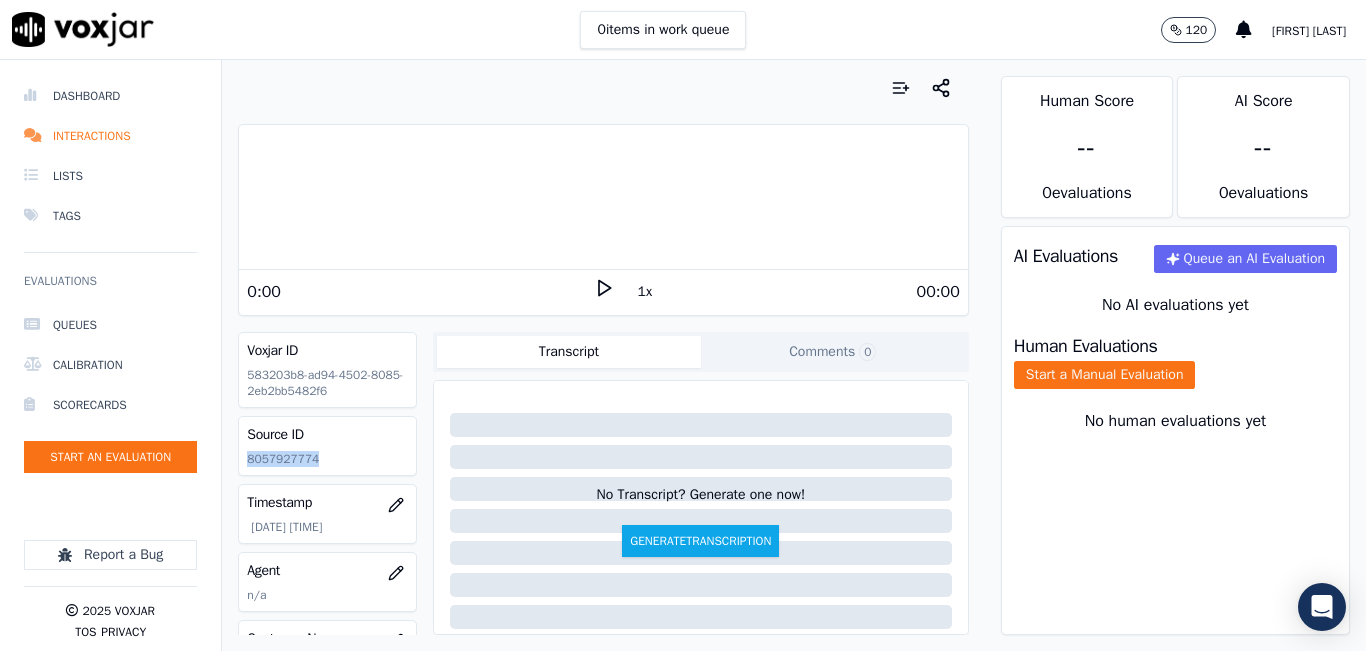 copy on "8057927774" 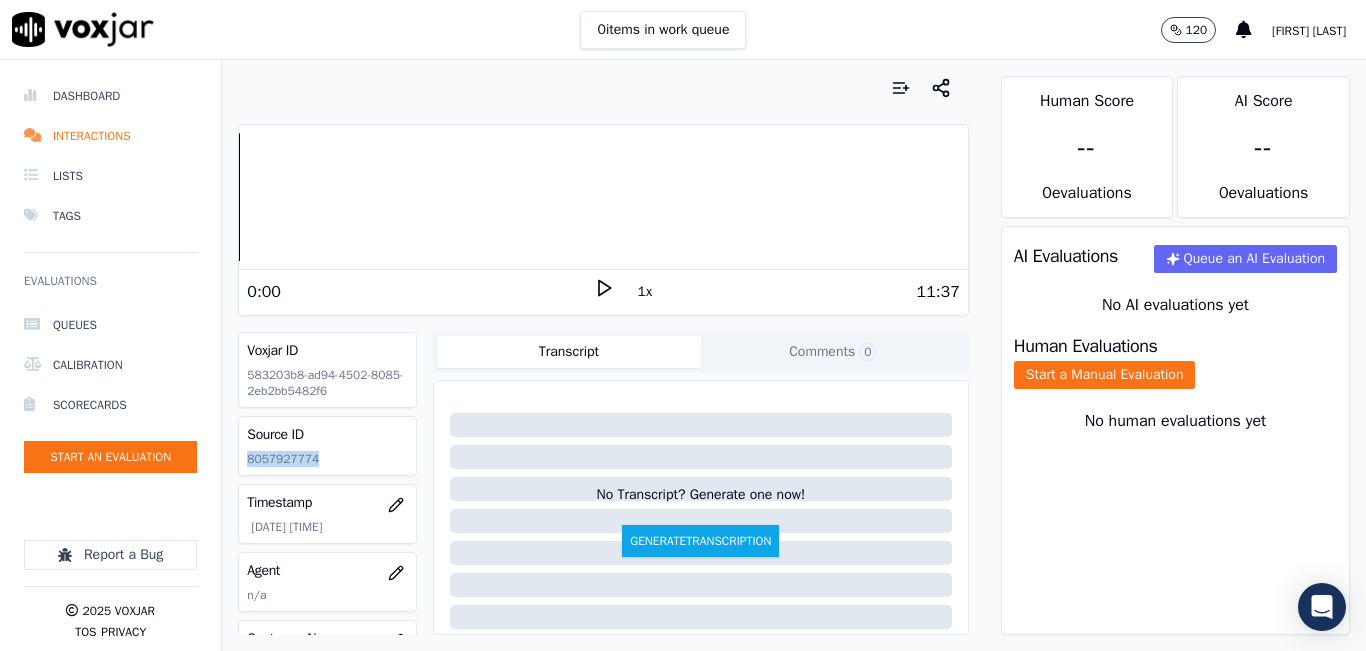 click 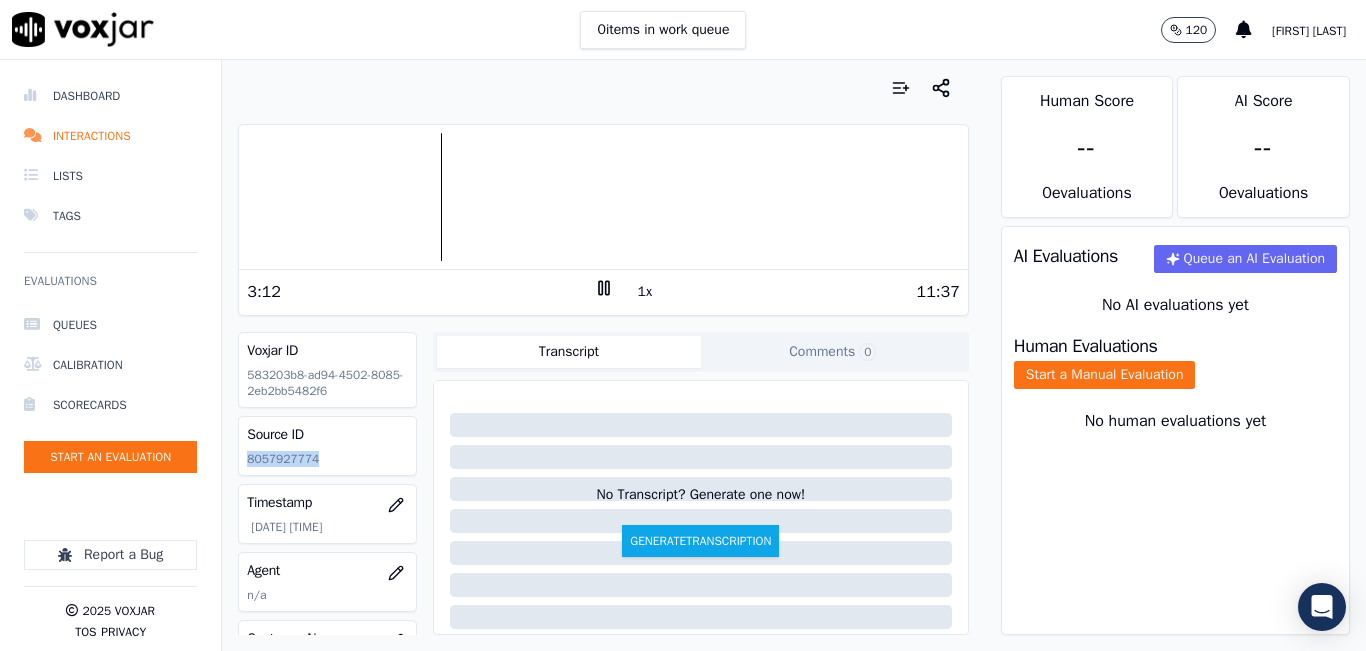 click 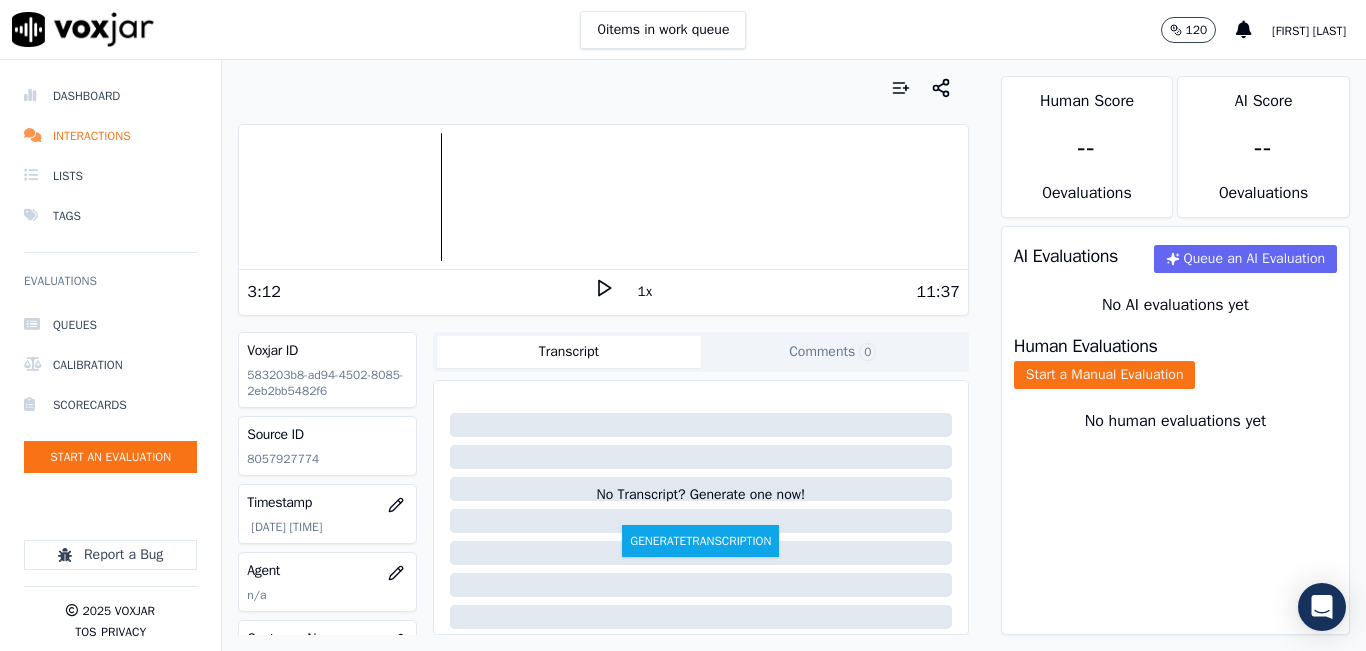 click on "3:12     1x   11:37" at bounding box center (603, 291) 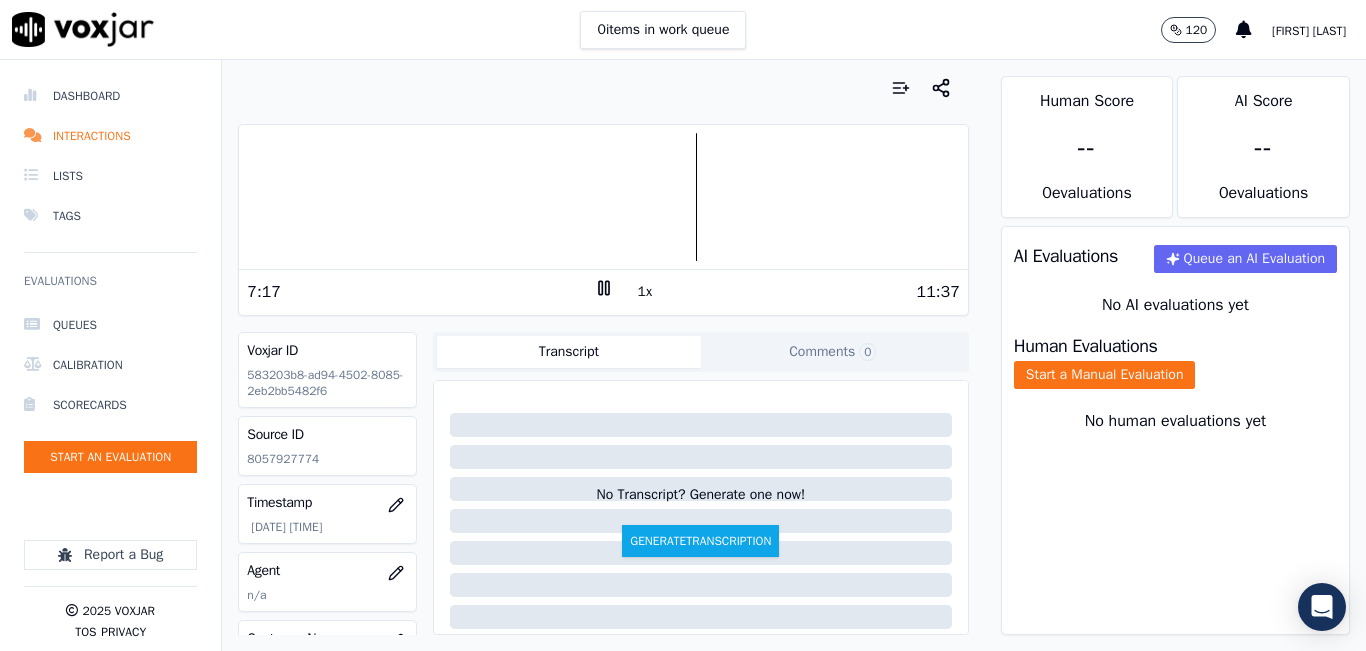 click 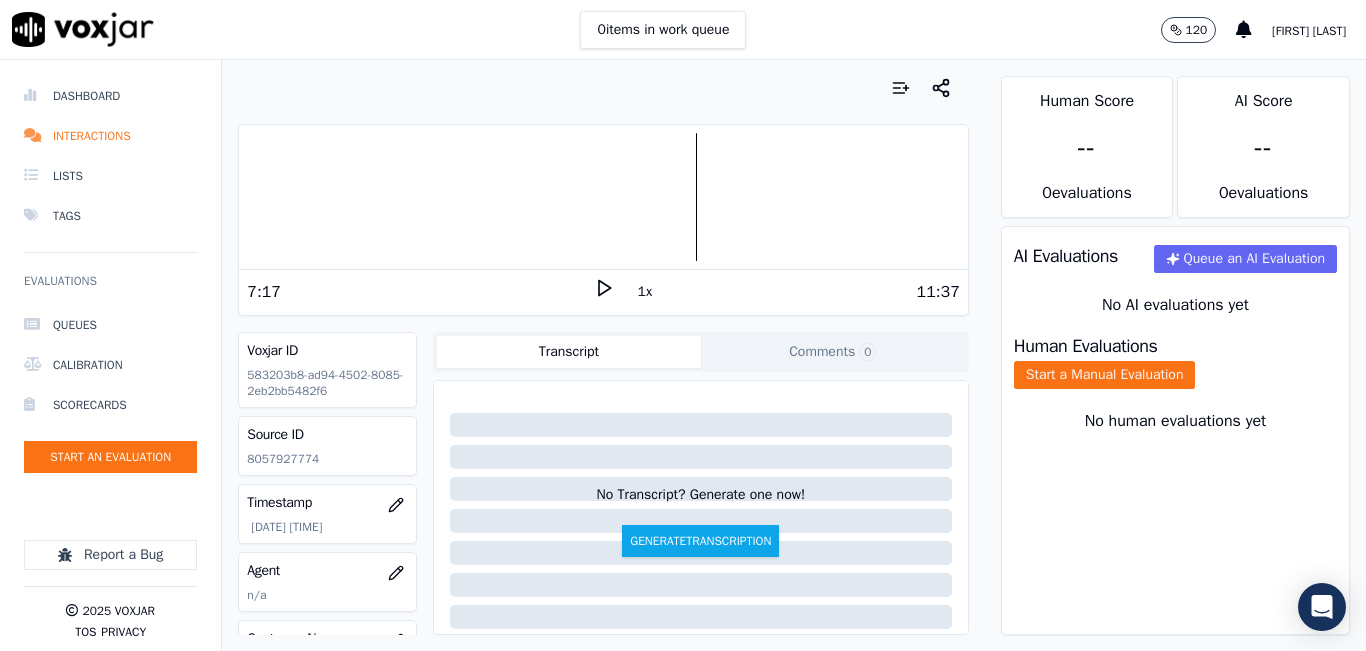 click 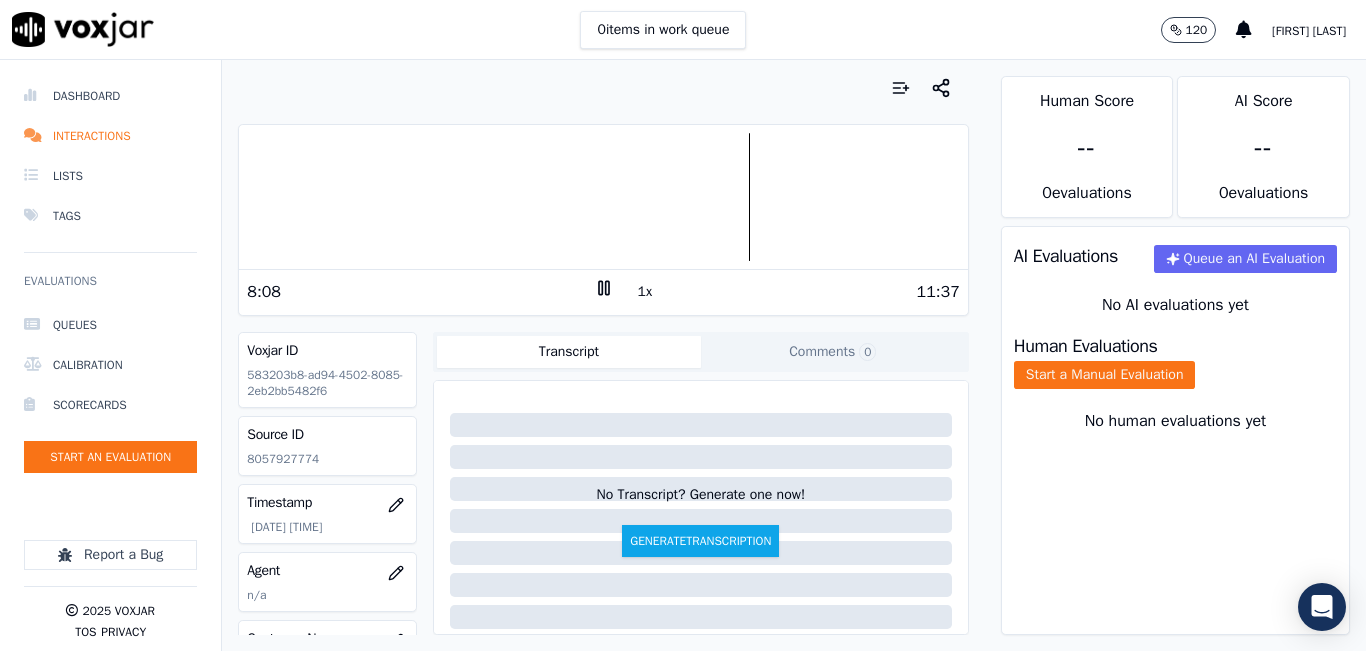 click 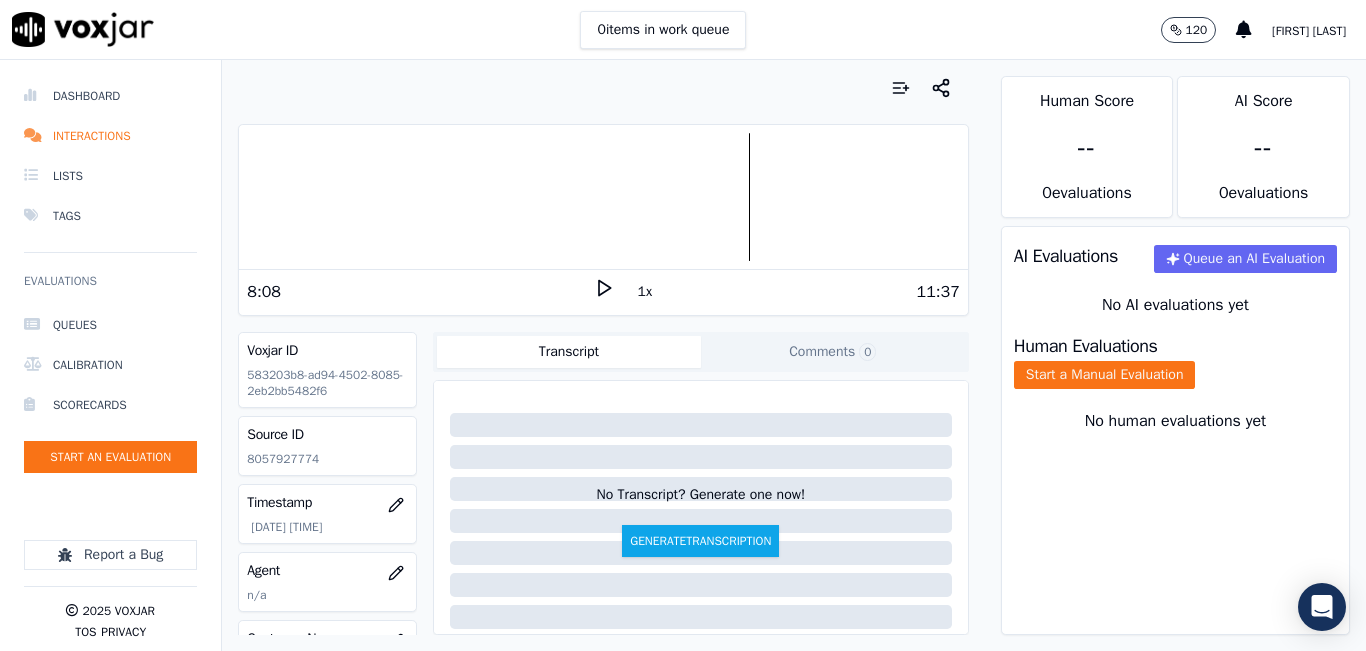 click on "8:08     1x   11:37" at bounding box center [603, 291] 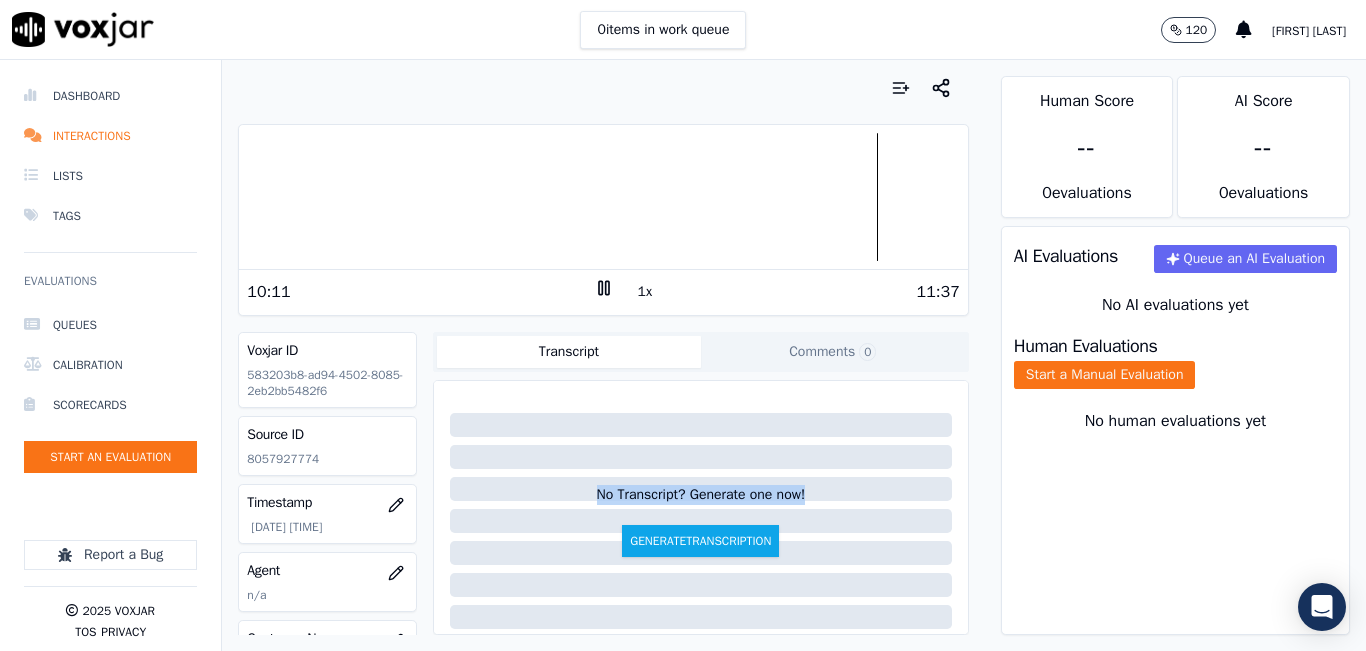 drag, startPoint x: 948, startPoint y: 405, endPoint x: 950, endPoint y: 371, distance: 34.058773 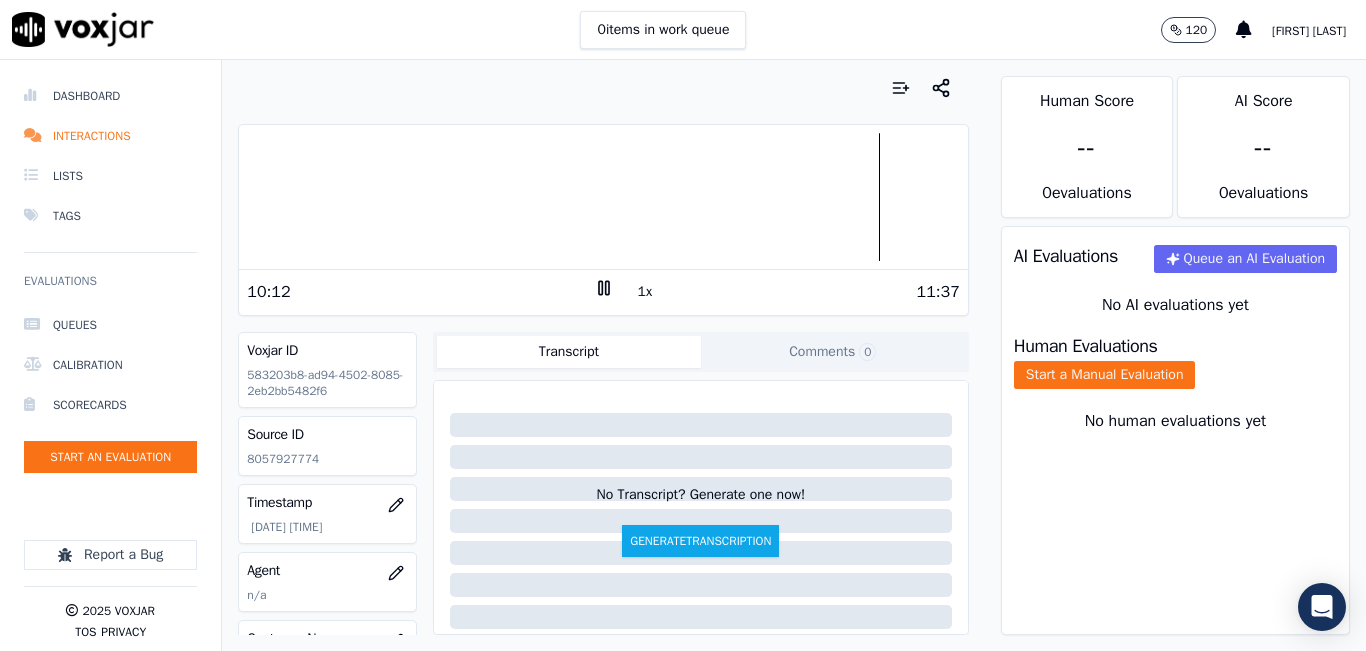 click on "Human Score   --   0  evaluation s   AI Score   --   0  evaluation s     AI Evaluations
Queue an AI Evaluation   No AI evaluations yet   Human Evaluations   Start a Manual Evaluation   No human evaluations yet" at bounding box center (1175, 355) 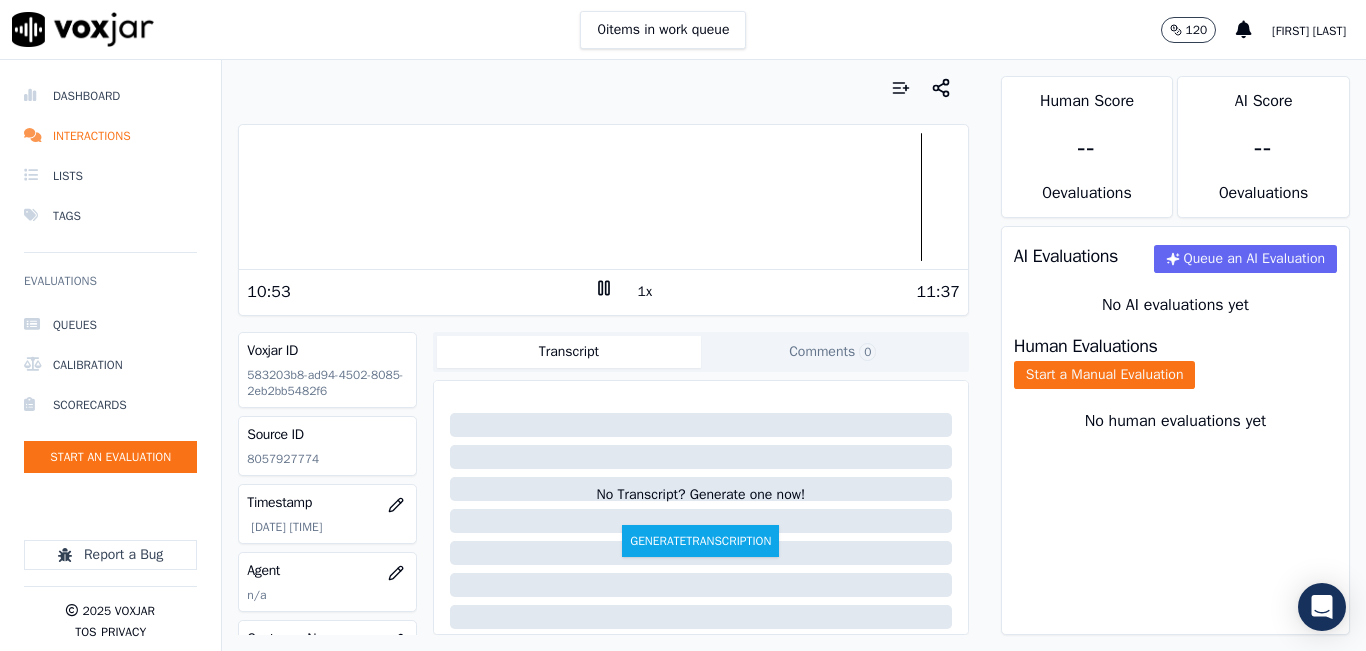 click on "Your browser does not support the audio element.   10:53     1x   11:37   Voxjar ID   583203b8-ad94-4502-8085-2eb2bb5482f6   Source ID   8057927774   Timestamp
07/16/2025 04:30 pm     Agent
n/a     Customer Name     n/a     Customer Phone     n/a     Tags
No Tags     Source     manualUpload   Type     AUDIO       Transcript   Comments  0   No Transcript? Generate one now!   Generate  Transcription         Add Comment" at bounding box center [603, 355] 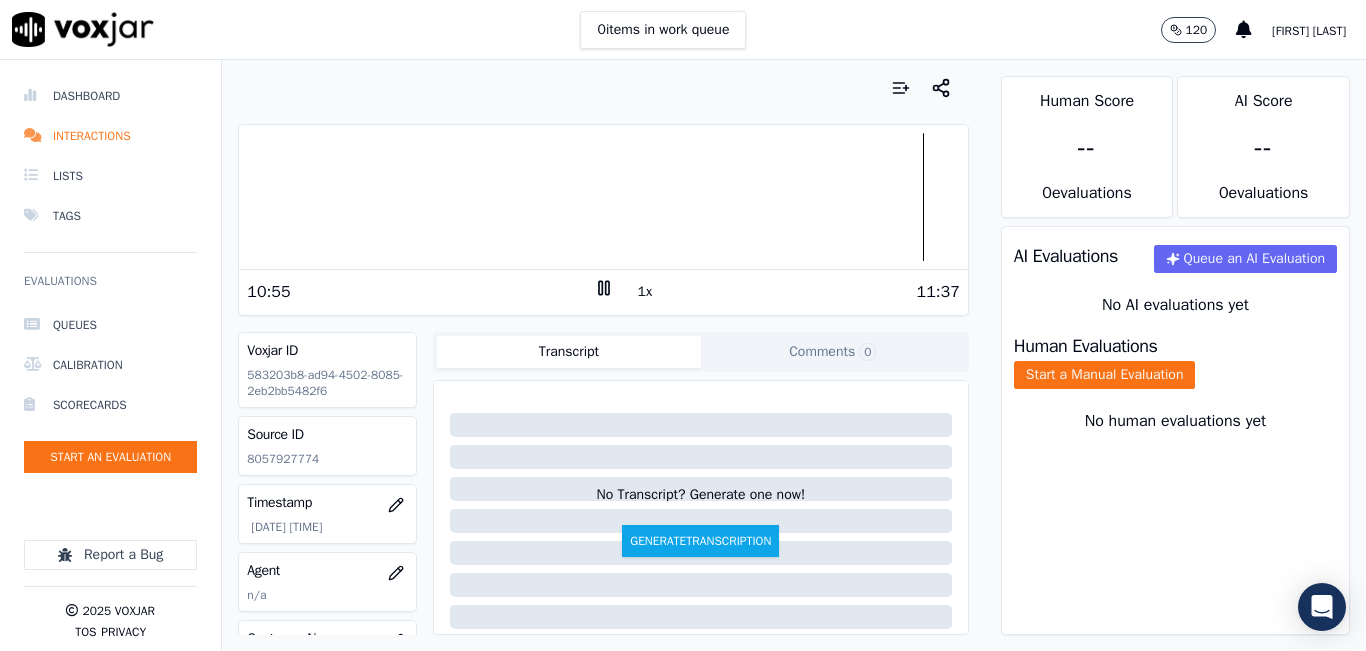 click on "Your browser does not support the audio element.   10:55     1x   11:37   Voxjar ID   583203b8-ad94-4502-8085-2eb2bb5482f6   Source ID   8057927774   Timestamp
07/16/2025 04:30 pm     Agent
n/a     Customer Name     n/a     Customer Phone     n/a     Tags
No Tags     Source     manualUpload   Type     AUDIO       Transcript   Comments  0   No Transcript? Generate one now!   Generate  Transcription         Add Comment" at bounding box center (603, 355) 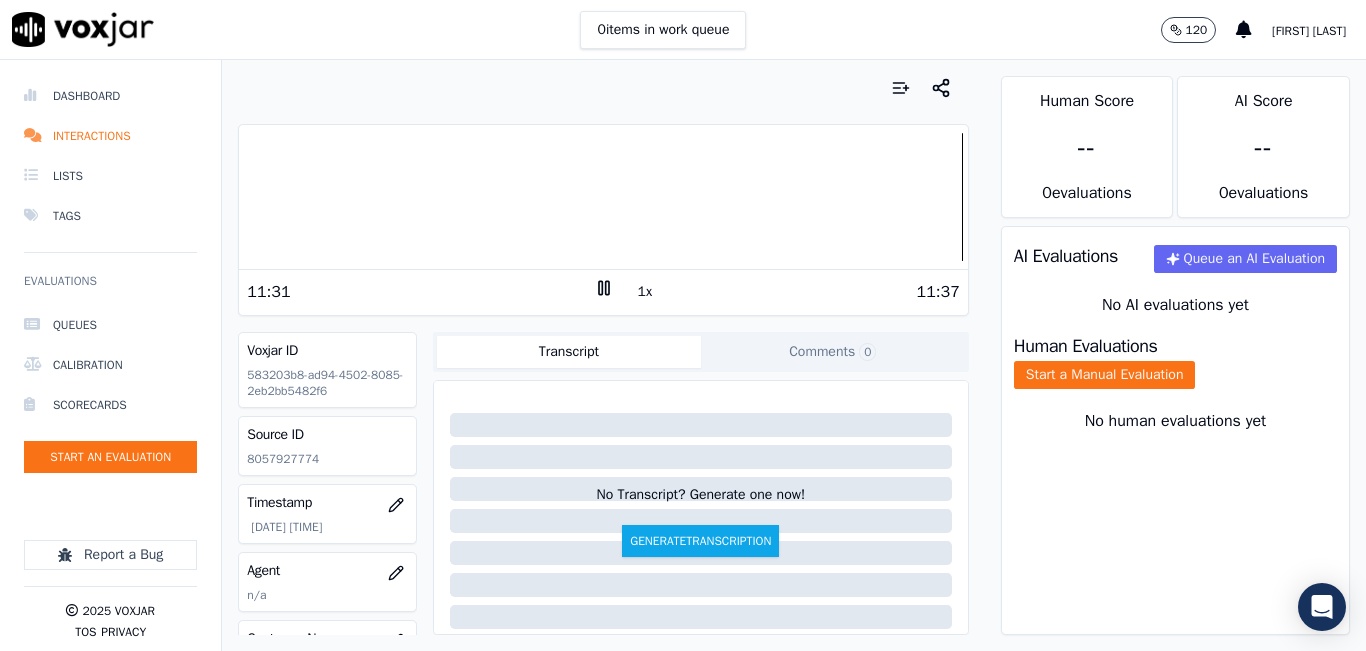 drag, startPoint x: 591, startPoint y: 283, endPoint x: 610, endPoint y: 295, distance: 22.472204 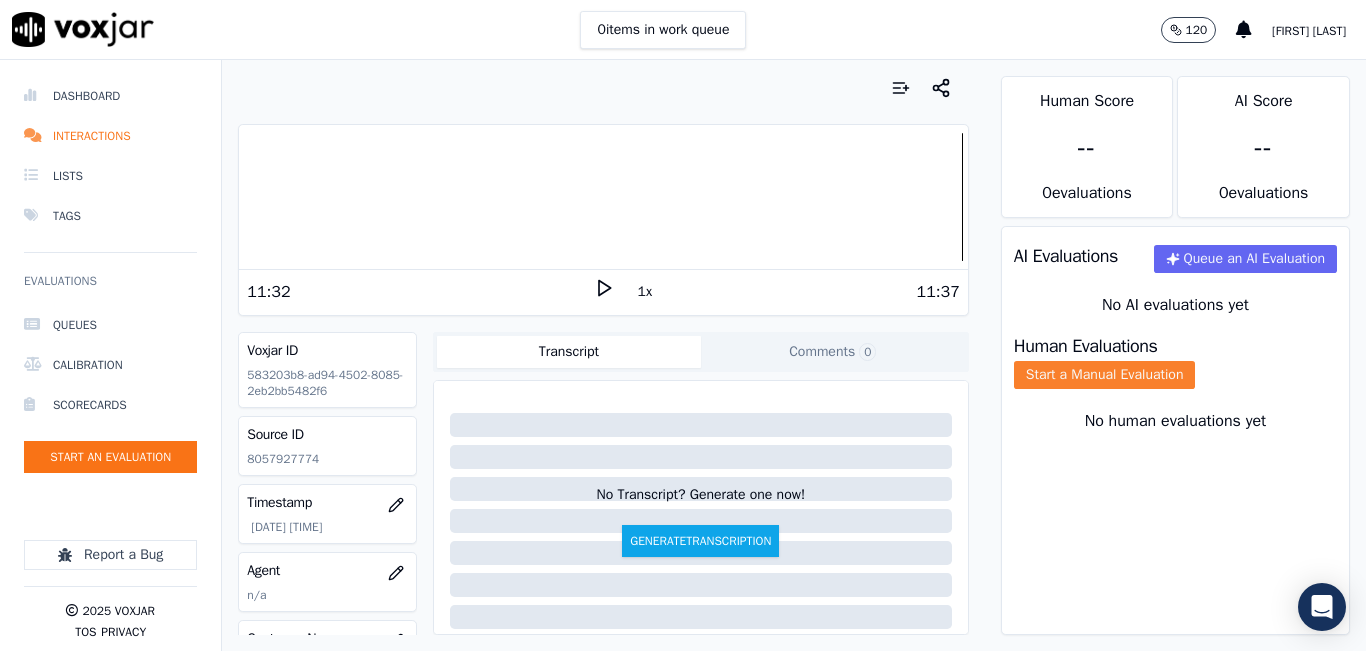 click on "Start a Manual Evaluation" 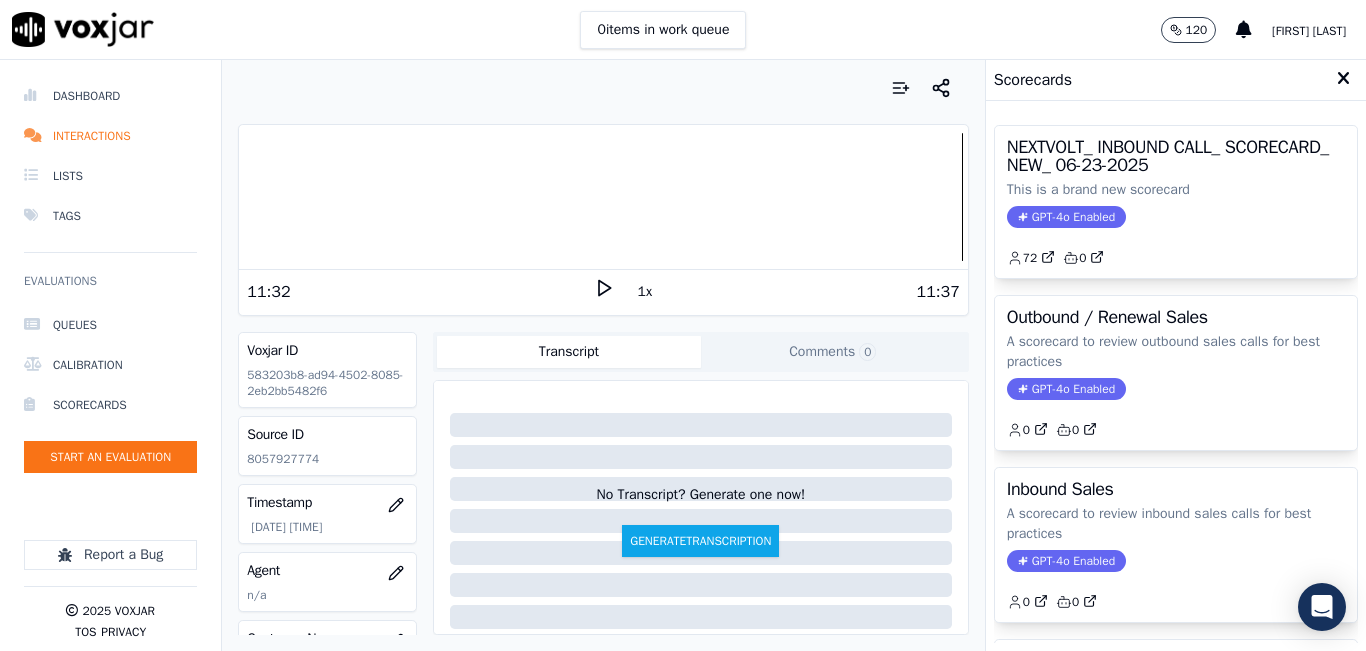 click on "GPT-4o Enabled" 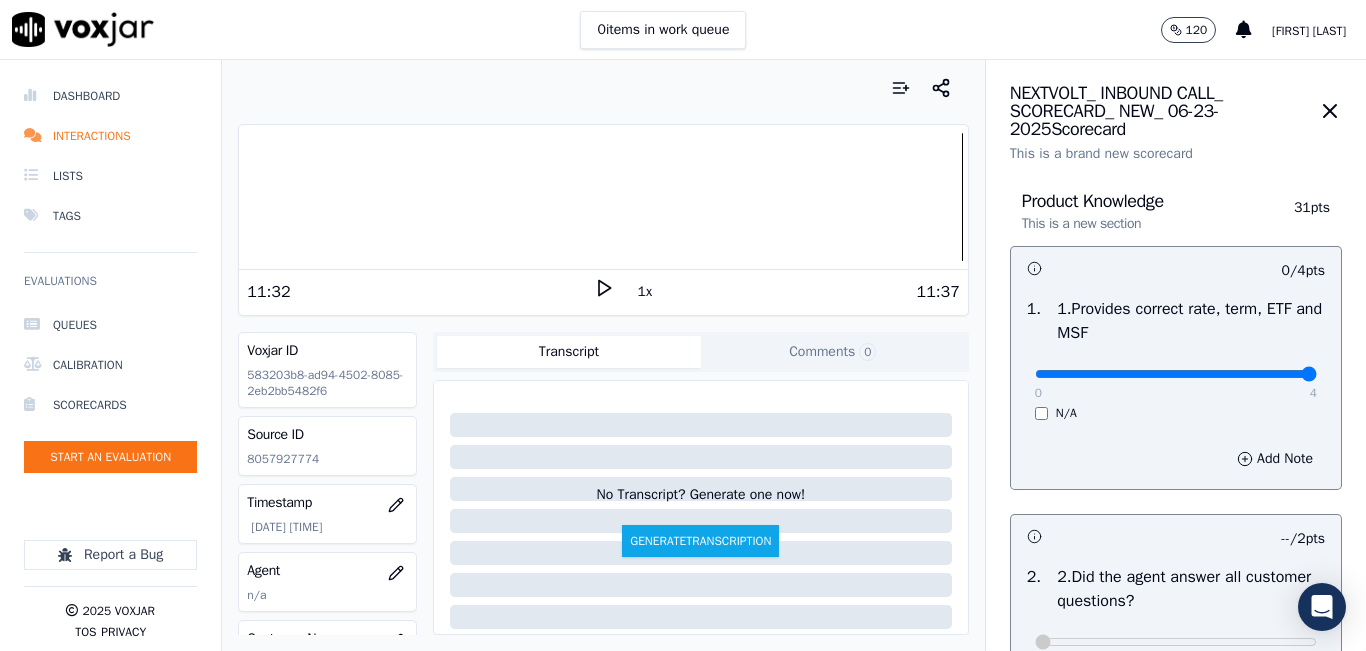 type on "4" 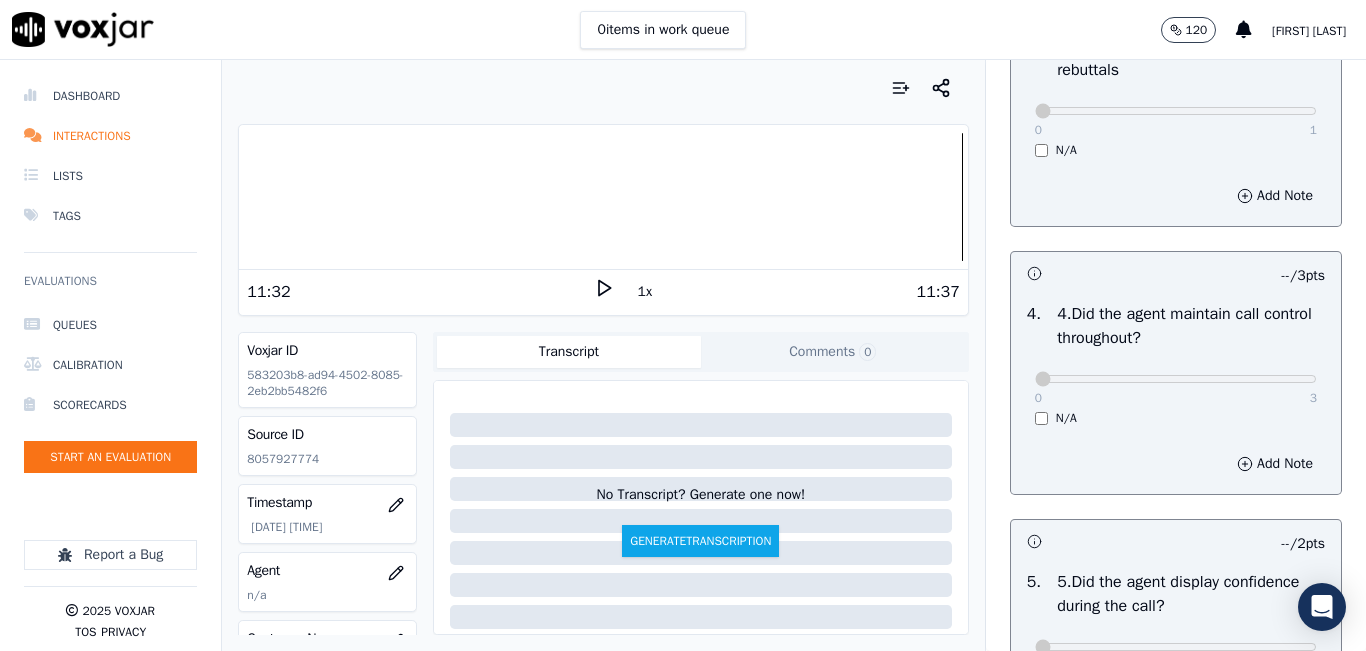 scroll, scrollTop: 800, scrollLeft: 0, axis: vertical 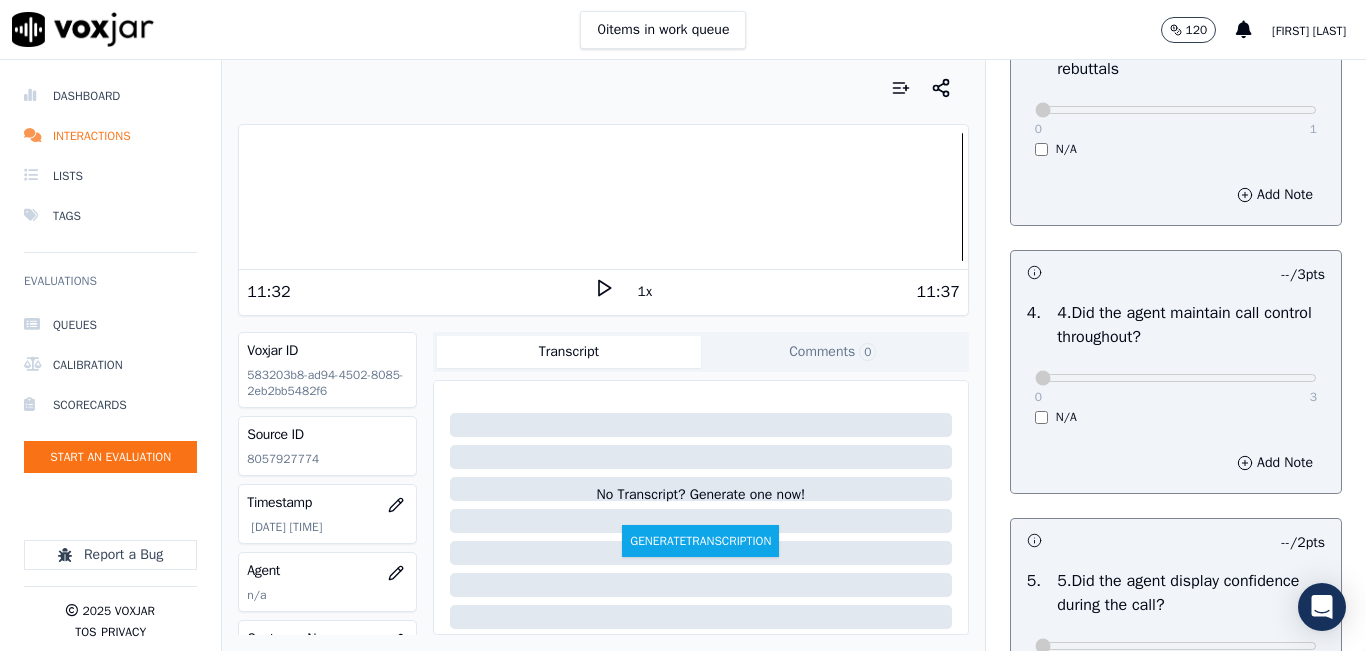 click on "N/A" at bounding box center (1176, 417) 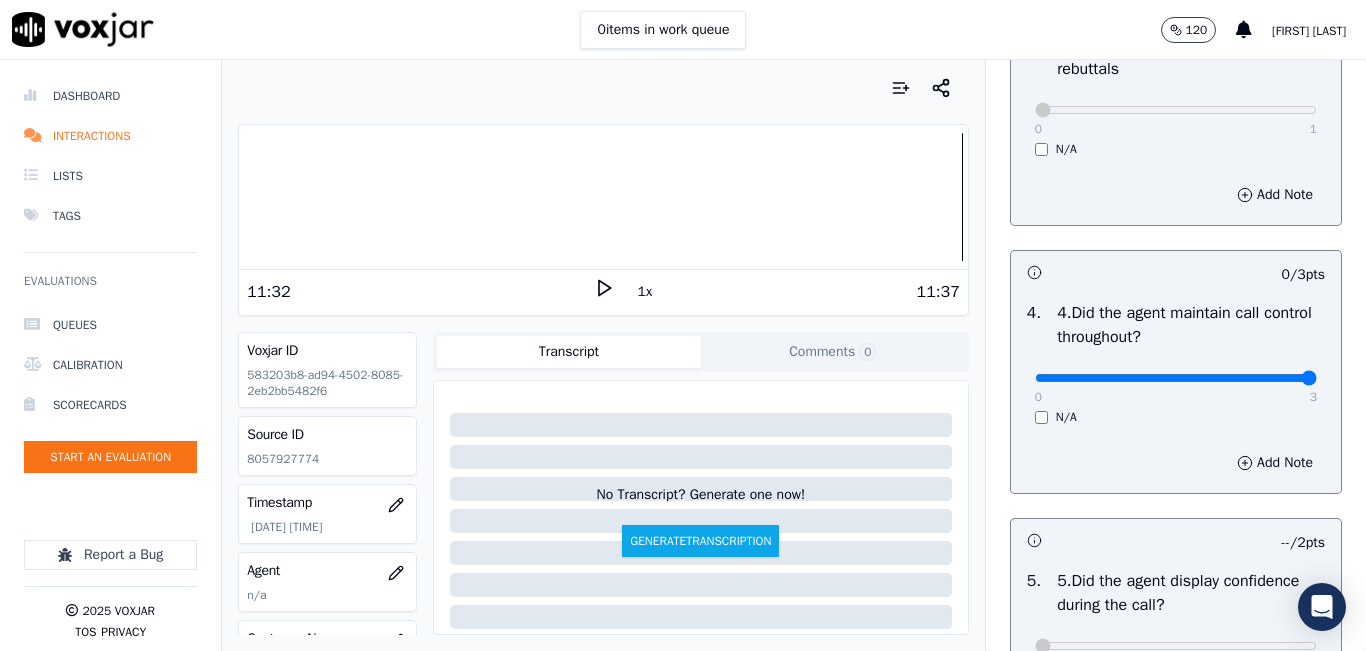 type on "3" 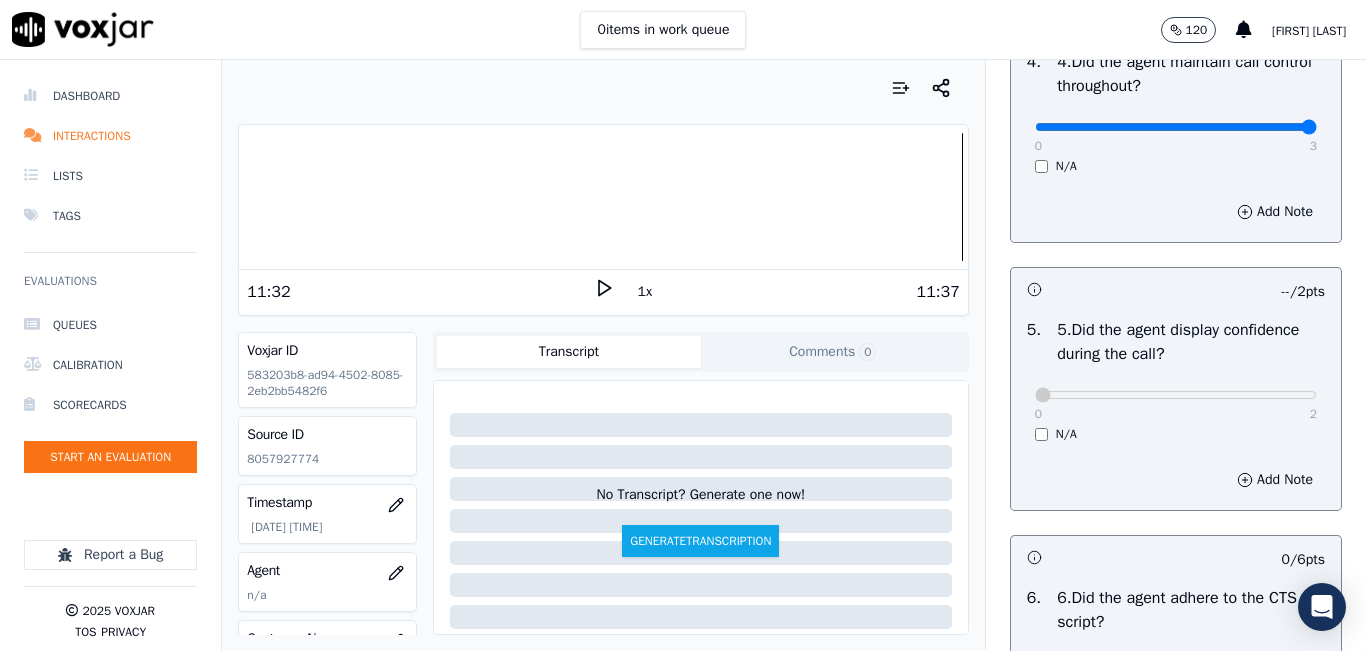 scroll, scrollTop: 1100, scrollLeft: 0, axis: vertical 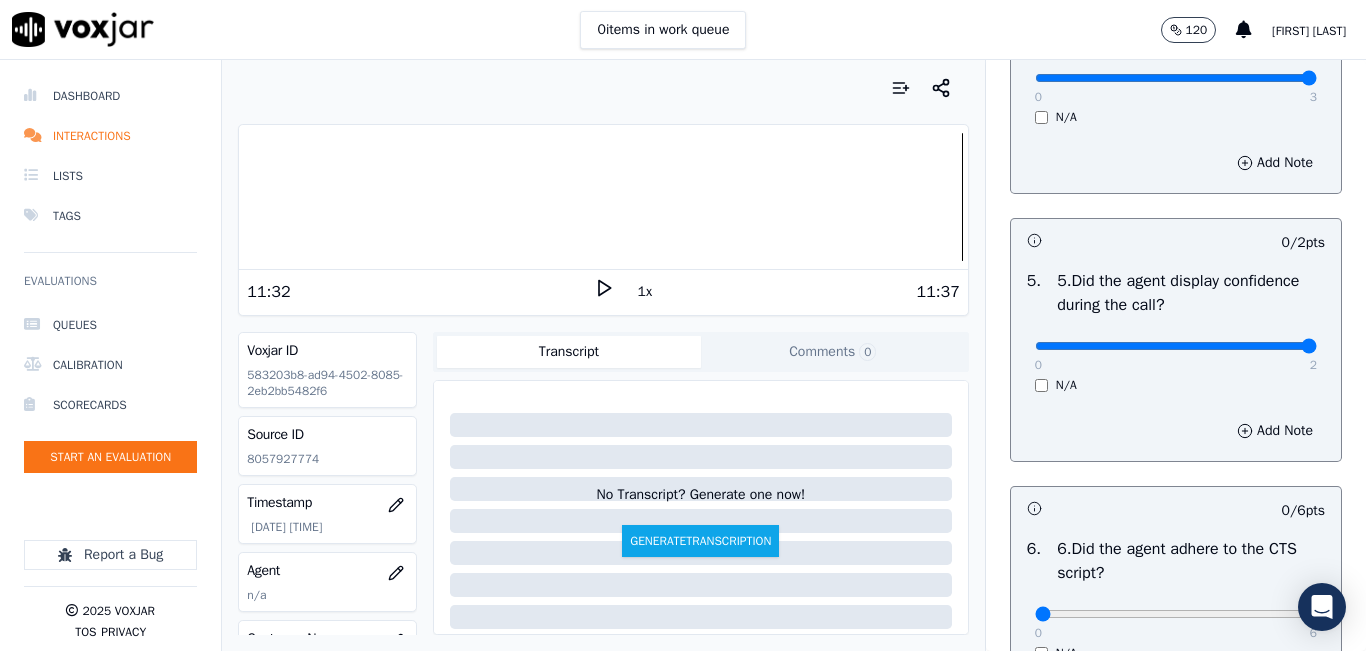 type on "2" 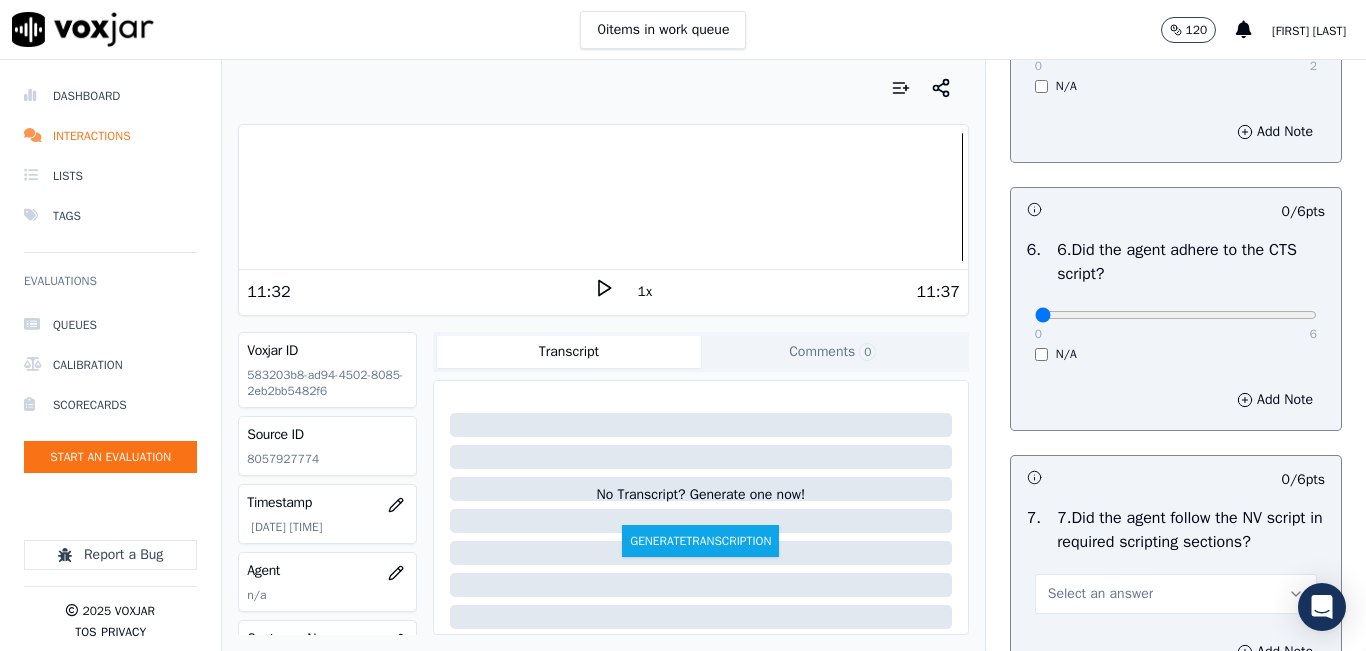 scroll, scrollTop: 1400, scrollLeft: 0, axis: vertical 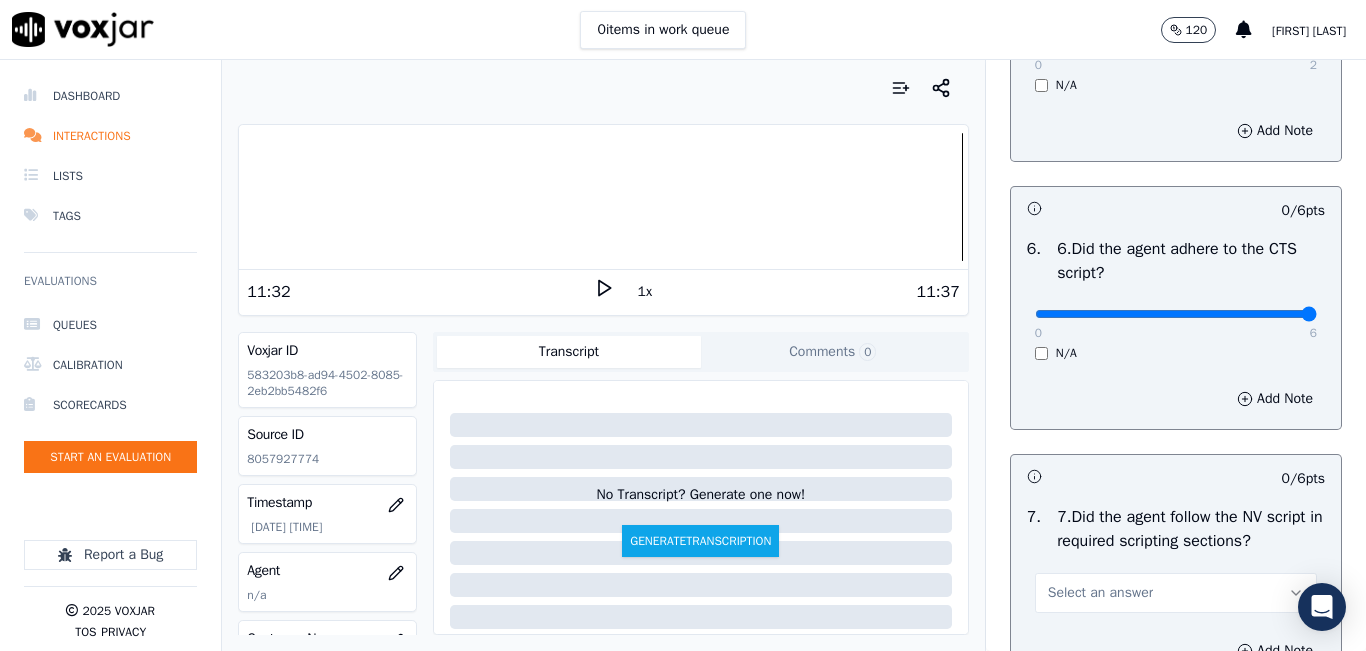 type on "6" 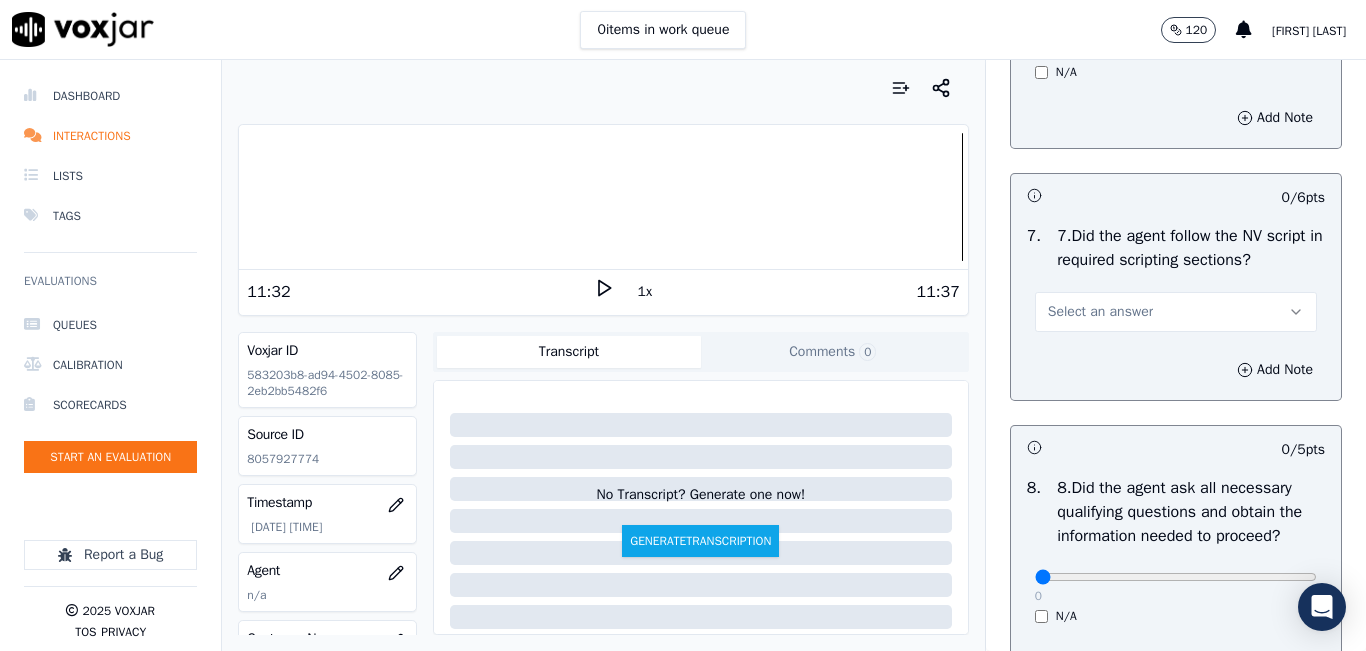 scroll, scrollTop: 1700, scrollLeft: 0, axis: vertical 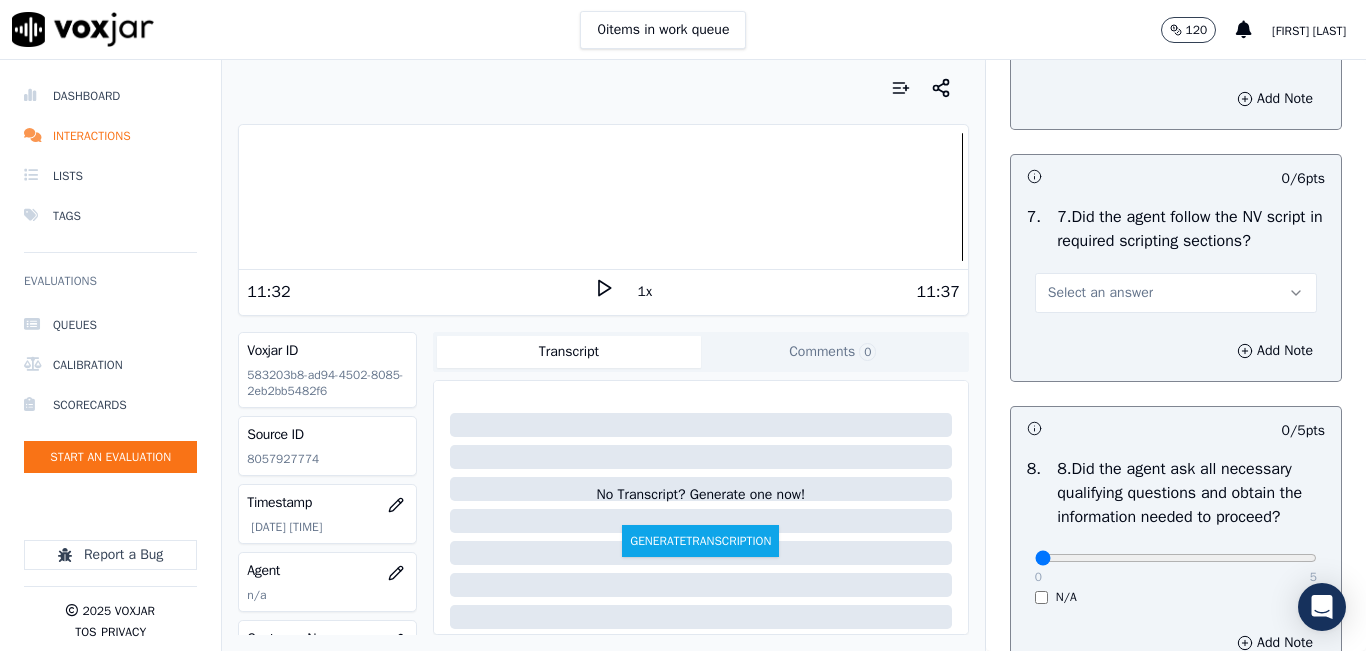 drag, startPoint x: 1215, startPoint y: 315, endPoint x: 1198, endPoint y: 325, distance: 19.723083 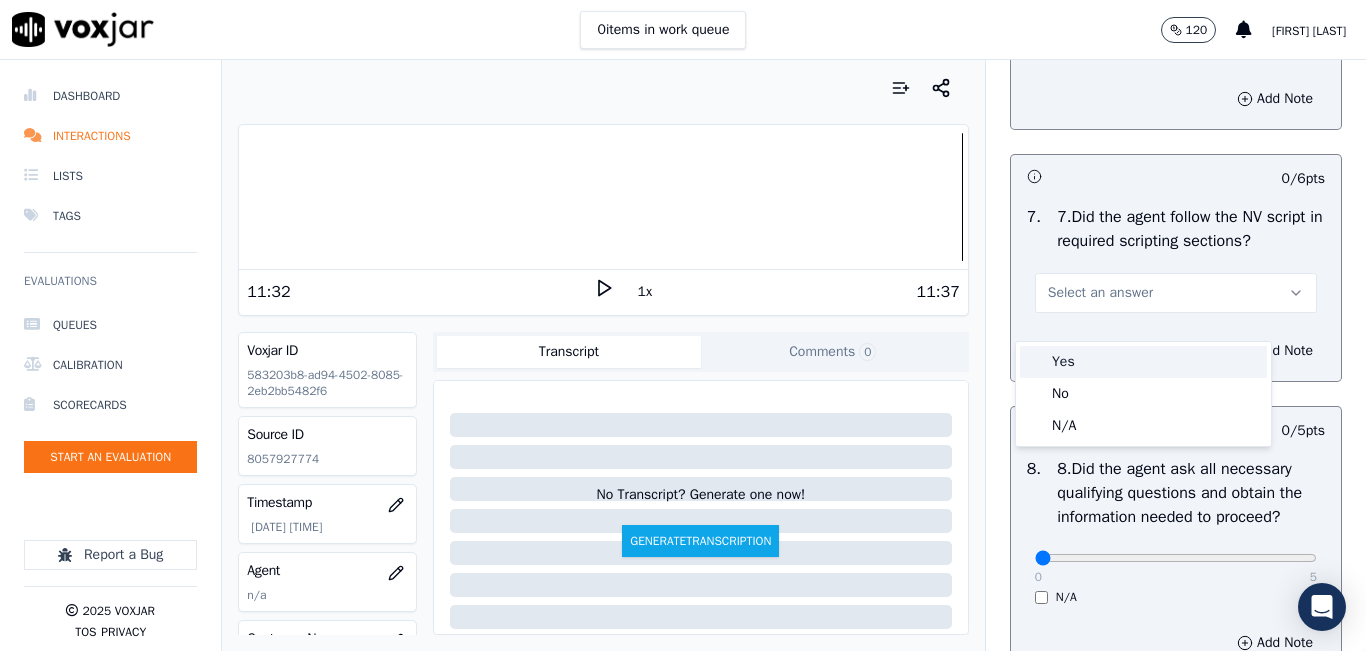 click on "Yes" at bounding box center [1143, 362] 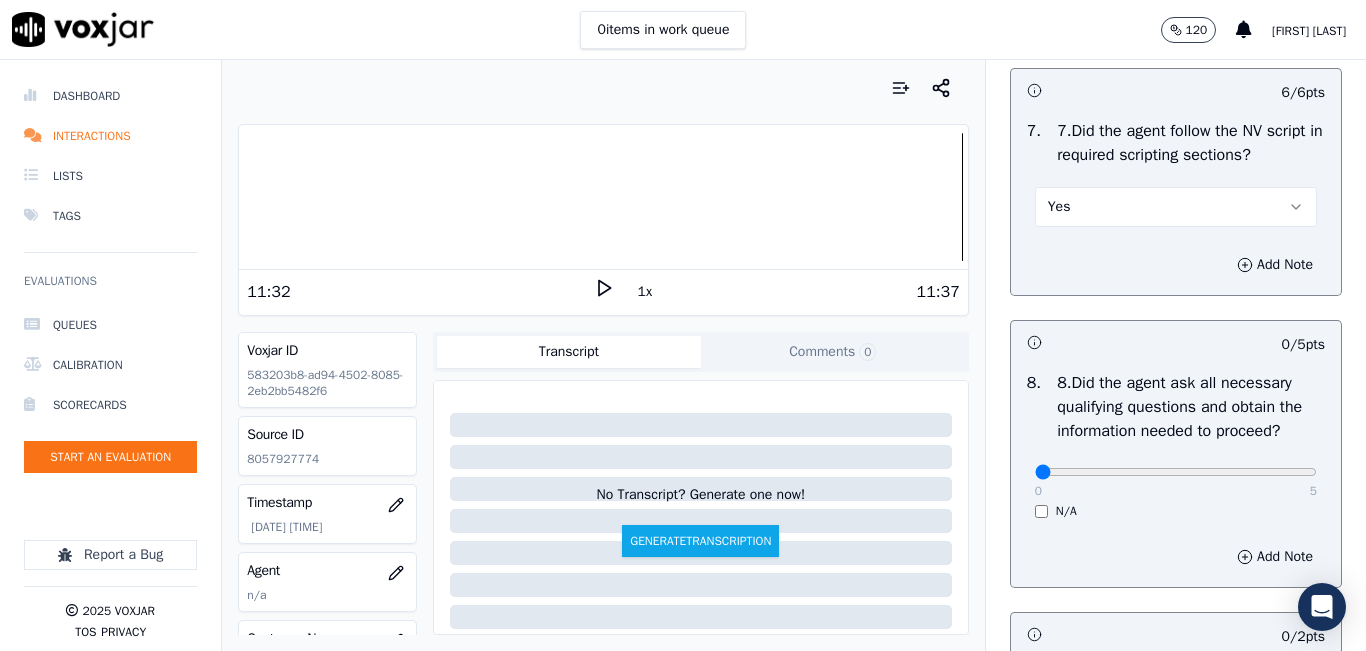 scroll, scrollTop: 2000, scrollLeft: 0, axis: vertical 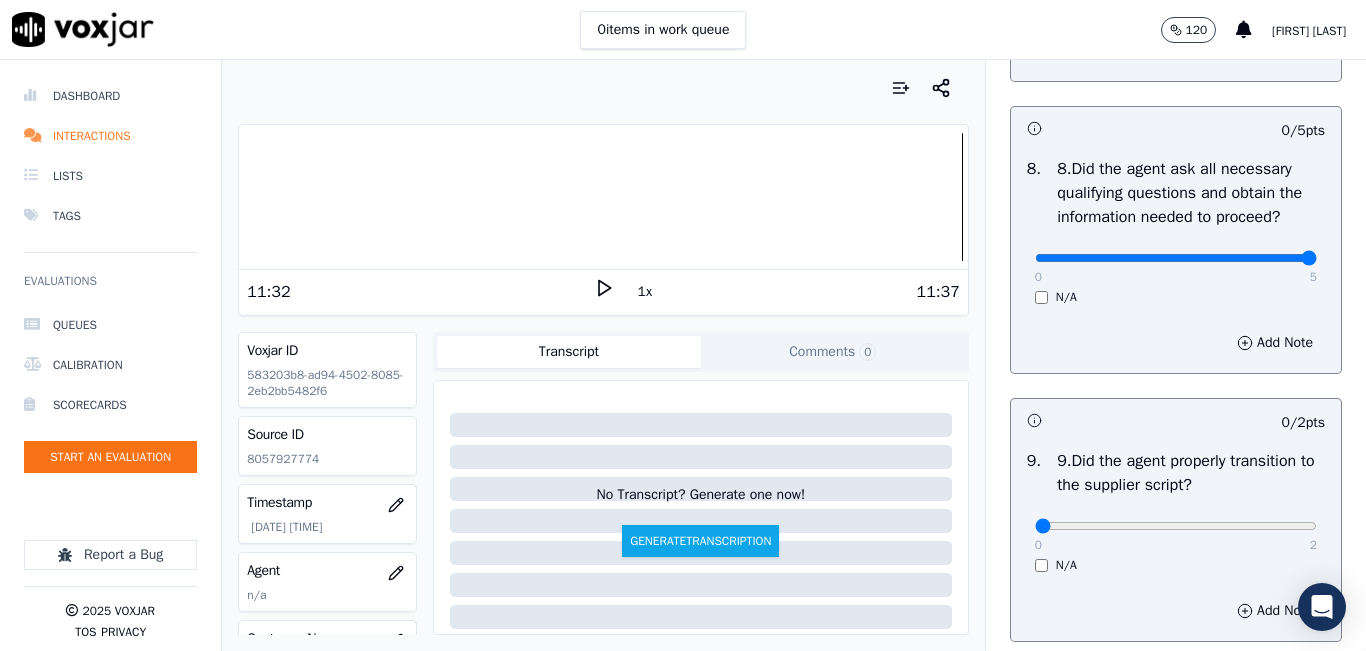 type on "5" 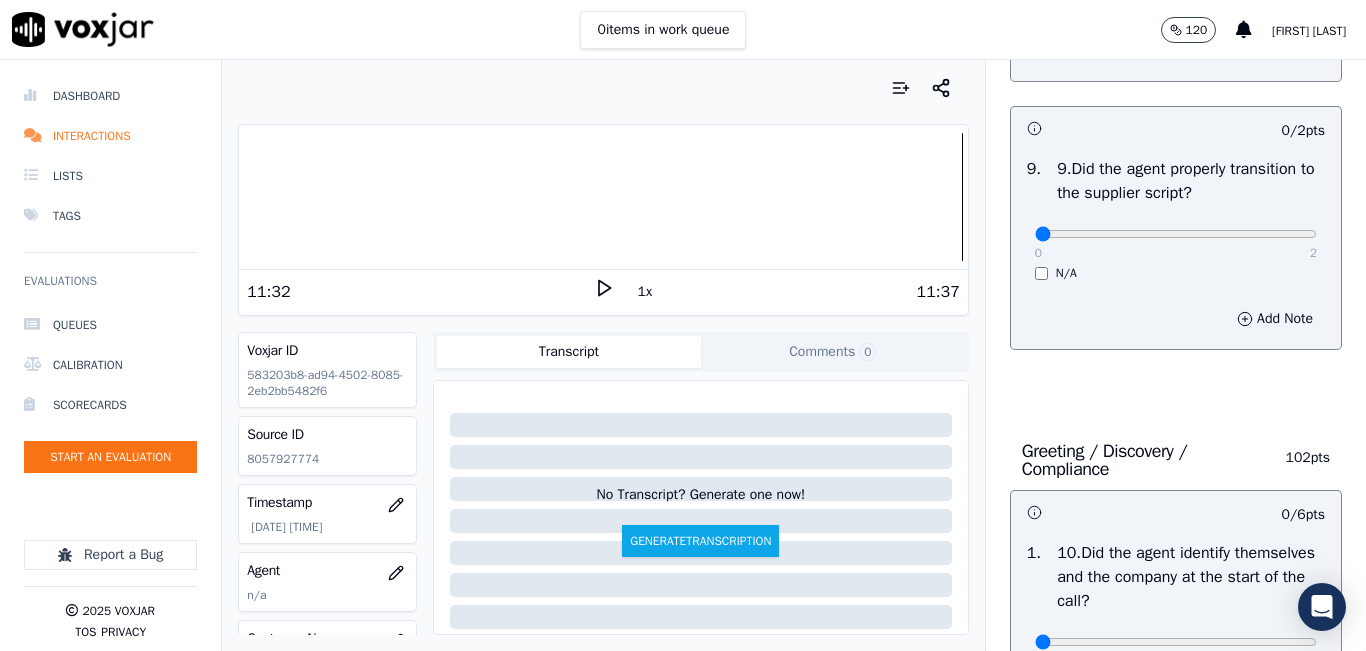 scroll, scrollTop: 2300, scrollLeft: 0, axis: vertical 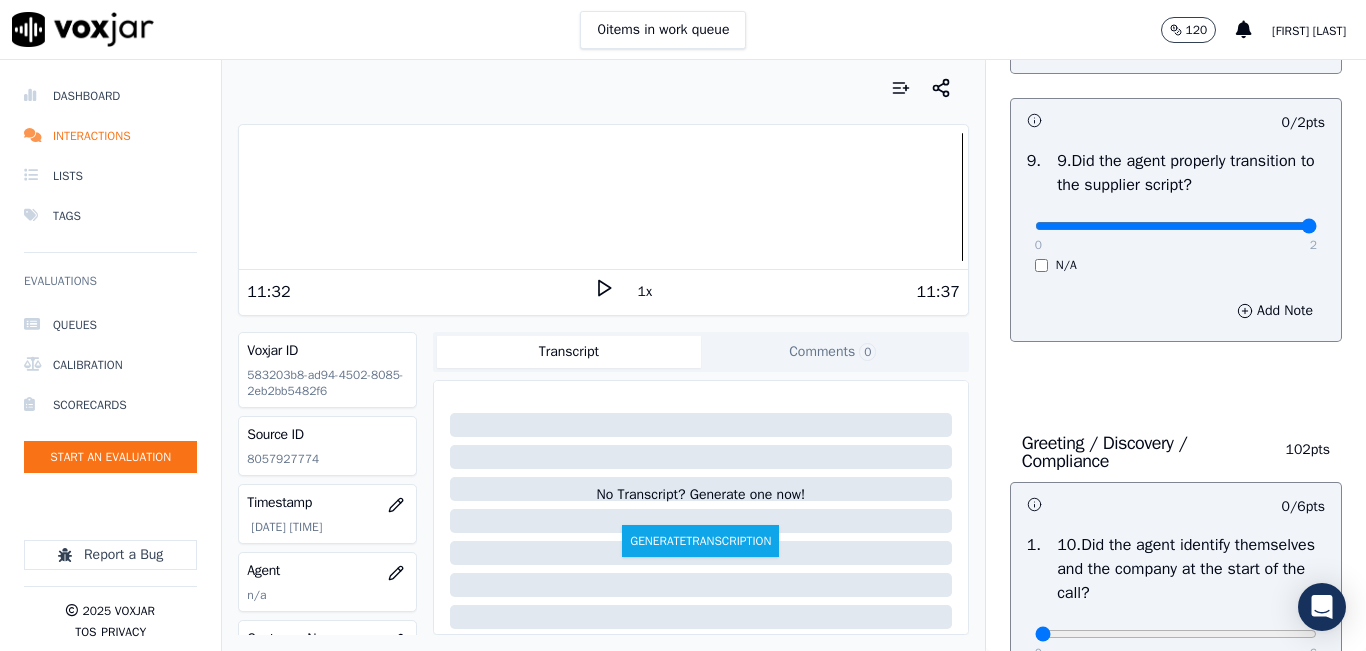 type on "2" 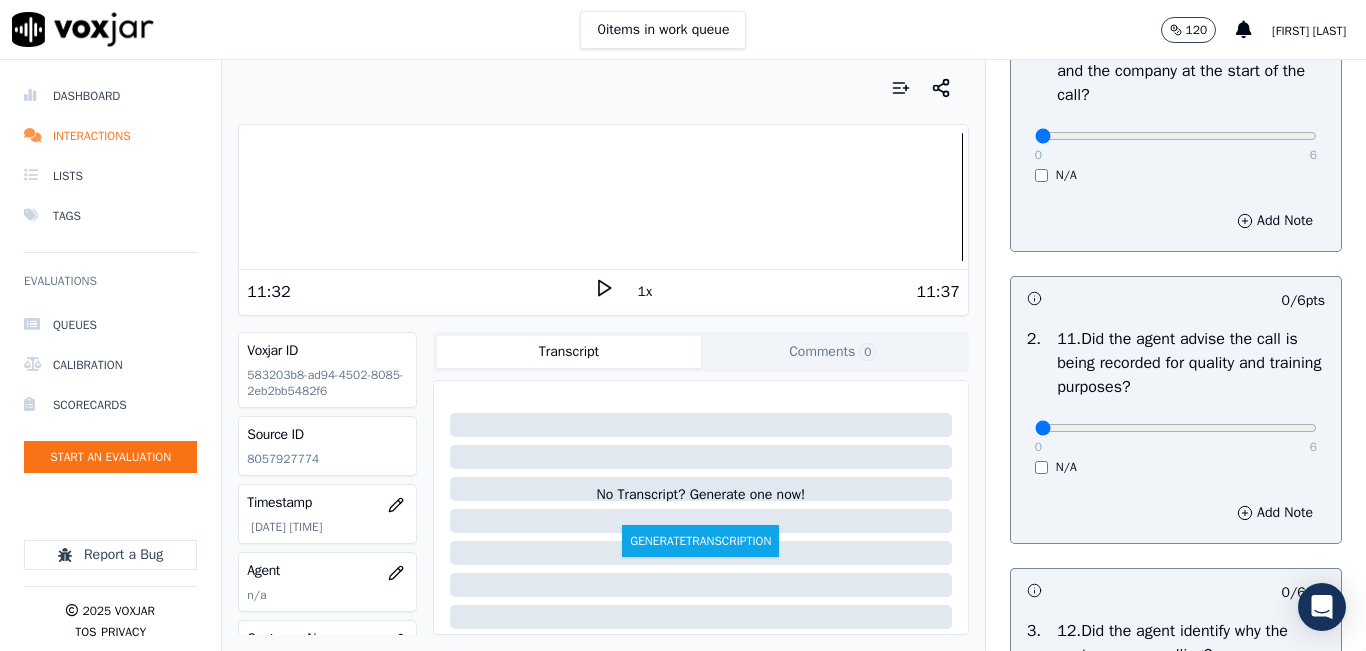 scroll, scrollTop: 2800, scrollLeft: 0, axis: vertical 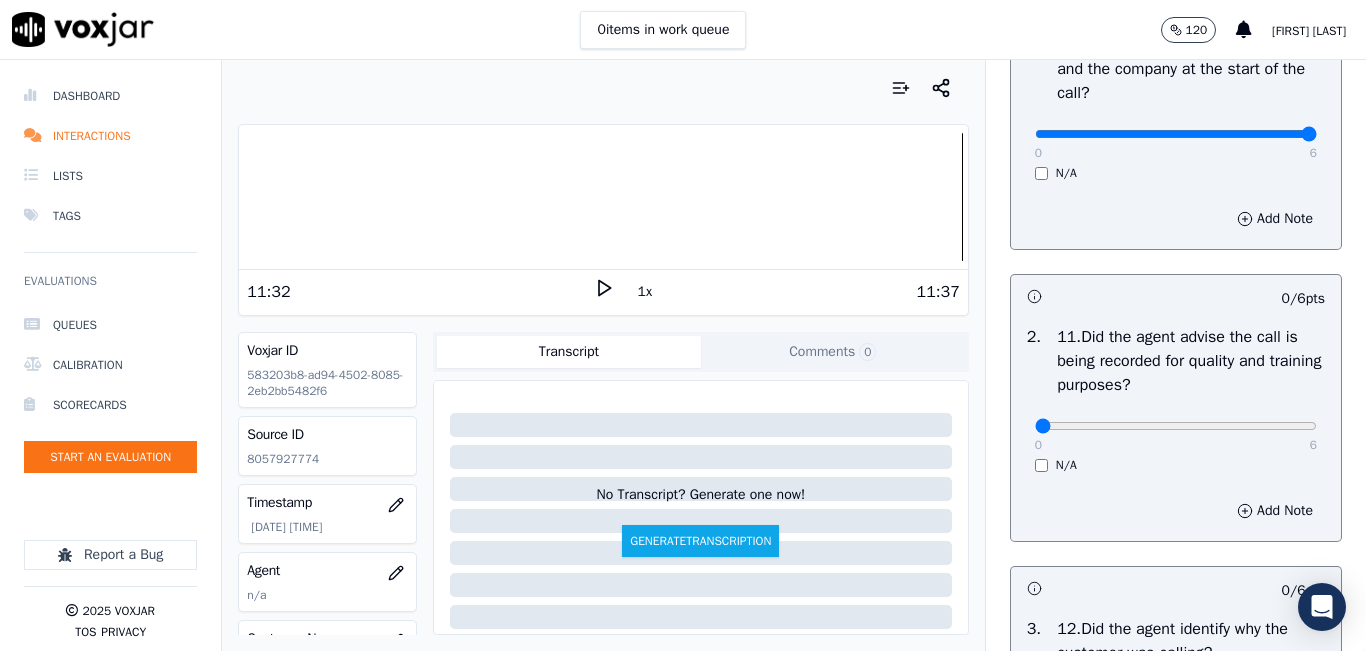 type on "6" 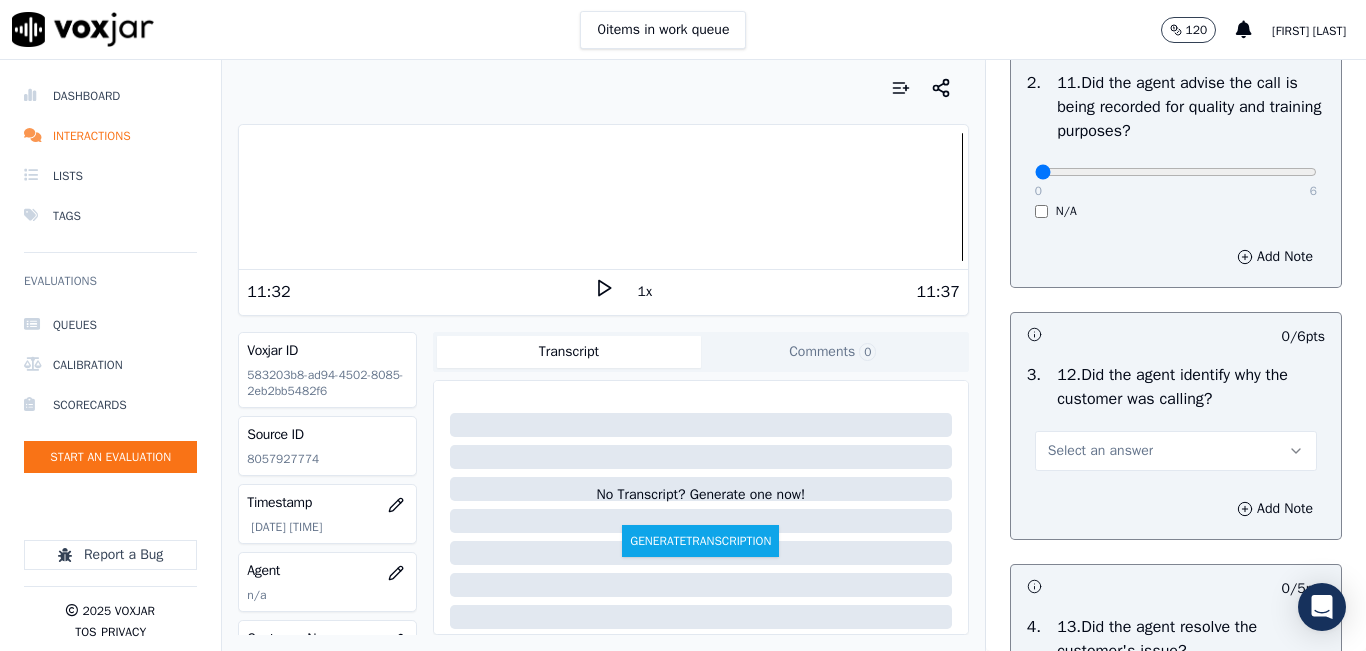 scroll, scrollTop: 3100, scrollLeft: 0, axis: vertical 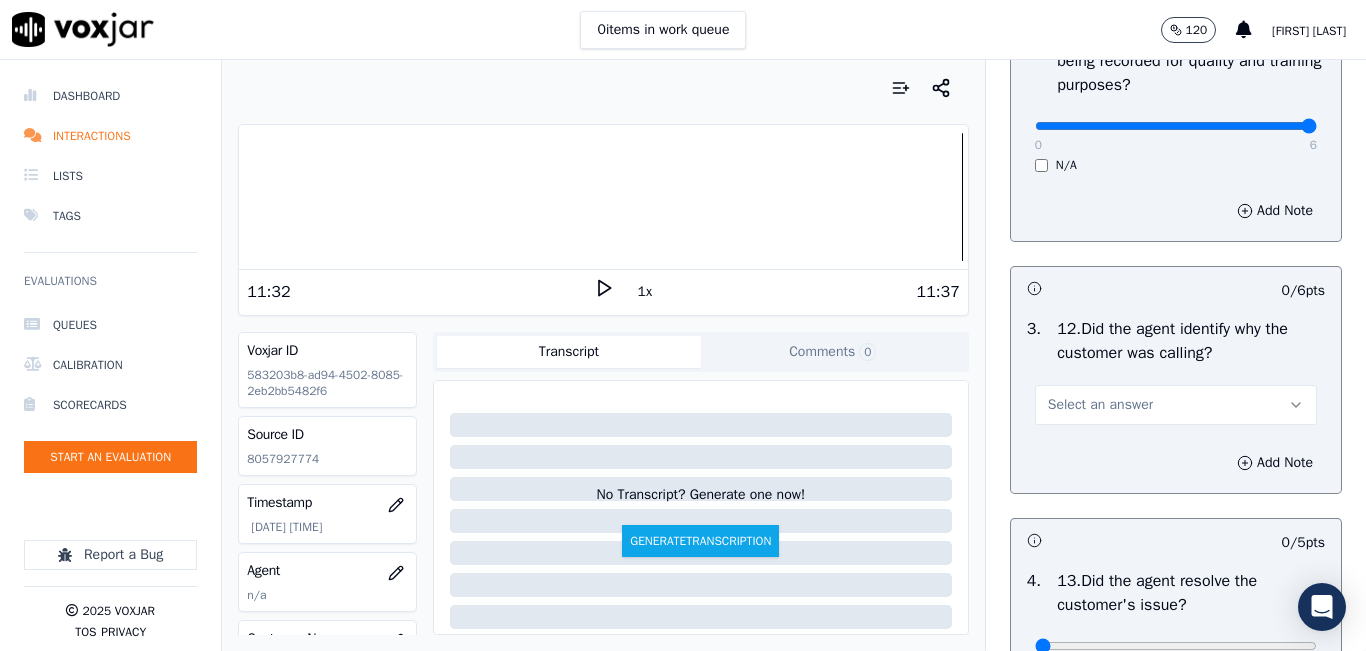 type on "6" 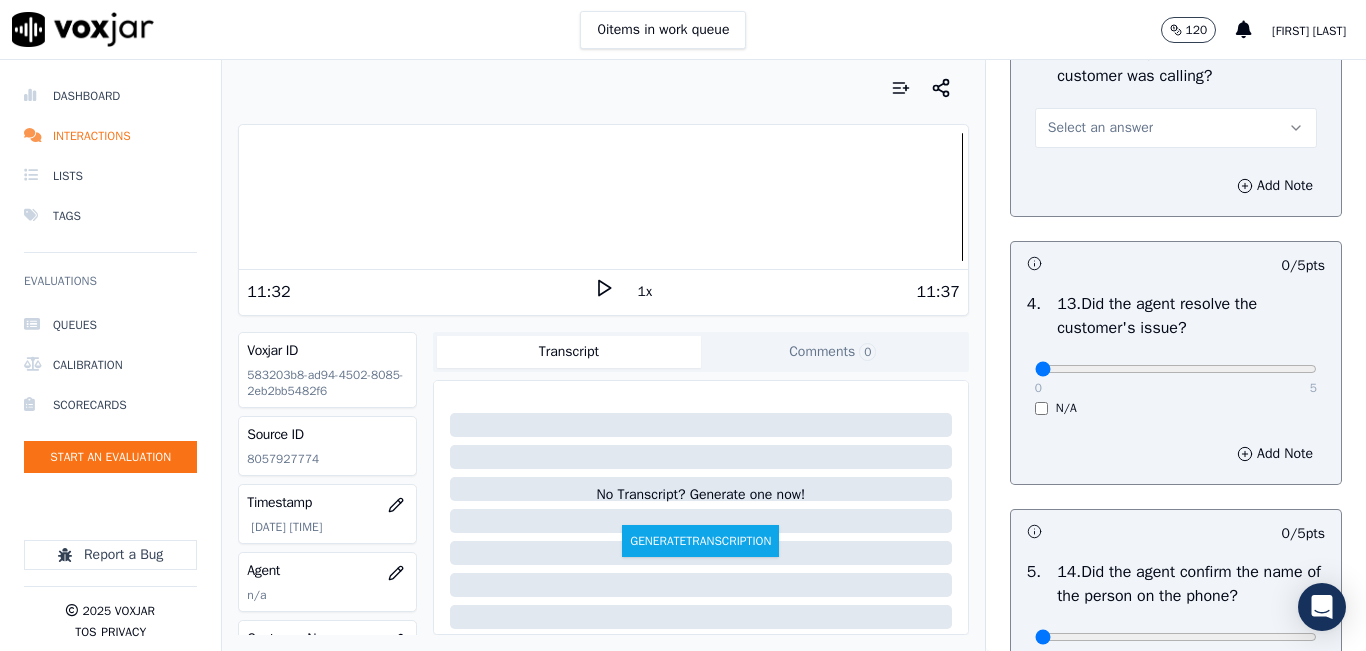 scroll, scrollTop: 3400, scrollLeft: 0, axis: vertical 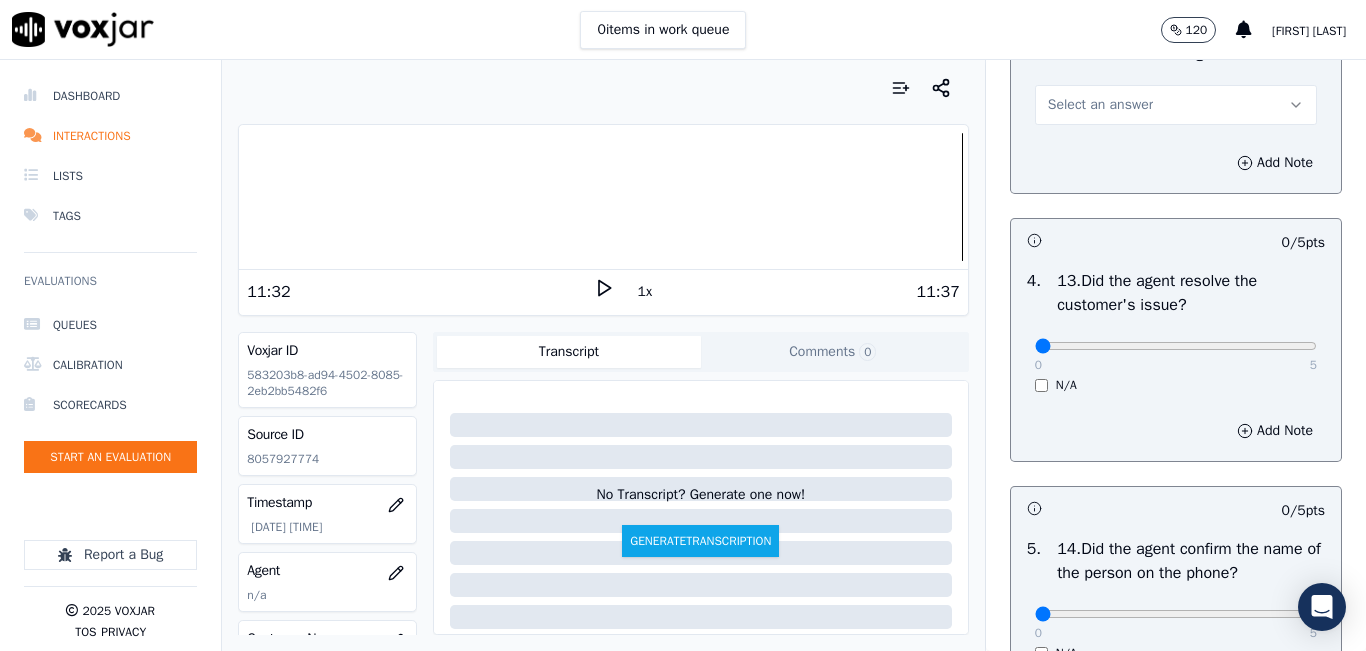 click on "Select an answer" at bounding box center [1176, 105] 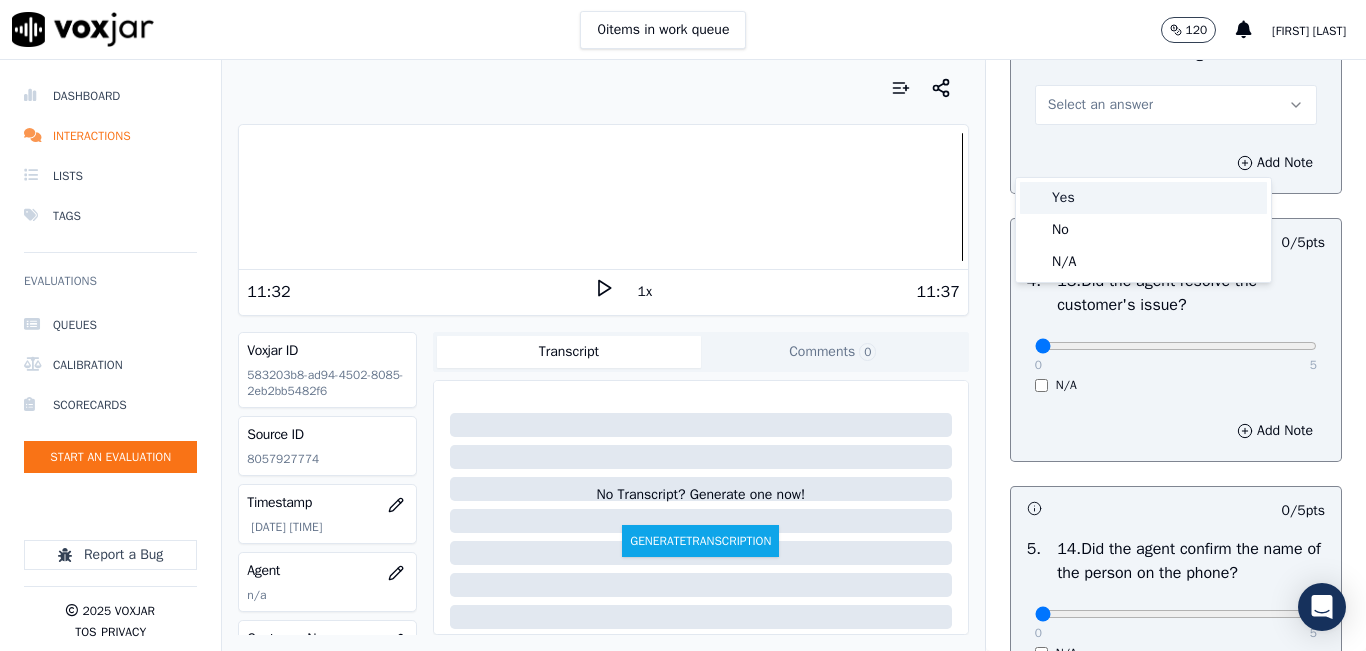 click on "Yes" at bounding box center [1143, 198] 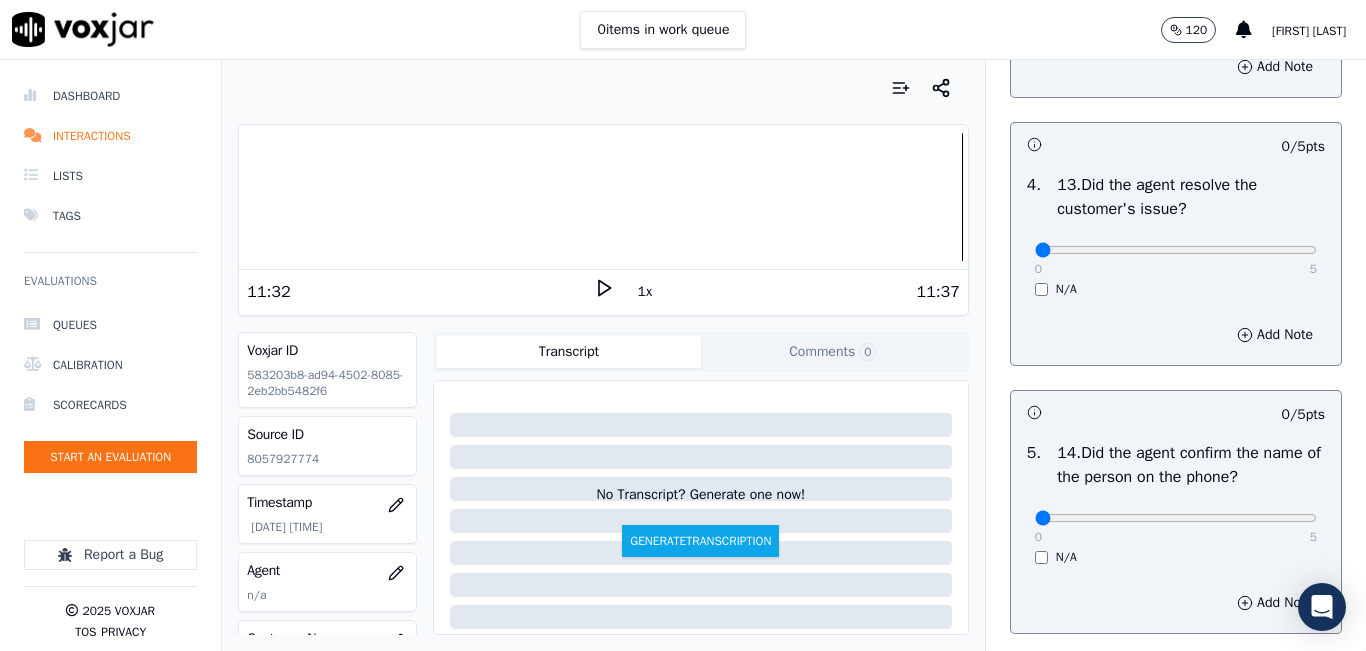 scroll, scrollTop: 3500, scrollLeft: 0, axis: vertical 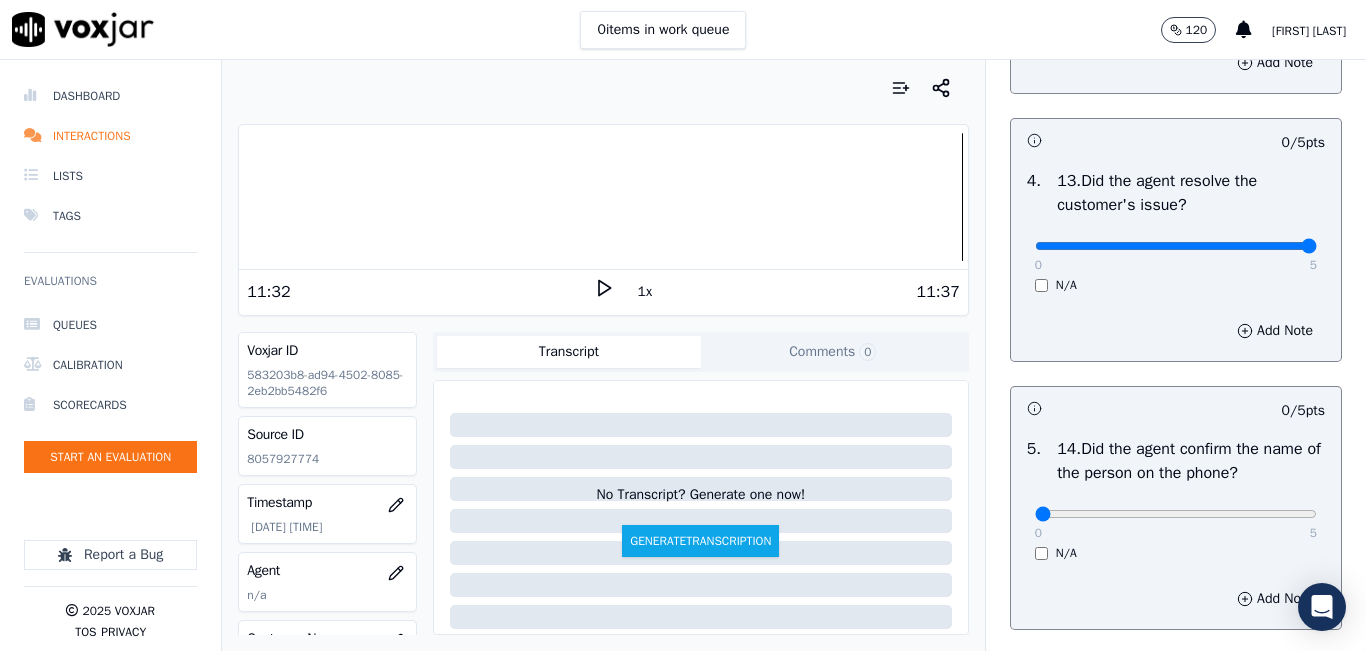 type on "5" 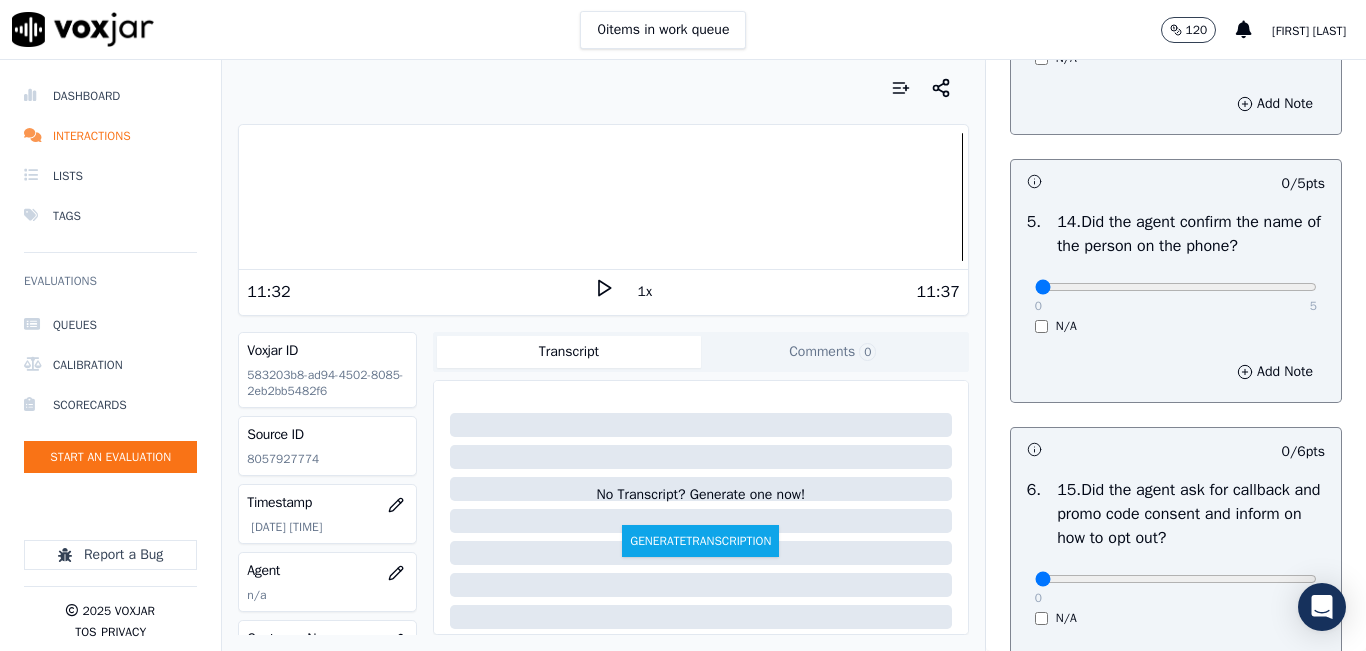 scroll, scrollTop: 3800, scrollLeft: 0, axis: vertical 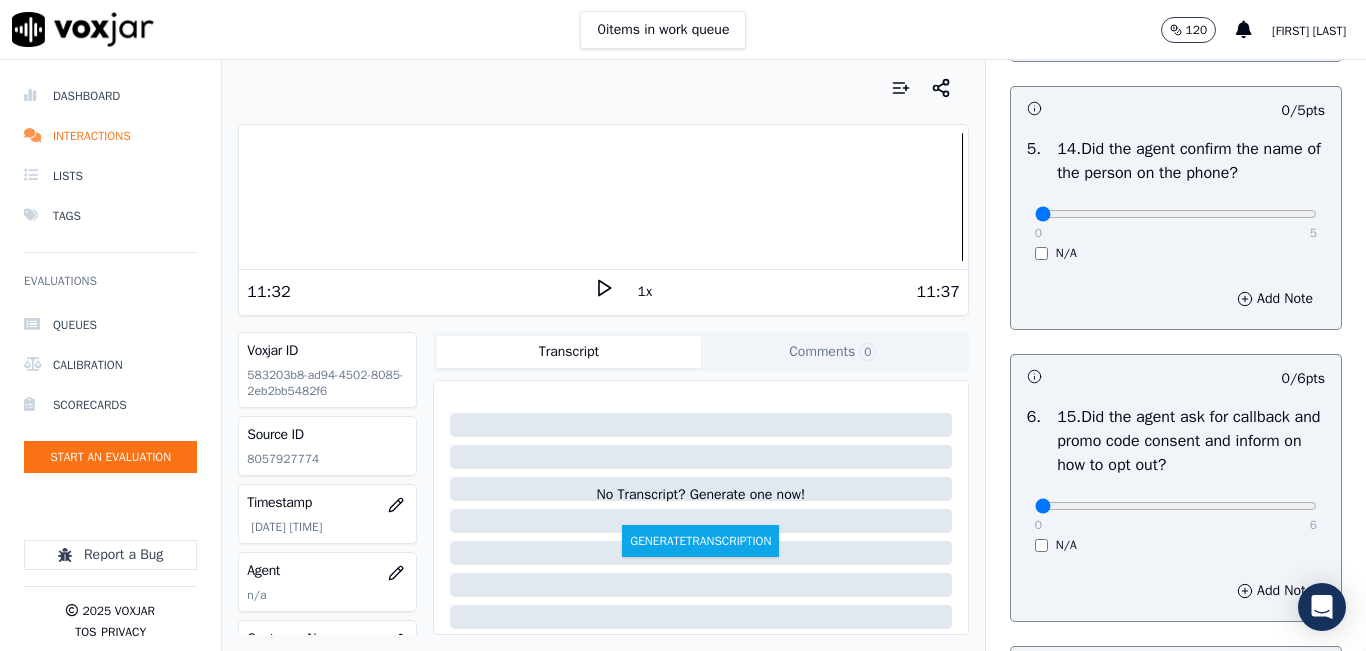 click on "0   5" at bounding box center (1176, 213) 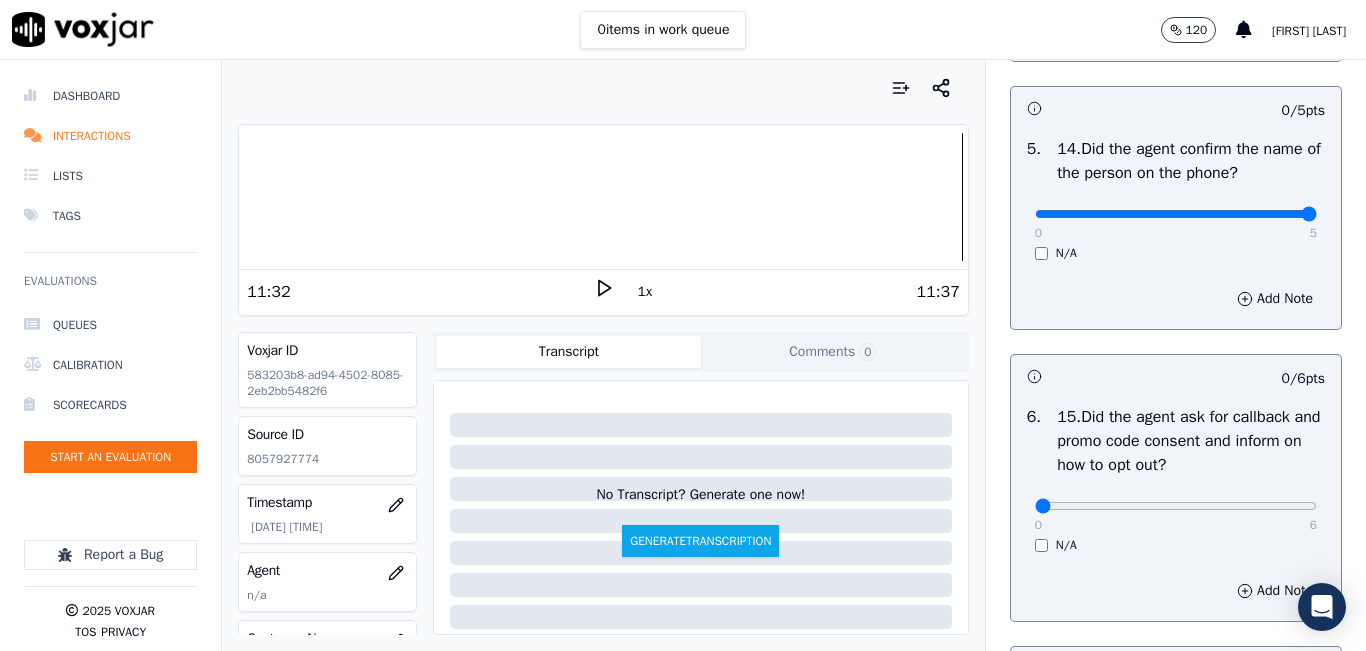type on "5" 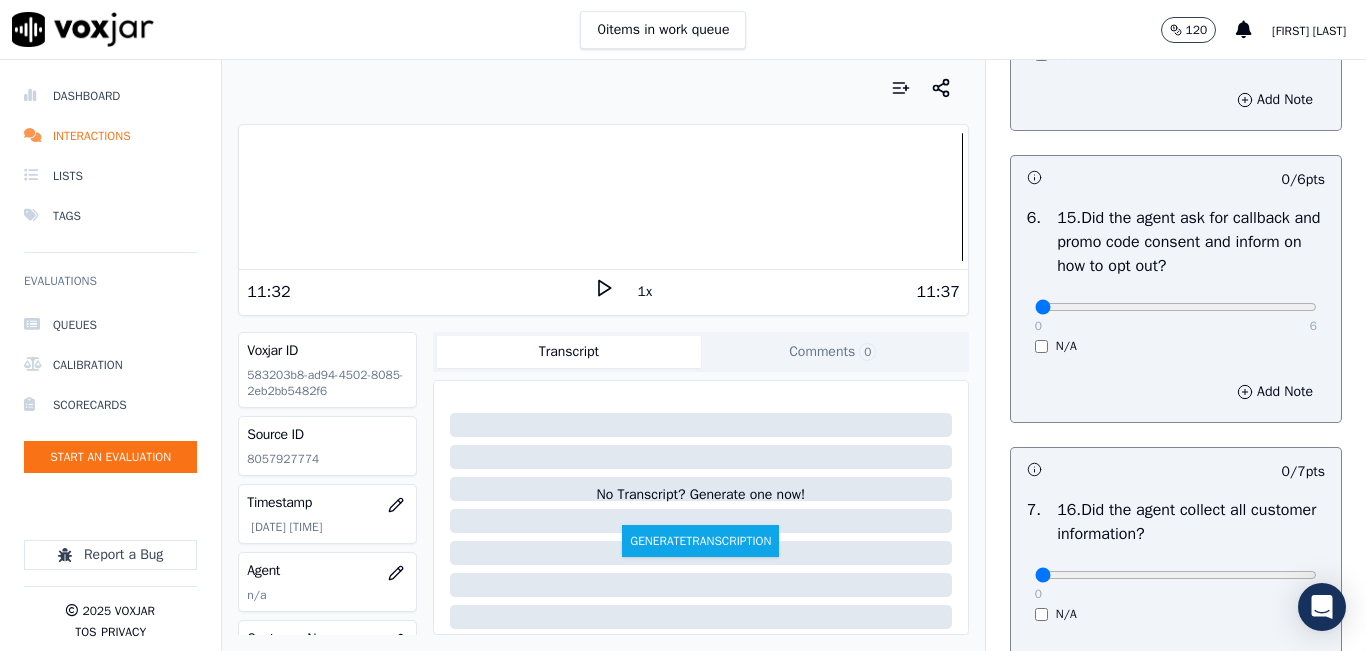 scroll, scrollTop: 4000, scrollLeft: 0, axis: vertical 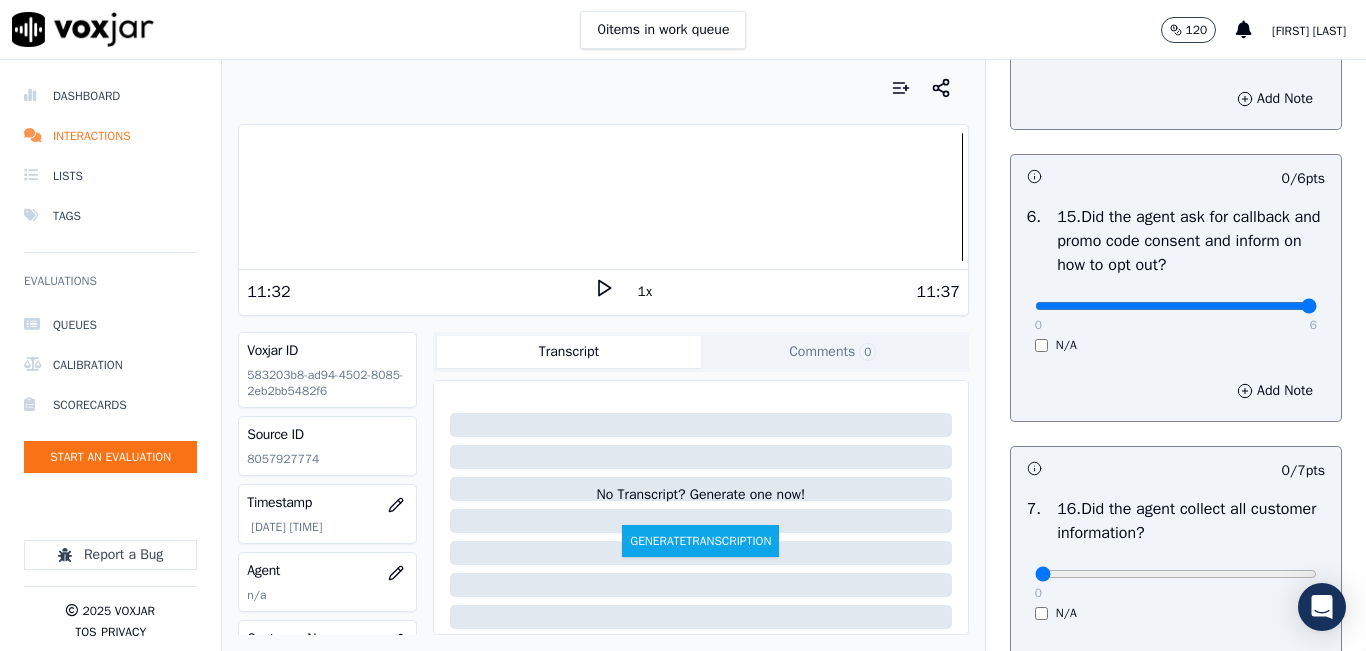type on "6" 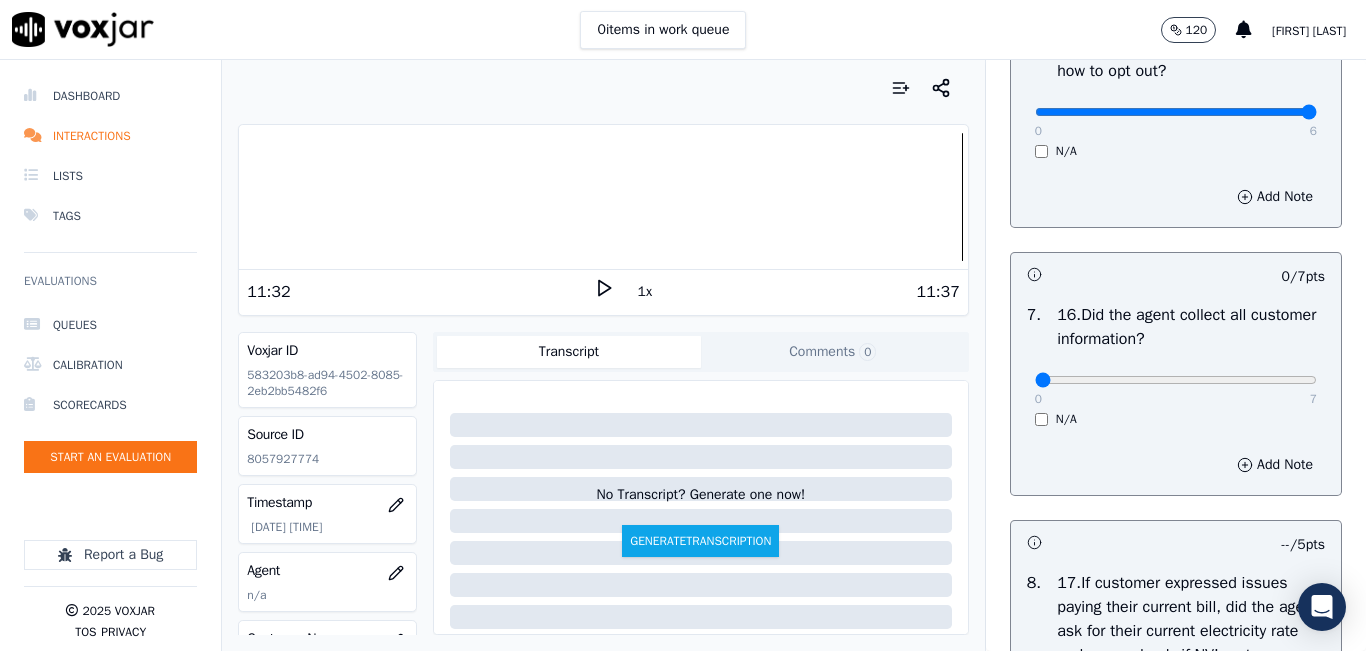 scroll, scrollTop: 4200, scrollLeft: 0, axis: vertical 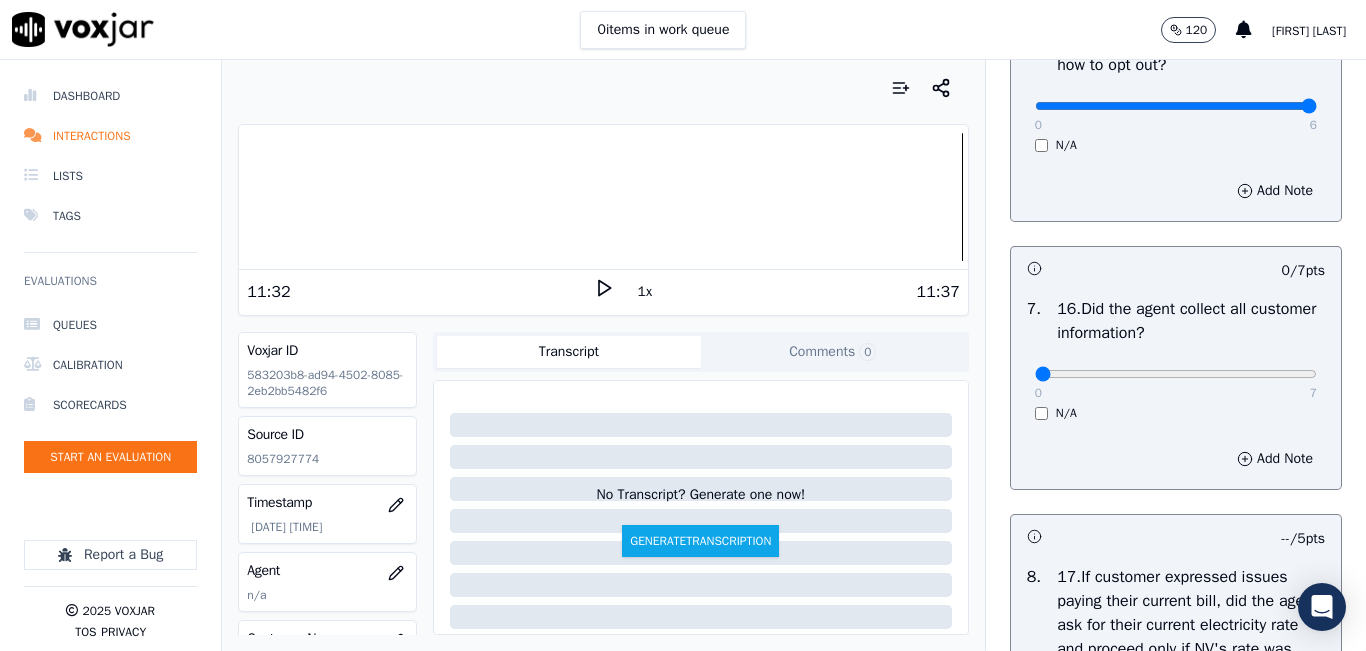 click on "0   7" at bounding box center [1176, 373] 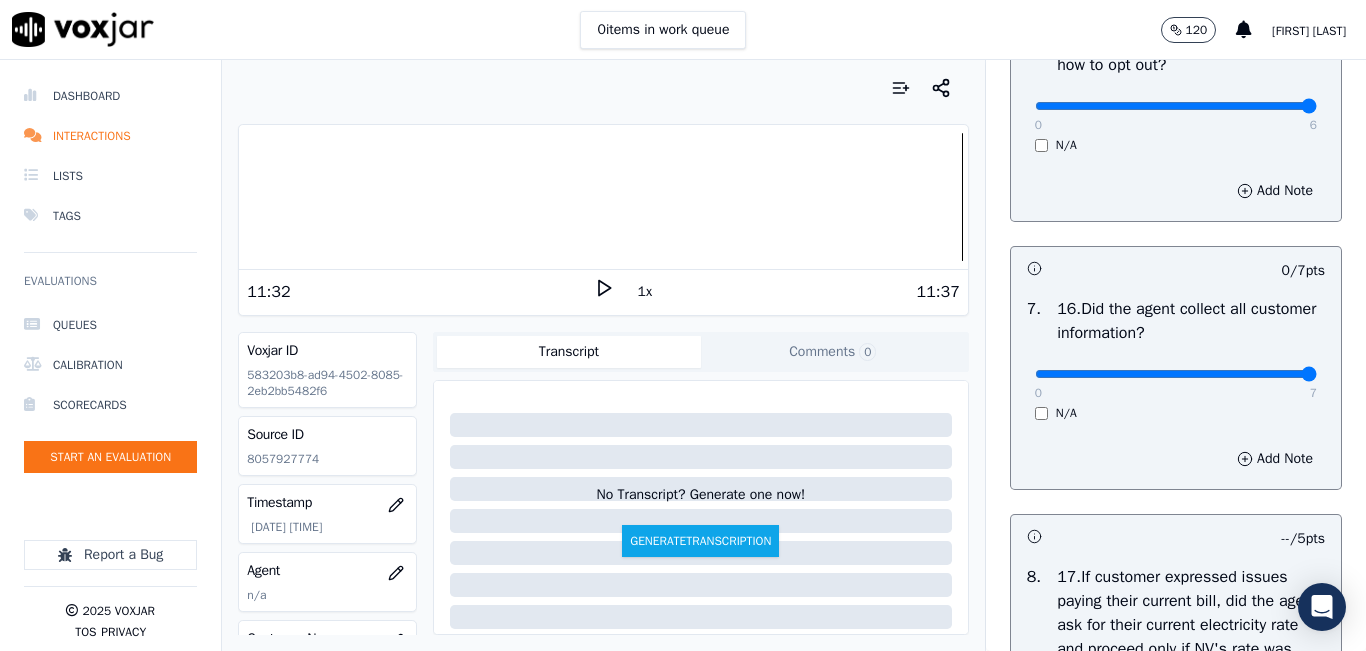 type on "7" 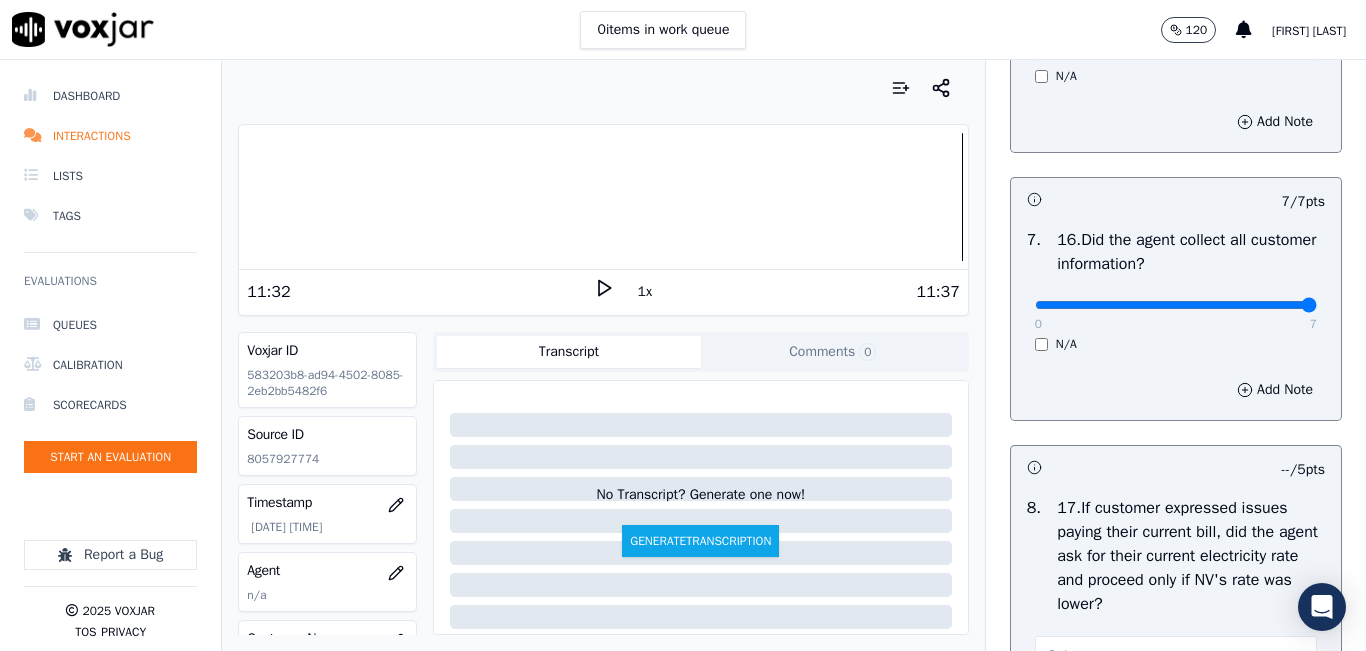 scroll, scrollTop: 4300, scrollLeft: 0, axis: vertical 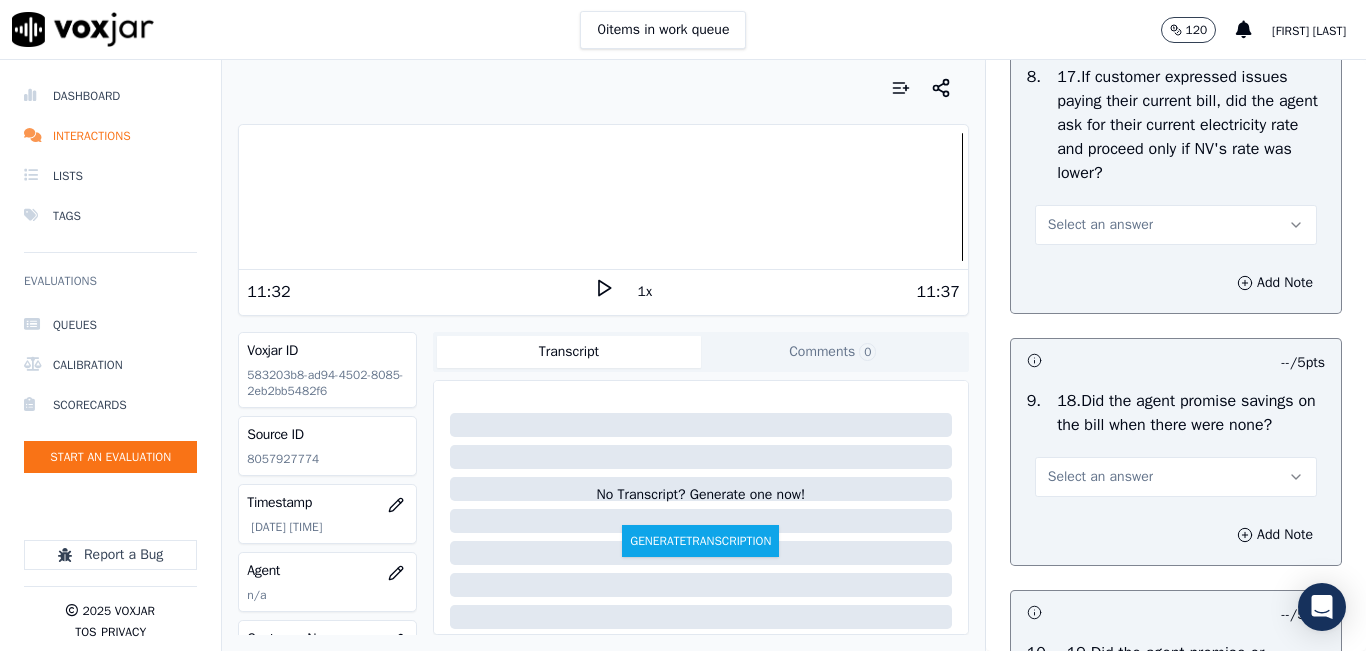 click on "Select an answer" at bounding box center (1100, 225) 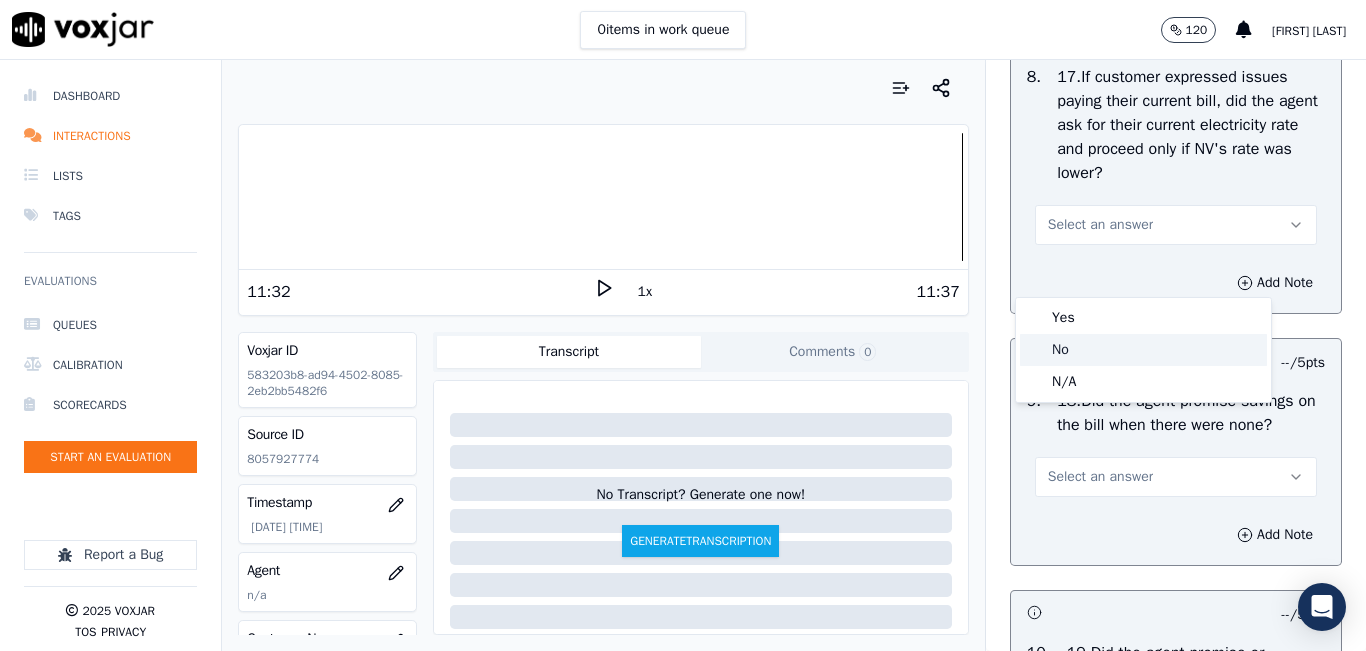 click on "No" 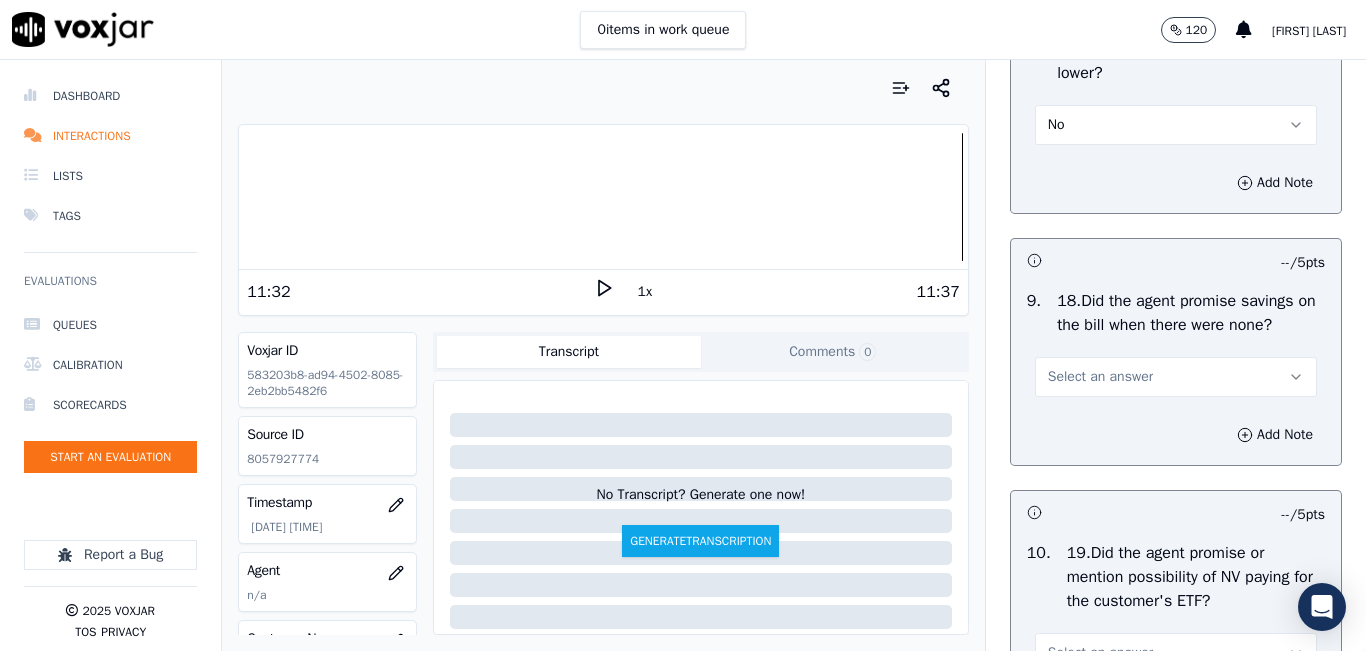 scroll, scrollTop: 4700, scrollLeft: 0, axis: vertical 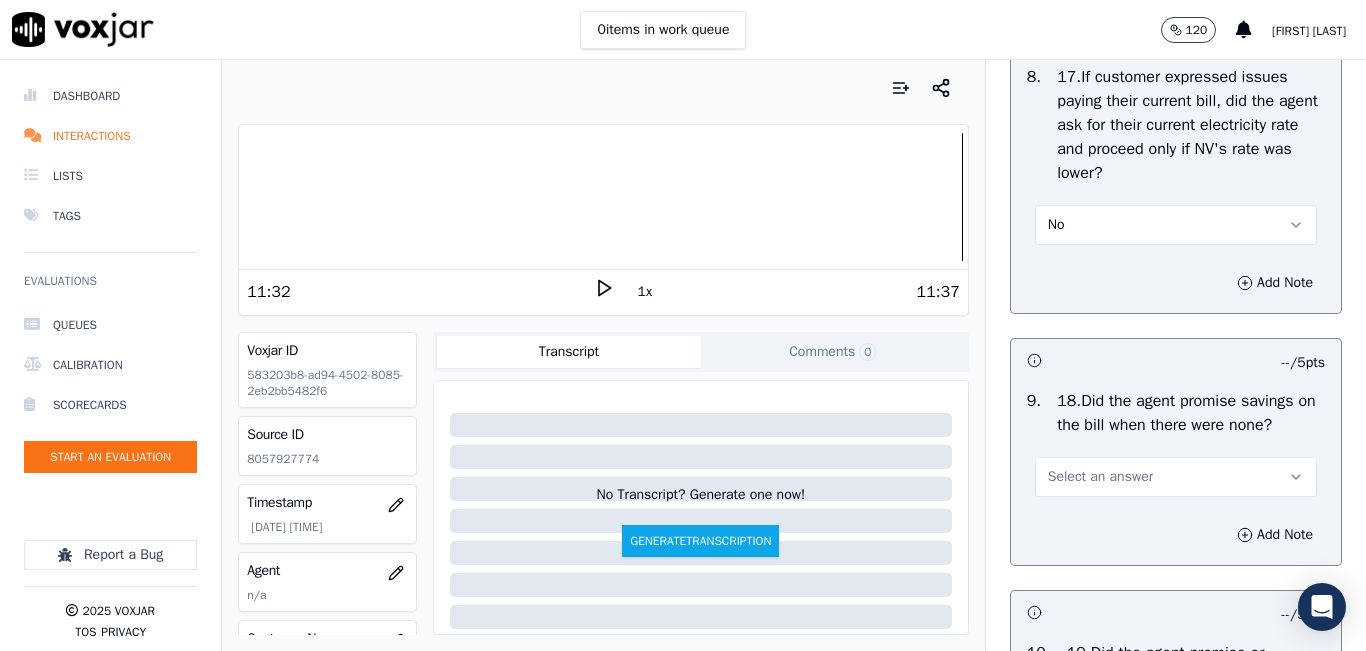 click on "No" at bounding box center [1176, 225] 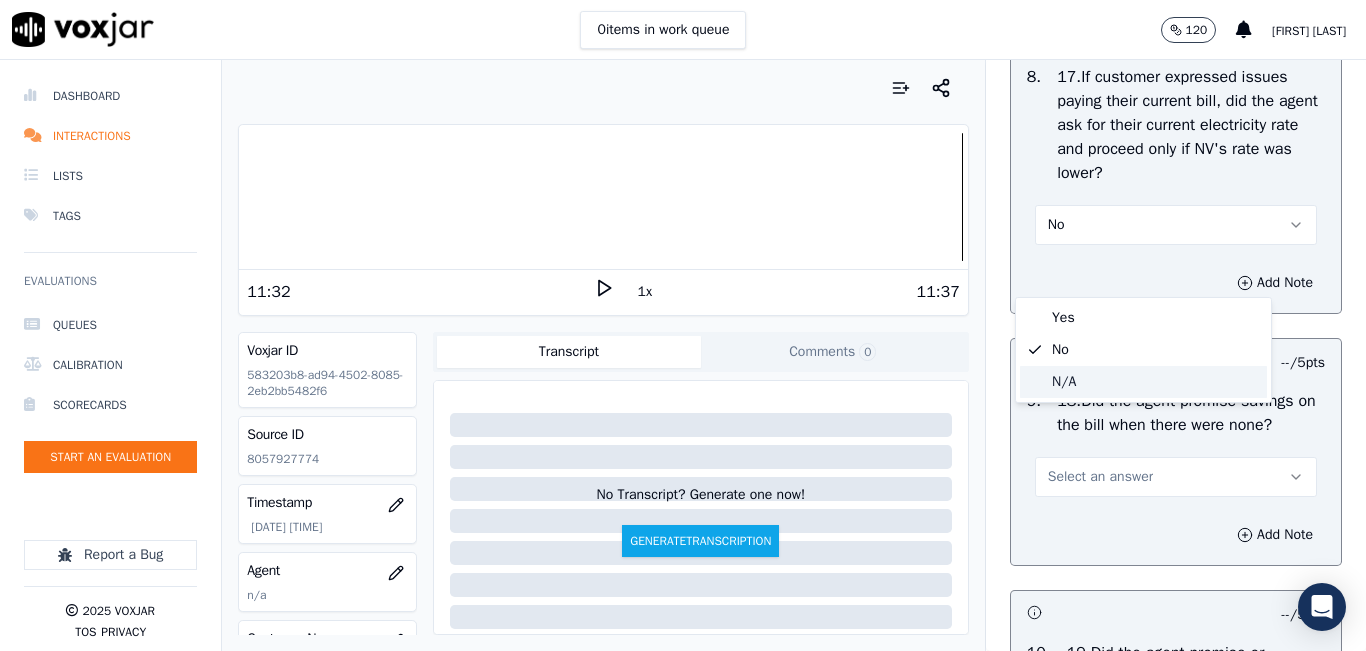 drag, startPoint x: 1093, startPoint y: 376, endPoint x: 1090, endPoint y: 389, distance: 13.341664 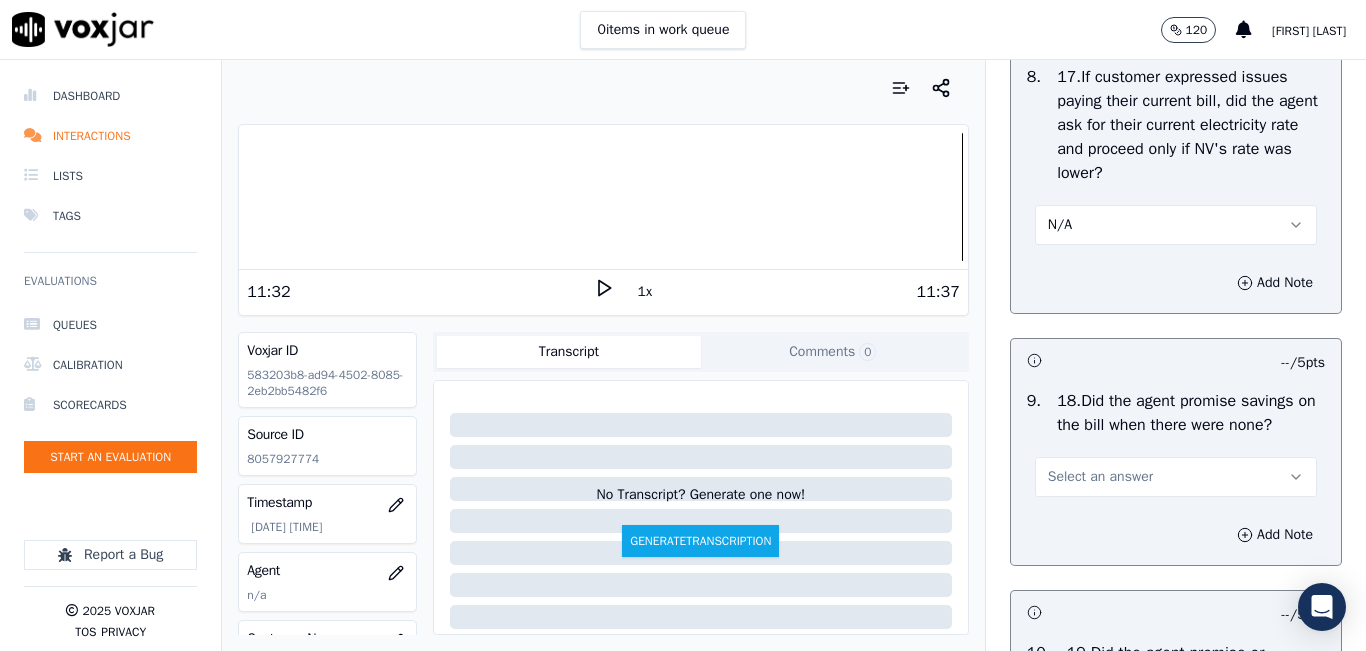 click on "N/A" at bounding box center [1176, 225] 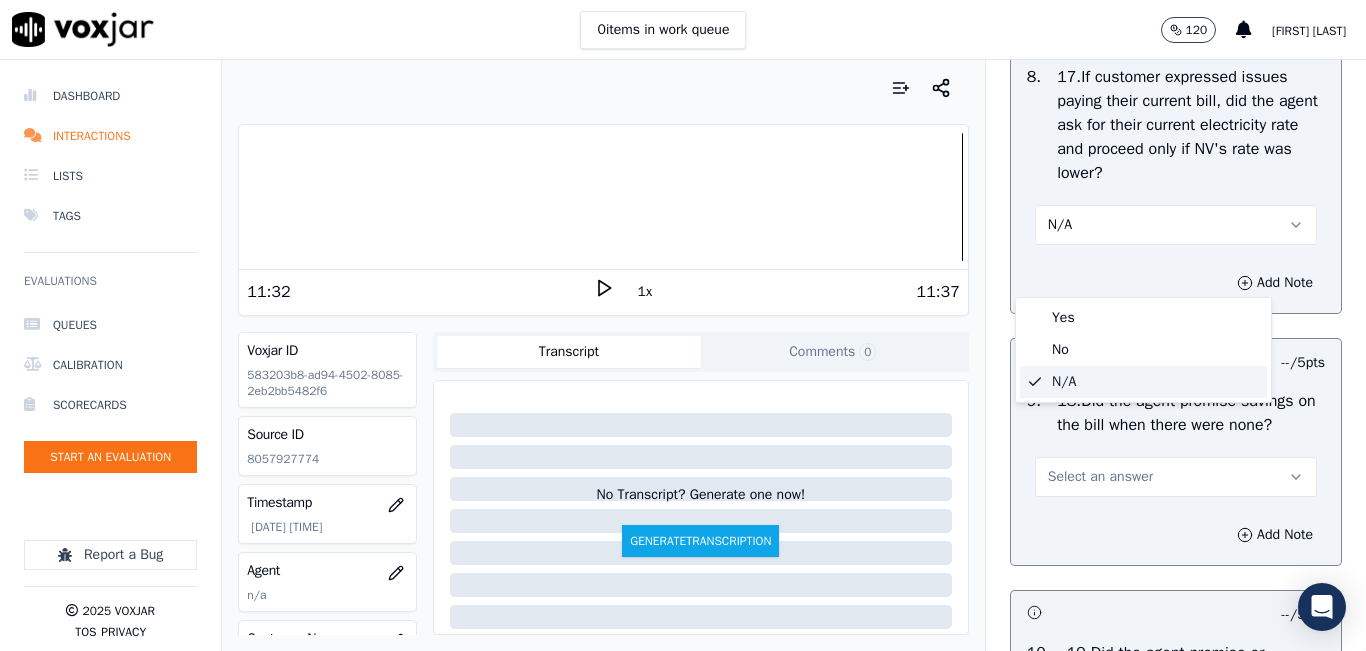 click on "Yes   No     N/A" at bounding box center [1143, 350] 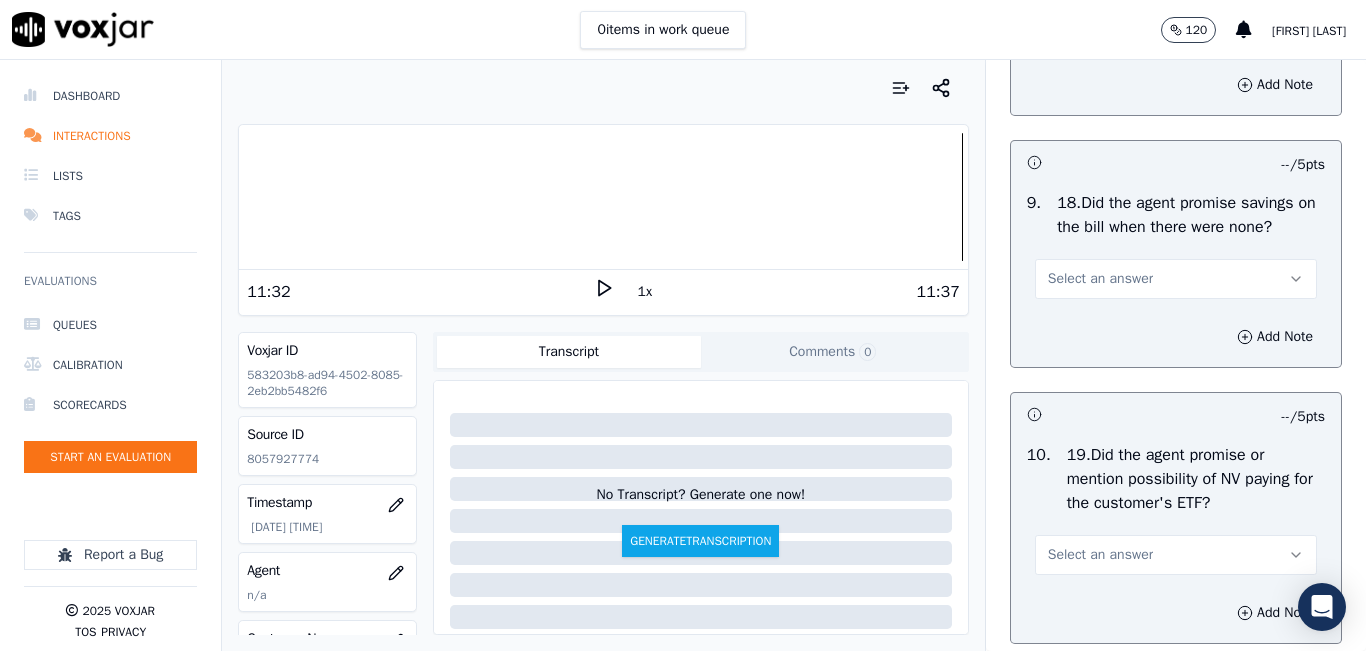 scroll, scrollTop: 4900, scrollLeft: 0, axis: vertical 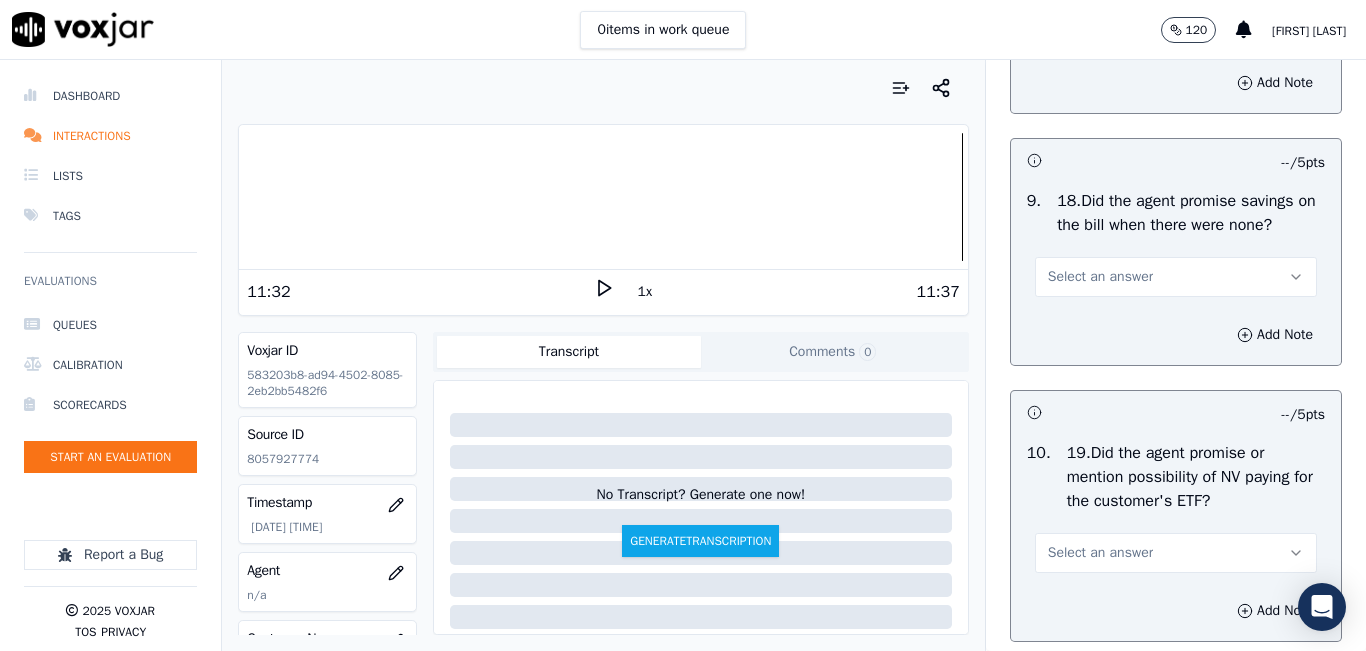 click on "Select an answer" at bounding box center (1176, 277) 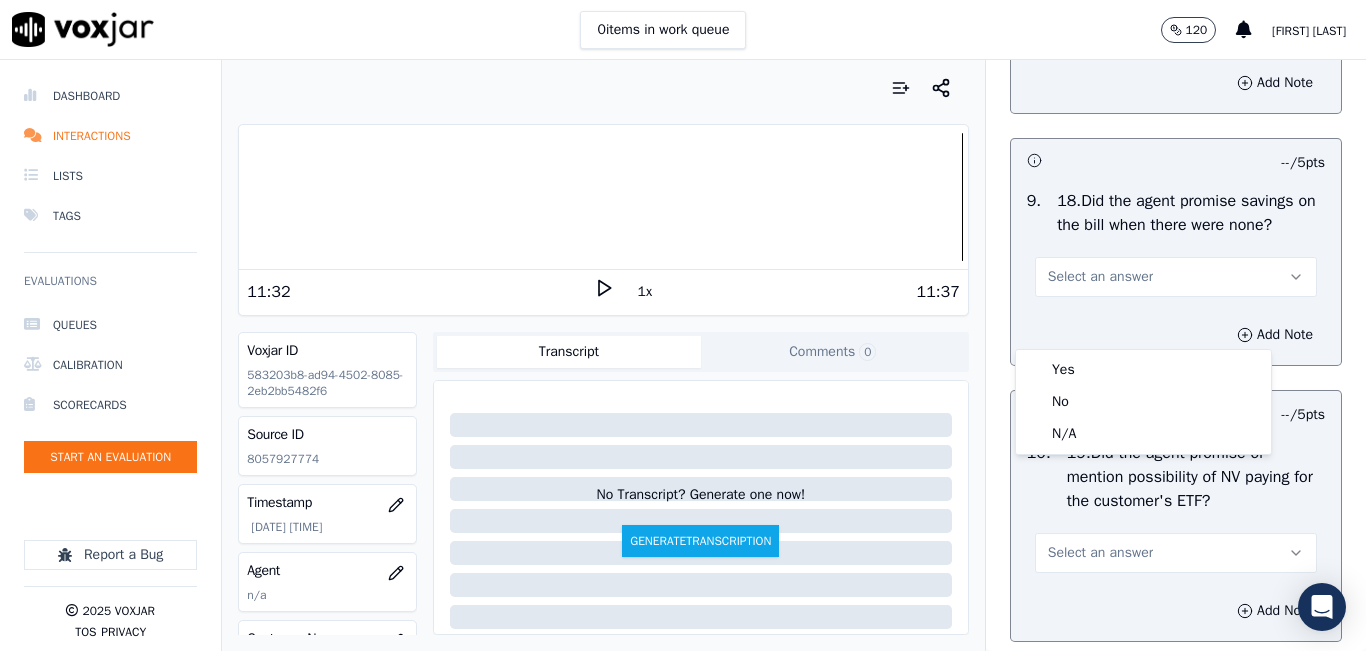 click on "0  items in work queue     120         Sheila De Castro             Dashboard   Interactions   Lists   Tags       Evaluations     Queues   Calibration   Scorecards   Start an Evaluation
Report a Bug       2025   Voxjar   TOS   Privacy             Your browser does not support the audio element.   11:32     1x   11:37   Voxjar ID   583203b8-ad94-4502-8085-2eb2bb5482f6   Source ID   8057927774   Timestamp
07/16/2025 04:30 pm     Agent
n/a     Customer Name     n/a     Customer Phone     n/a     Tags
No Tags     Source     manualUpload   Type     AUDIO       Transcript   Comments  0   No Transcript? Generate one now!   Generate  Transcription         Add Comment   Scores   Transcript   Metadata   Comments         Human Score   --   0  evaluation s   AI Score   --   0  evaluation s     AI Evaluations
Queue an AI Evaluation   No AI evaluations yet   Human Evaluations   Start a Manual Evaluation   No human evaluations yet        Scorecard" at bounding box center (683, 325) 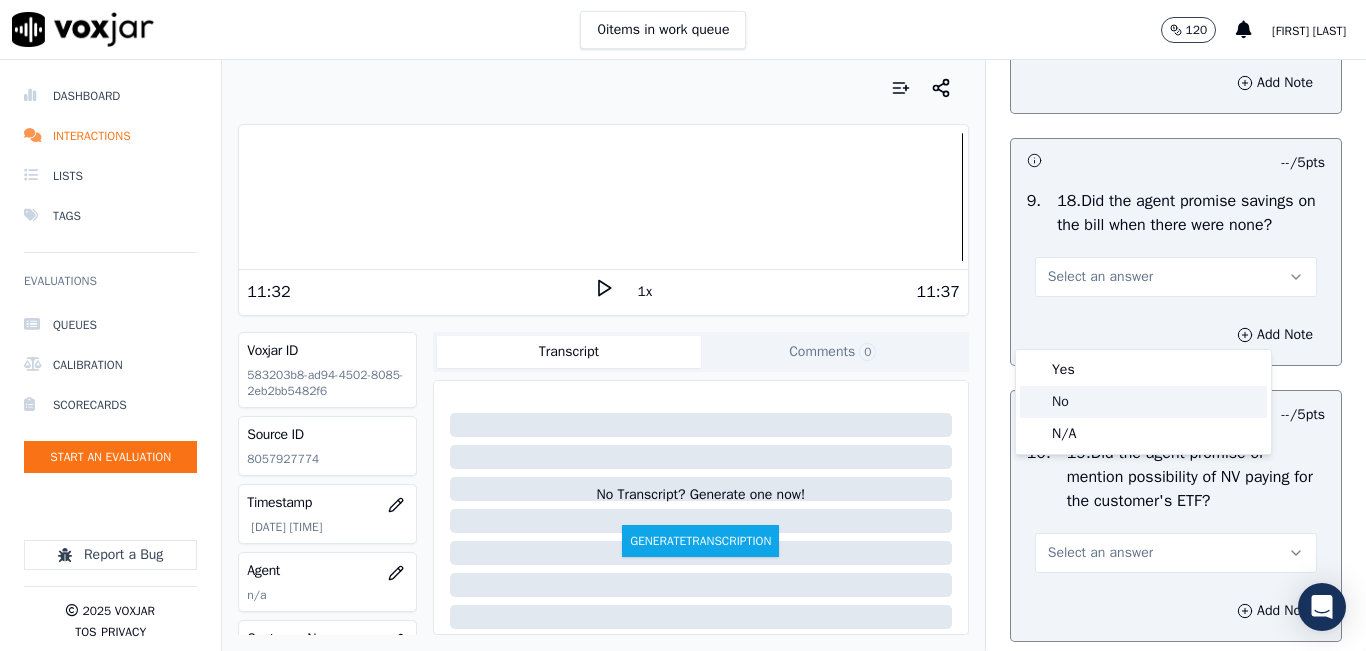 click on "No" 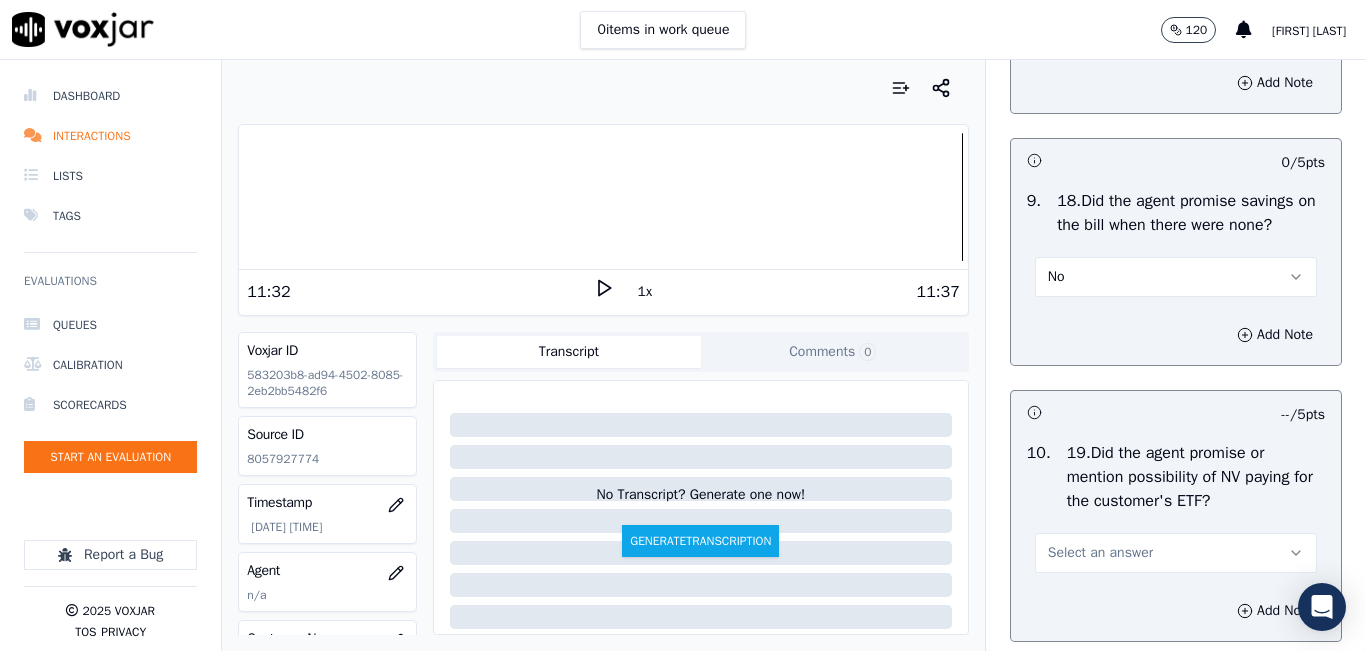 scroll, scrollTop: 5200, scrollLeft: 0, axis: vertical 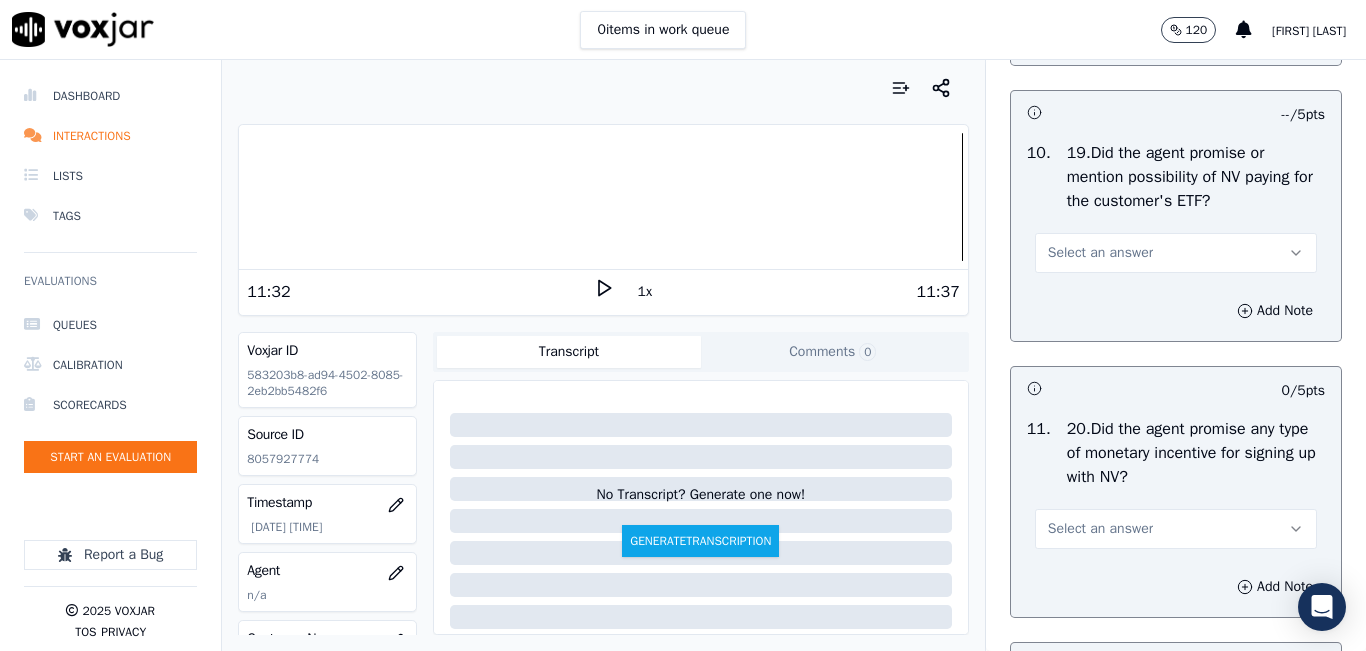 click on "Select an answer" at bounding box center (1176, 253) 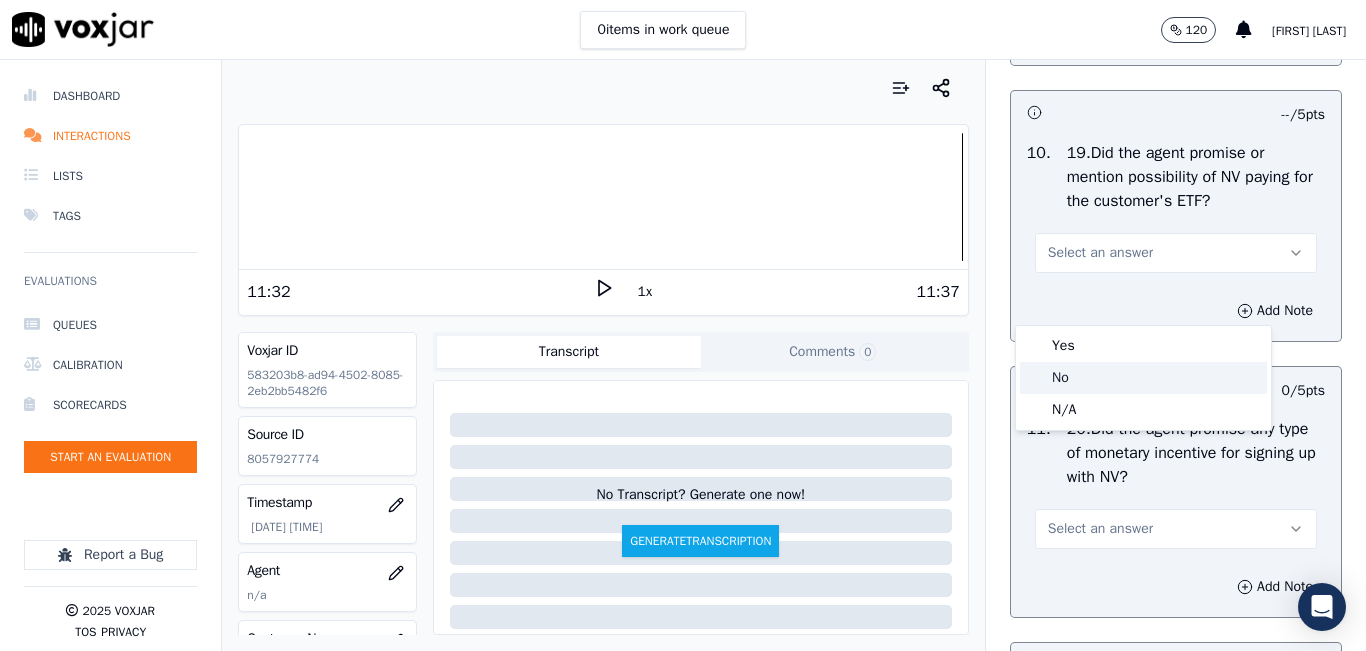 click on "No" 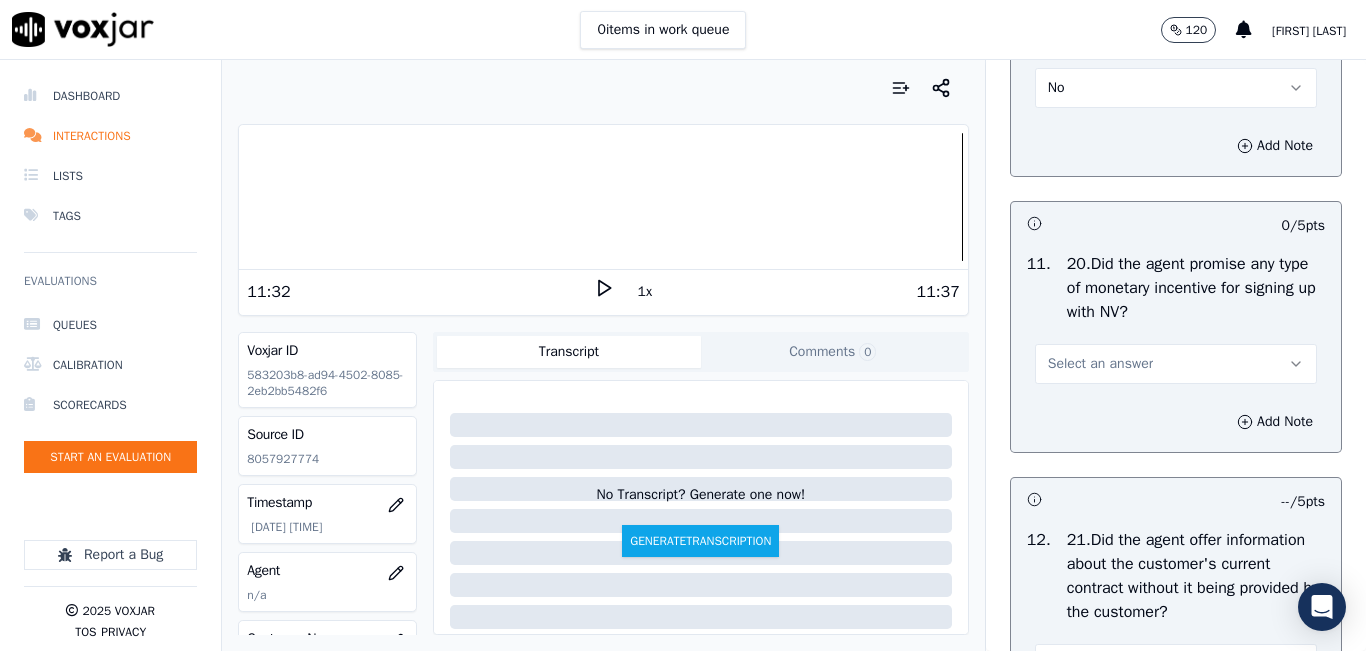 scroll, scrollTop: 5400, scrollLeft: 0, axis: vertical 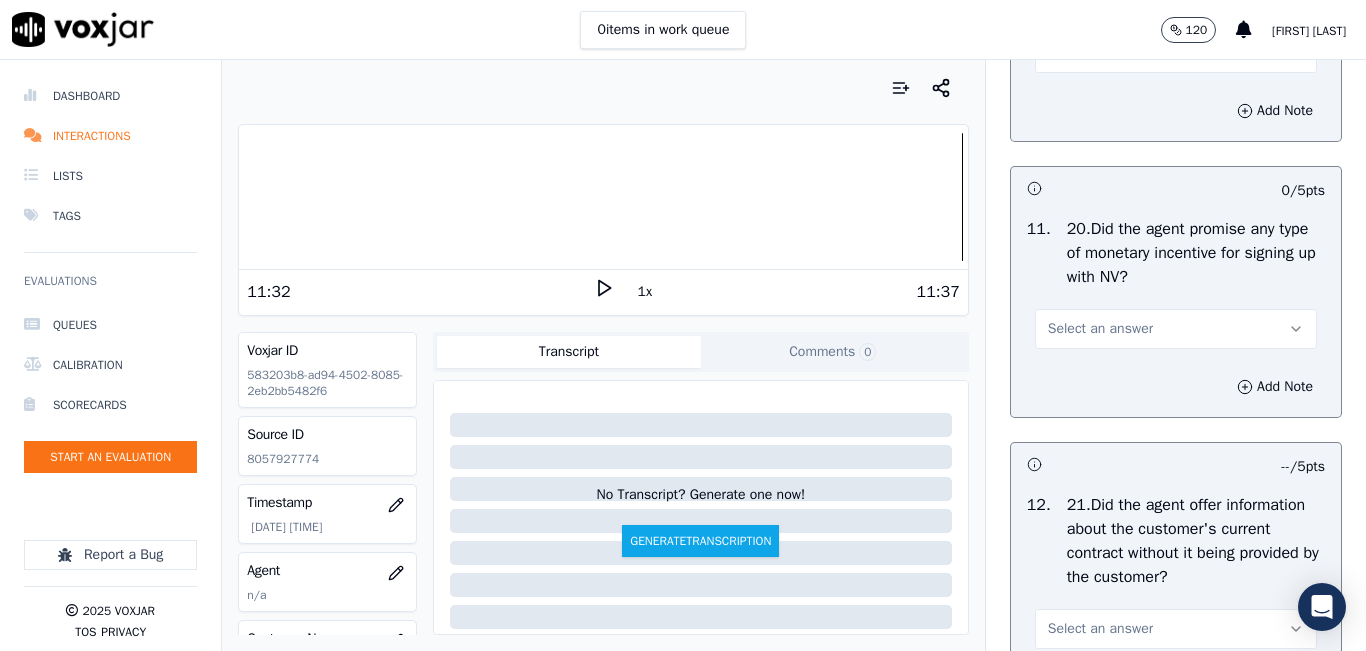 click on "11 .   20.Did the agent promise any type of monetary incentive for signing up with NV?    Select an answer" at bounding box center (1176, 283) 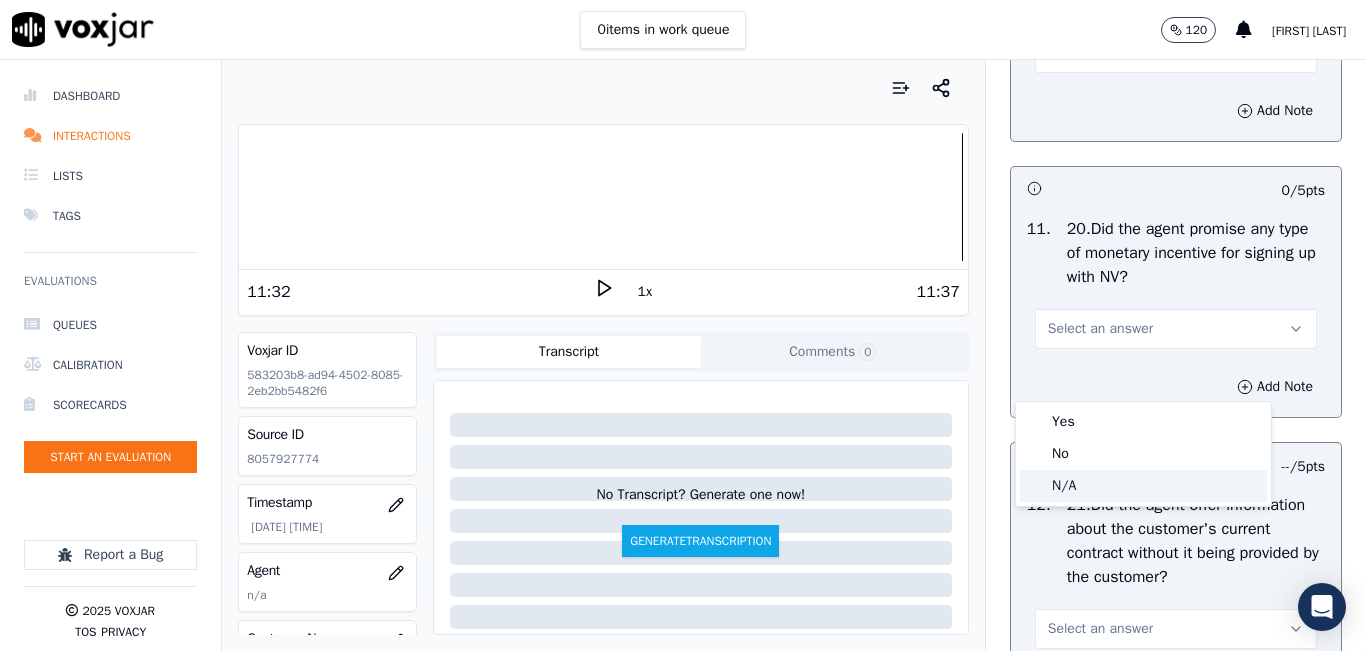 click on "N/A" 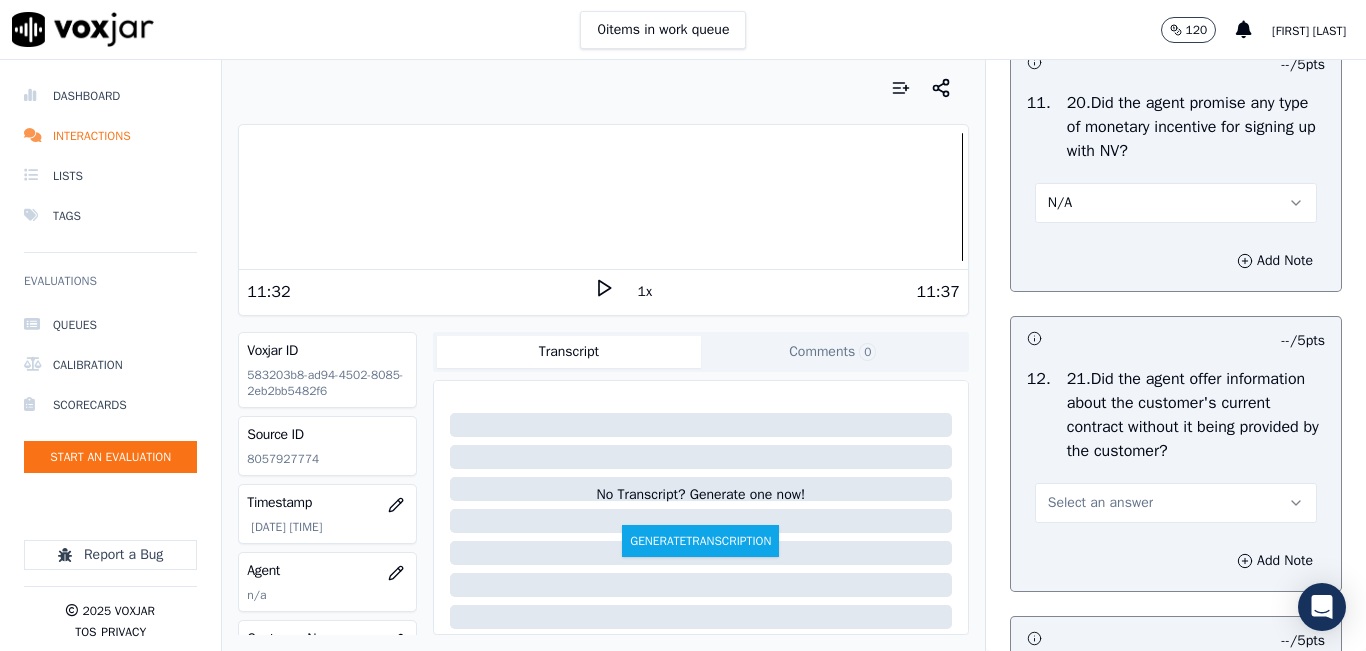 scroll, scrollTop: 5700, scrollLeft: 0, axis: vertical 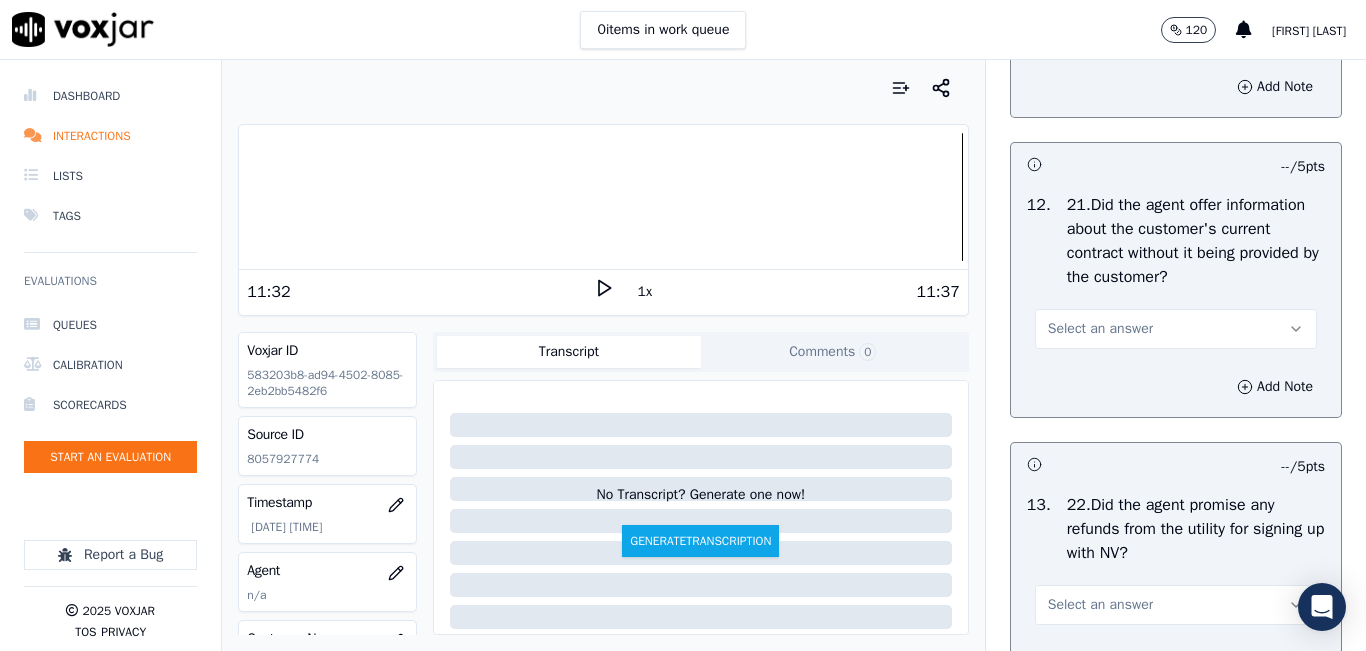 click on "Select an answer" at bounding box center (1176, 329) 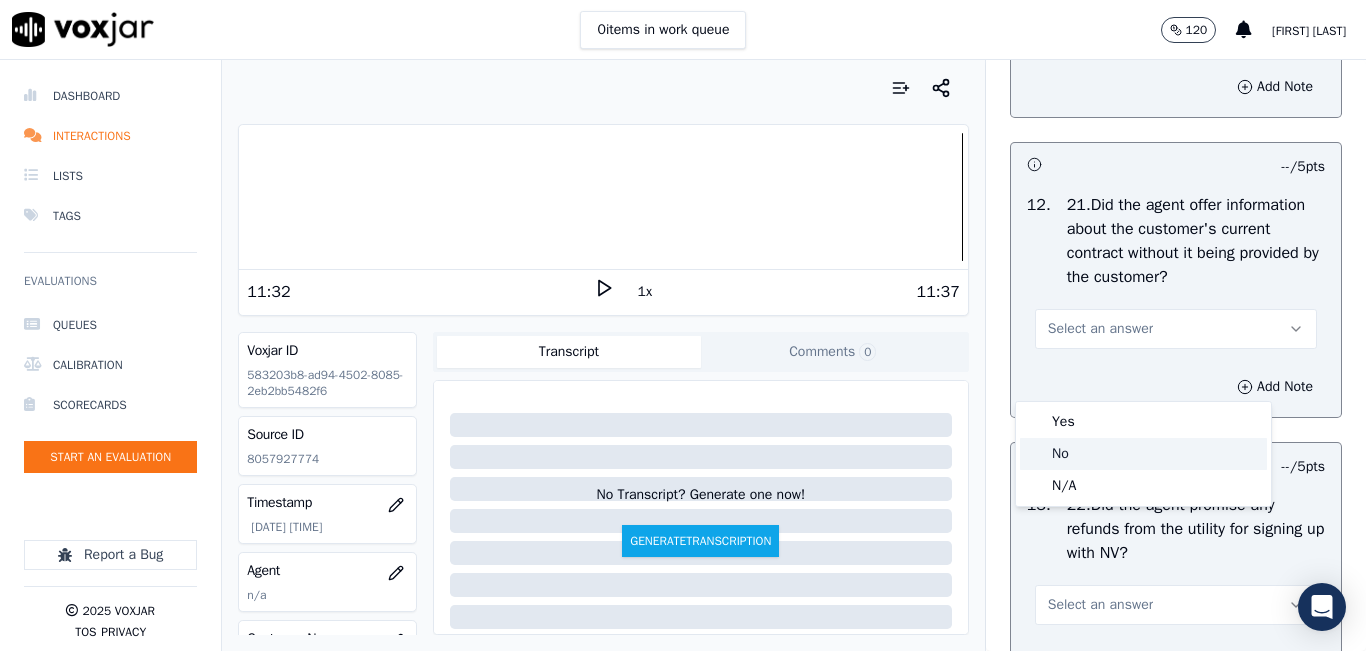 click on "No" 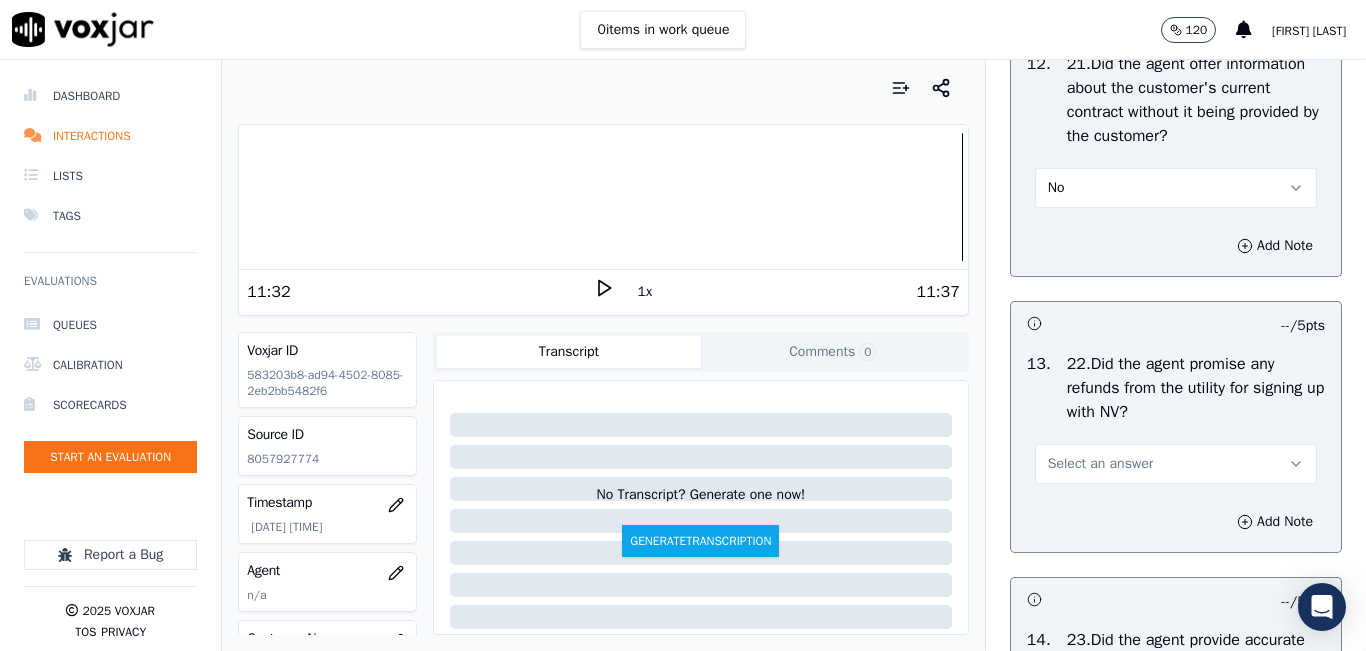 scroll, scrollTop: 6100, scrollLeft: 0, axis: vertical 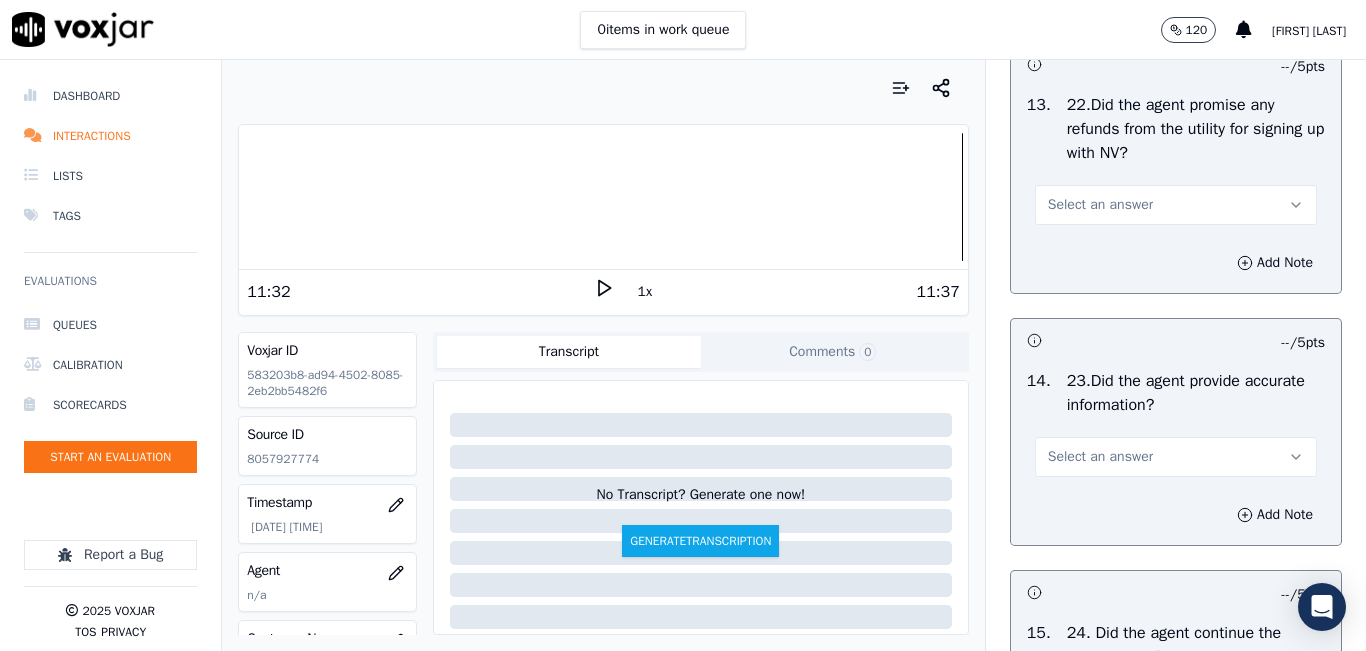 click on "Select an answer" at bounding box center [1176, 205] 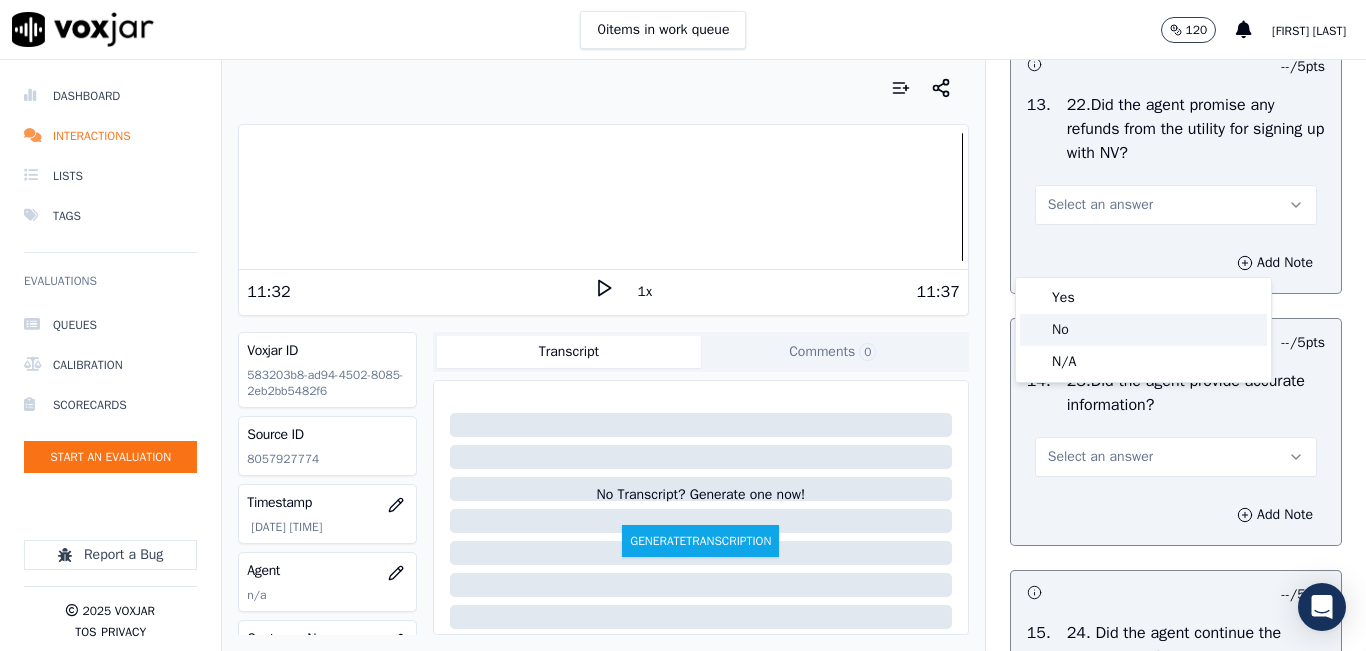 click on "No" 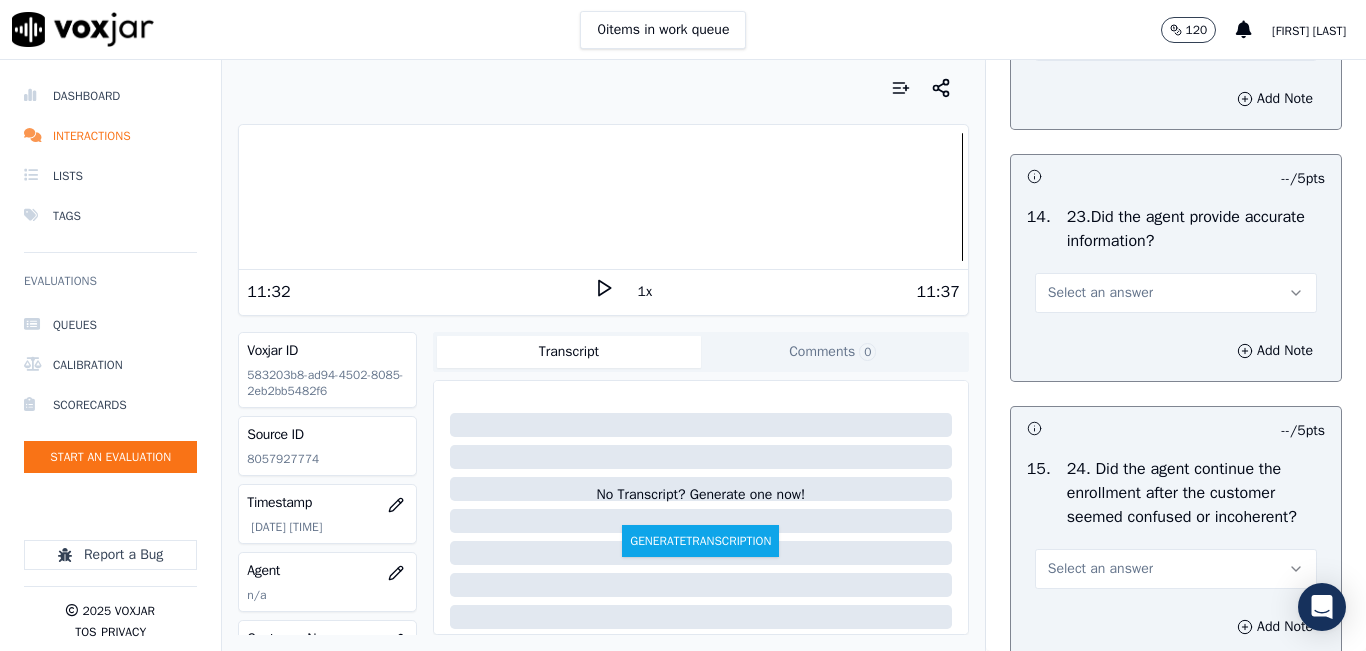 scroll, scrollTop: 6300, scrollLeft: 0, axis: vertical 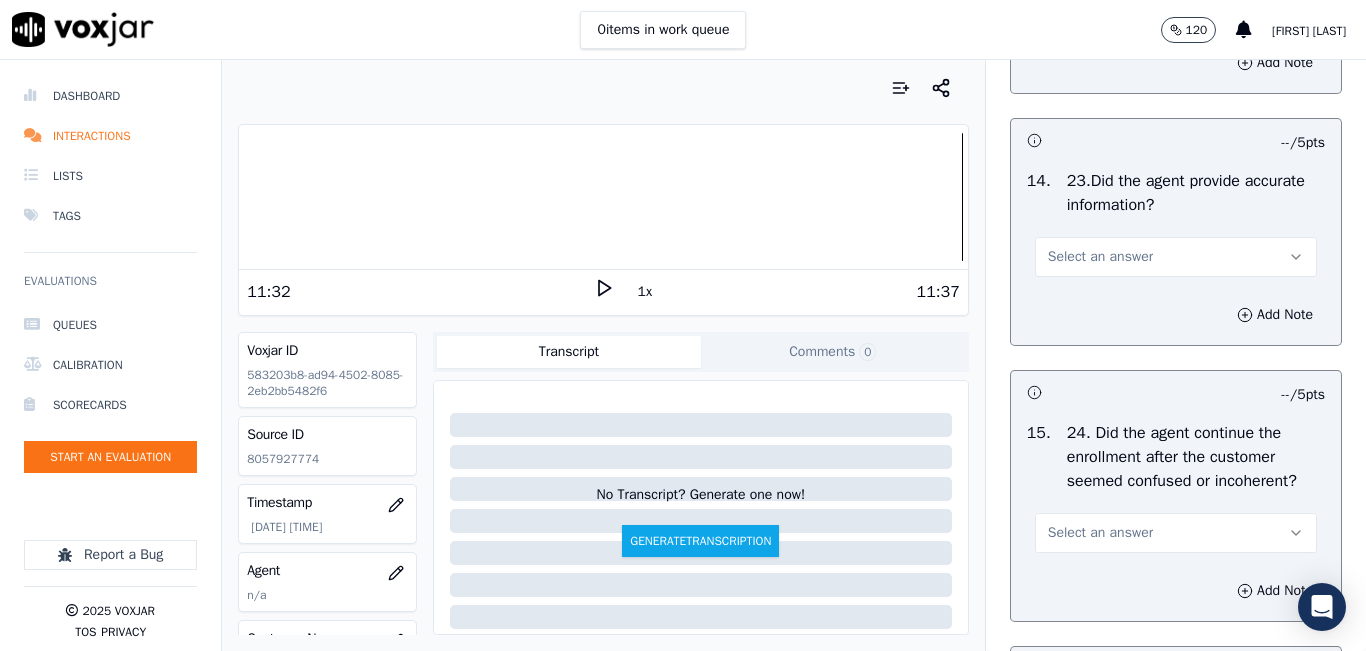 click on "Select an answer" at bounding box center [1176, 257] 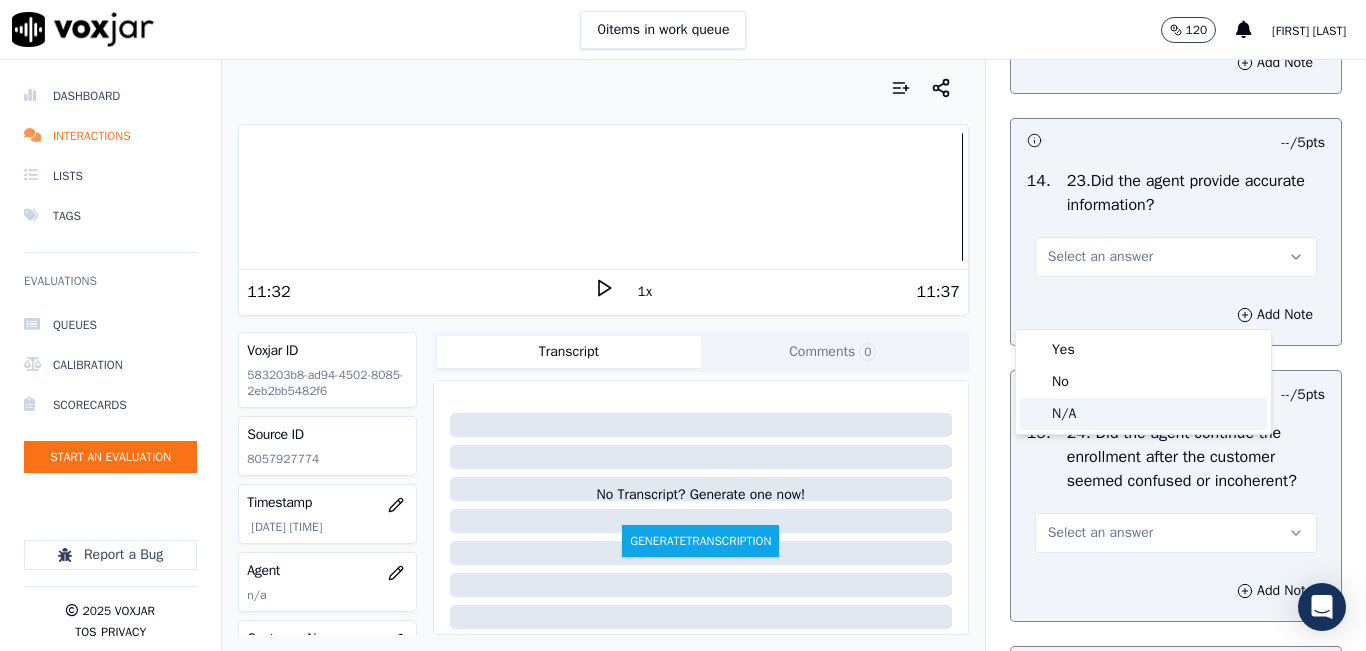 click on "N/A" 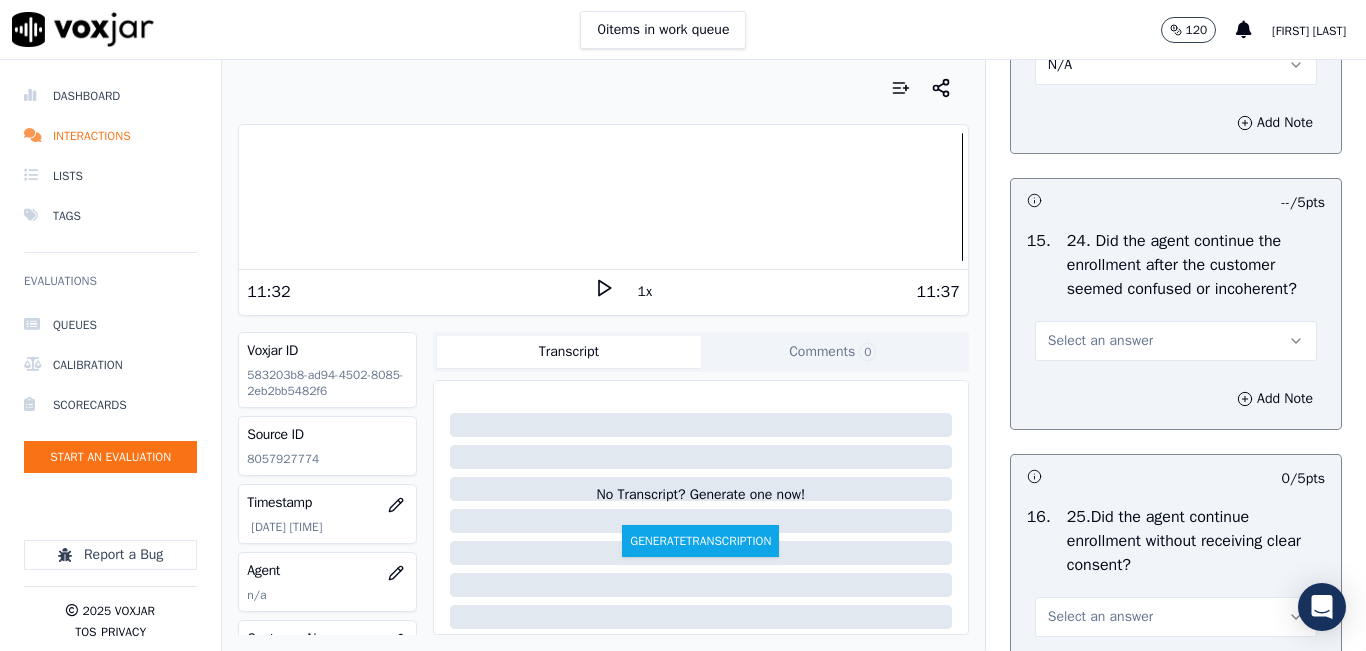 scroll, scrollTop: 6500, scrollLeft: 0, axis: vertical 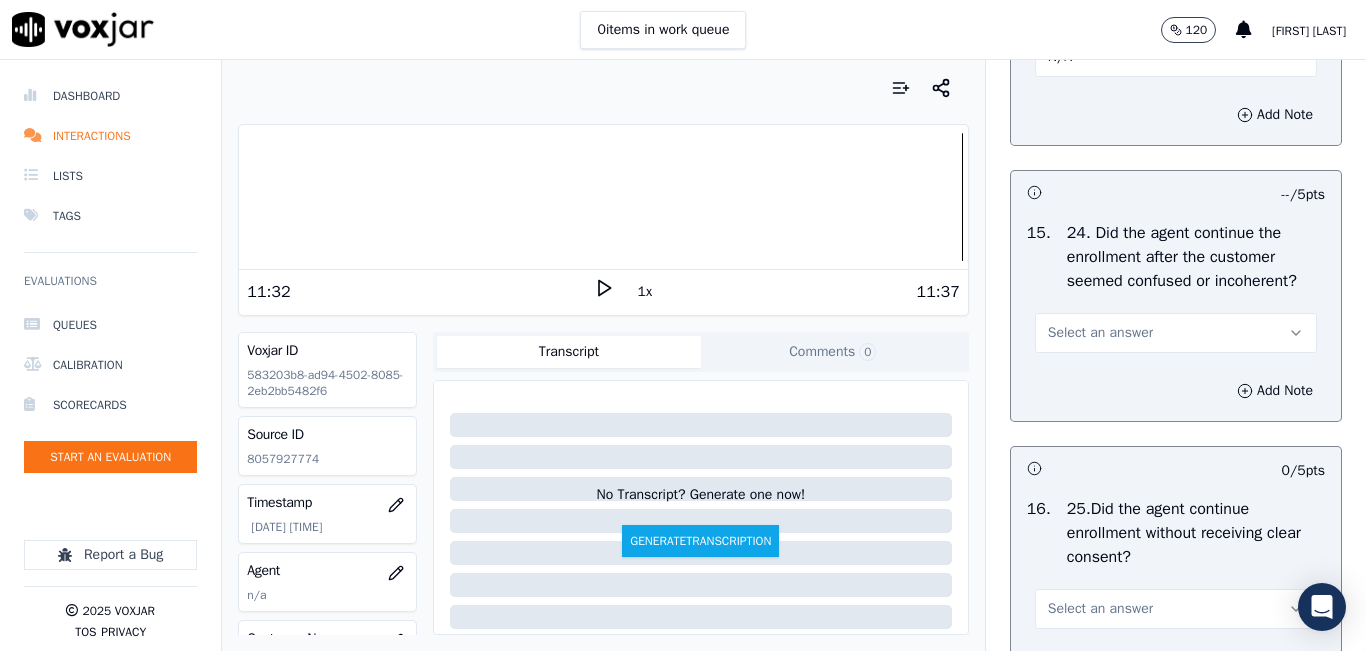 click on "Select an answer" at bounding box center [1176, 333] 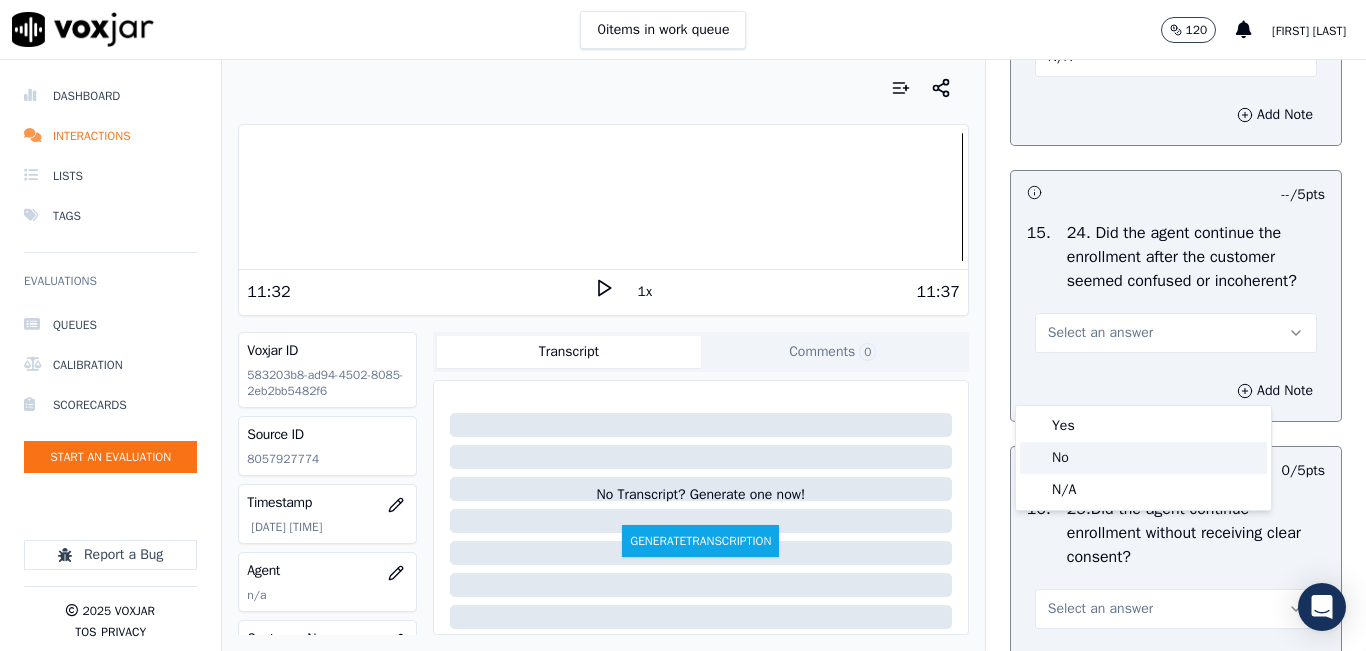 click on "No" 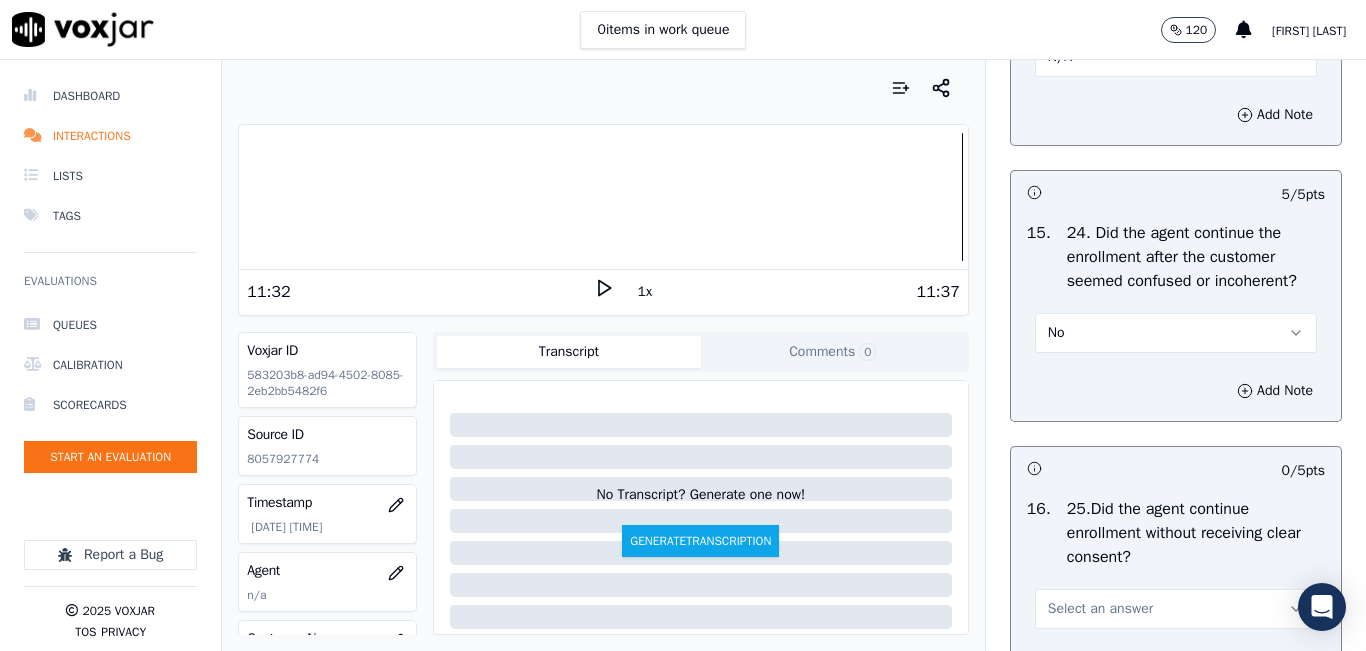 click on "No" at bounding box center (1176, 333) 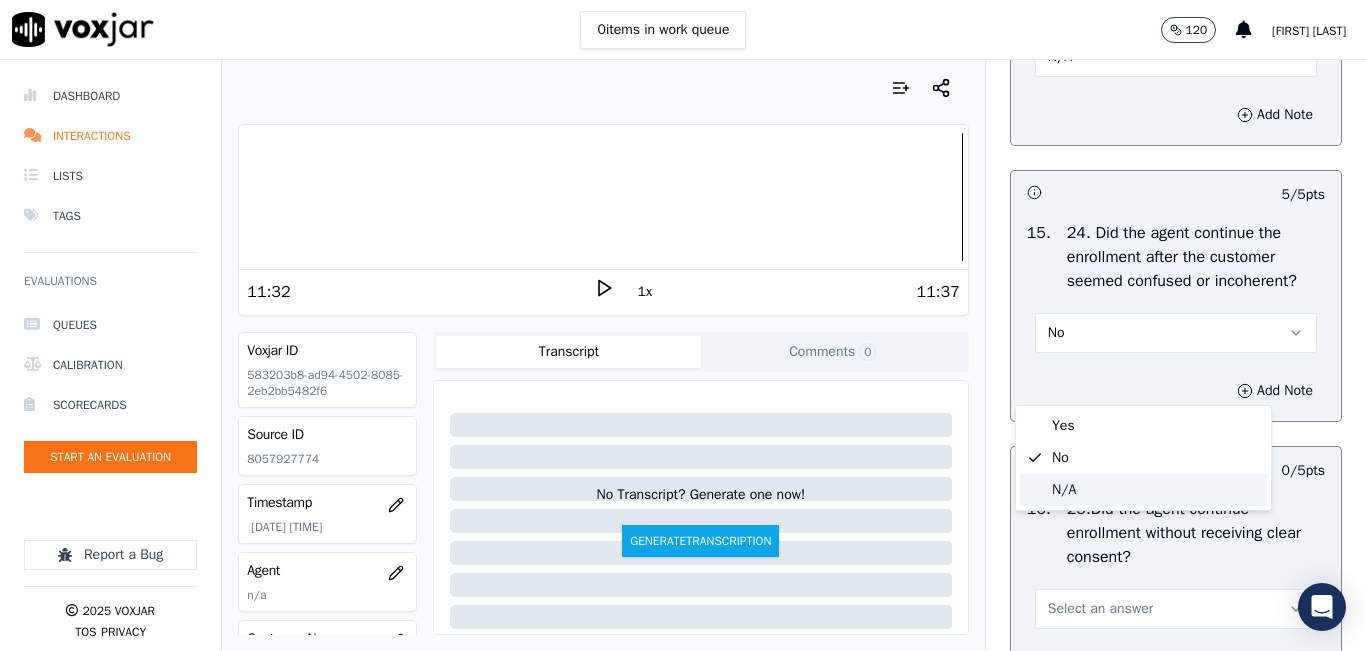 click on "N/A" 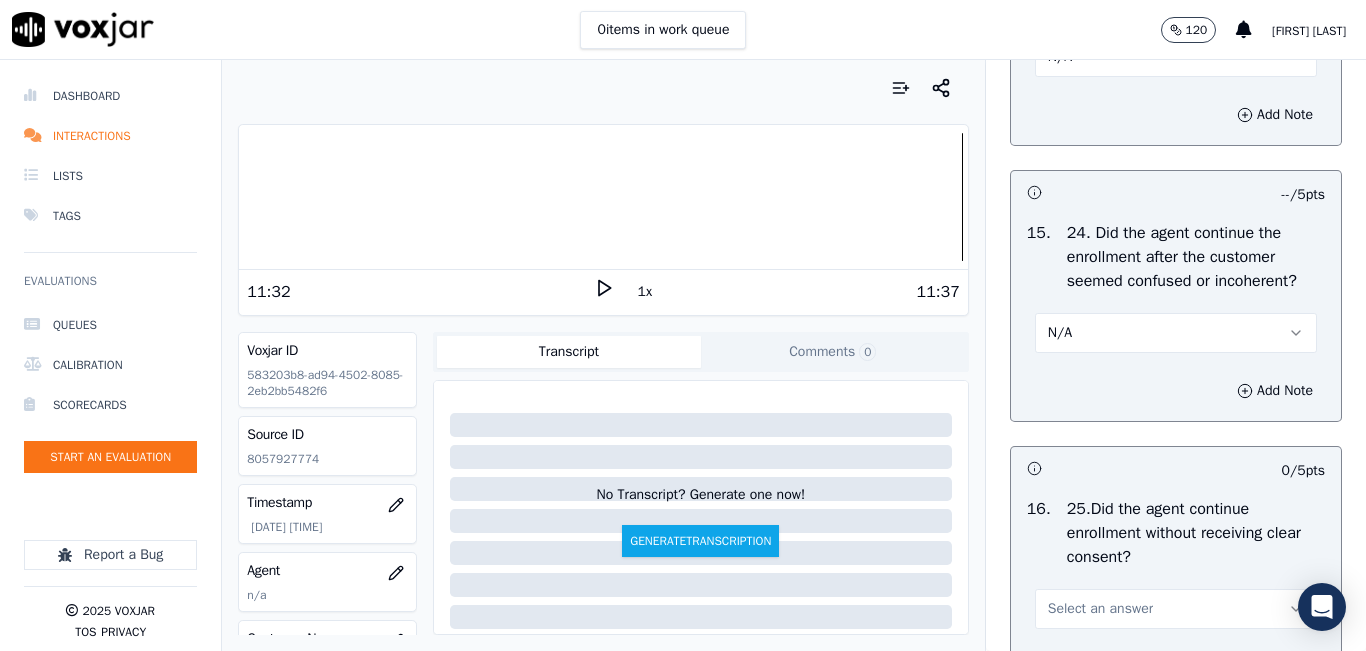 click on "N/A" at bounding box center [1176, 333] 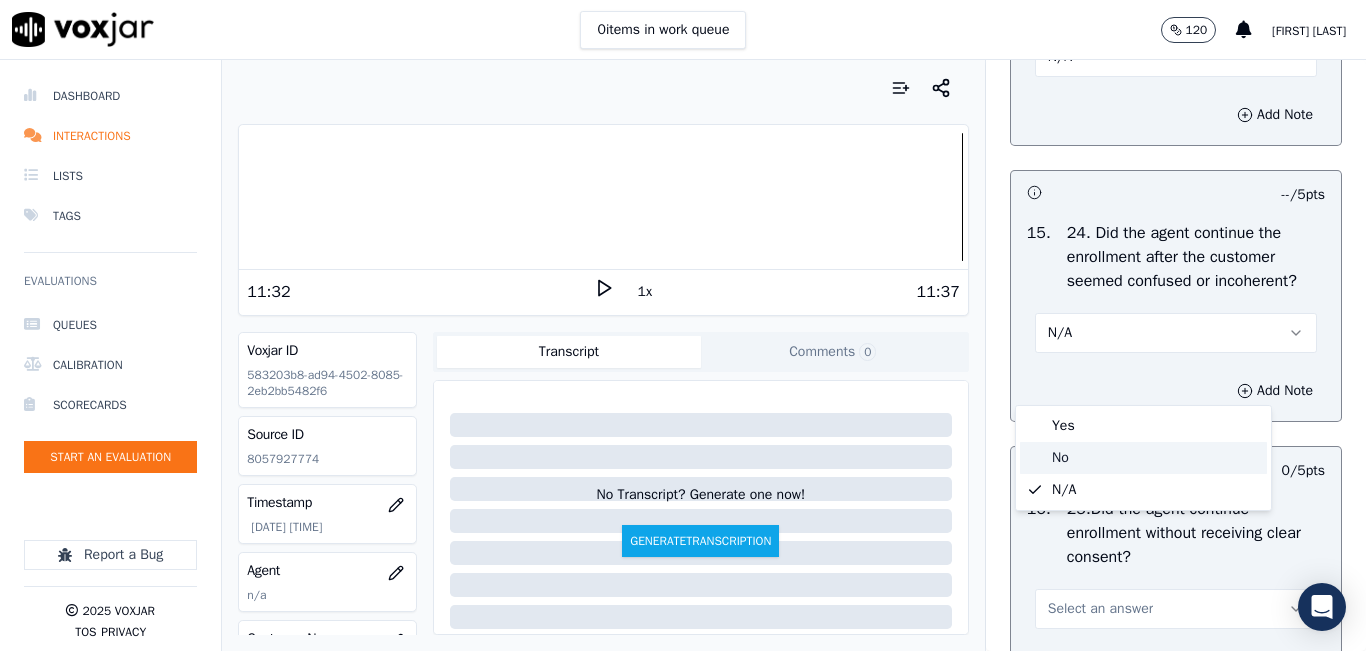 click on "No" 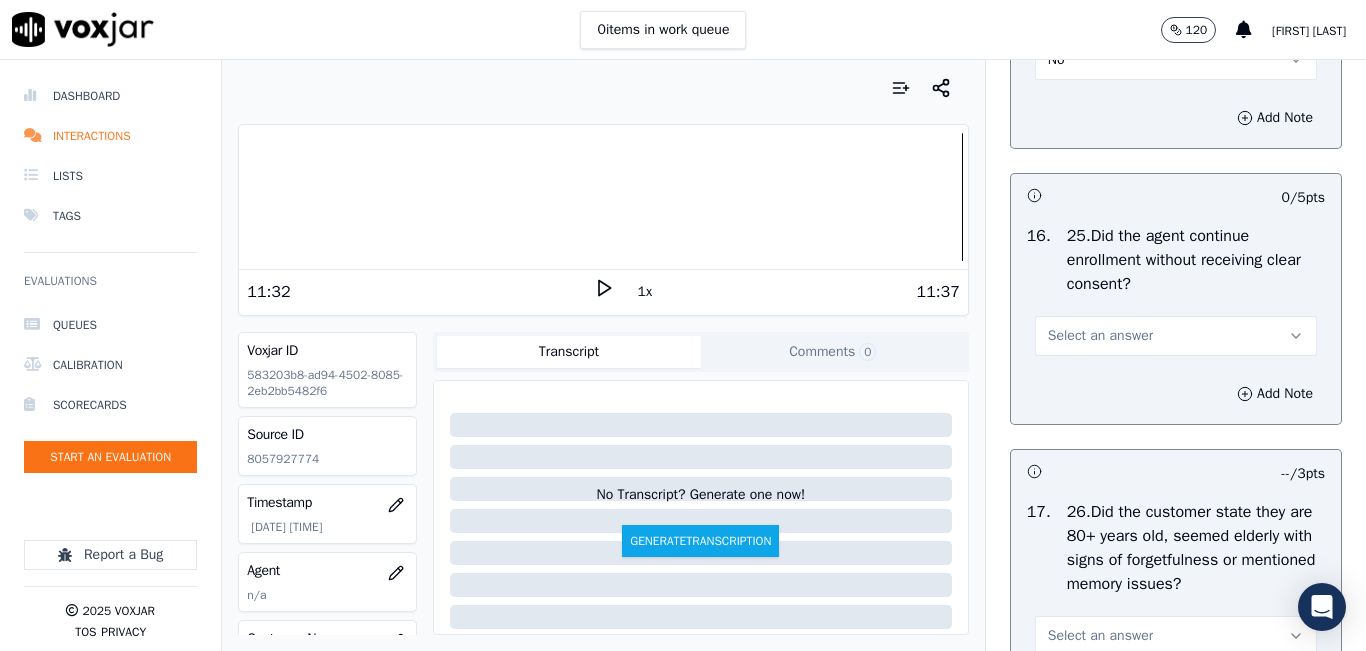 scroll, scrollTop: 6800, scrollLeft: 0, axis: vertical 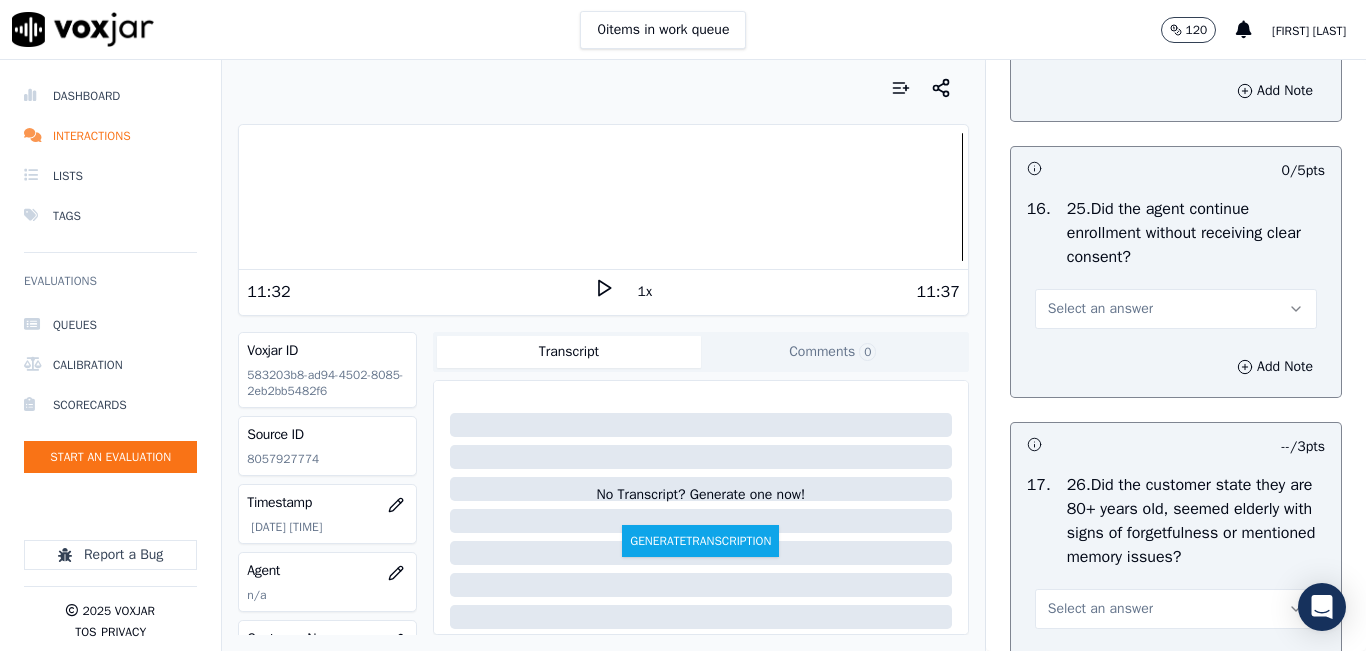 click on "Select an answer" at bounding box center [1176, 309] 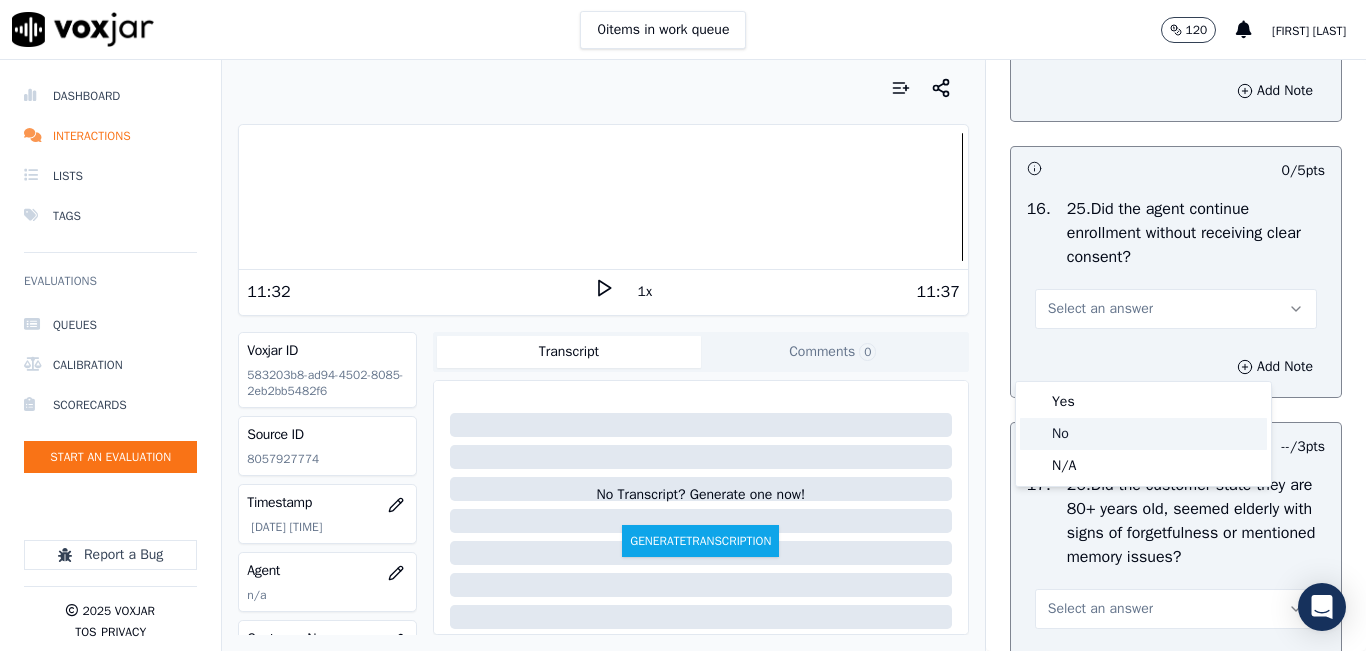 click on "No" 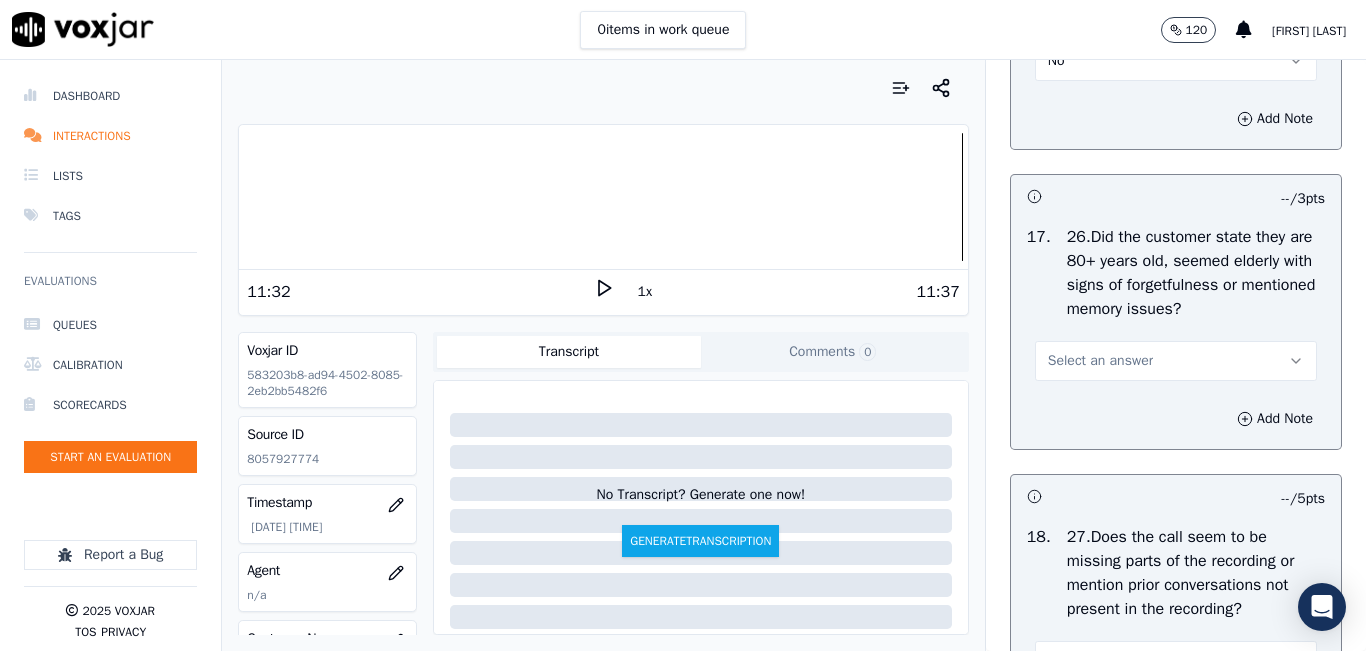 scroll, scrollTop: 7100, scrollLeft: 0, axis: vertical 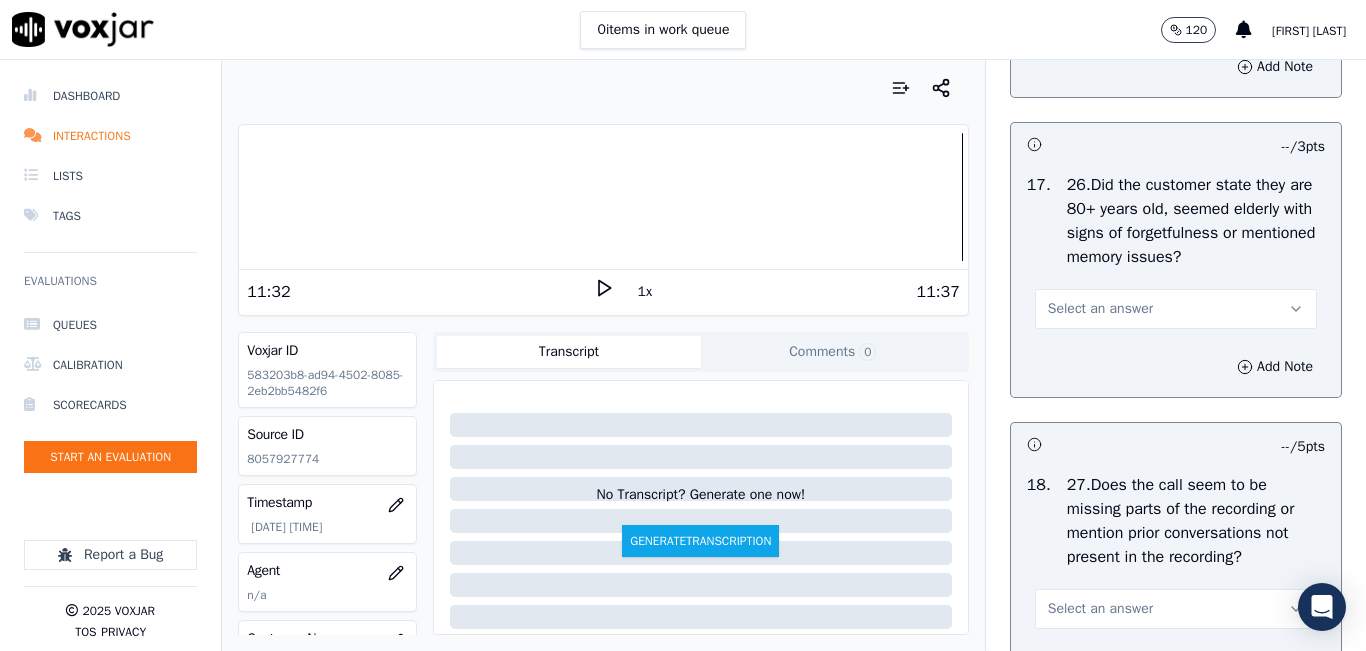 click on "Select an answer" at bounding box center (1176, 309) 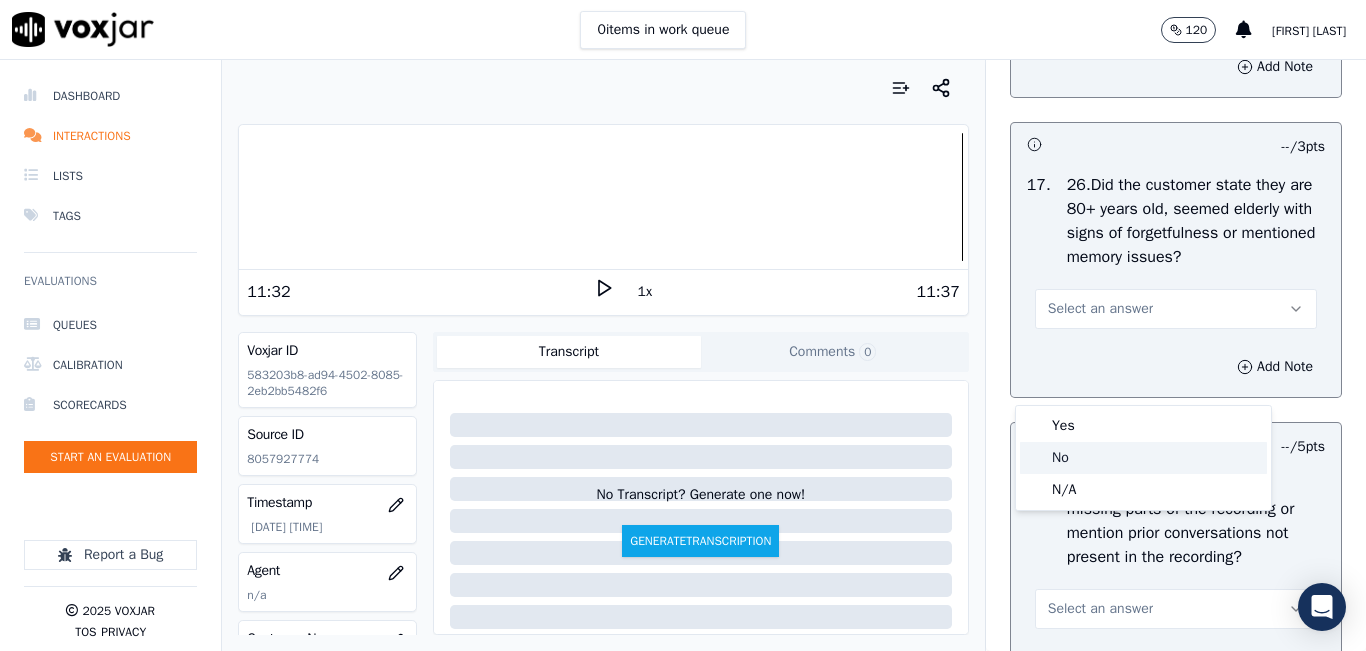 click on "No" 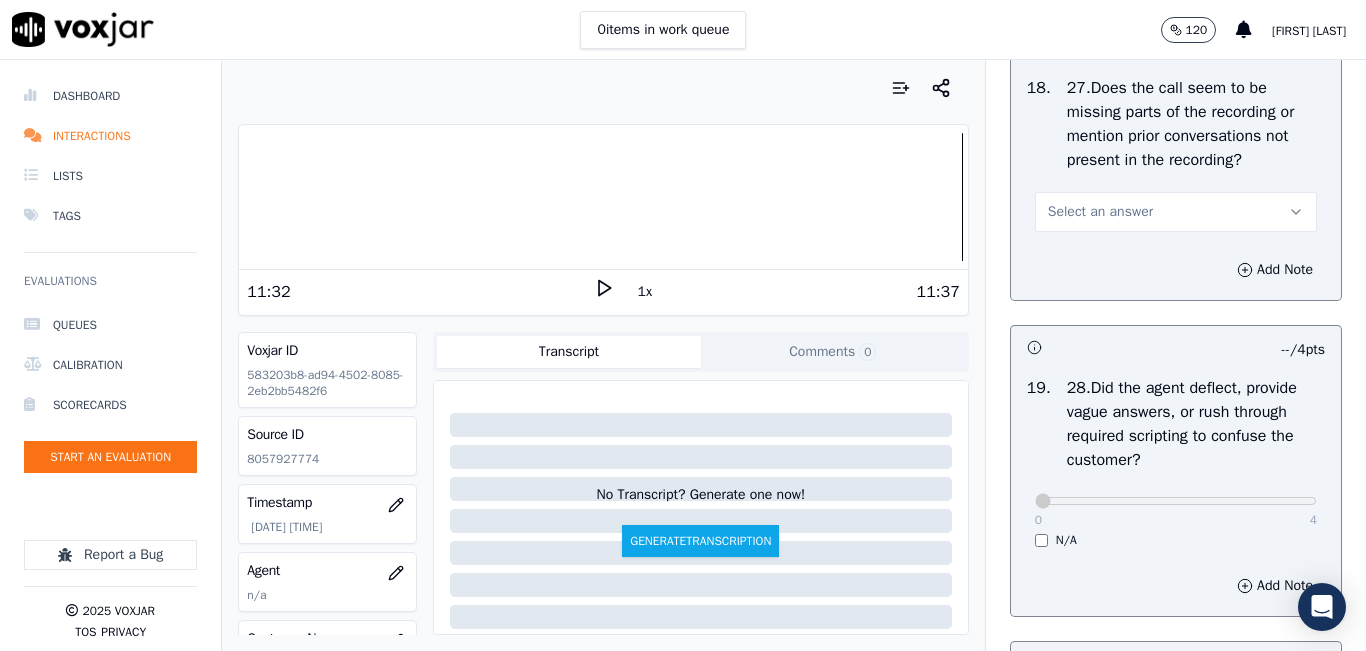 scroll, scrollTop: 7500, scrollLeft: 0, axis: vertical 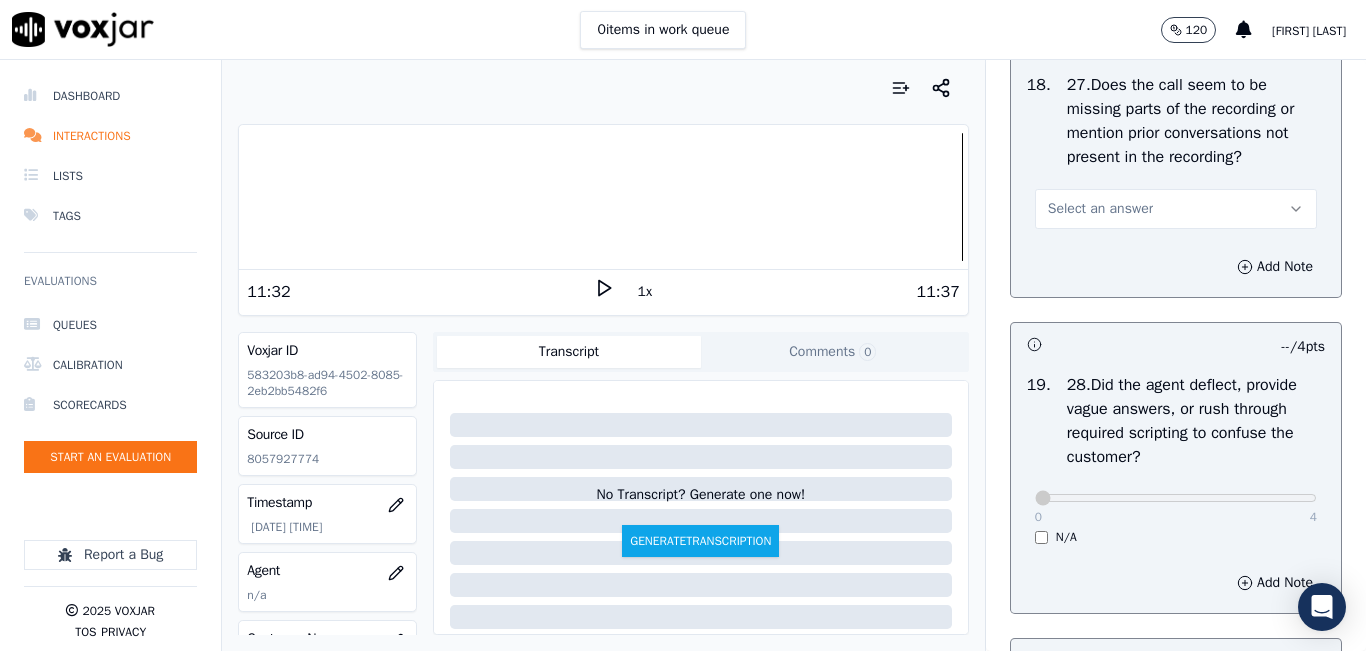 click on "Select an answer" at bounding box center (1176, 209) 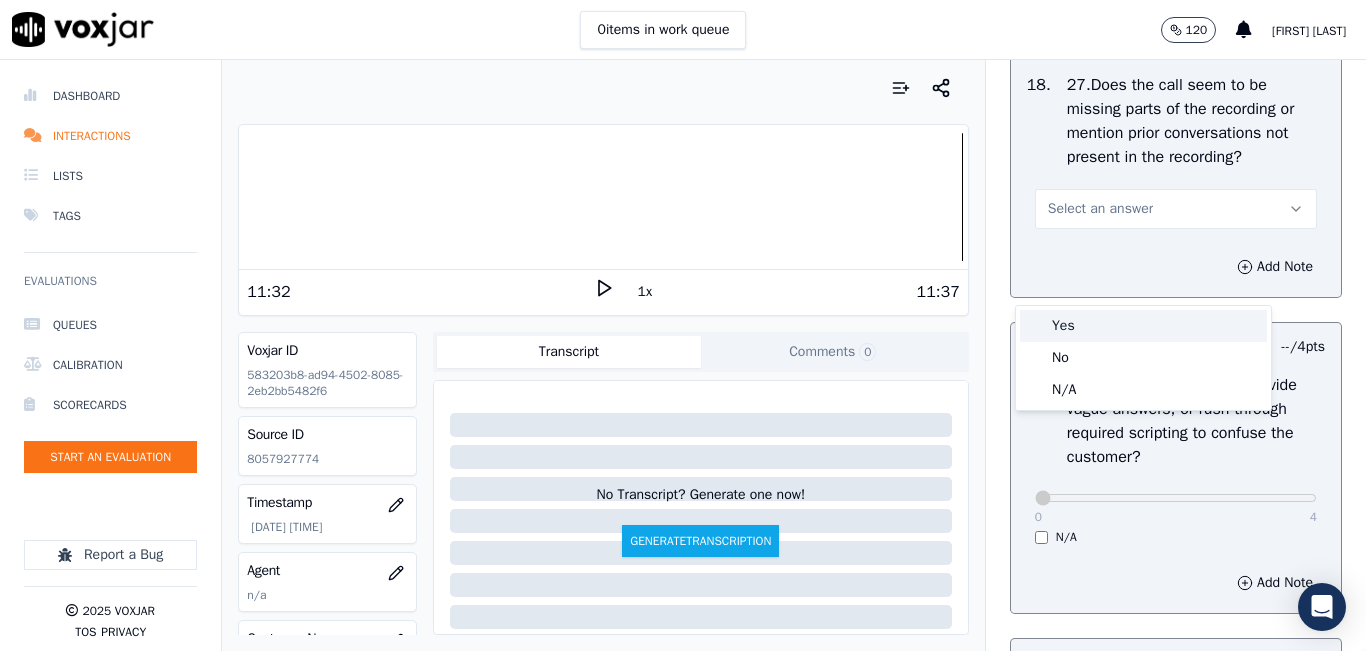 click on "Yes" at bounding box center (1143, 326) 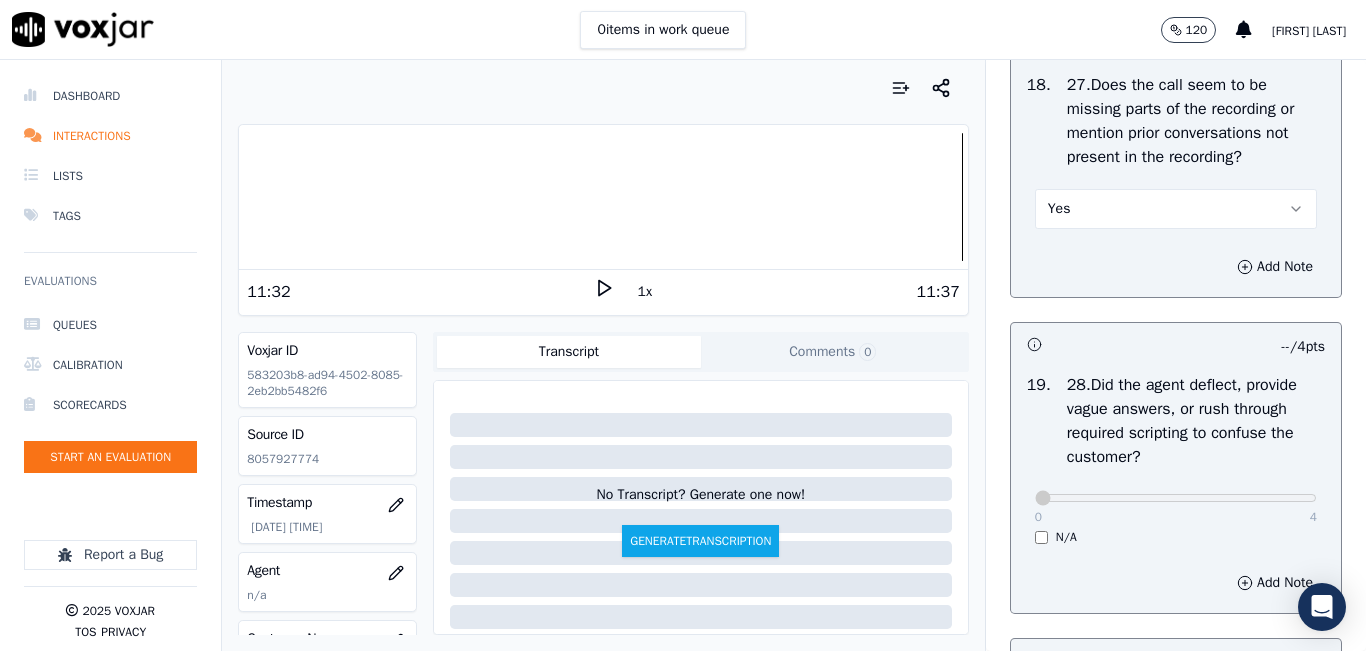 click on "Yes" at bounding box center (1176, 209) 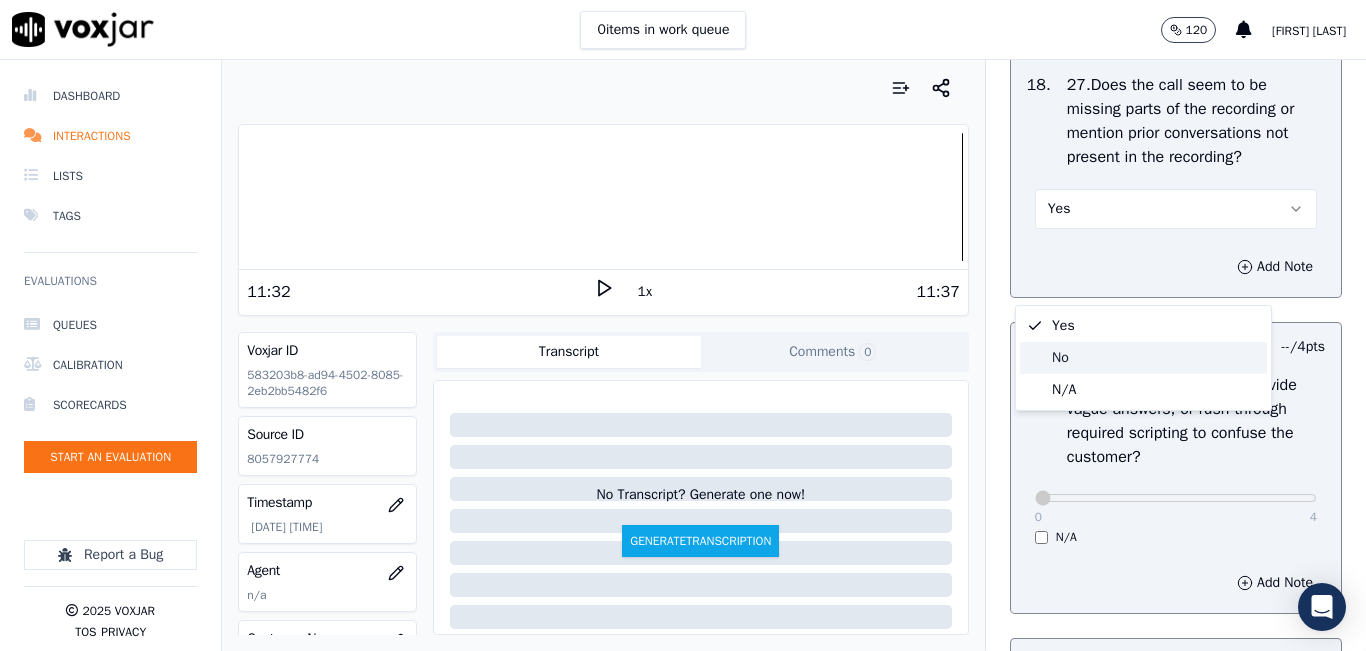 click on "No" 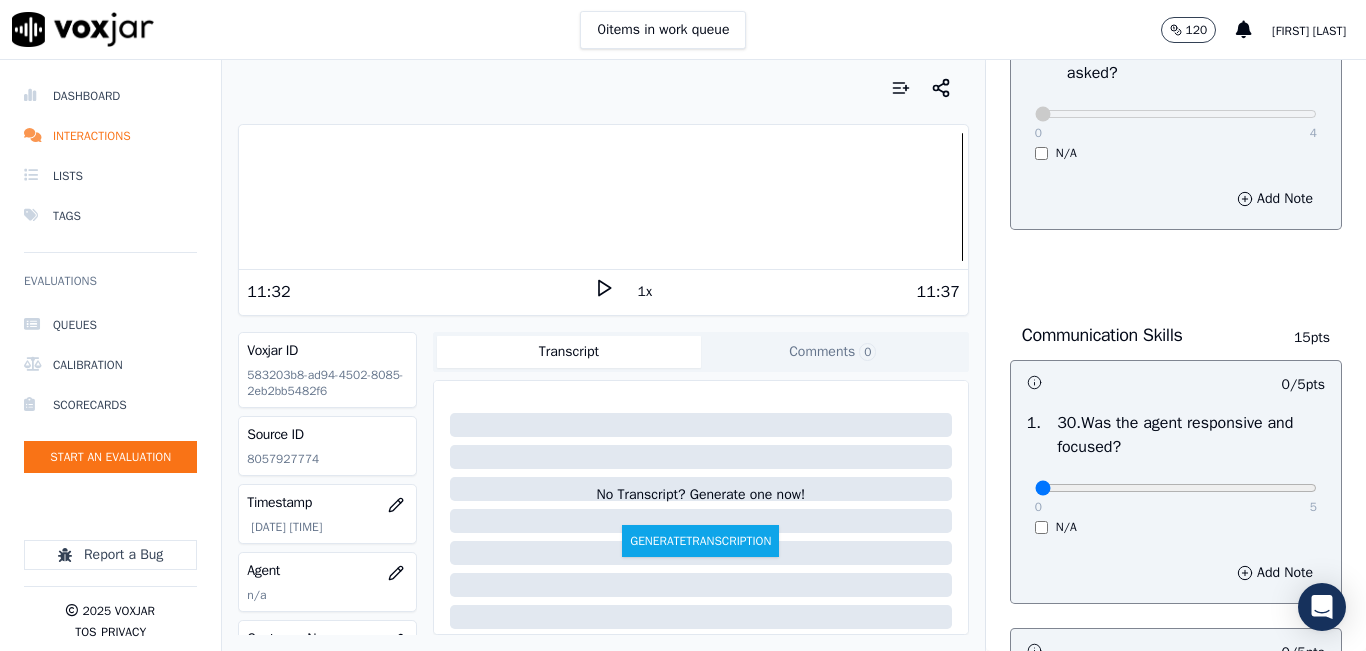 scroll, scrollTop: 8300, scrollLeft: 0, axis: vertical 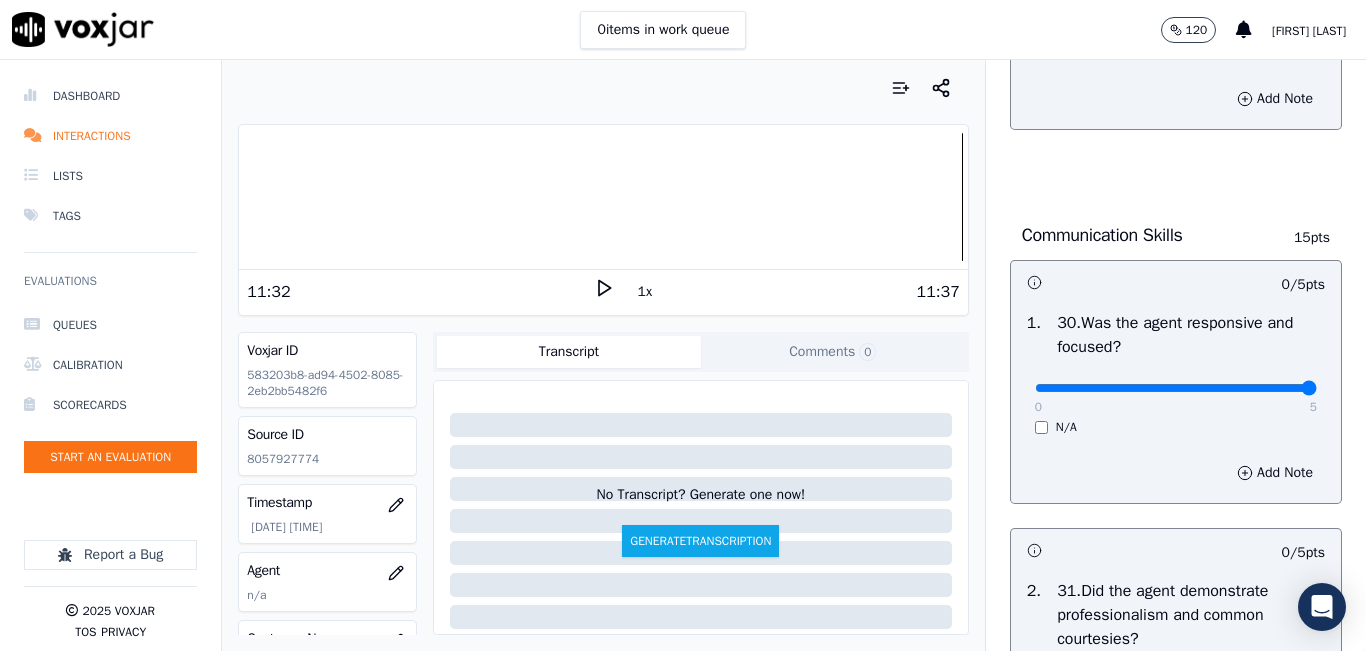 type on "5" 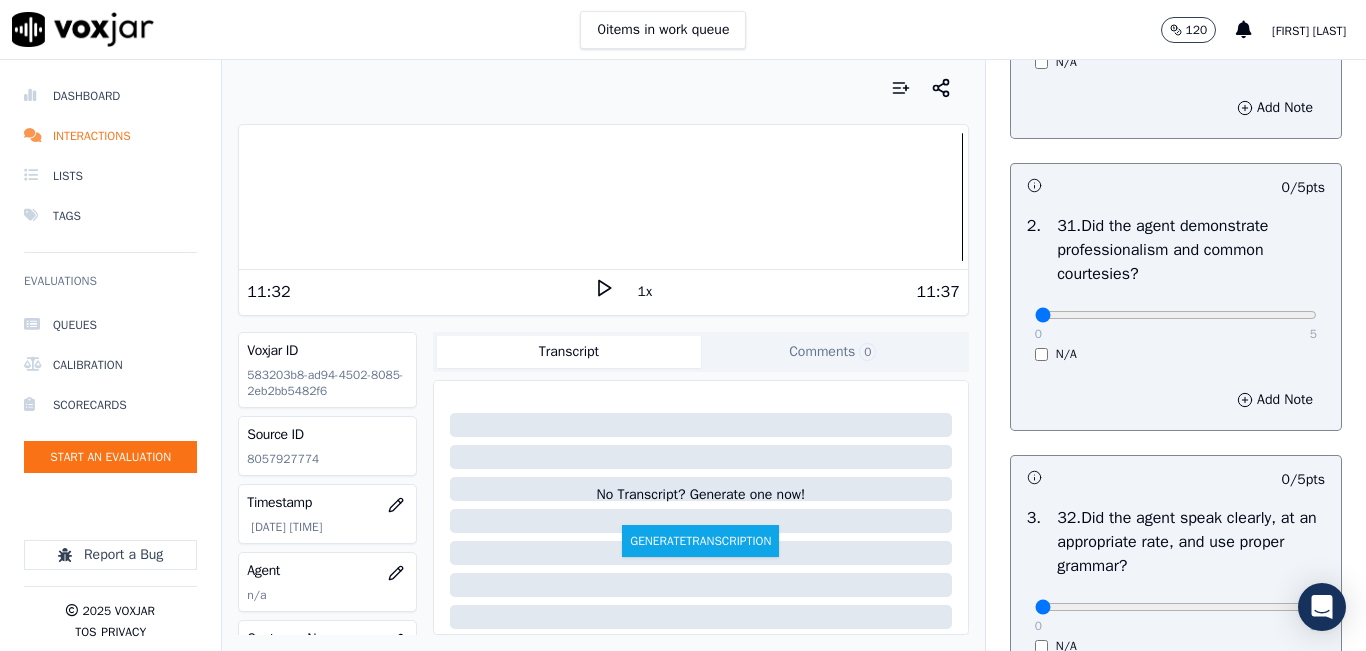 scroll, scrollTop: 8700, scrollLeft: 0, axis: vertical 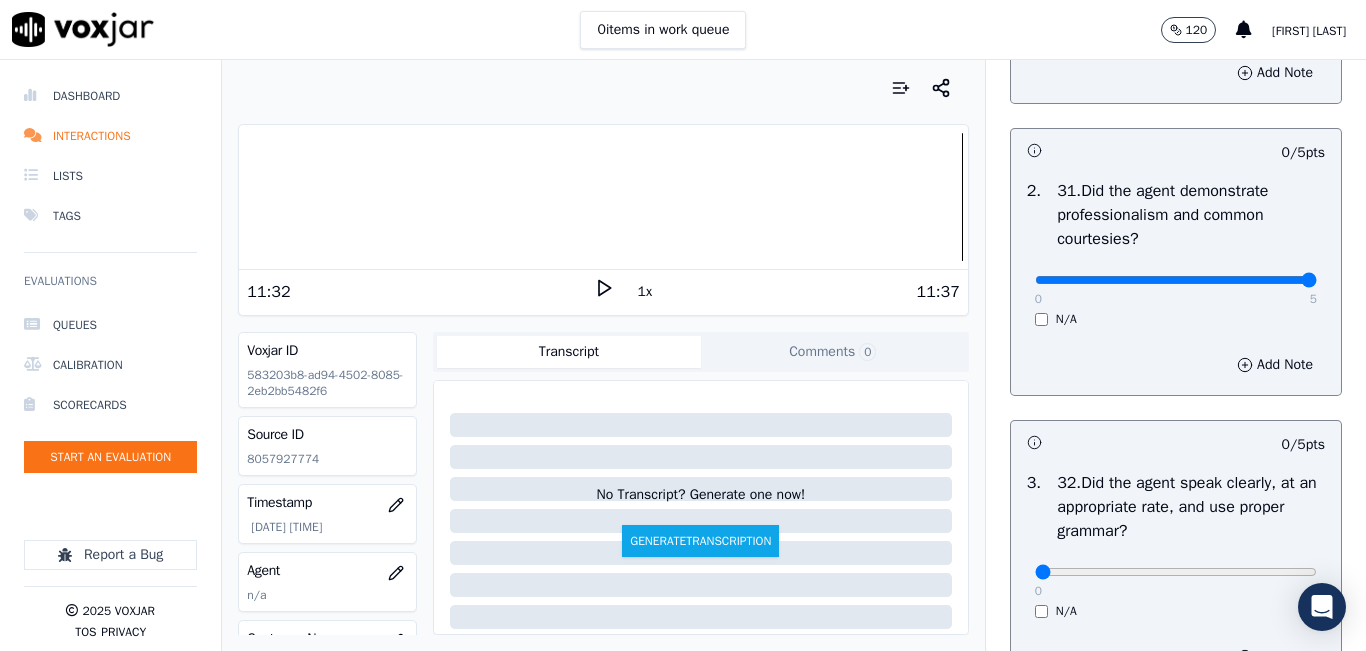 type on "5" 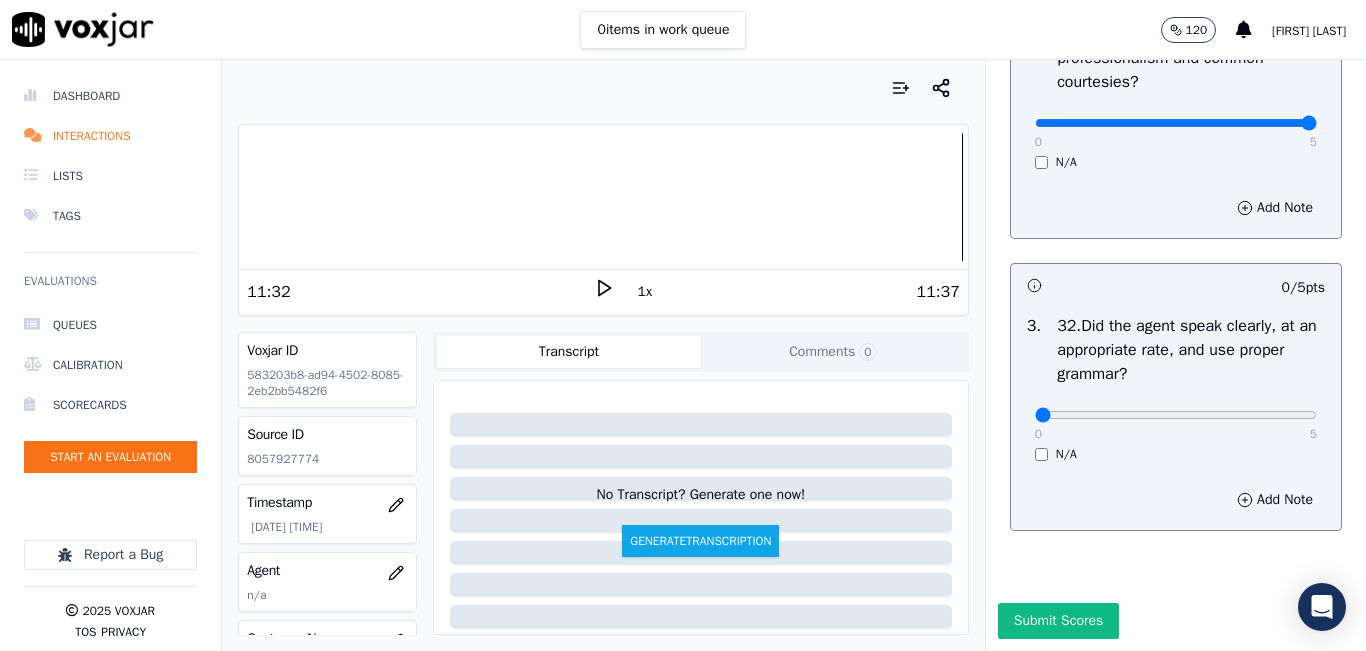 scroll, scrollTop: 8974, scrollLeft: 0, axis: vertical 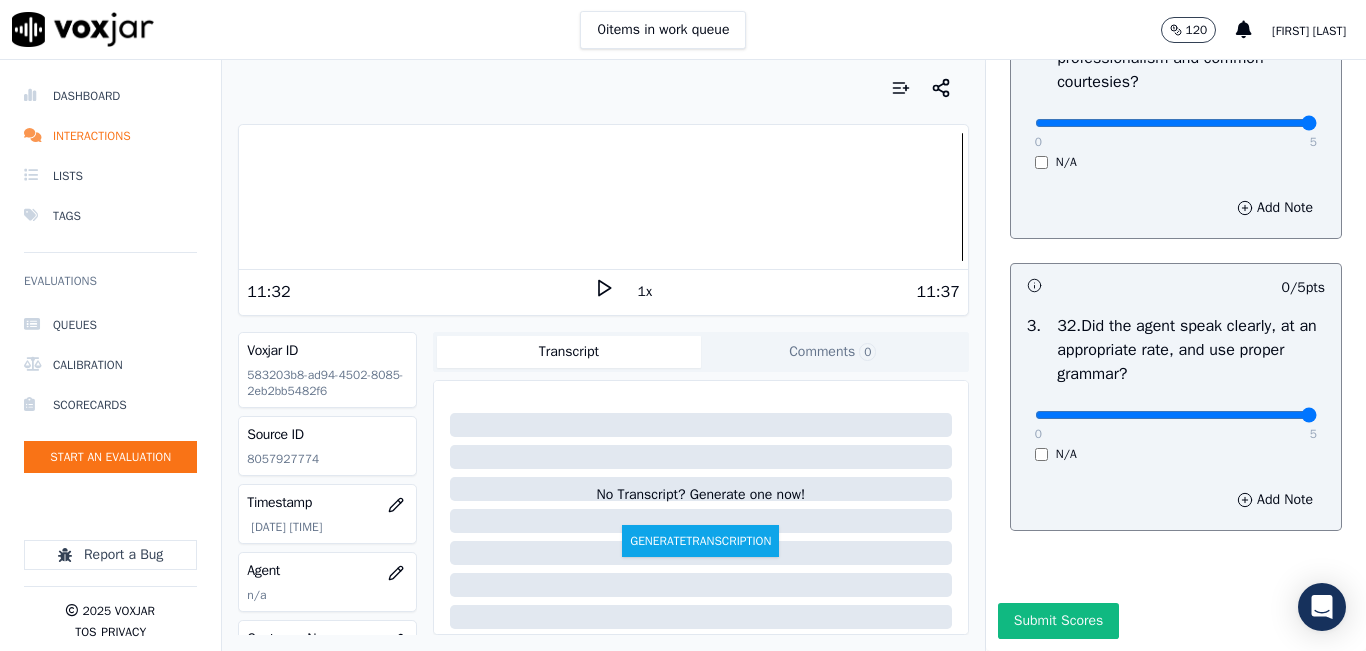 type on "5" 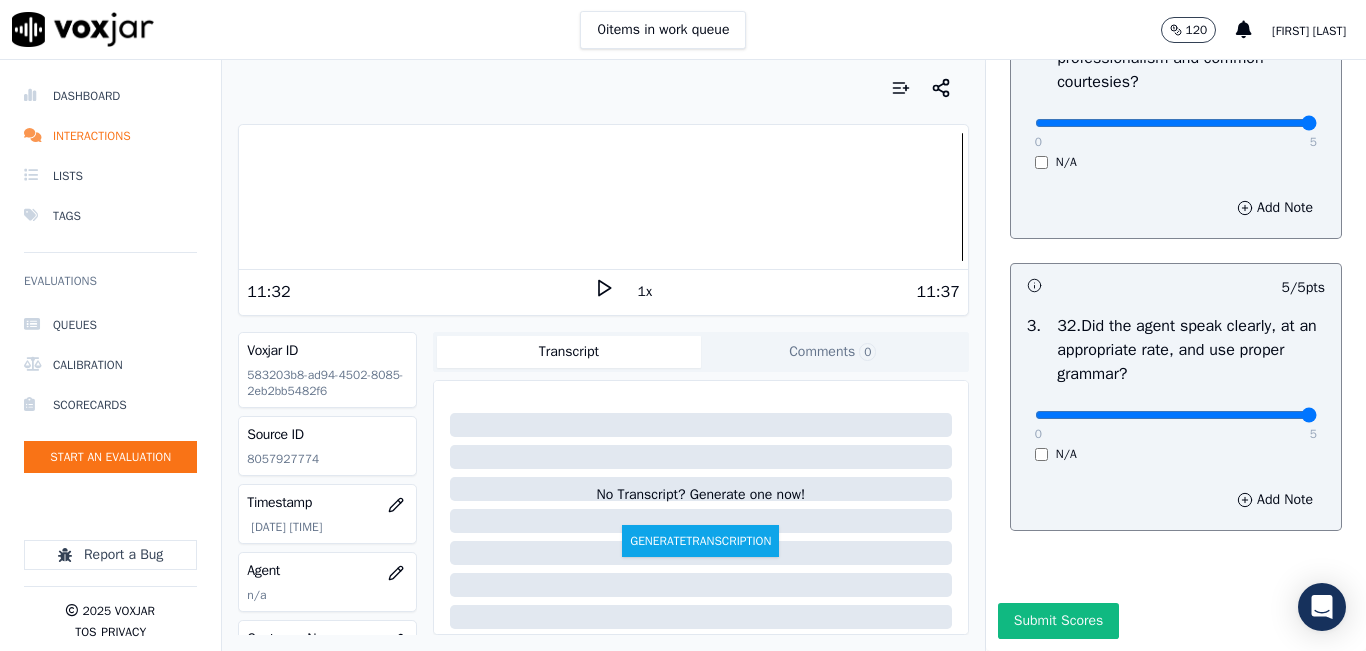 click on "Submit Scores" at bounding box center [1058, 621] 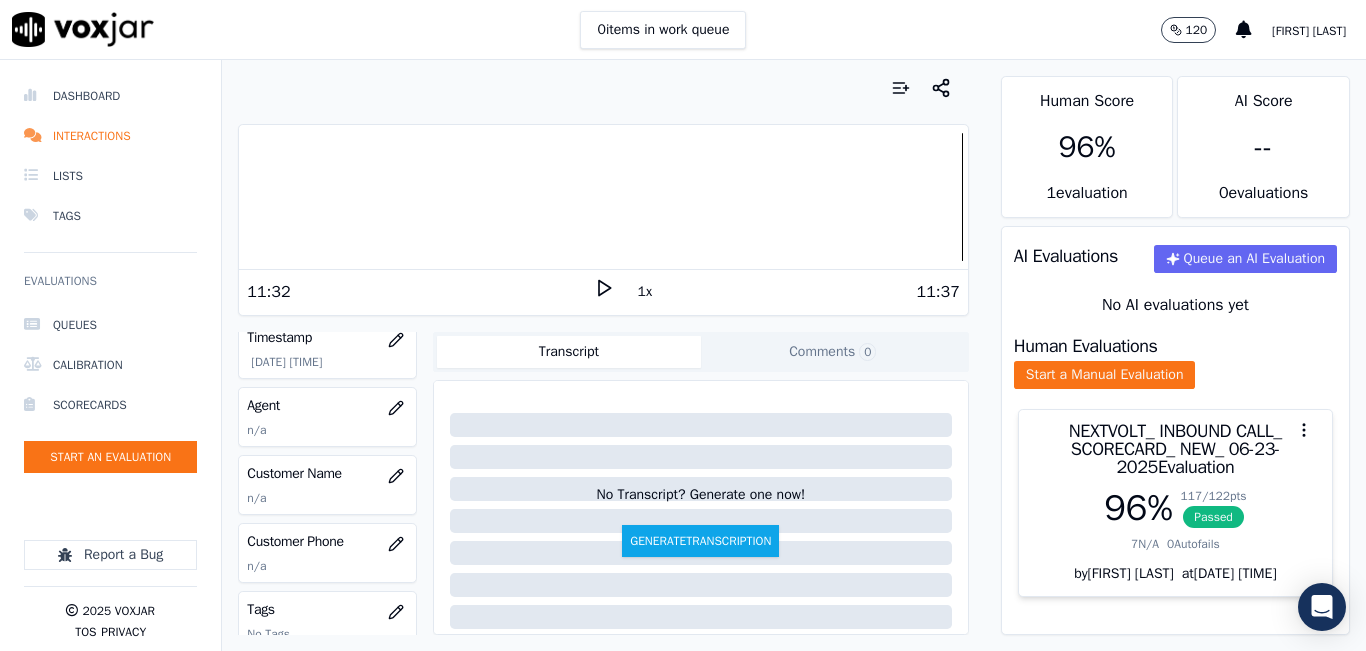 scroll, scrollTop: 200, scrollLeft: 0, axis: vertical 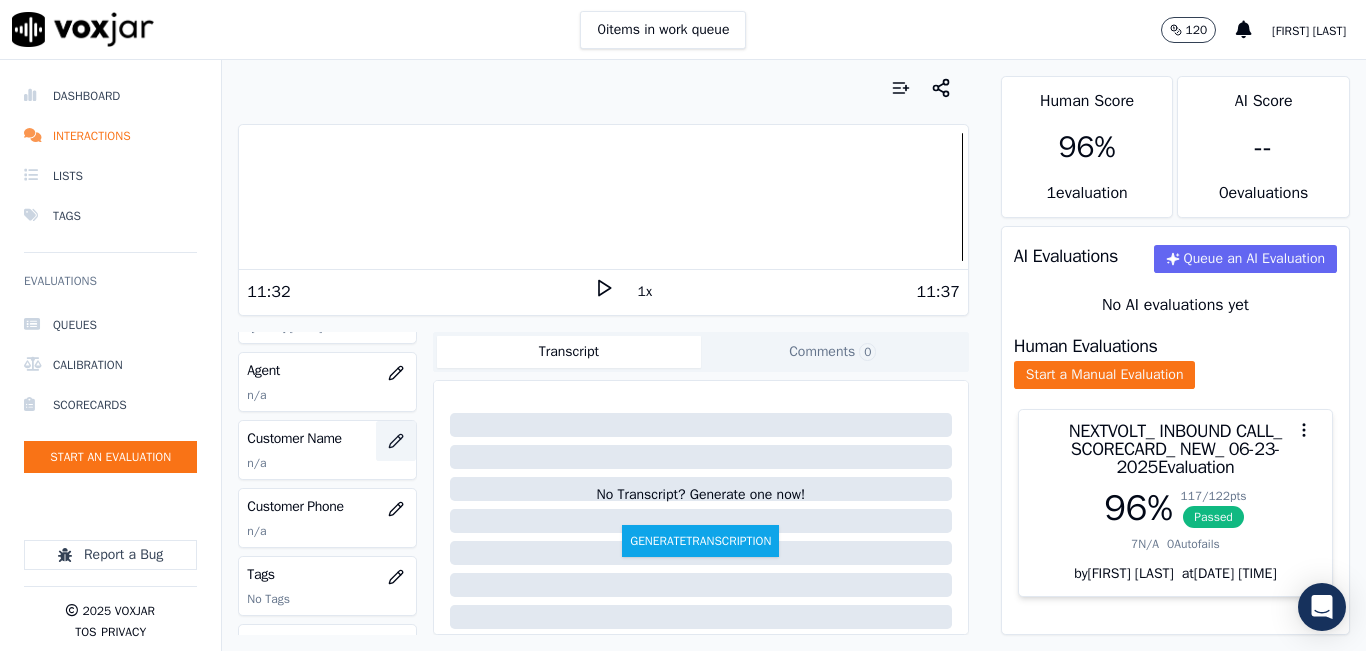 click at bounding box center (396, 441) 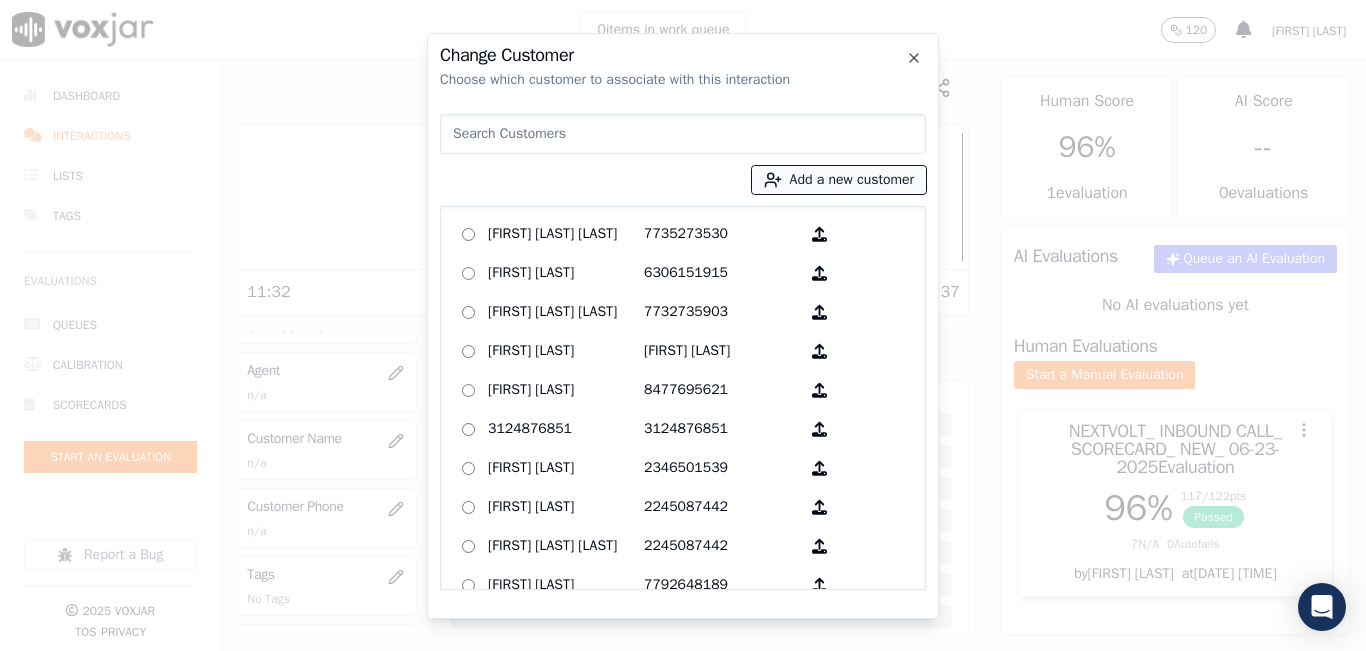 drag, startPoint x: 850, startPoint y: 180, endPoint x: 844, endPoint y: 192, distance: 13.416408 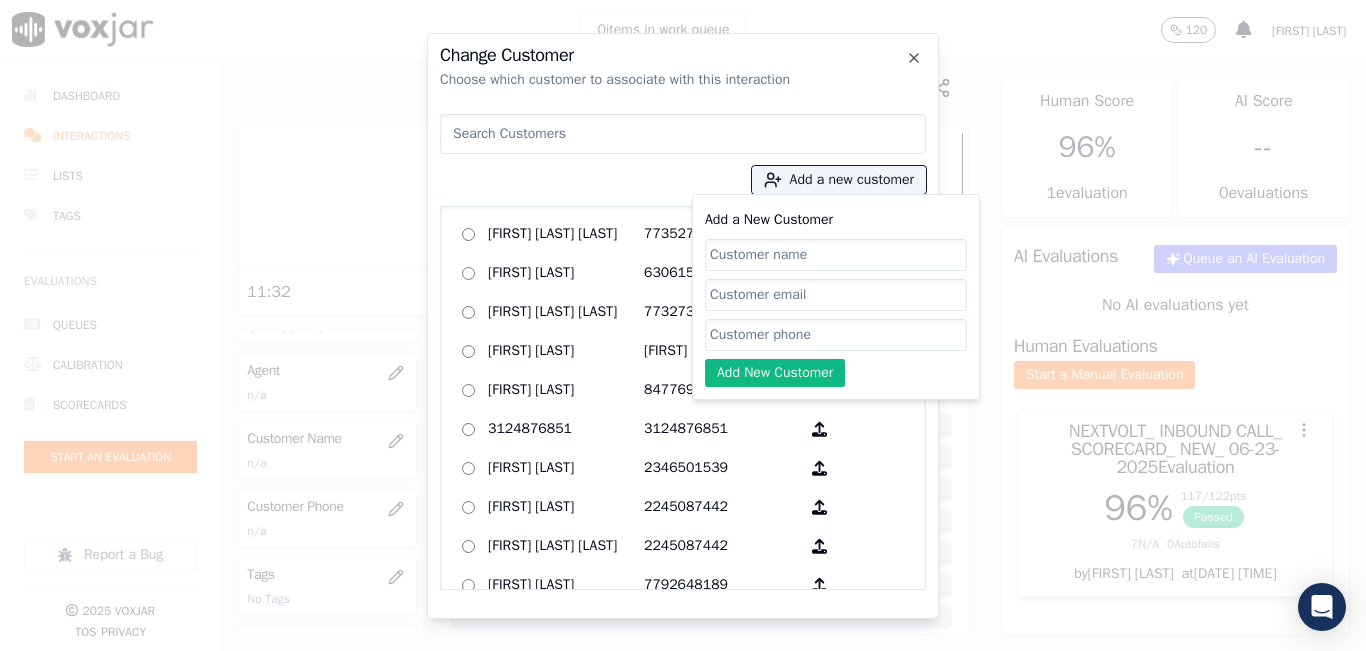click on "Add a New Customer" 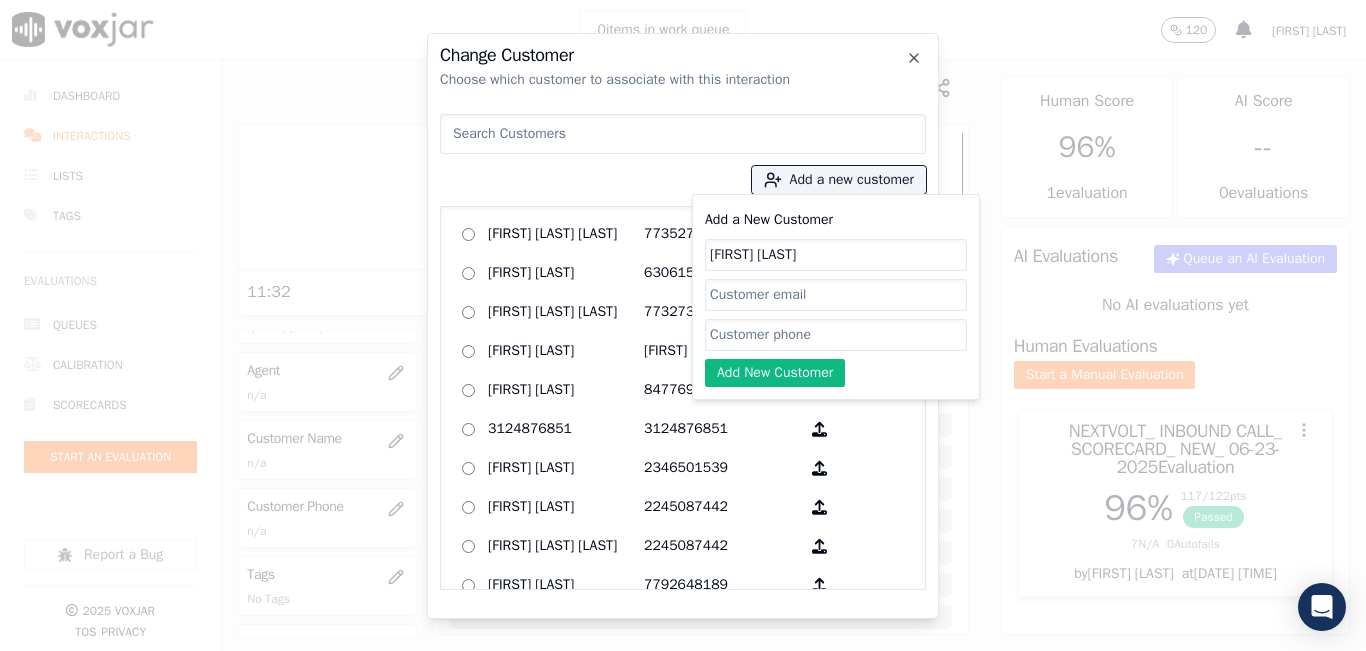 type on "[FIRST] [LAST]" 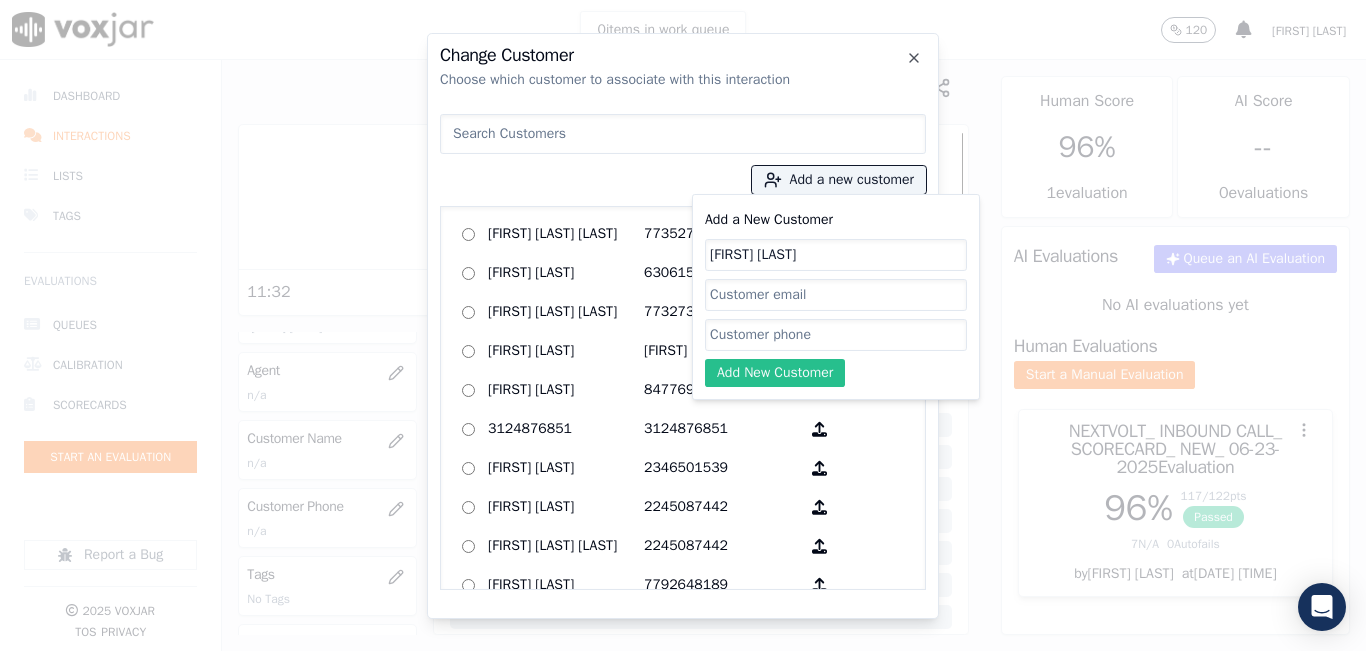 paste on "8057927774" 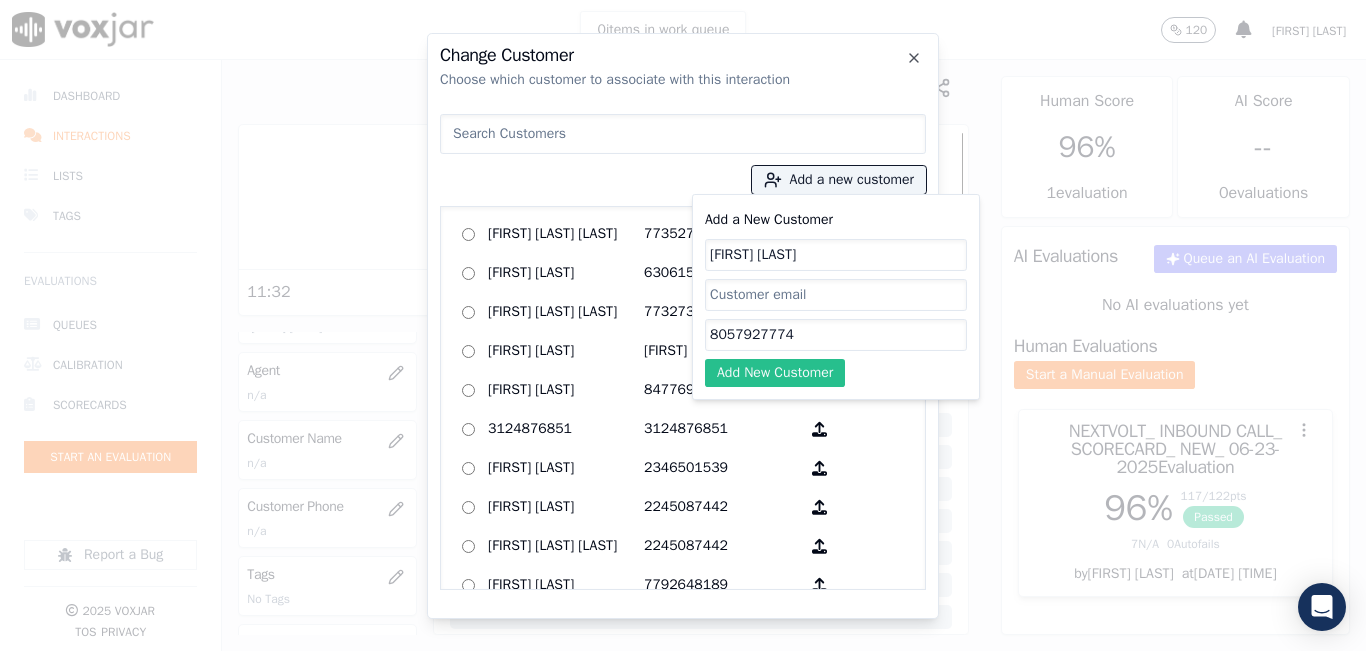 type on "8057927774" 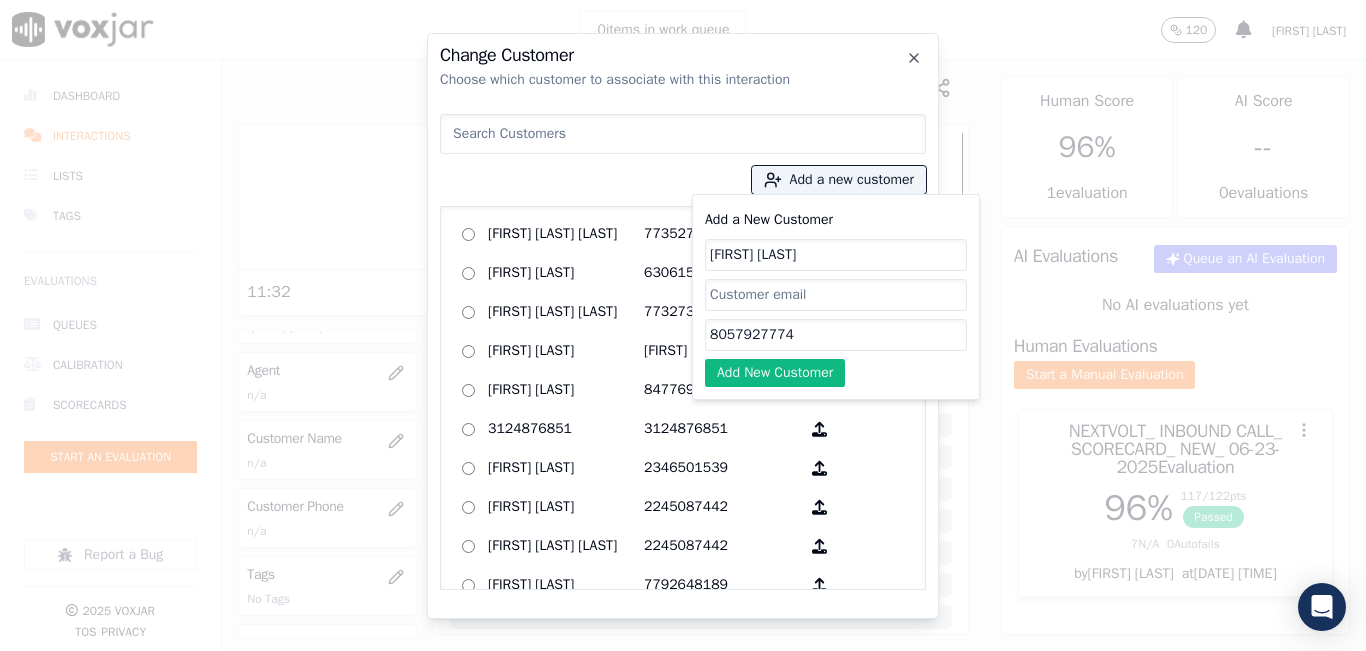drag, startPoint x: 740, startPoint y: 381, endPoint x: 726, endPoint y: 362, distance: 23.600847 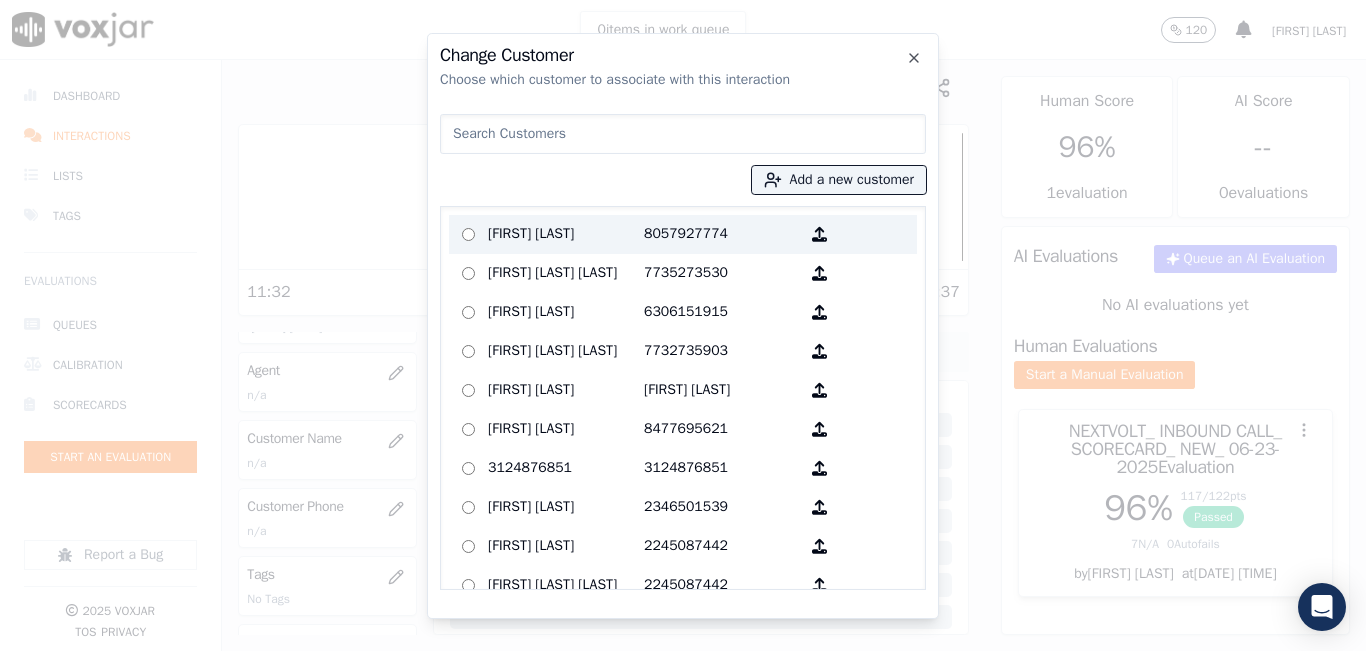 click on "[FIRST] [LAST]" at bounding box center [566, 234] 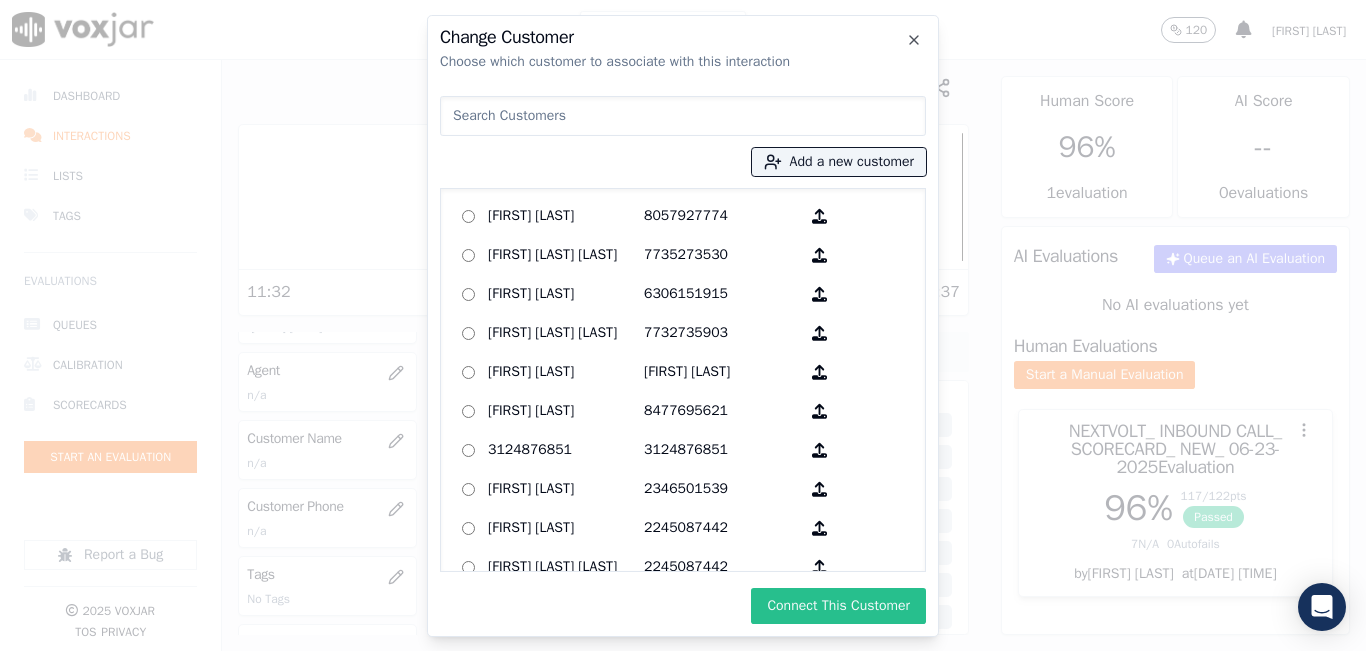 click on "Connect This Customer" at bounding box center (838, 606) 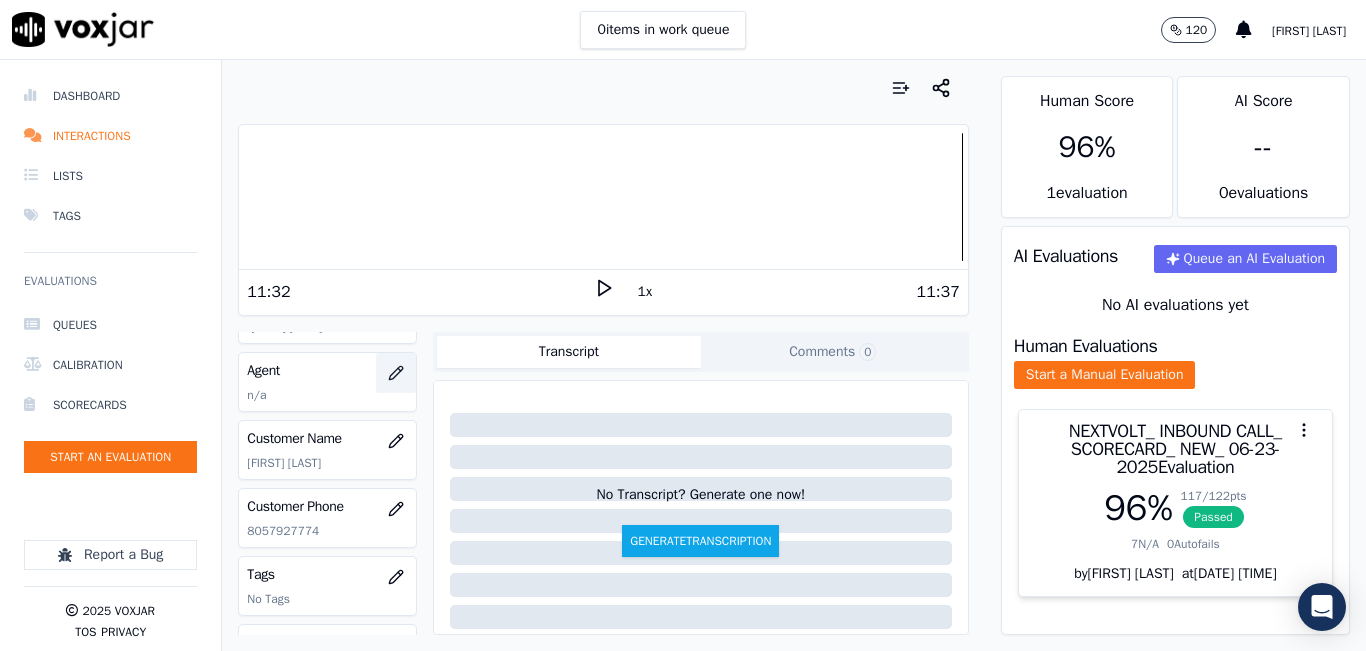 click at bounding box center (396, 373) 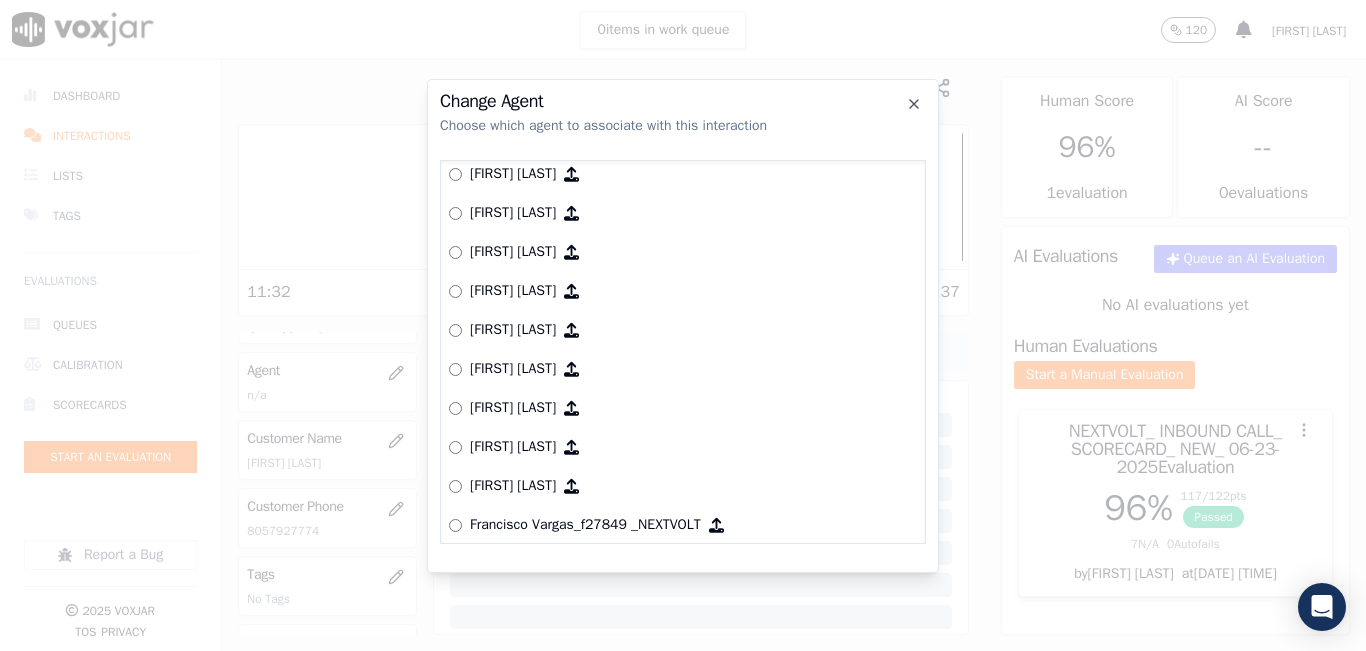 scroll, scrollTop: 1072, scrollLeft: 0, axis: vertical 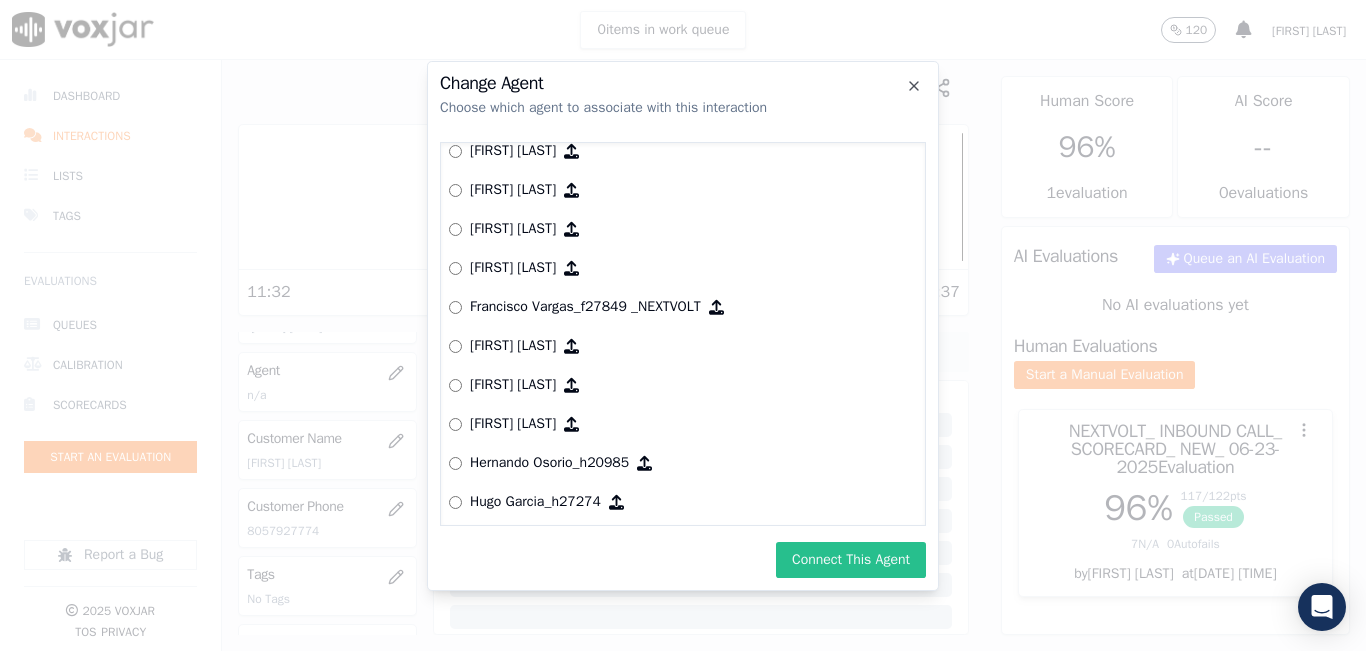 click on "Connect This Agent" at bounding box center (851, 560) 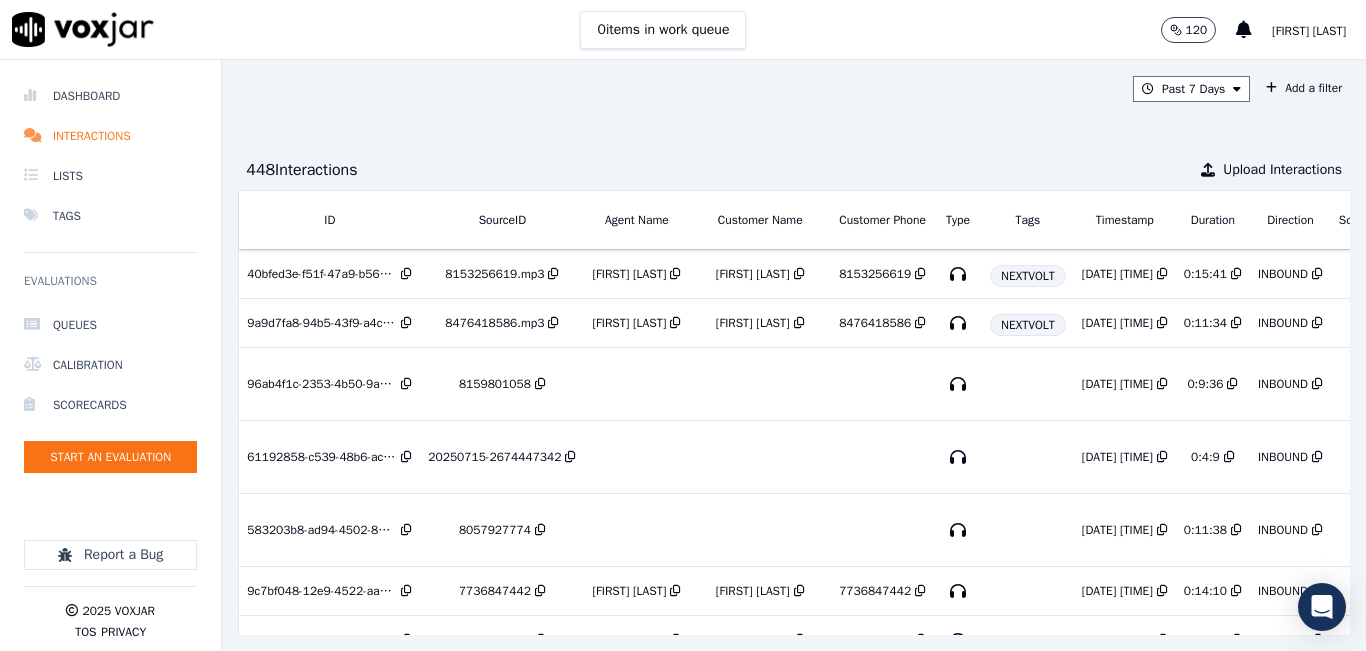 scroll, scrollTop: 0, scrollLeft: 0, axis: both 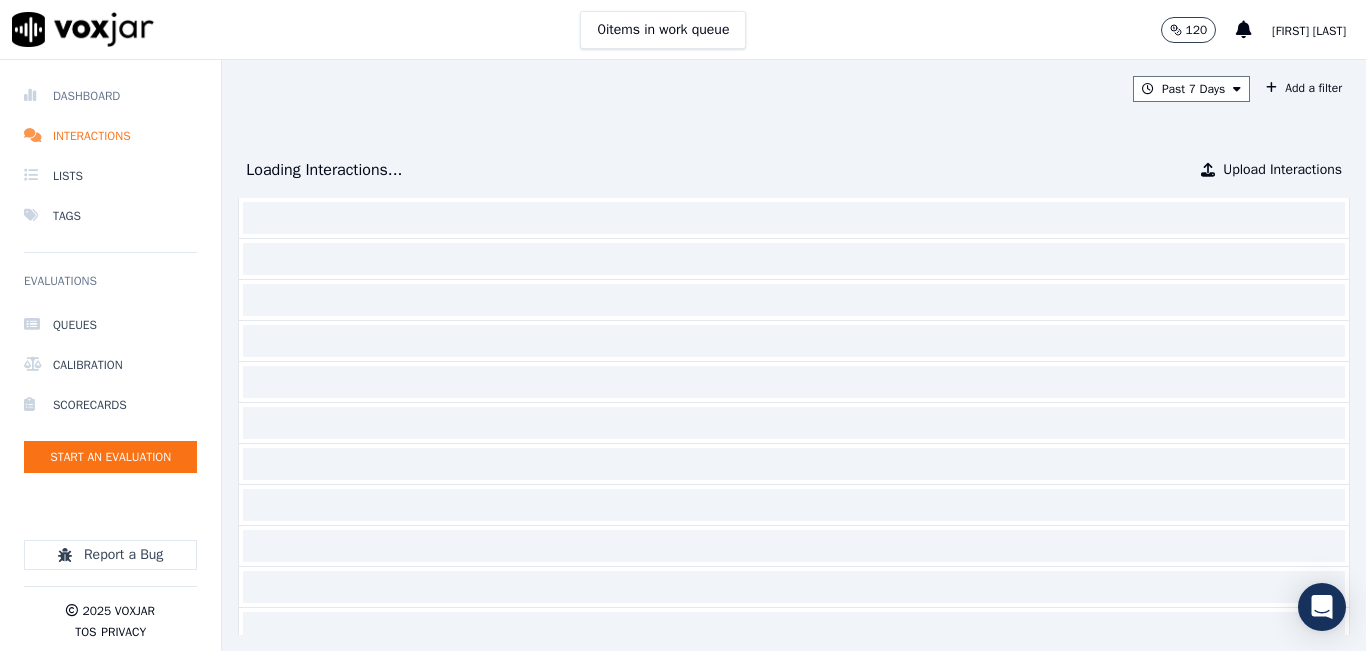 click on "Dashboard" at bounding box center [110, 96] 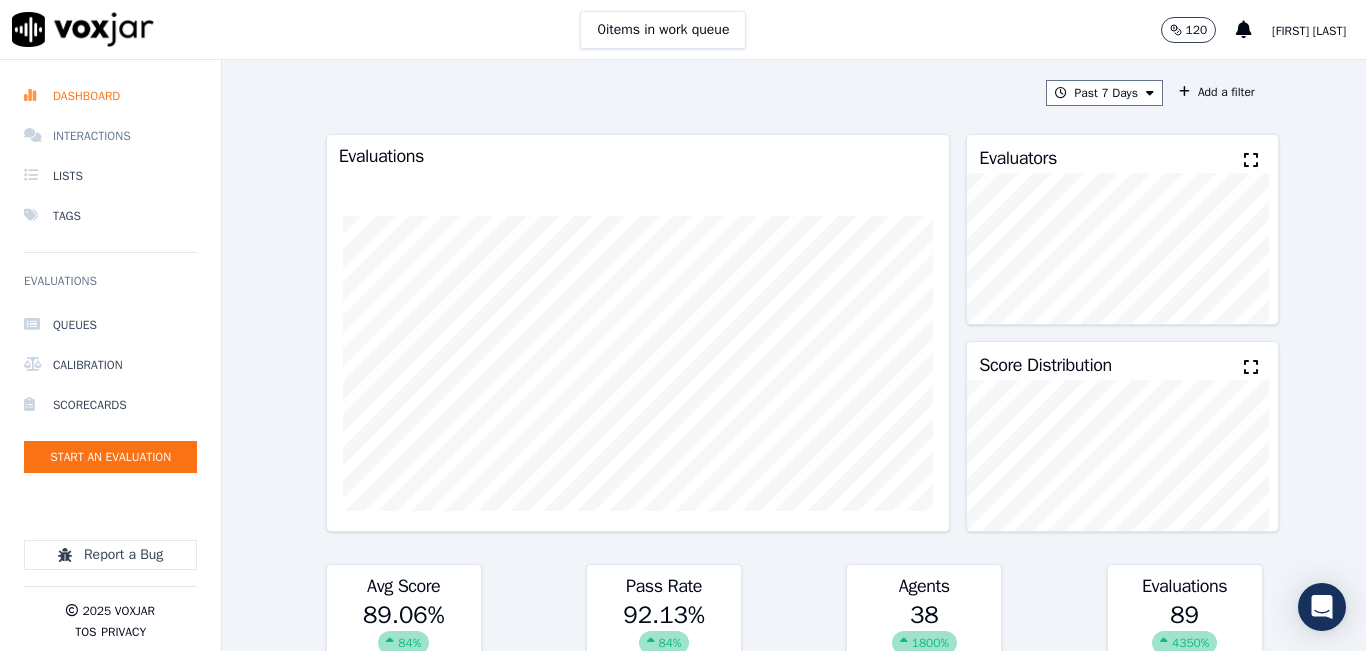 click on "Interactions" at bounding box center (110, 136) 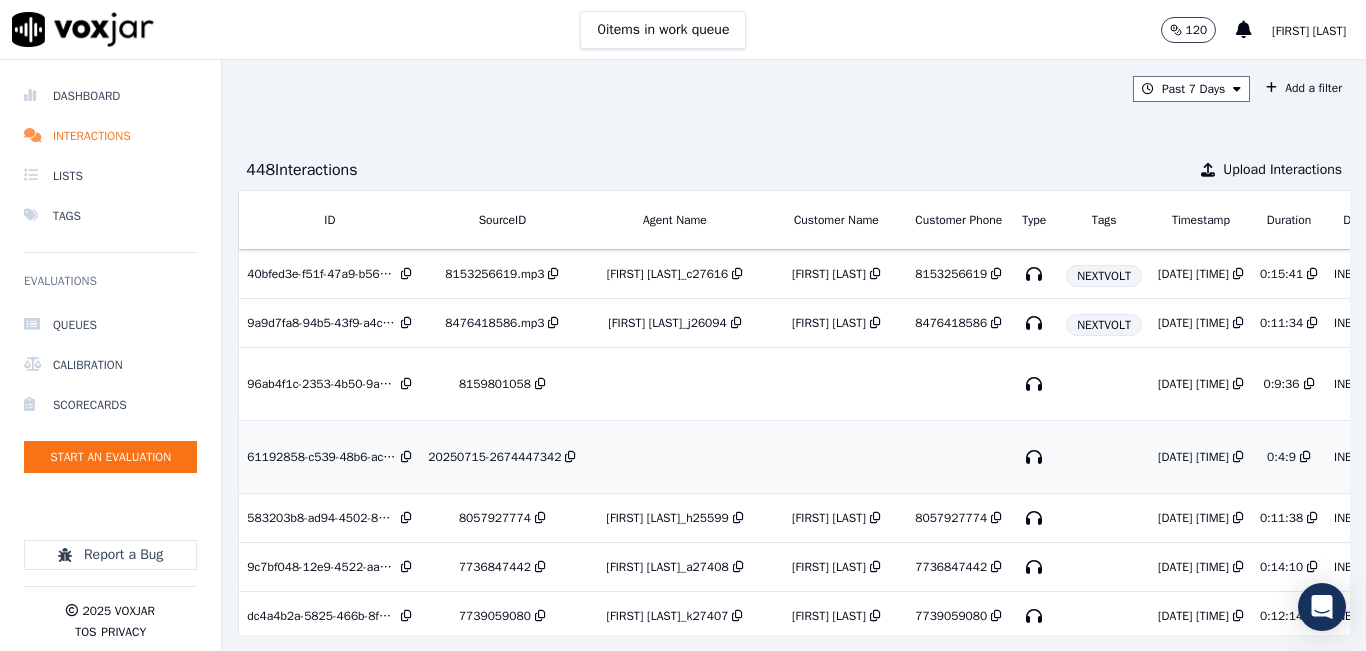 click on "20250715-2674447342" at bounding box center (494, 457) 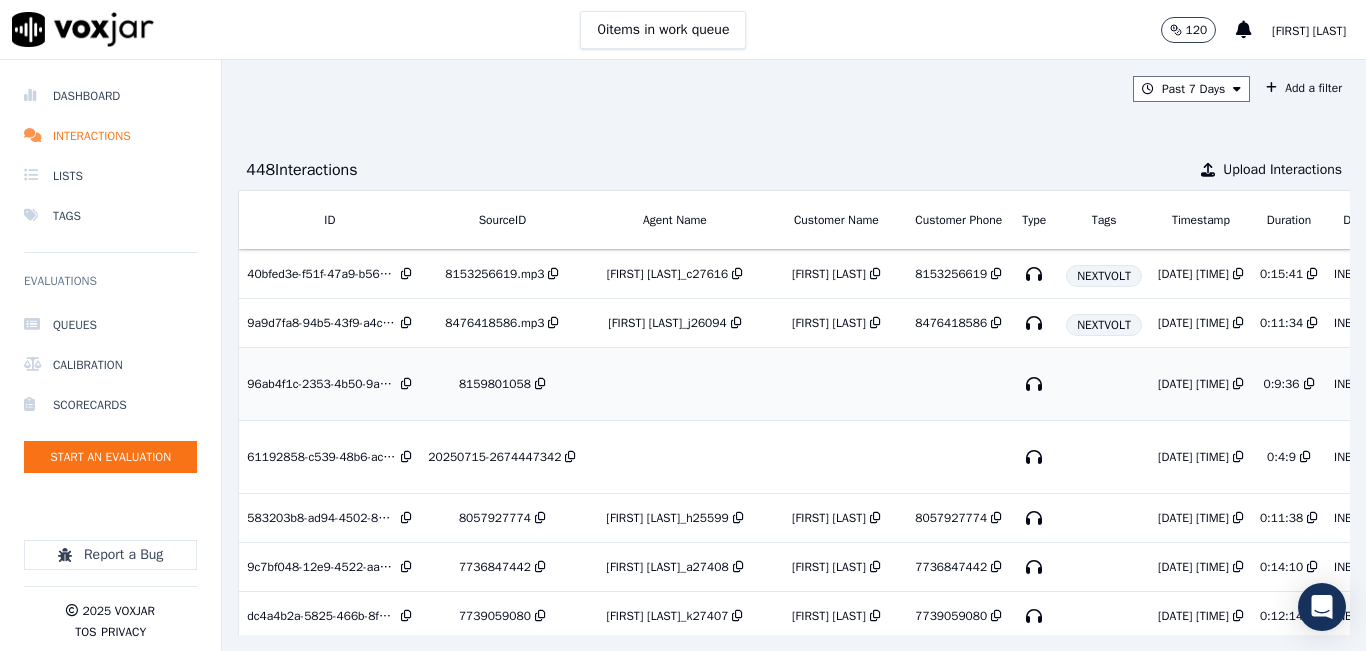 click on "8159801058" at bounding box center [495, 384] 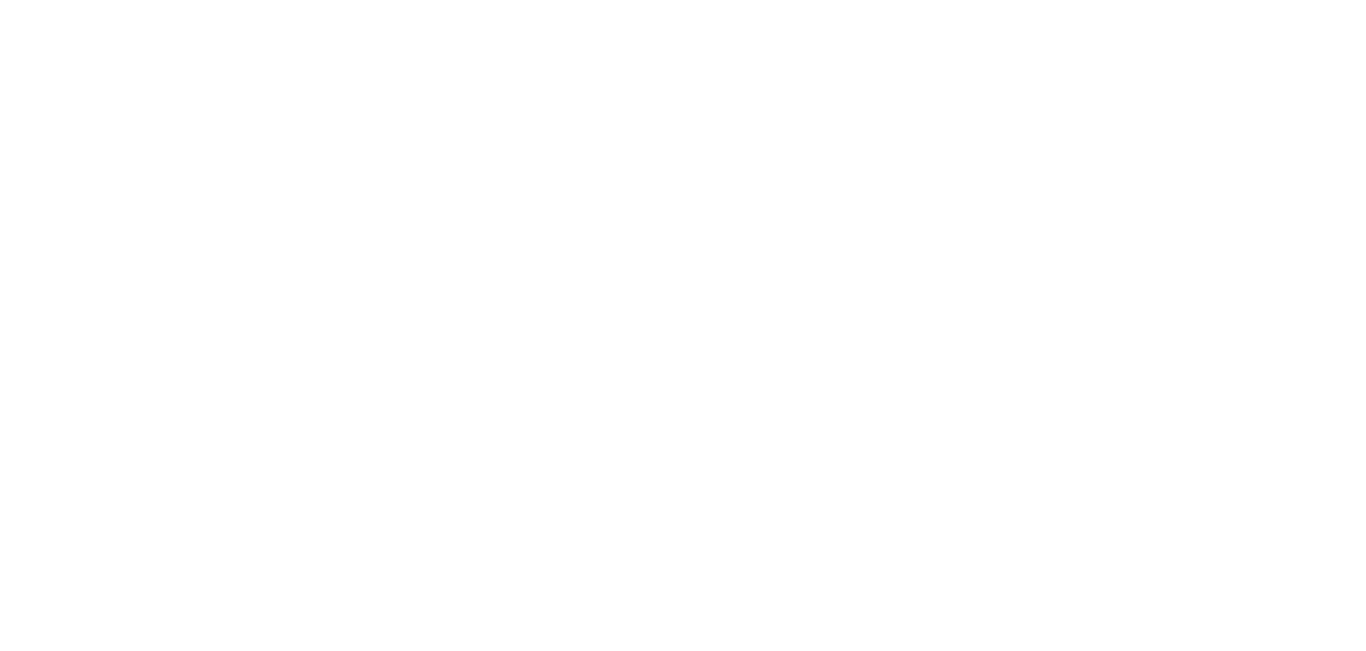 scroll, scrollTop: 0, scrollLeft: 0, axis: both 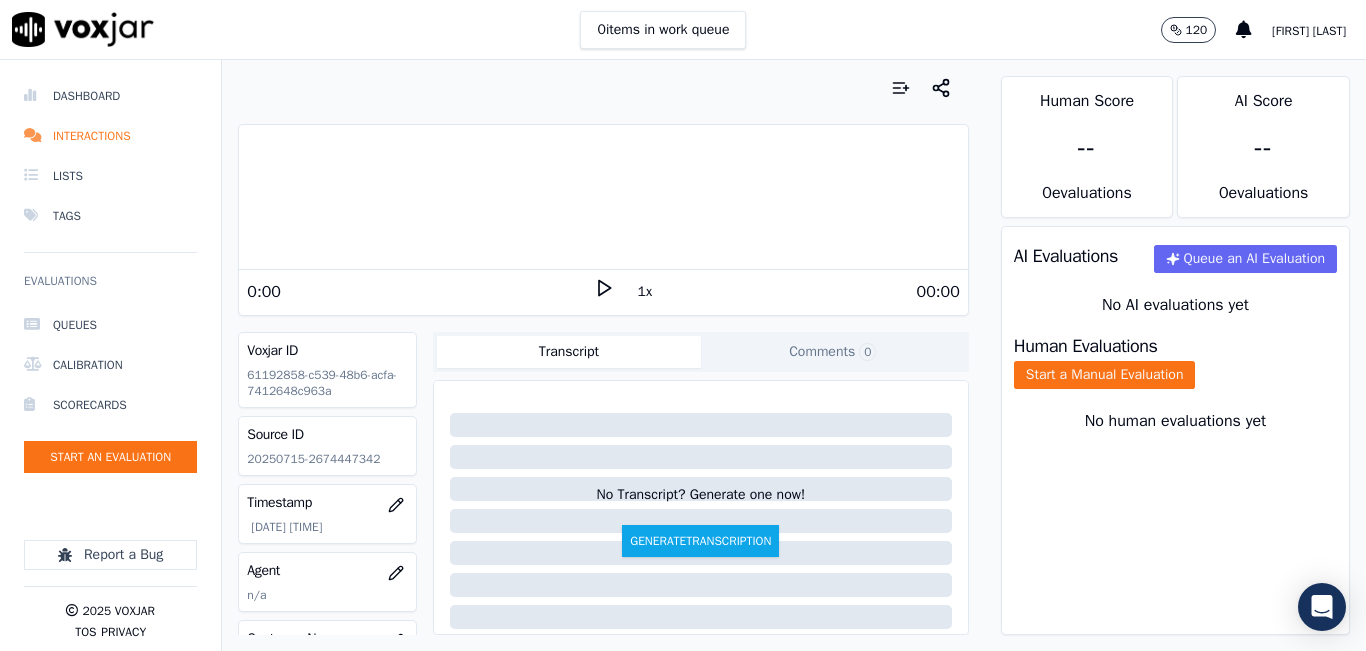 click on "0  items in work queue     120         [FIRST] [LAST]" at bounding box center [683, 30] 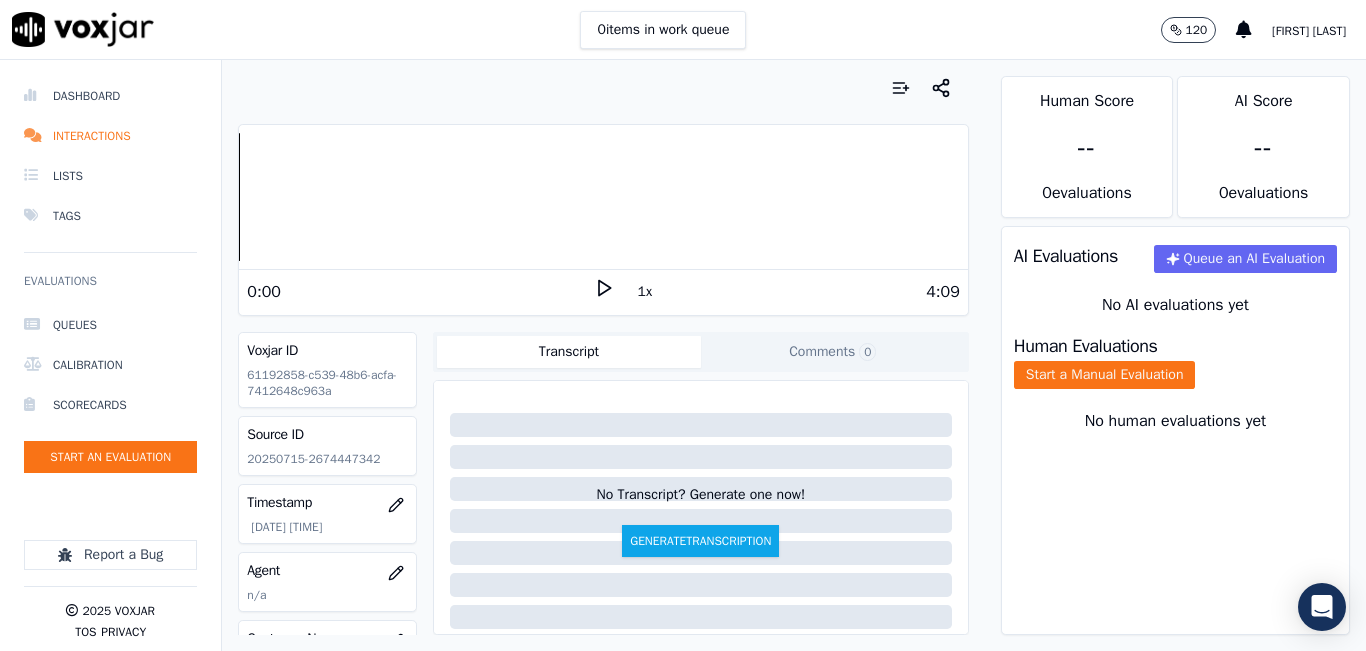 click on "20250715-2674447342" 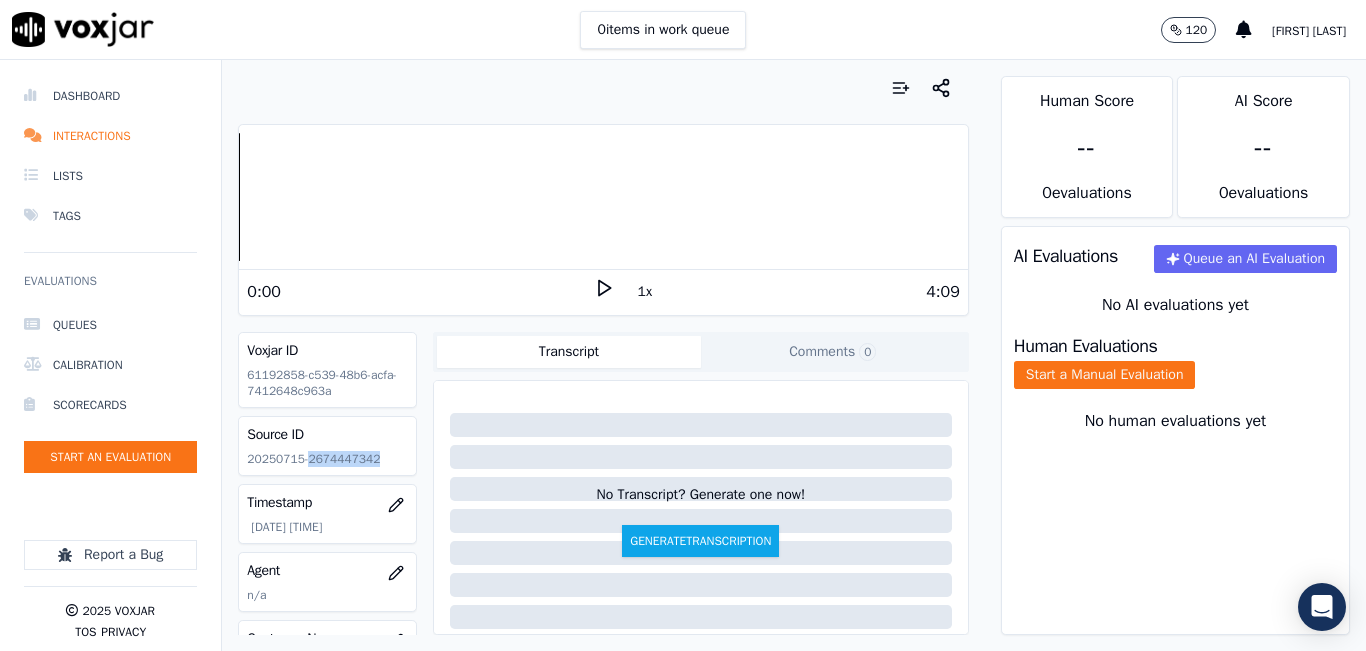 click on "20250715-2674447342" 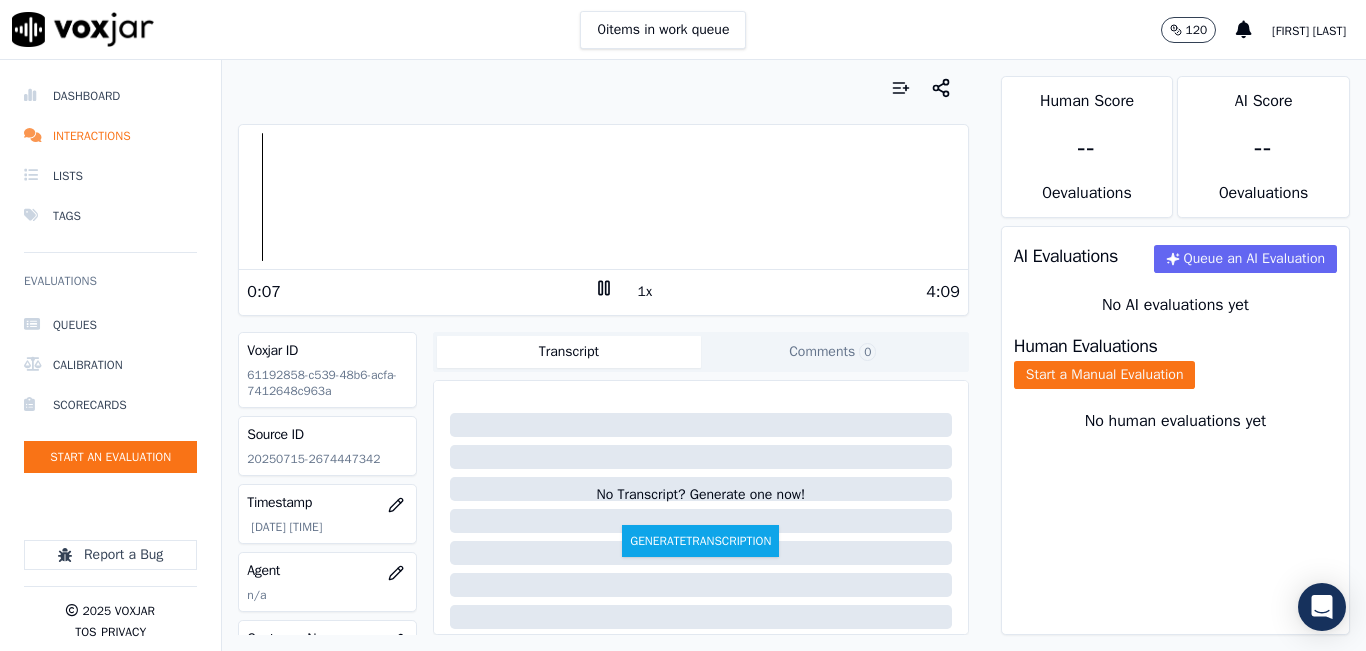 click on "0:07" at bounding box center [420, 292] 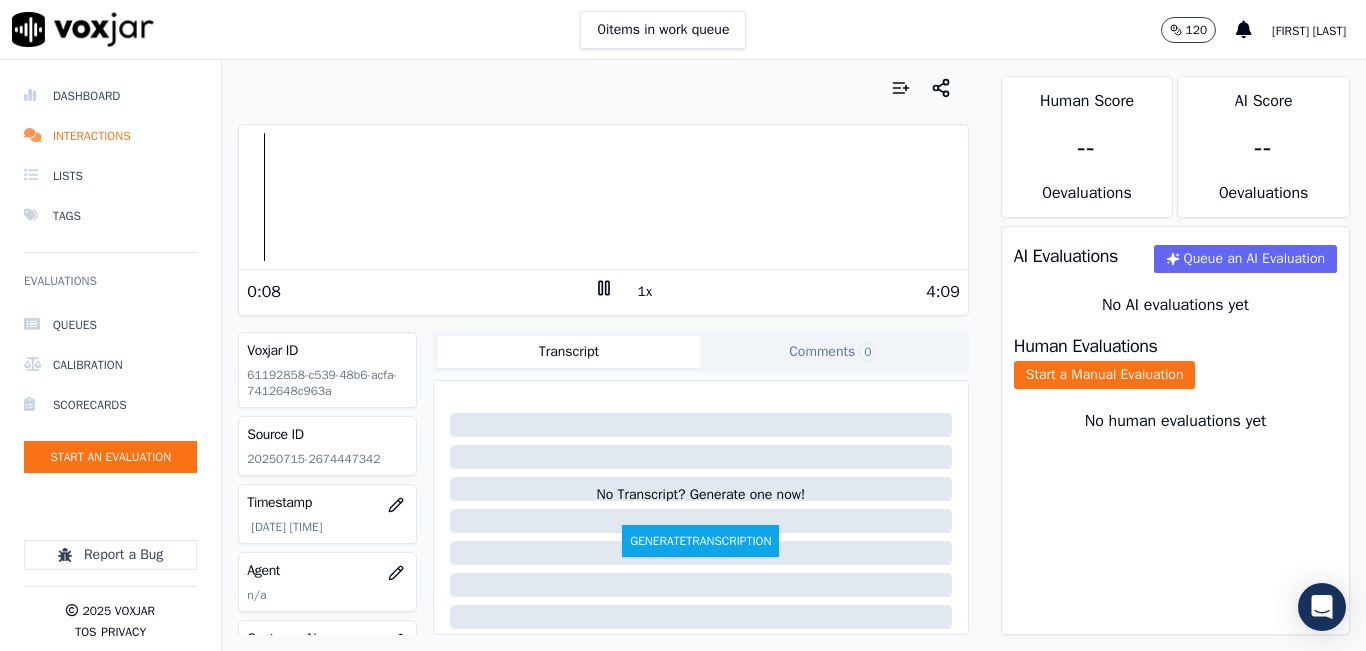 click 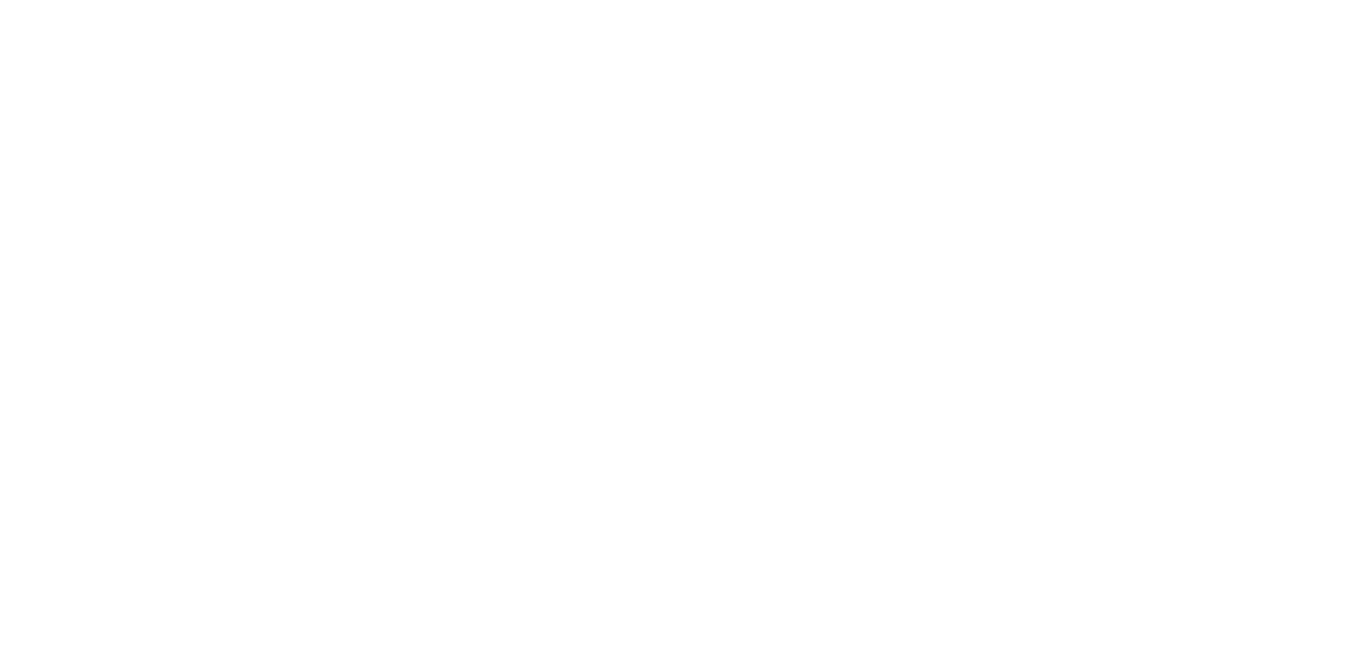 scroll, scrollTop: 0, scrollLeft: 0, axis: both 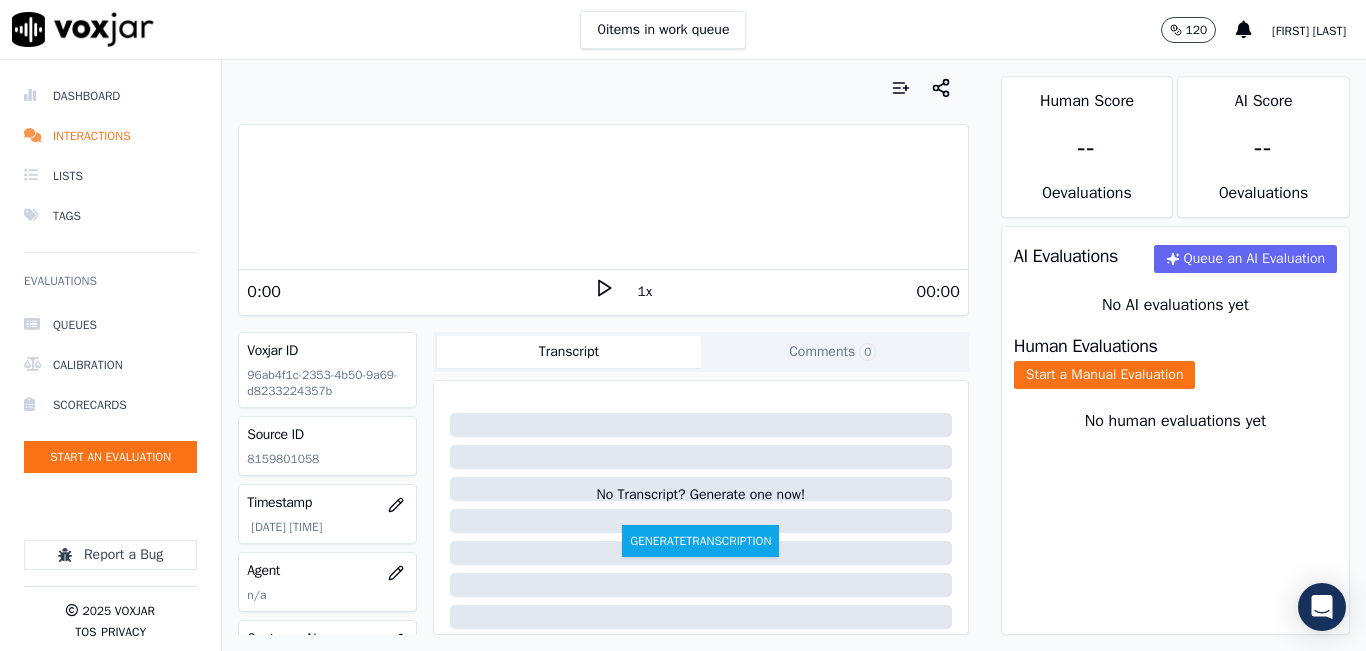 click on "[NUMBER]  items in work queue     [NUMBER]         [FIRST] [LAST]" at bounding box center [683, 30] 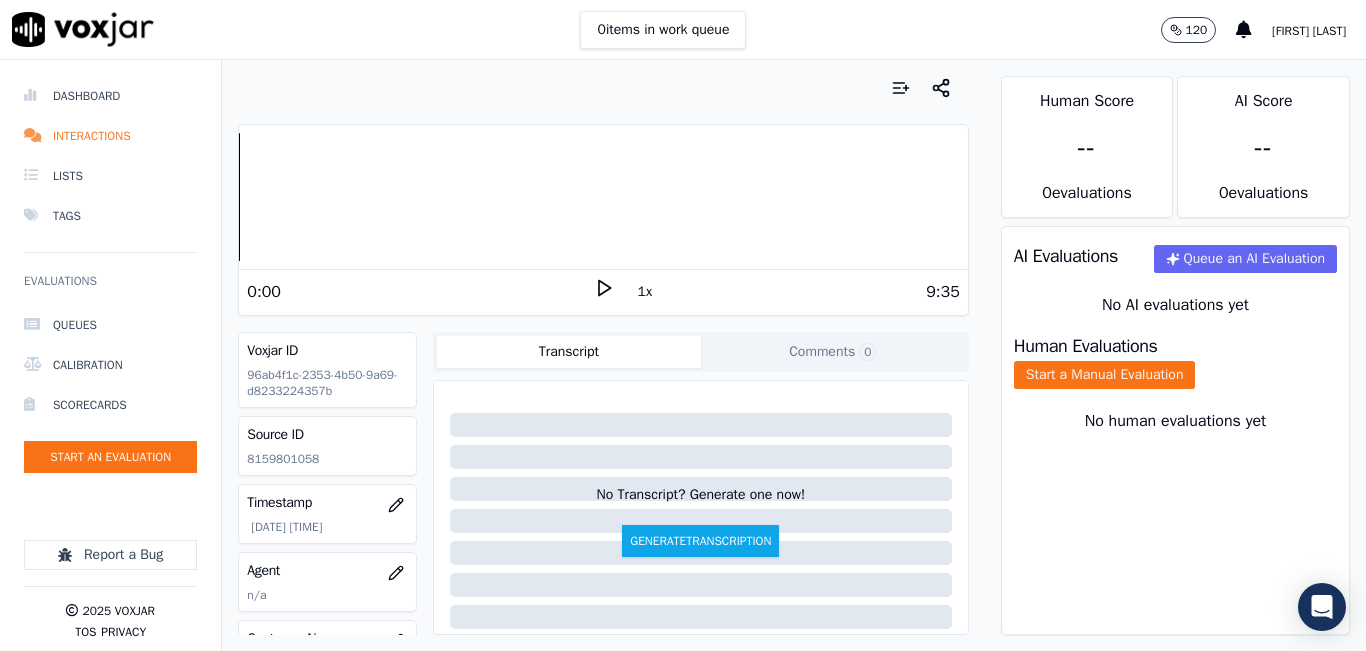 click 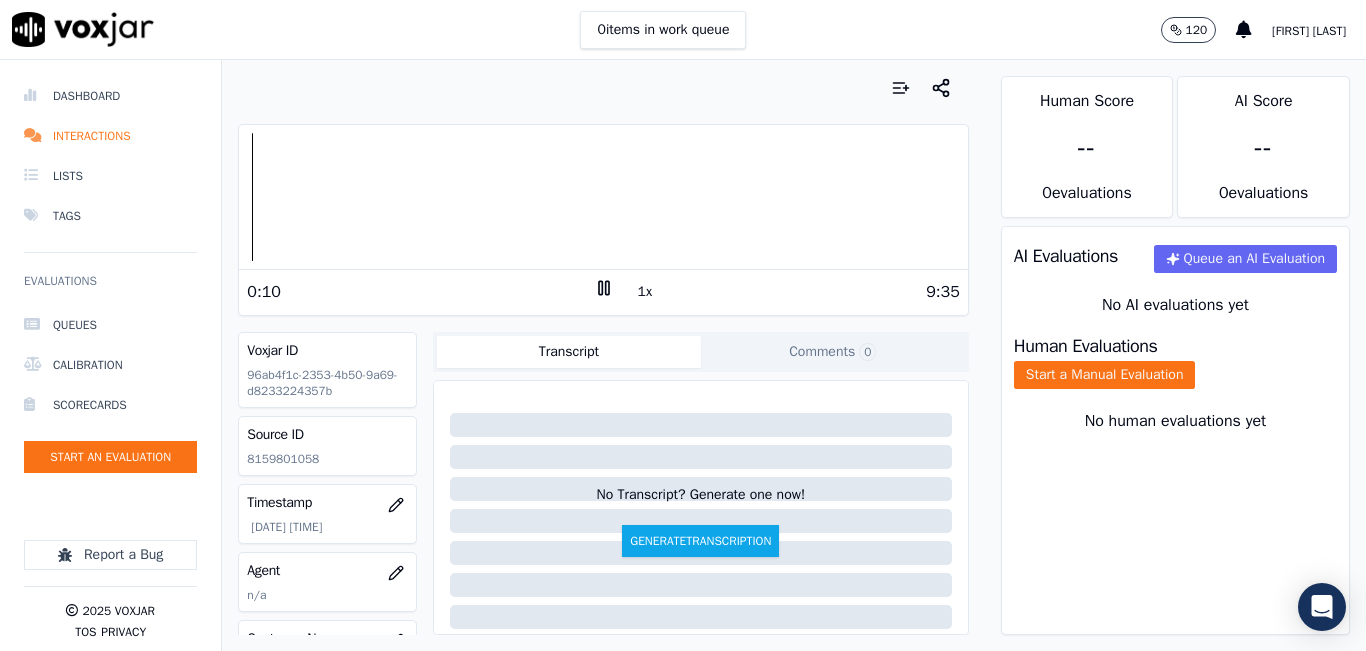 click 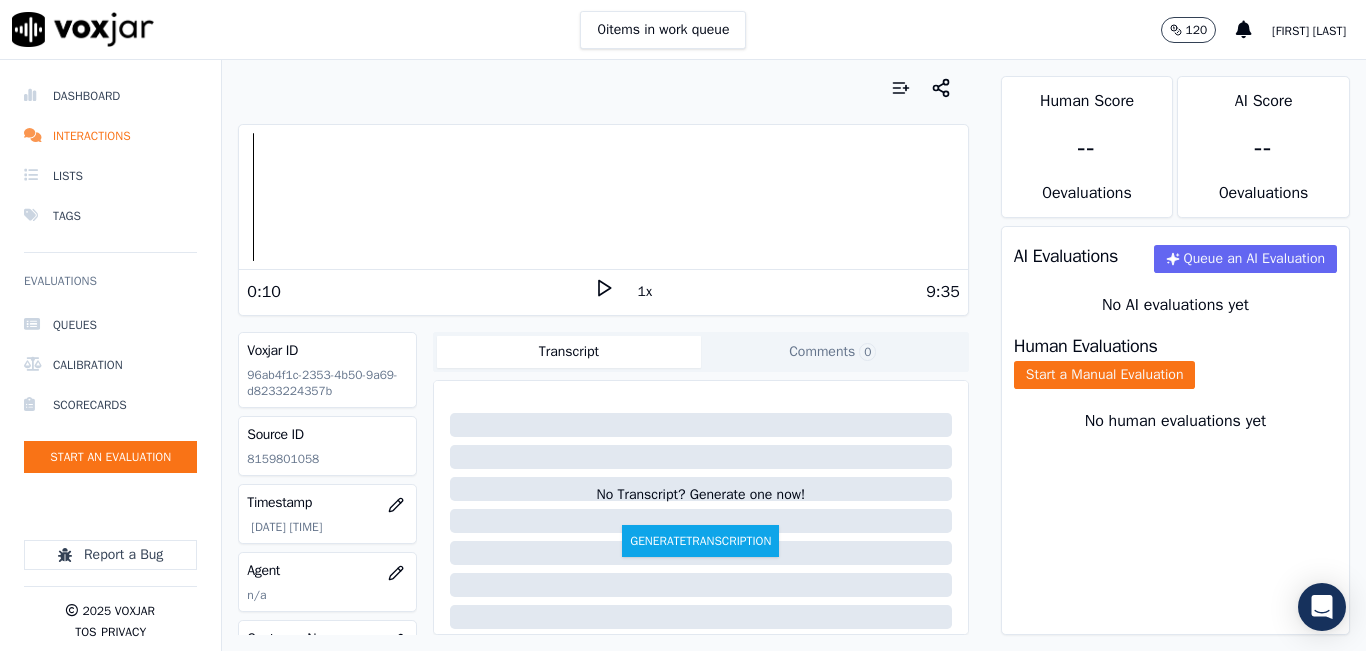 click on "8159801058" 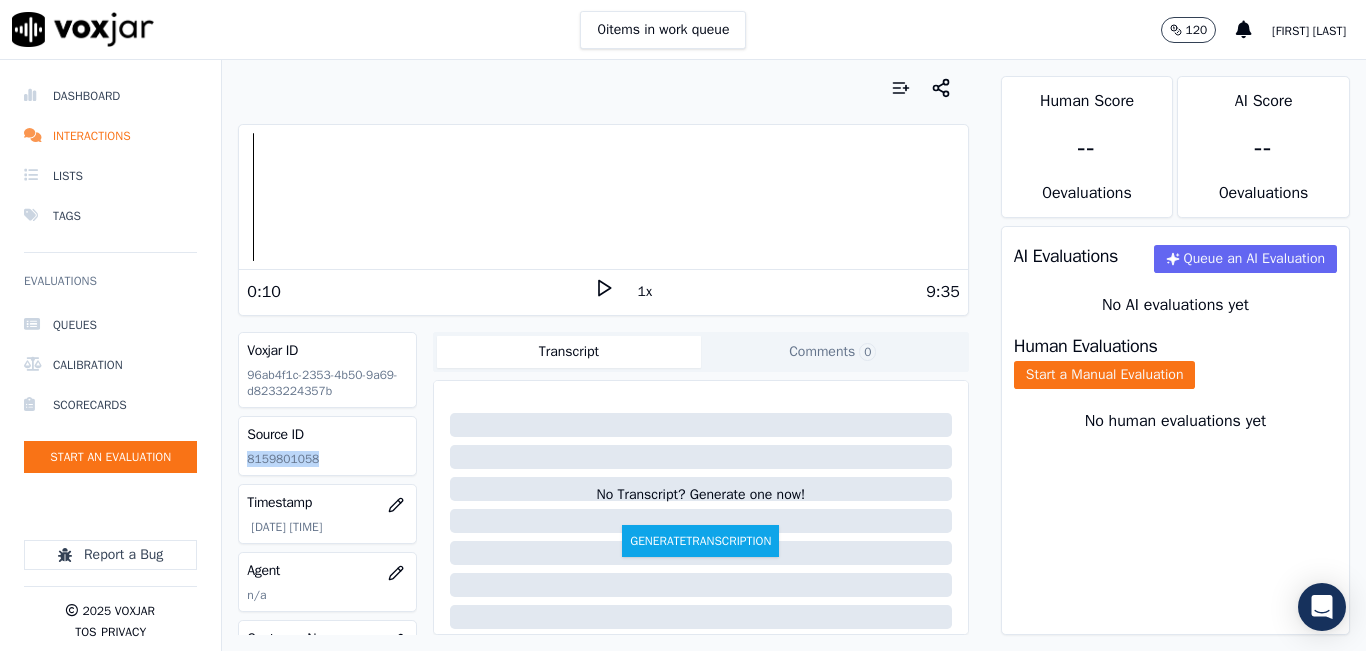 click on "8159801058" 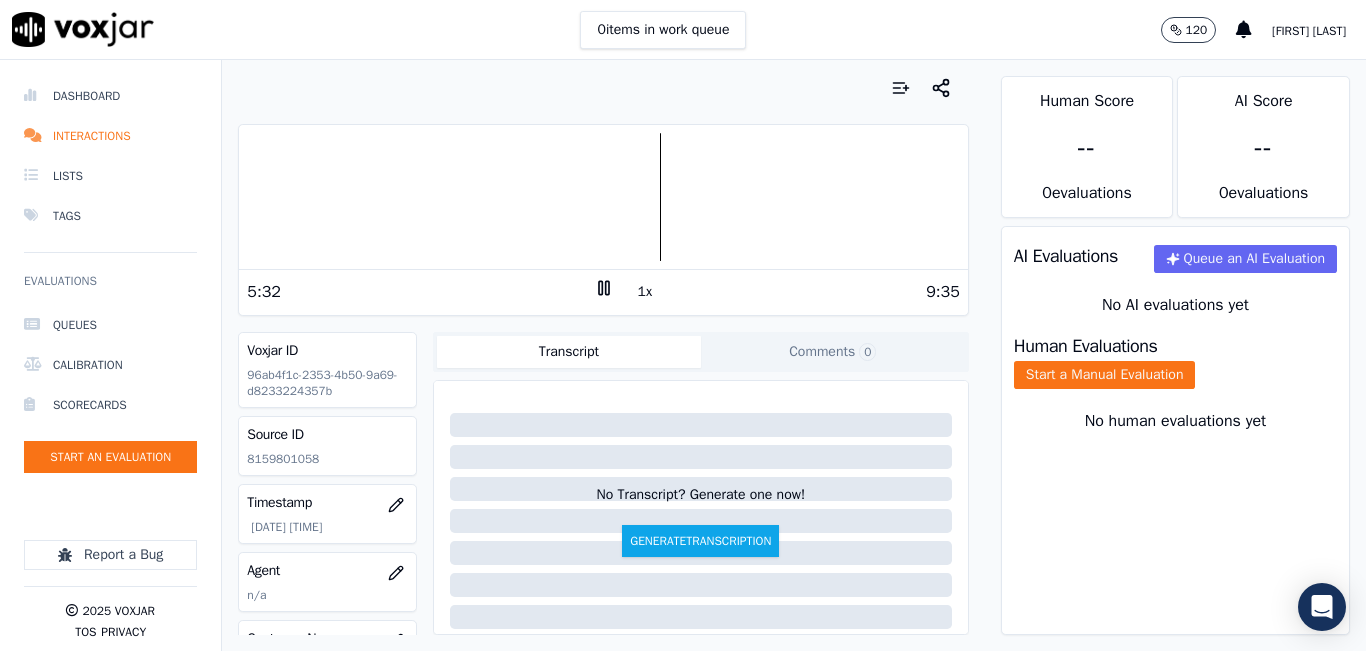 click on "Human Score   --   0  evaluation s   AI Score   --   0  evaluation s     AI Evaluations
Queue an AI Evaluation   No AI evaluations yet   Human Evaluations   Start a Manual Evaluation   No human evaluations yet" at bounding box center [1175, 355] 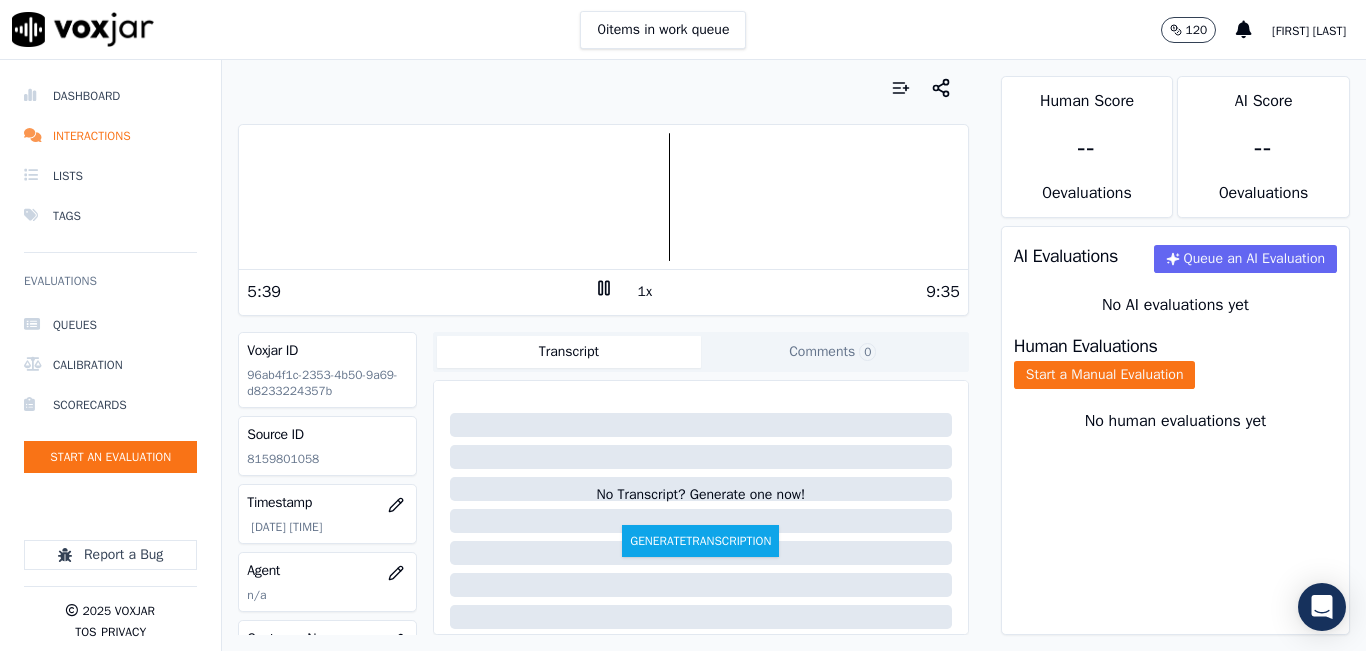 click 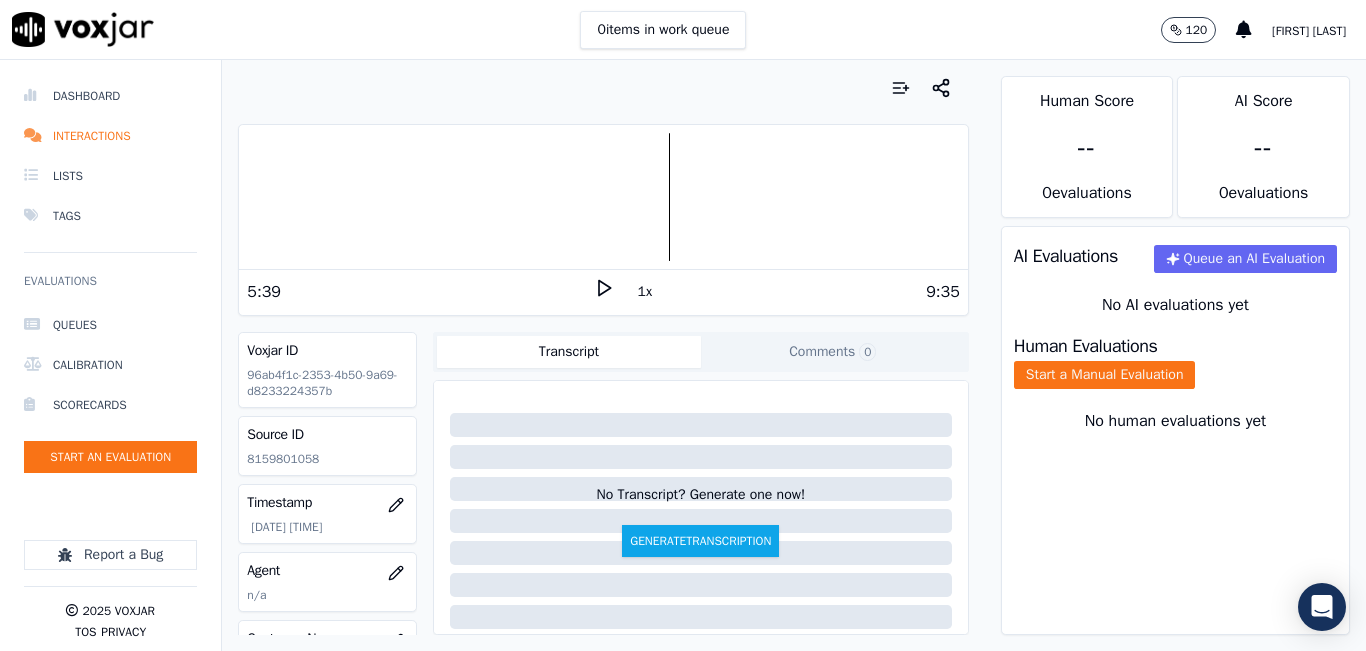 click 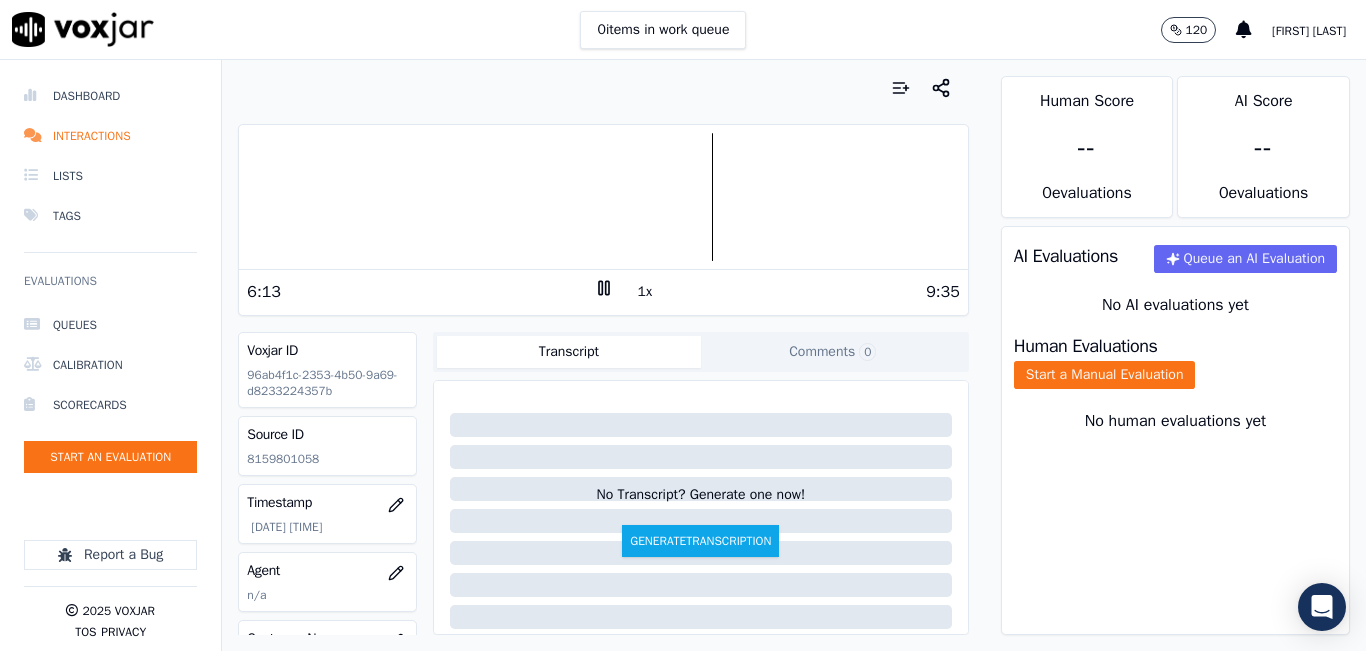 click on "AI Evaluations
Queue an AI Evaluation   No AI evaluations yet   Human Evaluations   Start a Manual Evaluation   No human evaluations yet" at bounding box center (1175, 430) 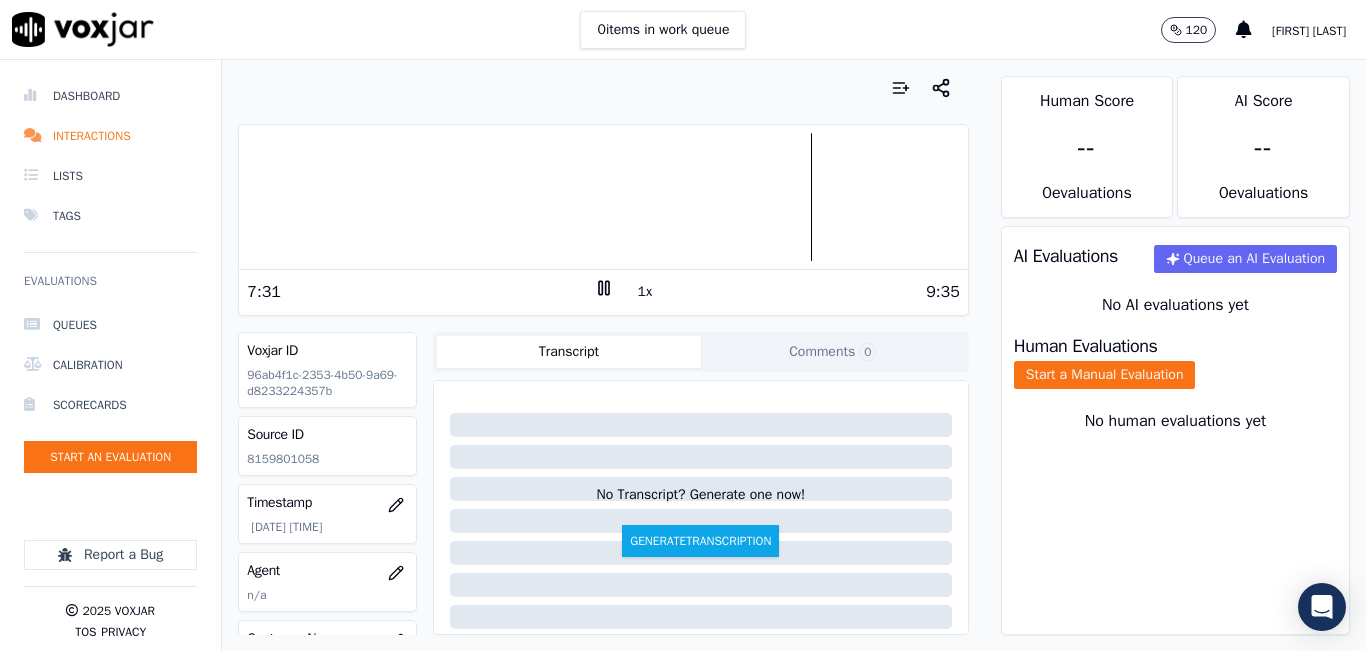 click on "0  items in work queue     120         Sheila De Castro" at bounding box center (683, 30) 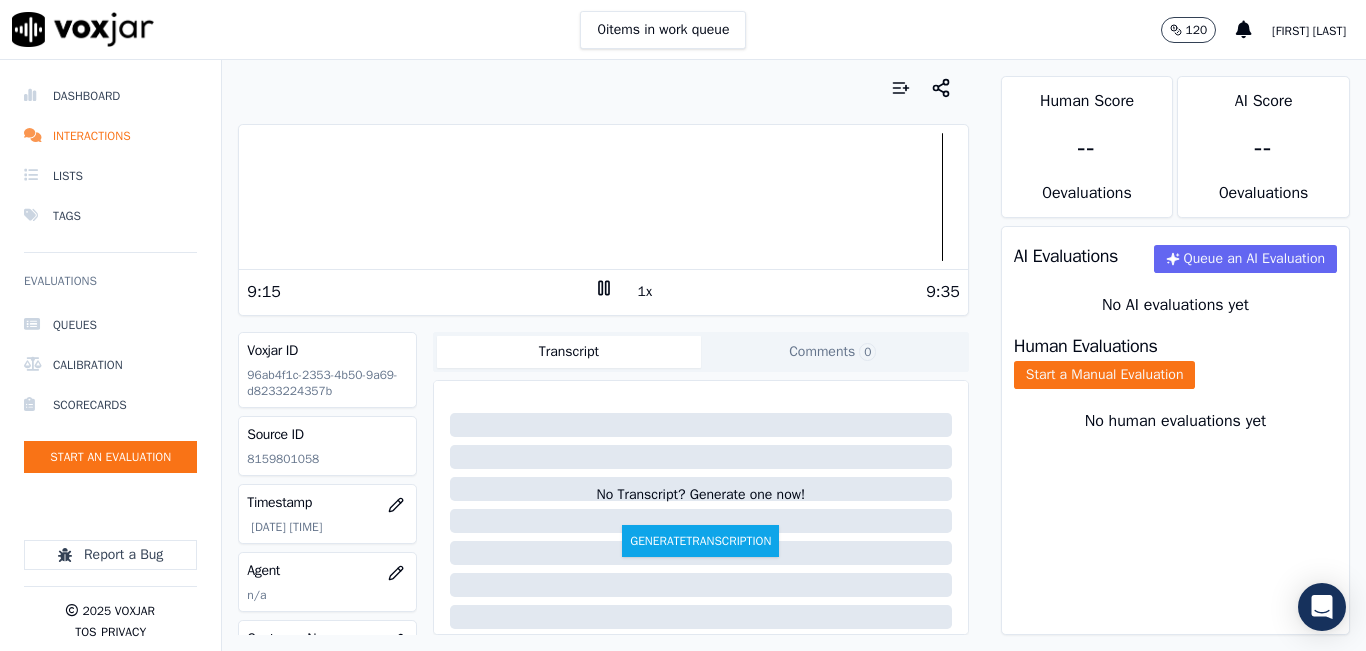 click 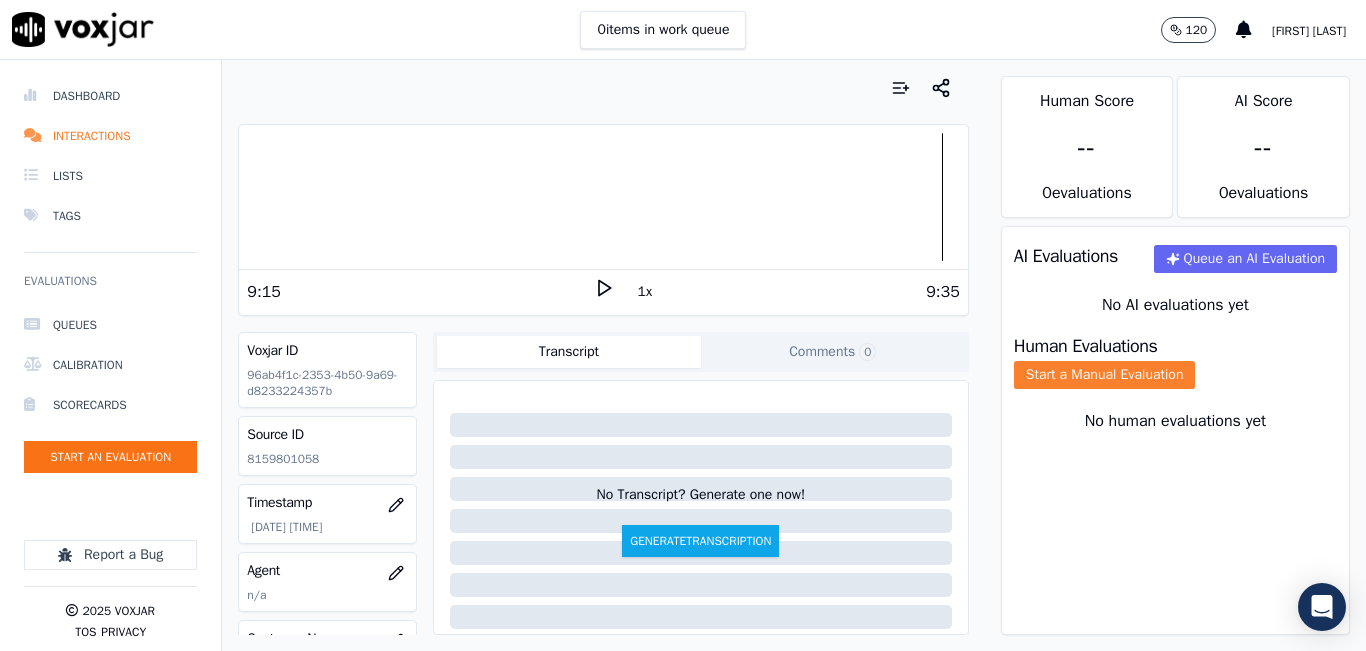 click on "Start a Manual Evaluation" 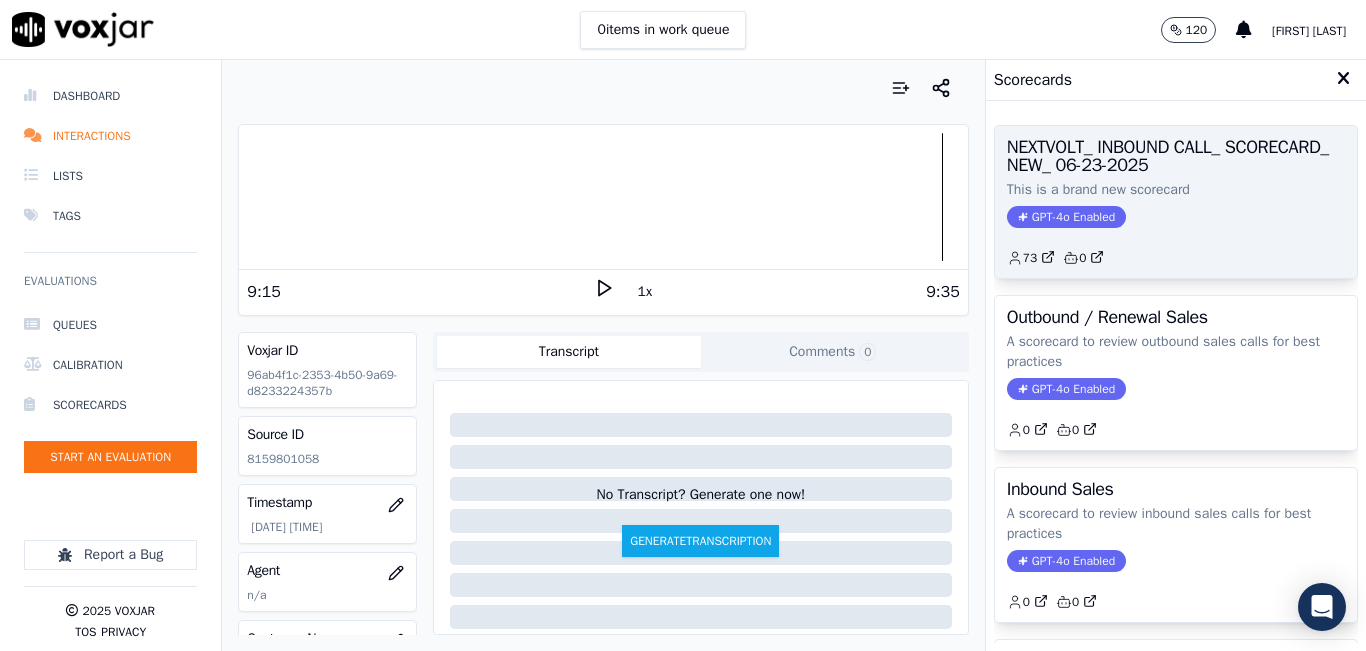 click on "73         0" 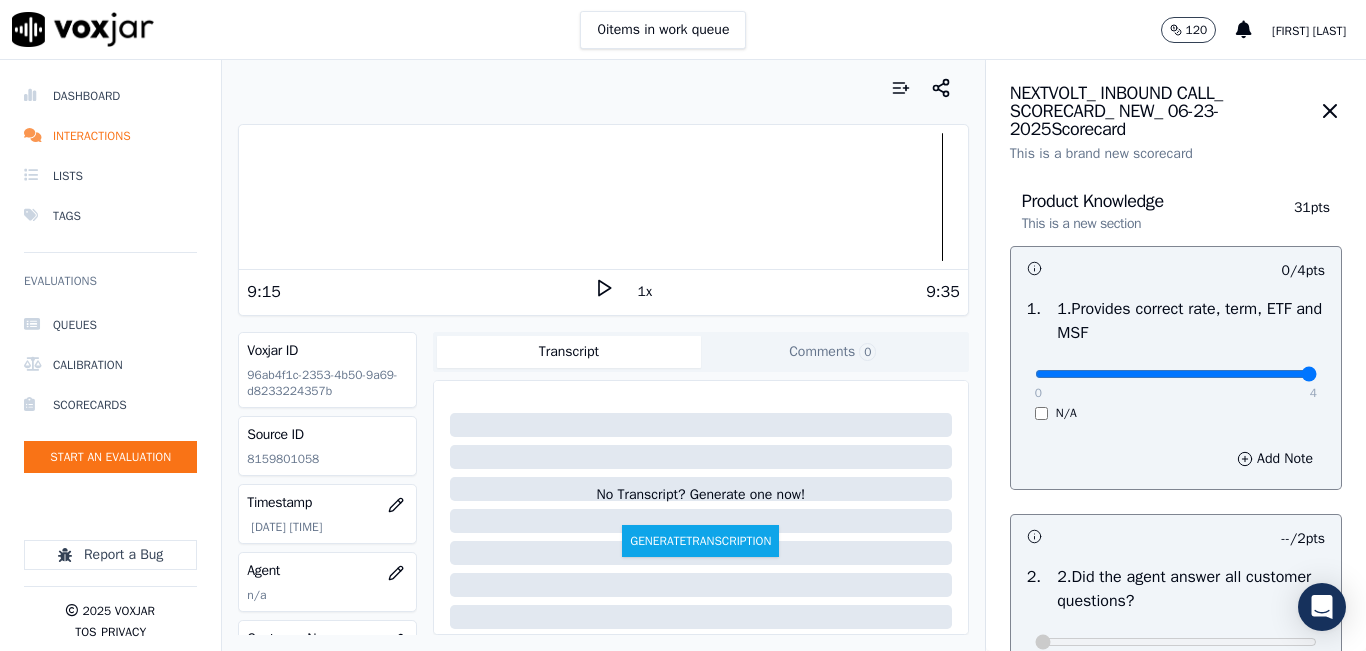 type on "4" 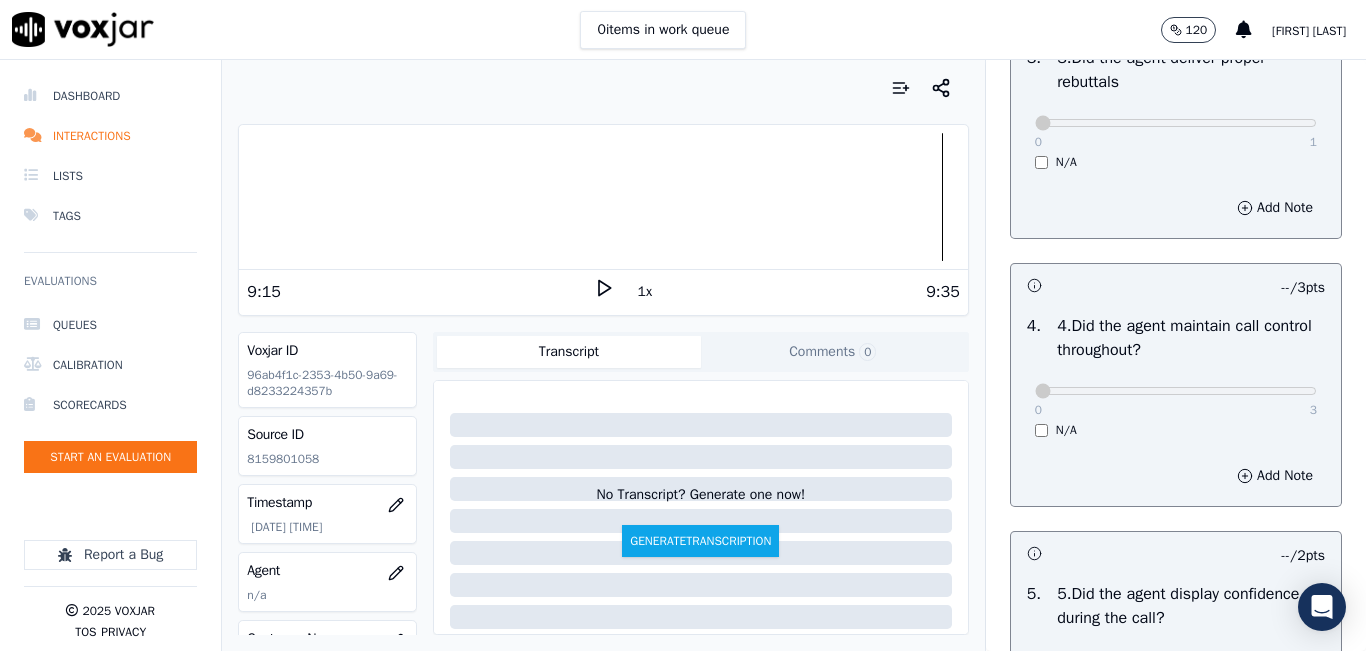 scroll, scrollTop: 800, scrollLeft: 0, axis: vertical 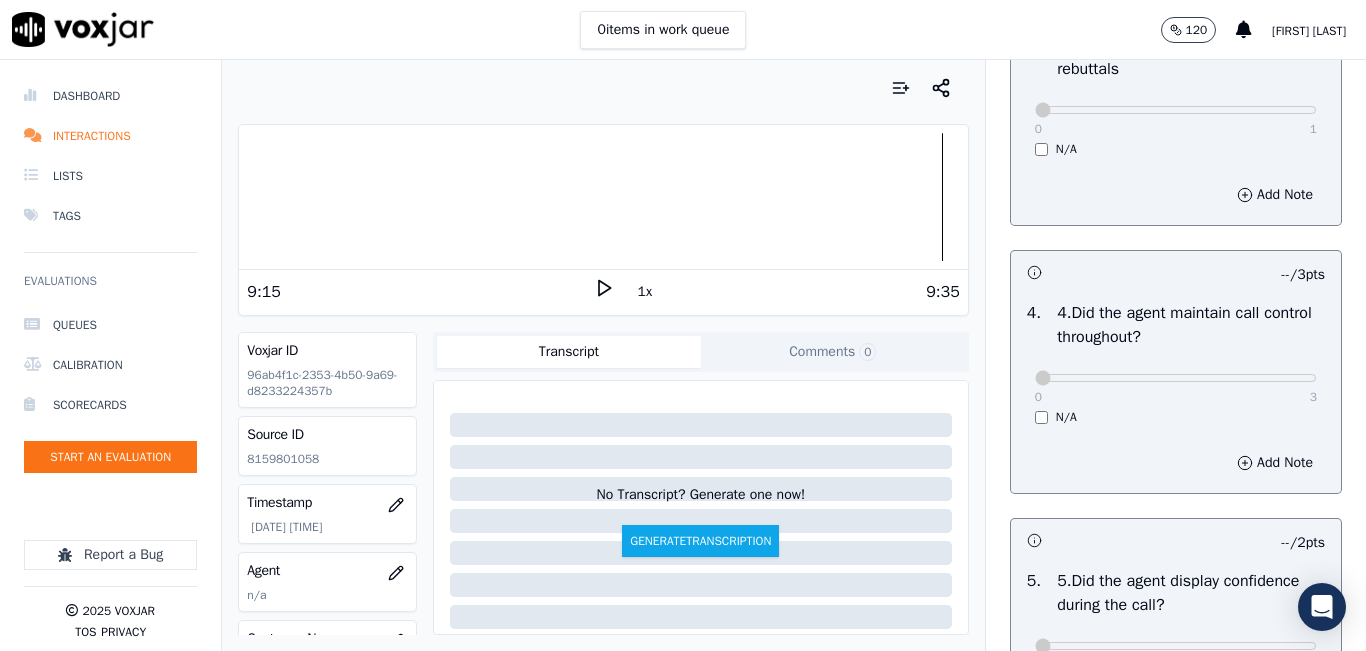 click on "0   3     N/A" at bounding box center (1176, 387) 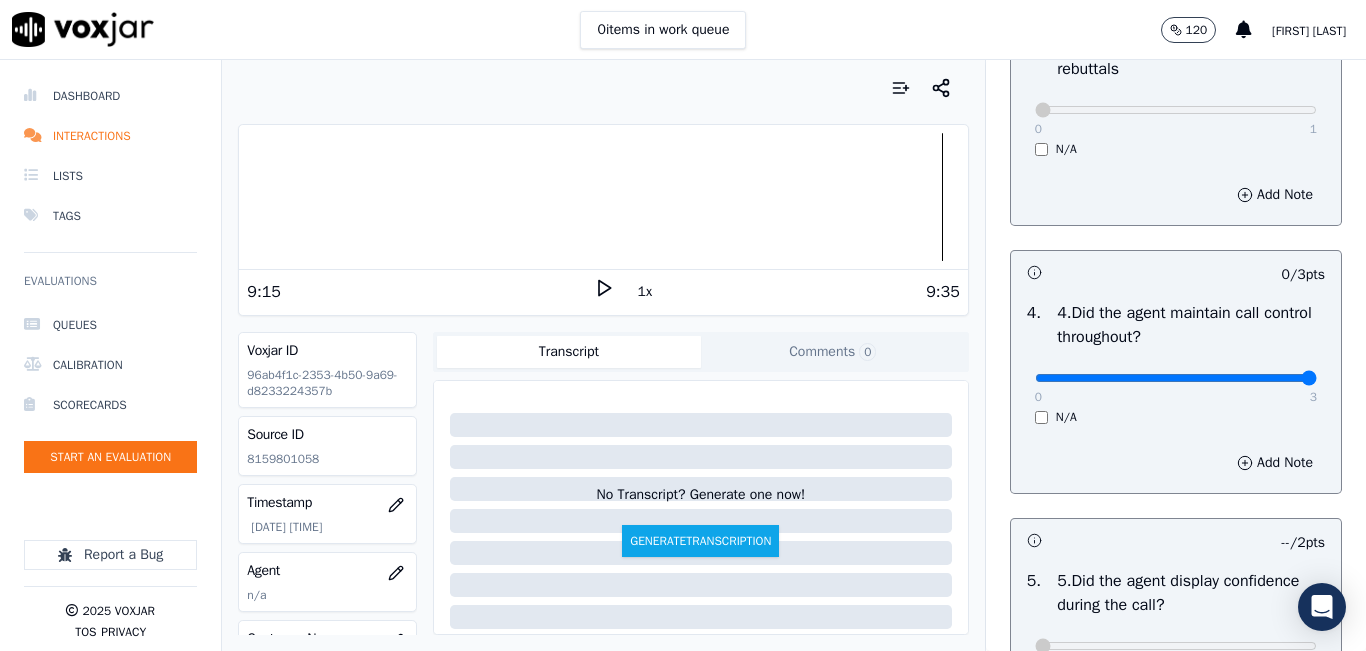 type on "3" 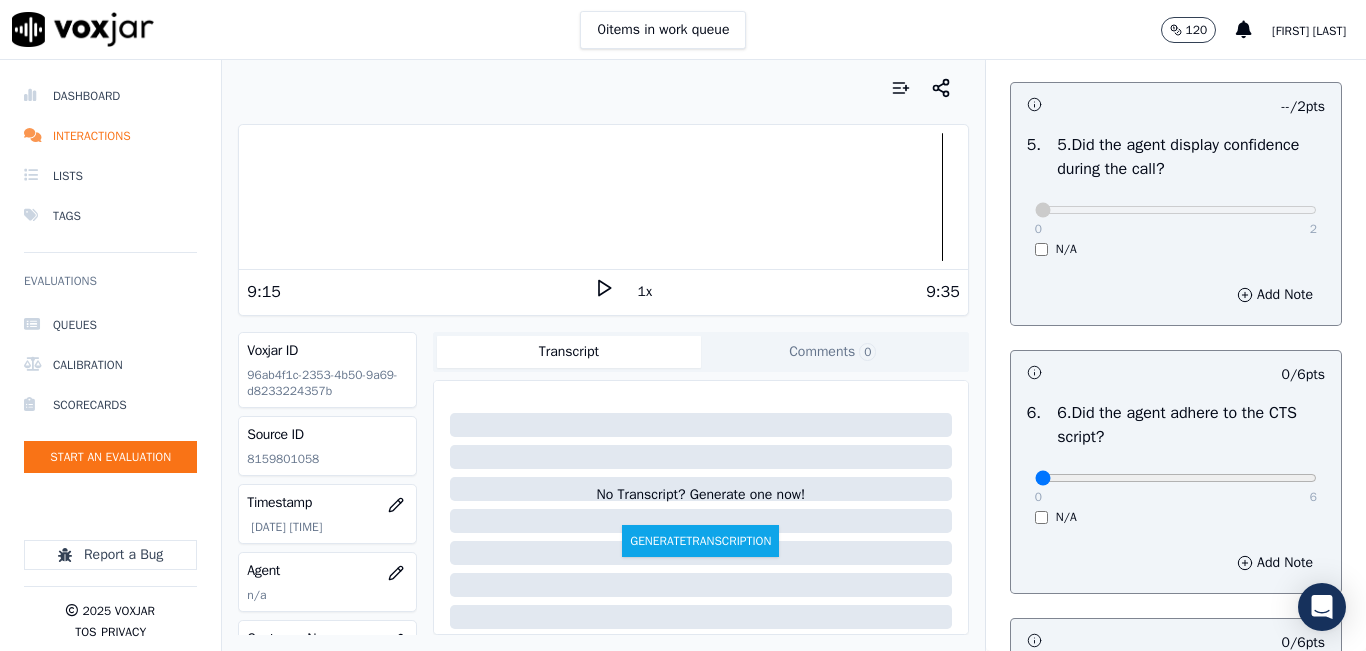 scroll, scrollTop: 1200, scrollLeft: 0, axis: vertical 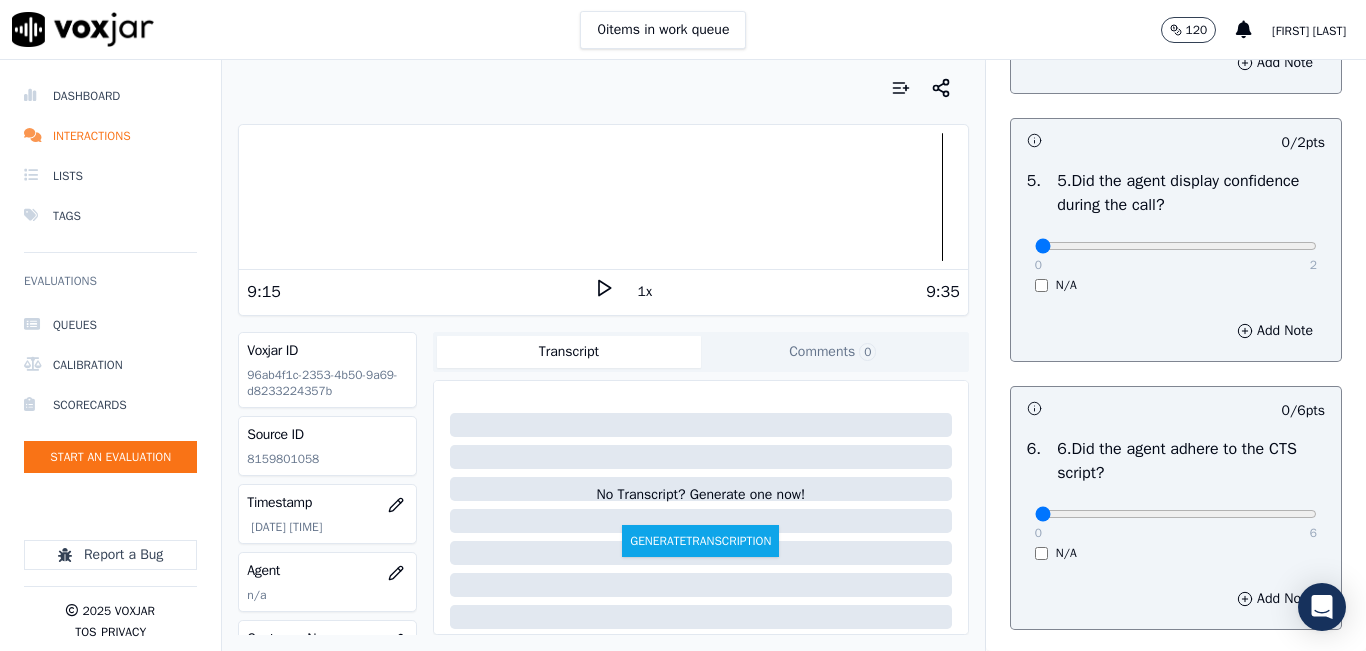 click on "0   2     N/A" at bounding box center [1176, 255] 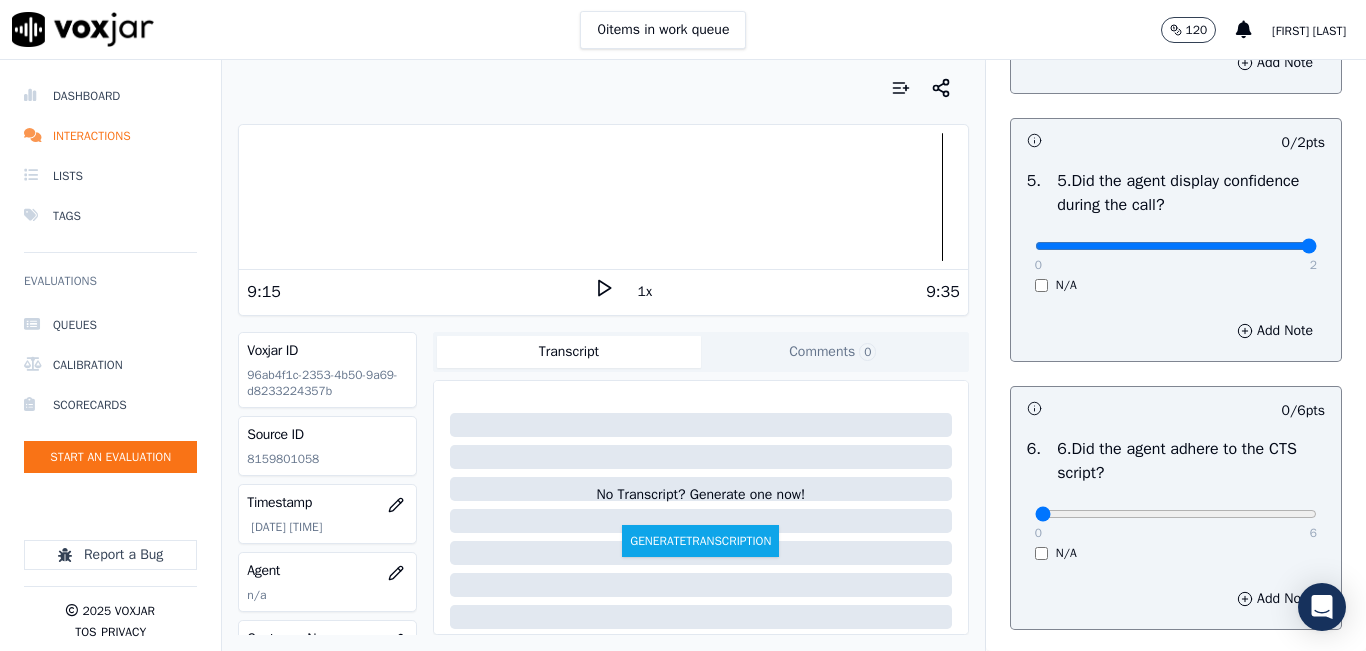 type on "2" 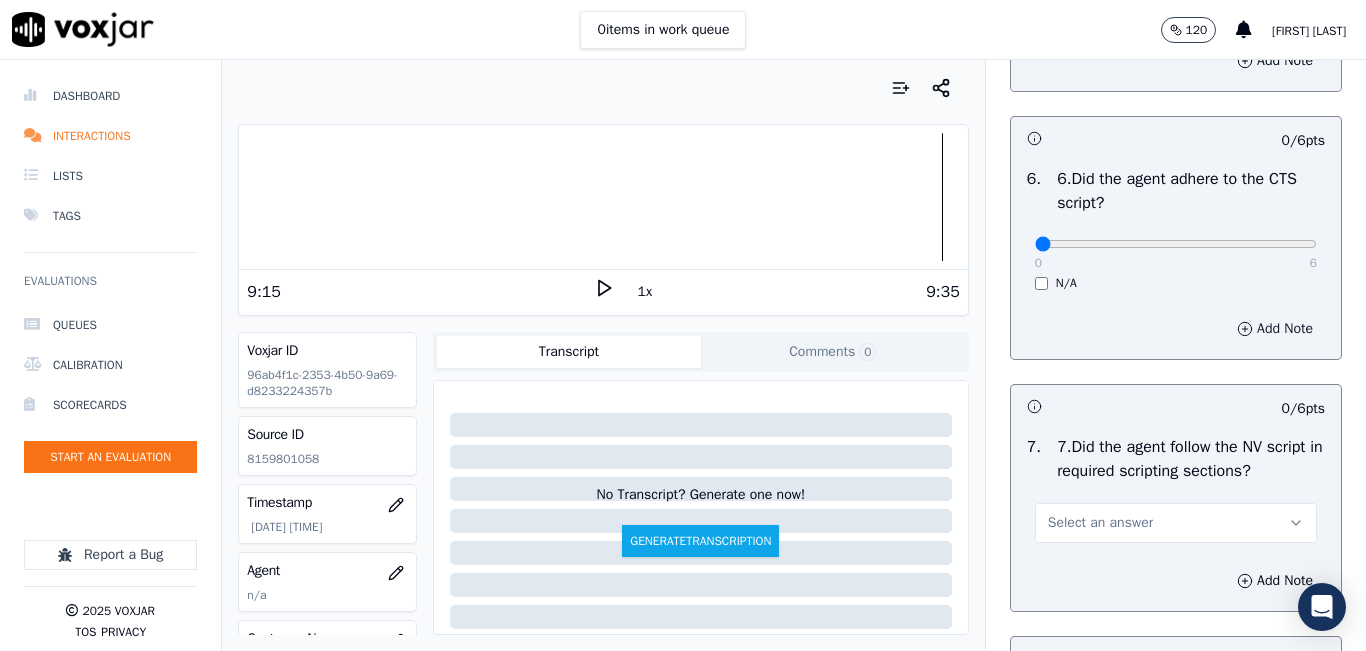 scroll, scrollTop: 1500, scrollLeft: 0, axis: vertical 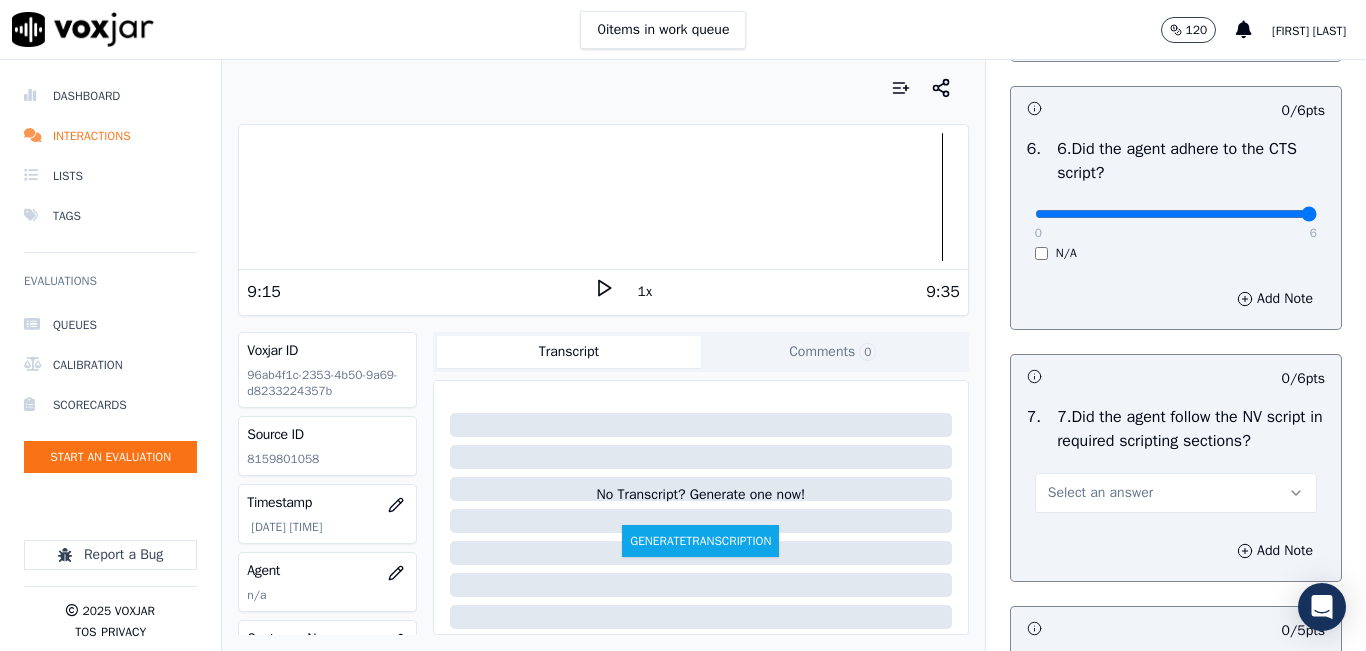 type on "6" 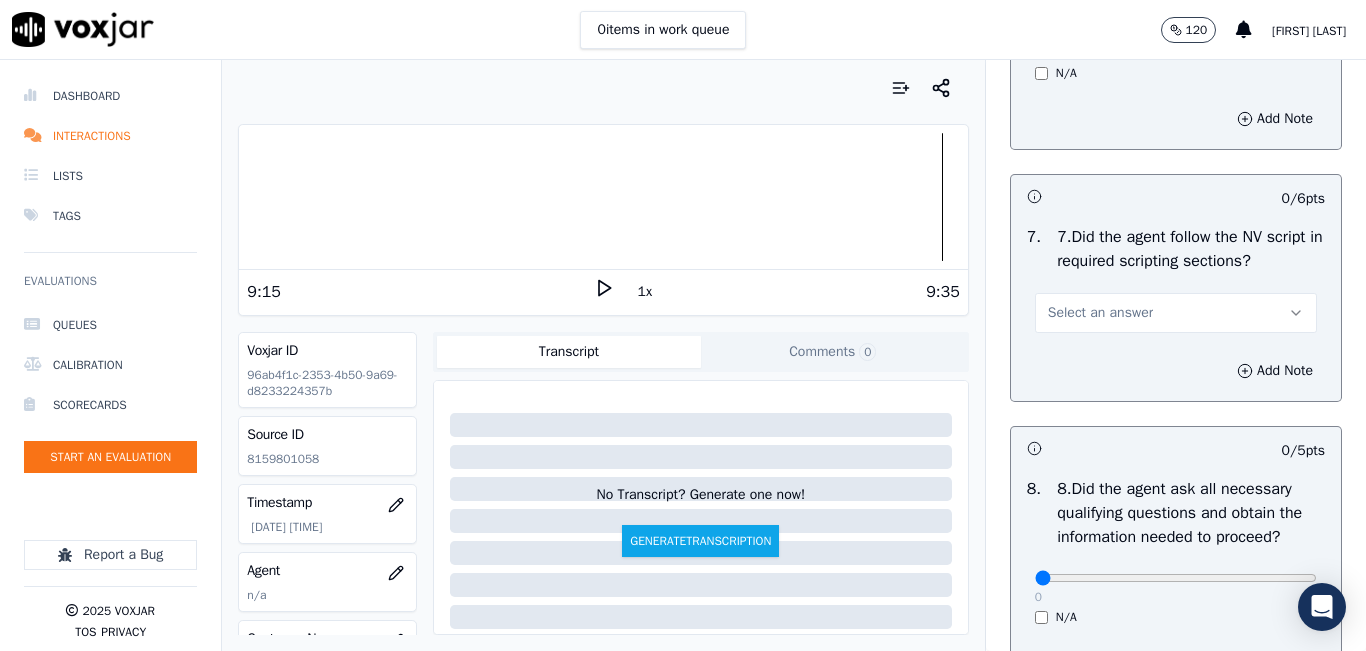 scroll, scrollTop: 1700, scrollLeft: 0, axis: vertical 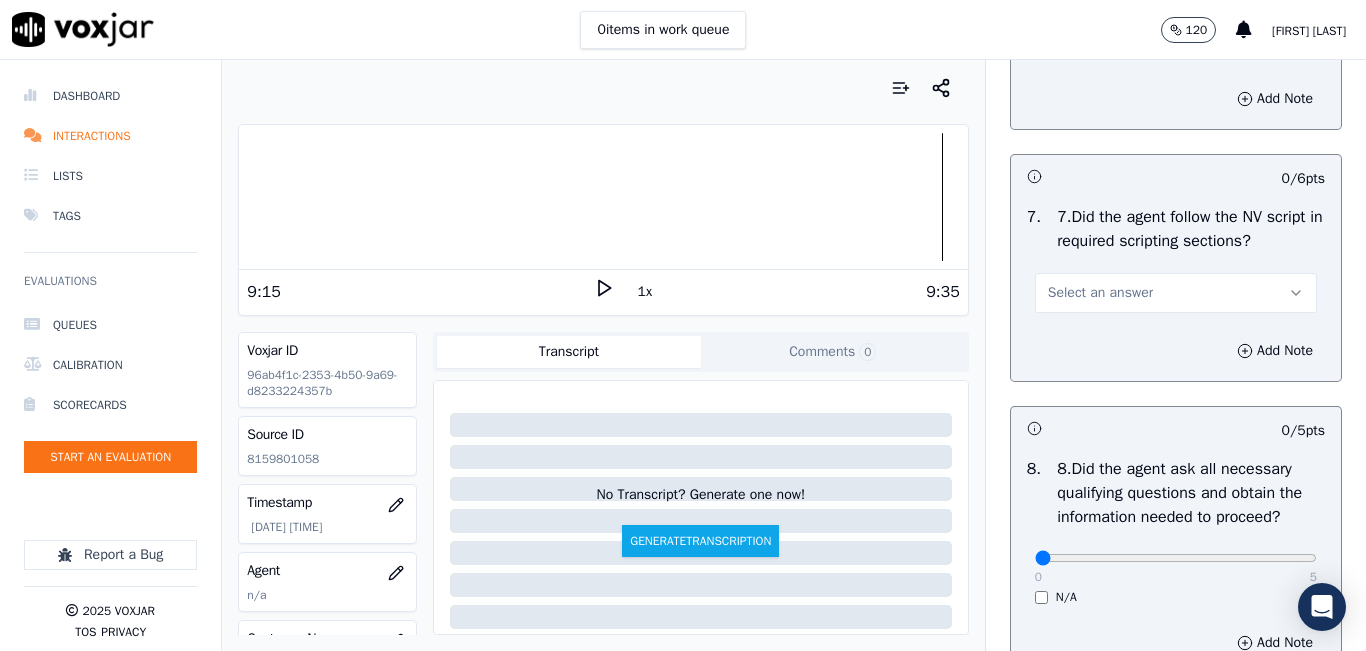 click on "Select an answer" at bounding box center (1176, 293) 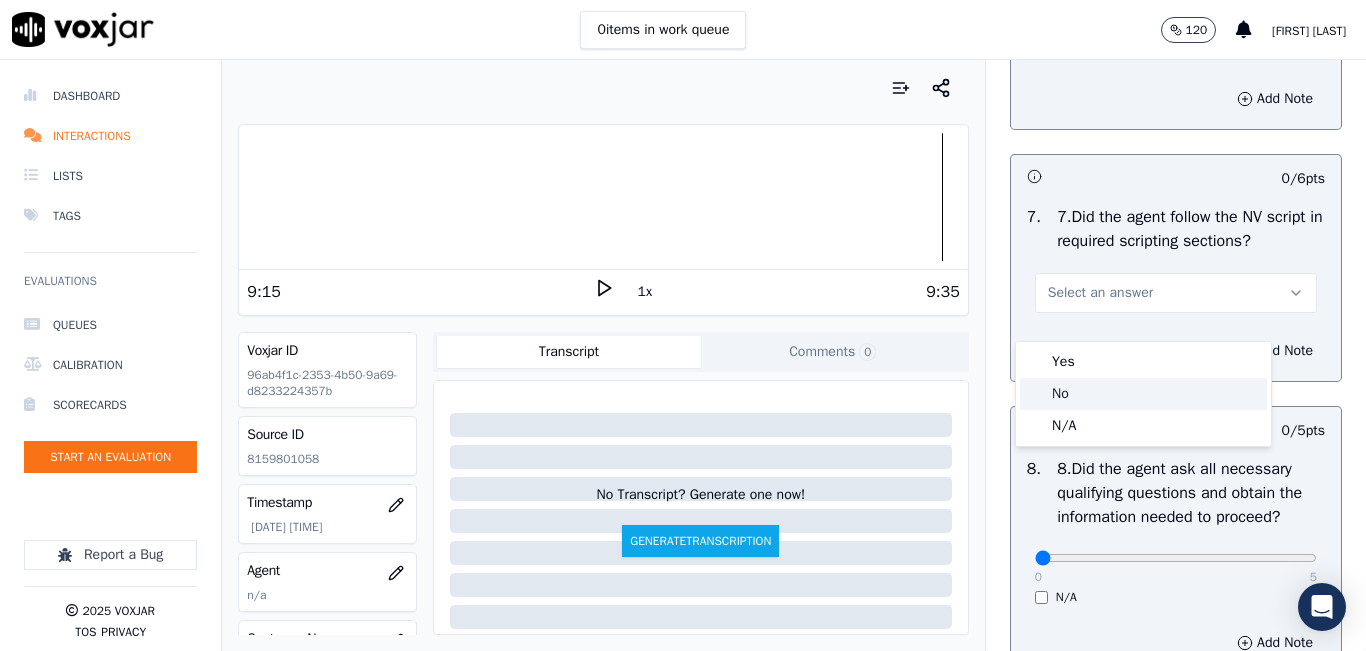 click on "No" 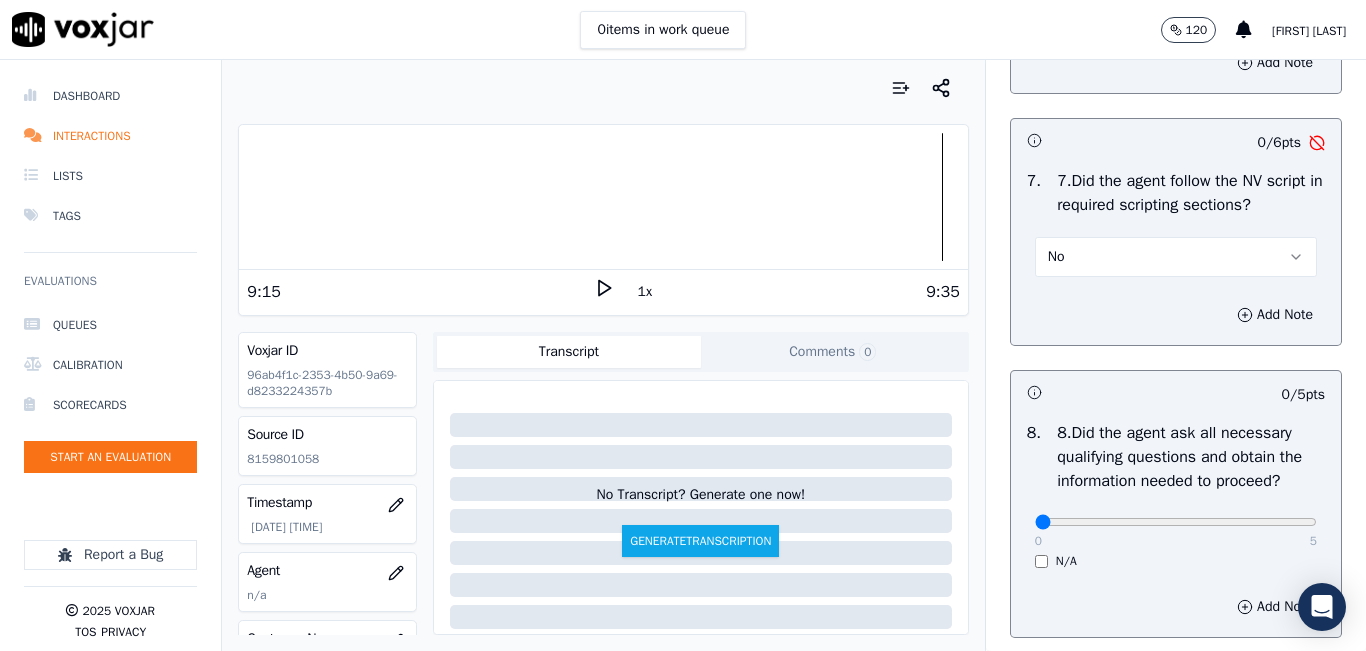 scroll, scrollTop: 1700, scrollLeft: 0, axis: vertical 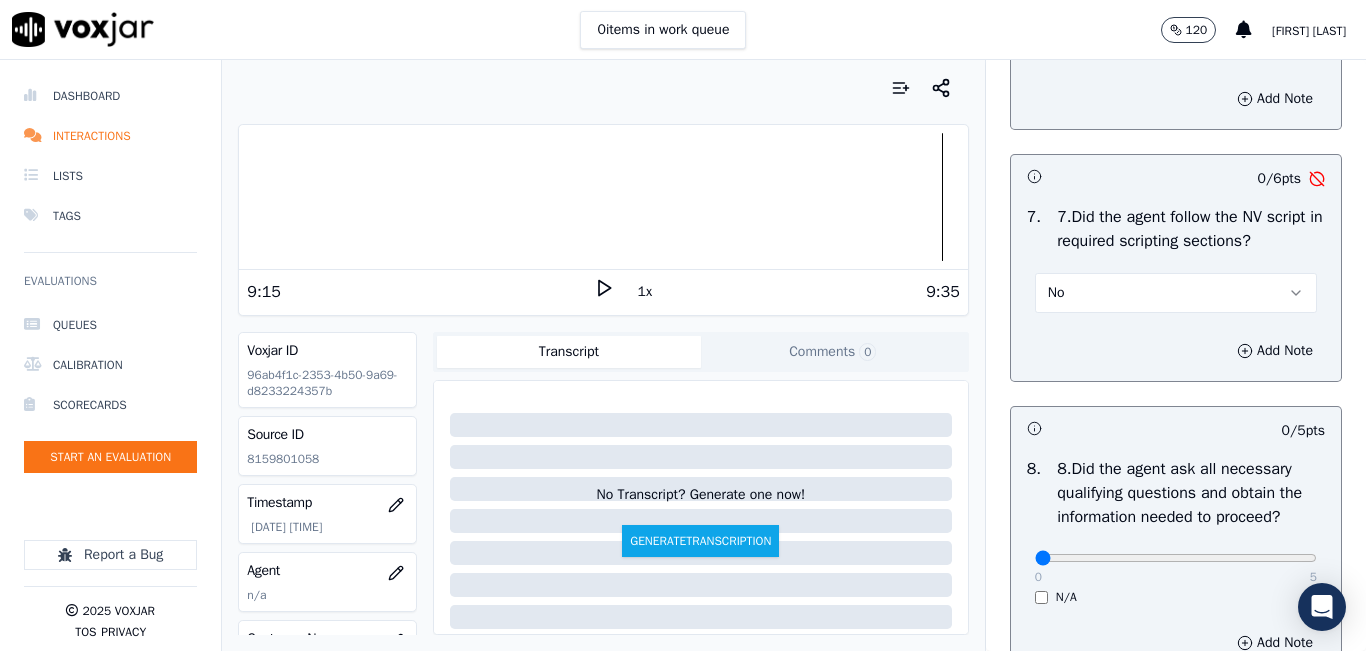 click on "No" at bounding box center [1176, 293] 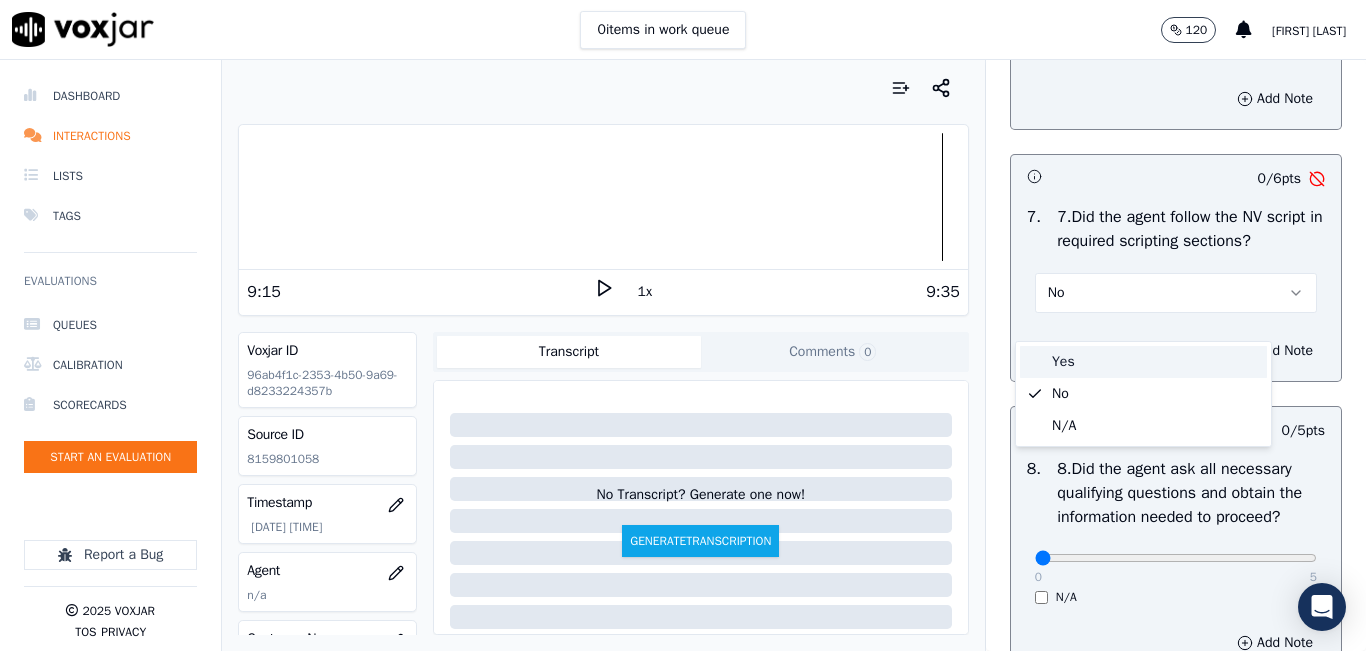 click on "Yes" at bounding box center [1143, 362] 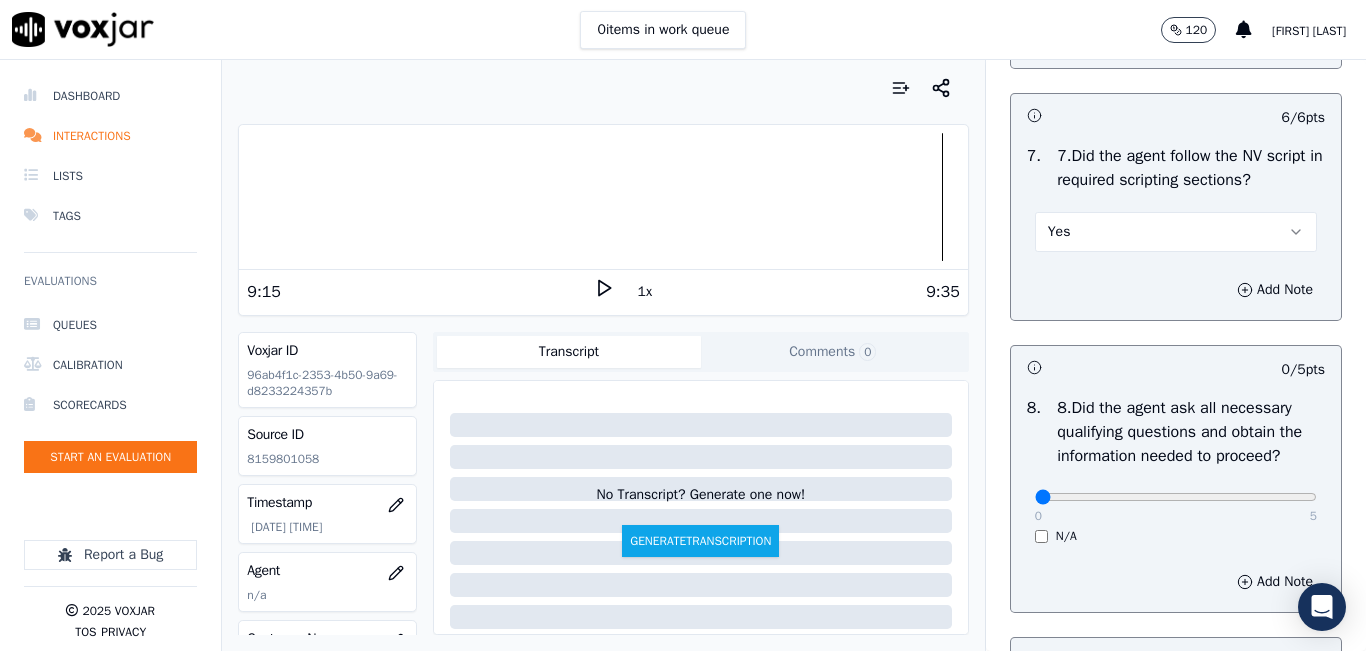 scroll, scrollTop: 2000, scrollLeft: 0, axis: vertical 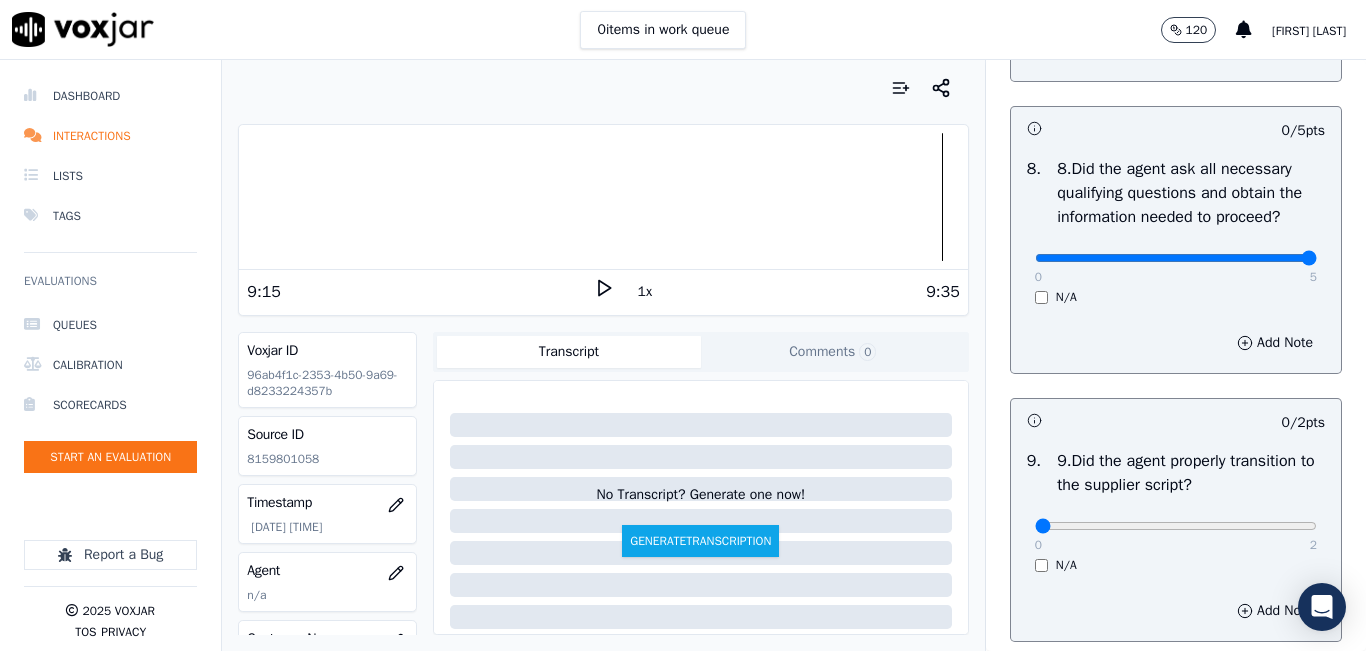 type on "5" 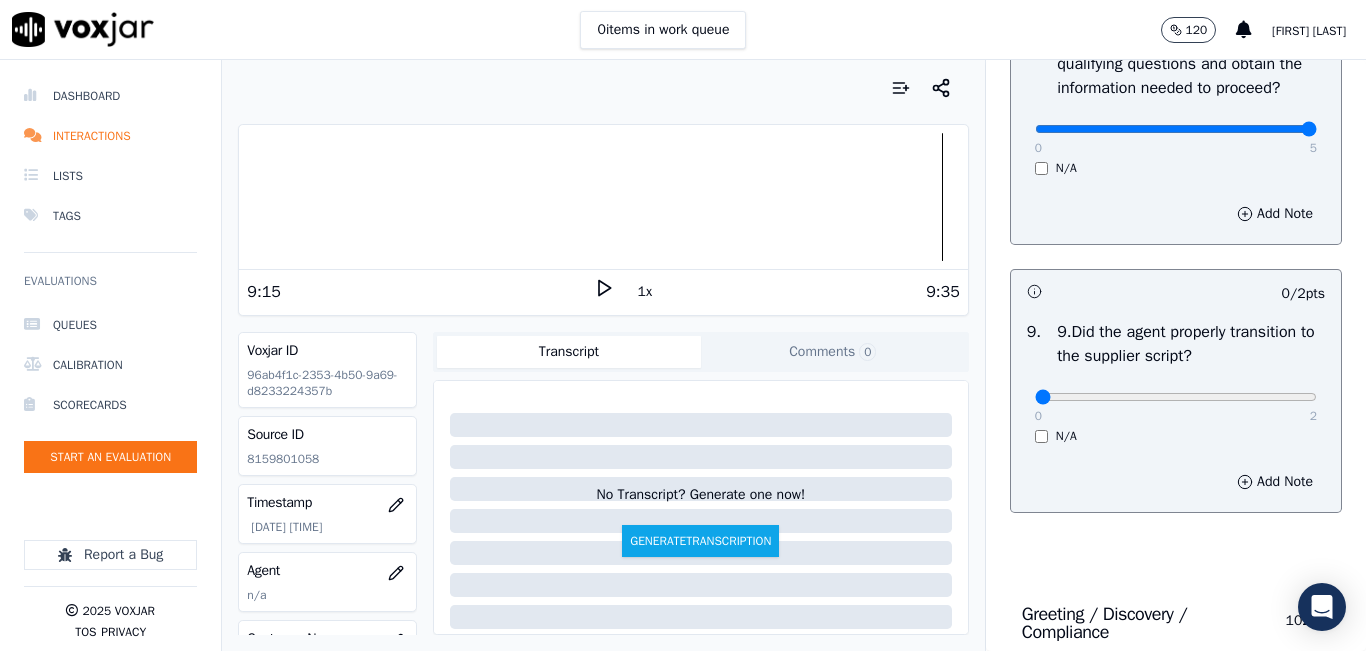 scroll, scrollTop: 2300, scrollLeft: 0, axis: vertical 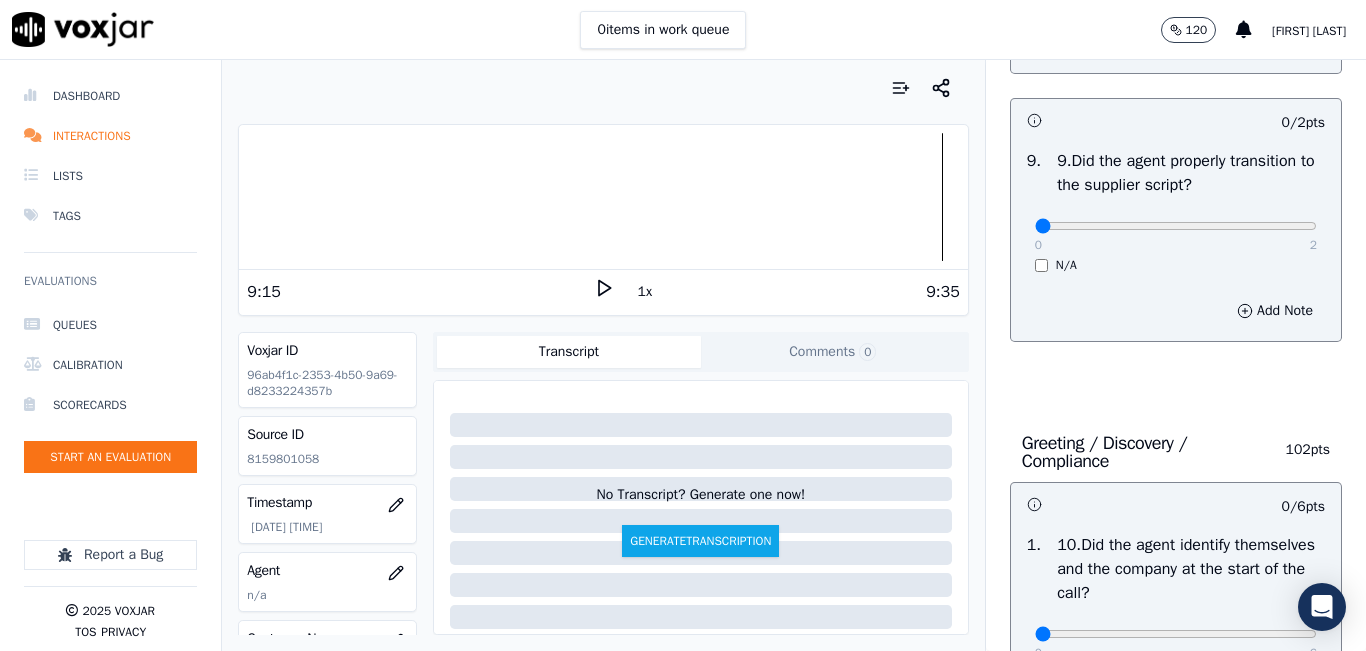 drag, startPoint x: 1279, startPoint y: 283, endPoint x: 1248, endPoint y: 310, distance: 41.109608 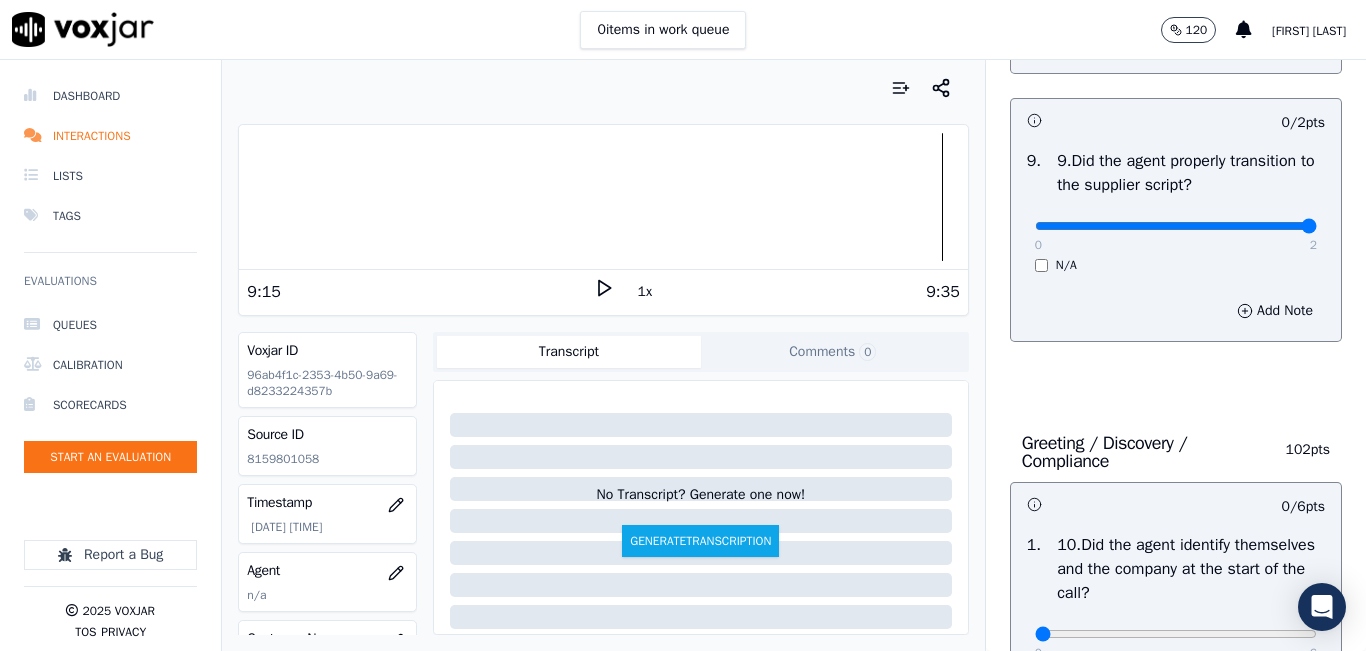 type on "2" 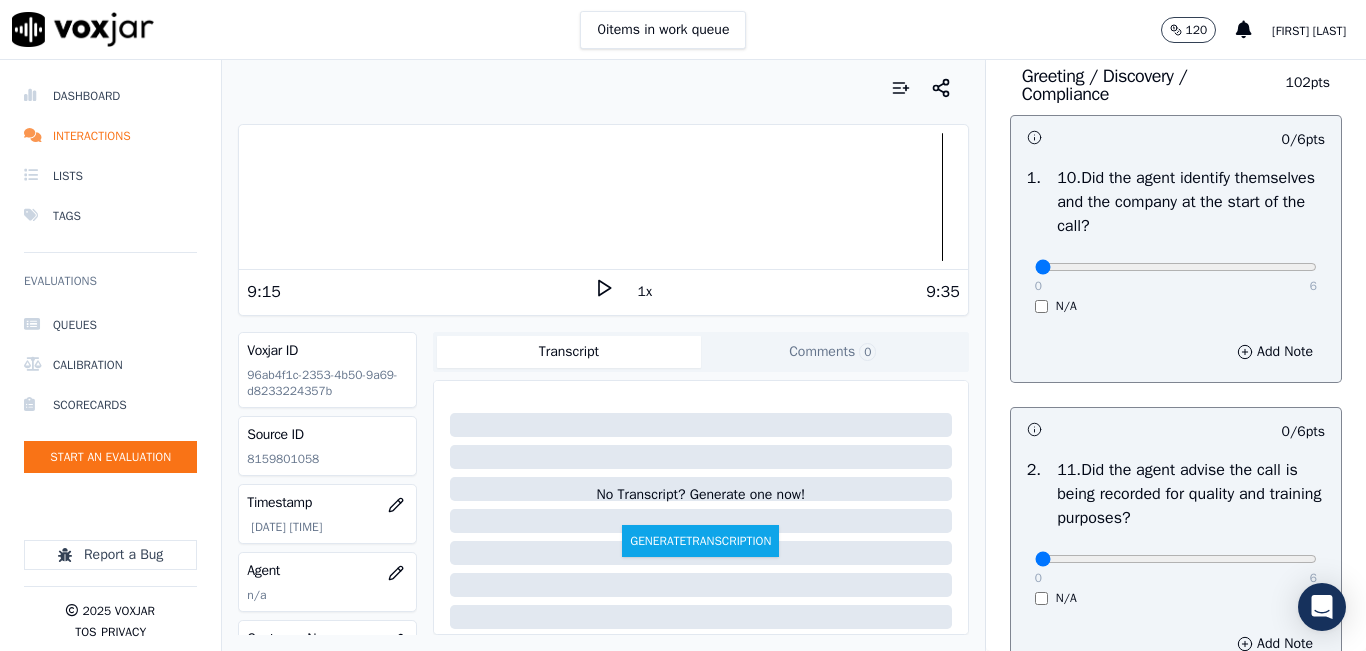 scroll, scrollTop: 2700, scrollLeft: 0, axis: vertical 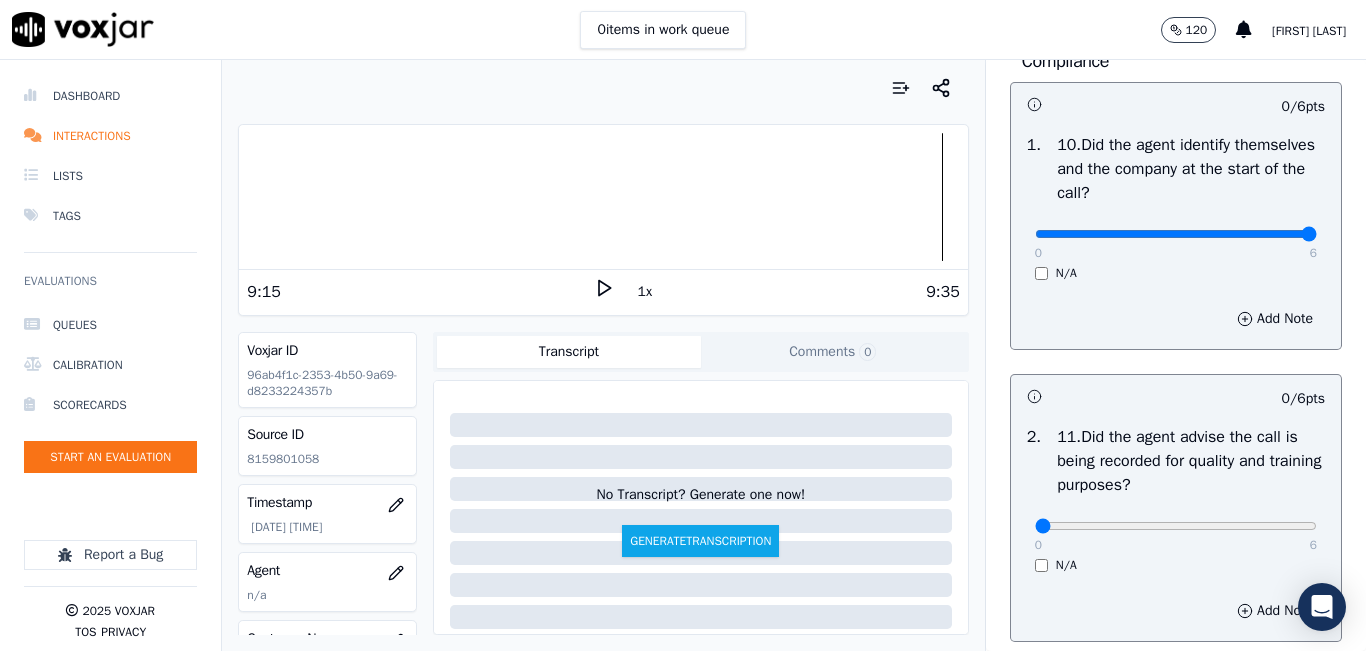 type on "6" 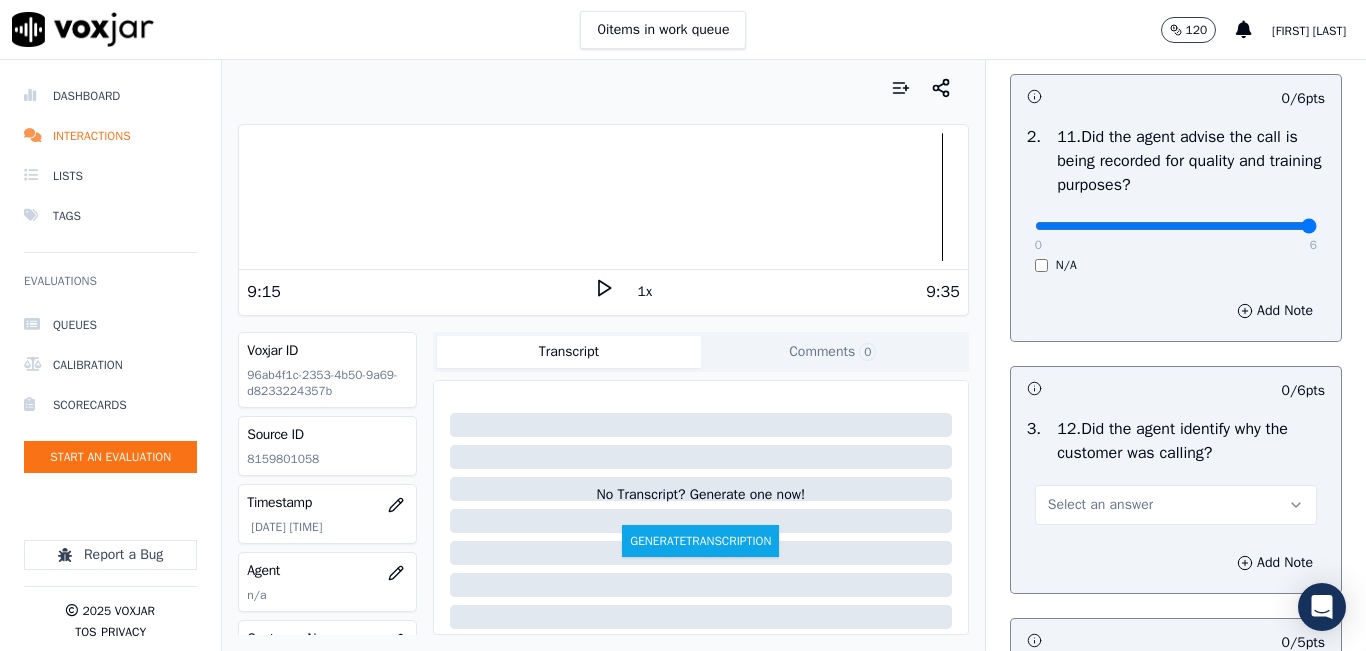 type on "6" 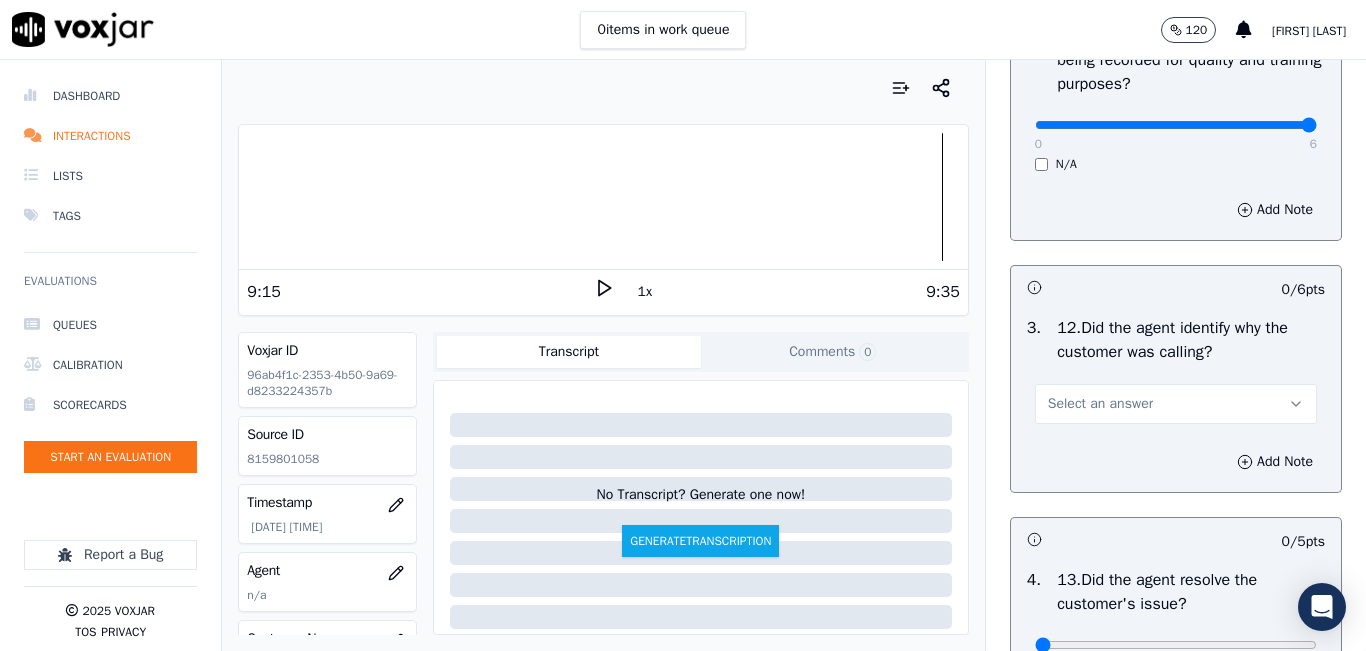 scroll, scrollTop: 3200, scrollLeft: 0, axis: vertical 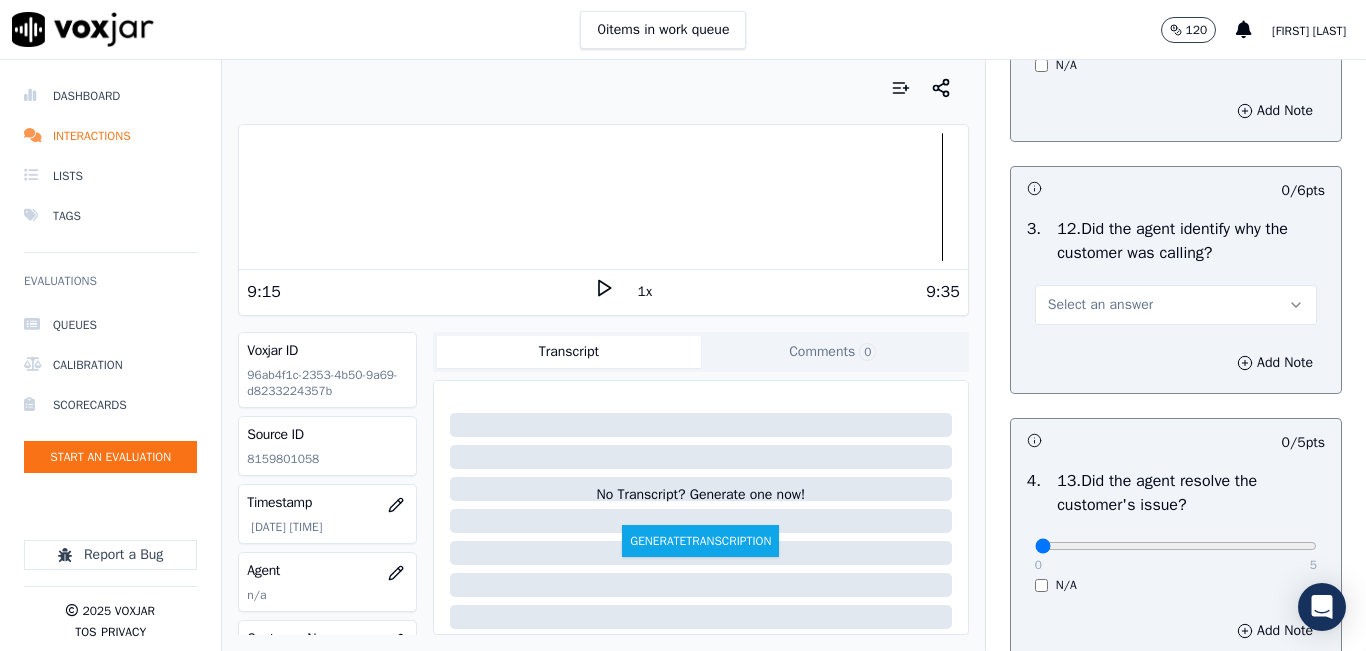 click on "Select an answer" at bounding box center (1176, 305) 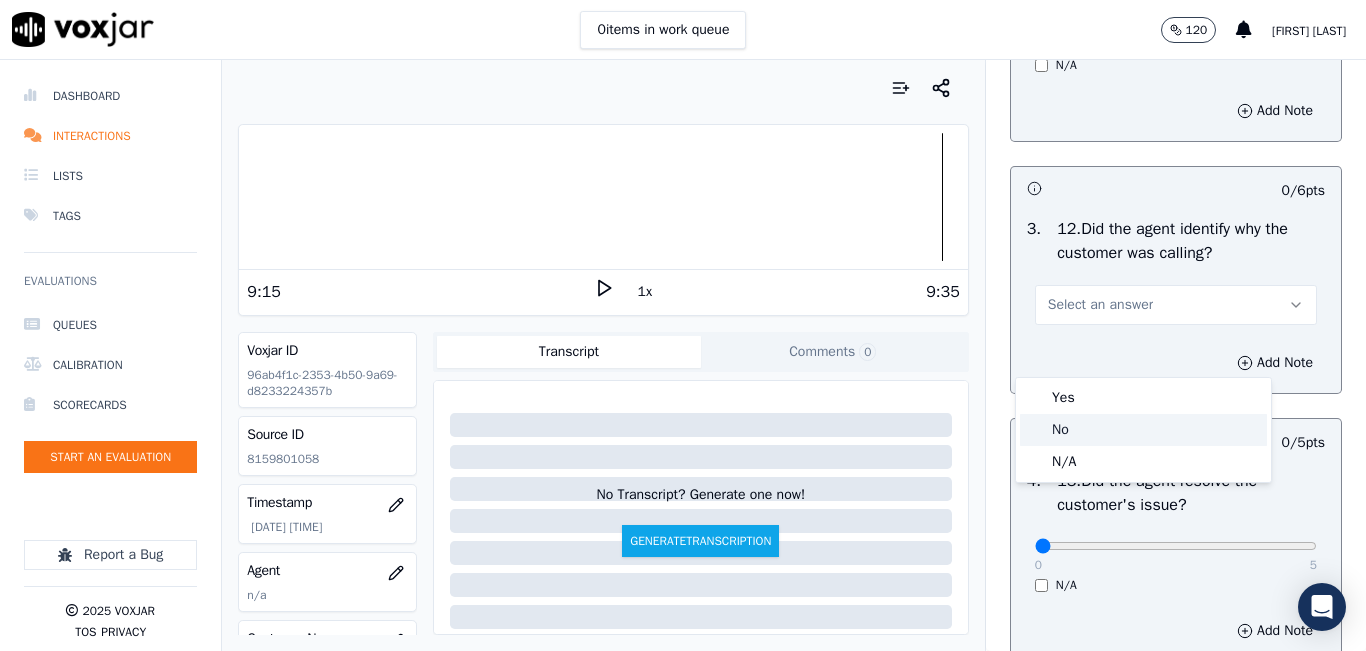 click on "No" 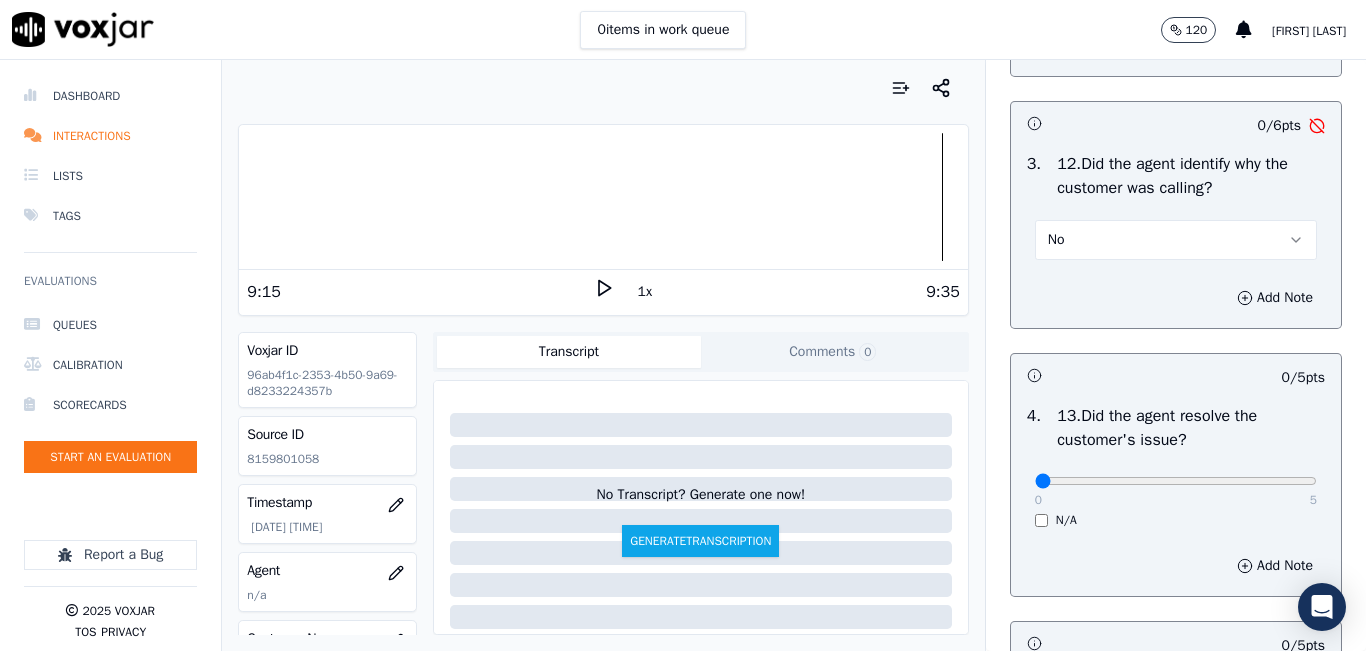 scroll, scrollTop: 3300, scrollLeft: 0, axis: vertical 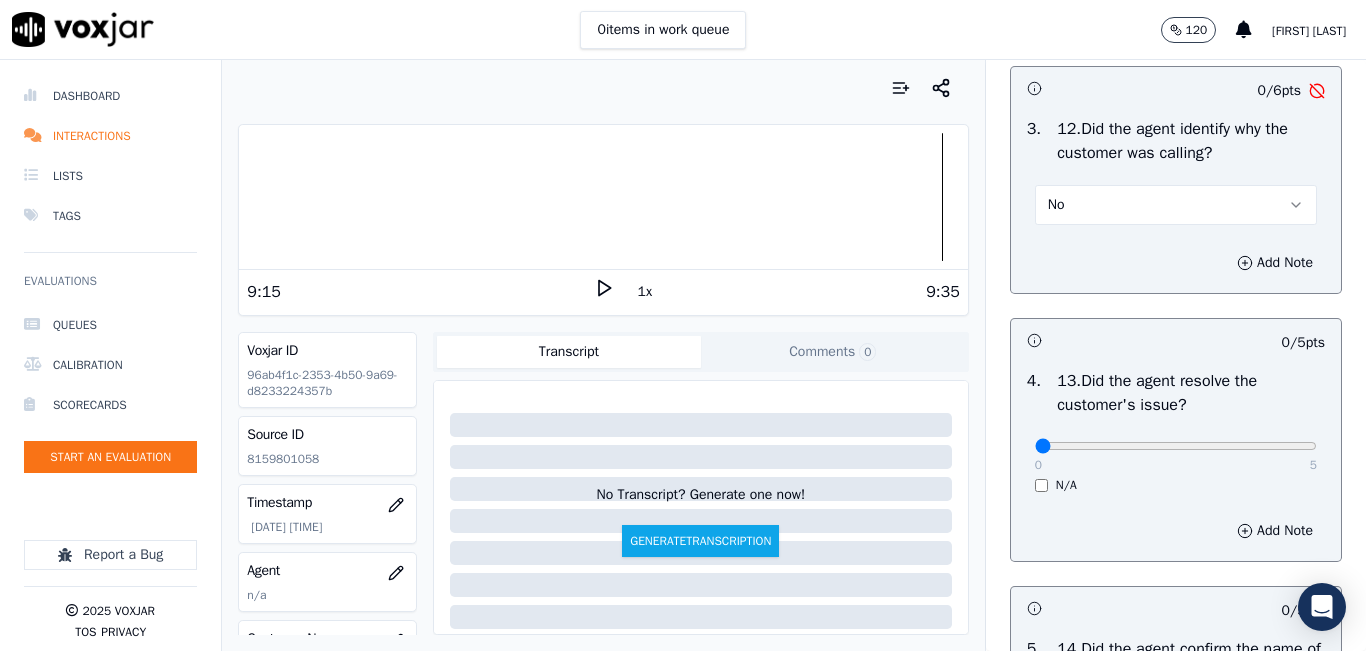 click on "No" at bounding box center (1176, 205) 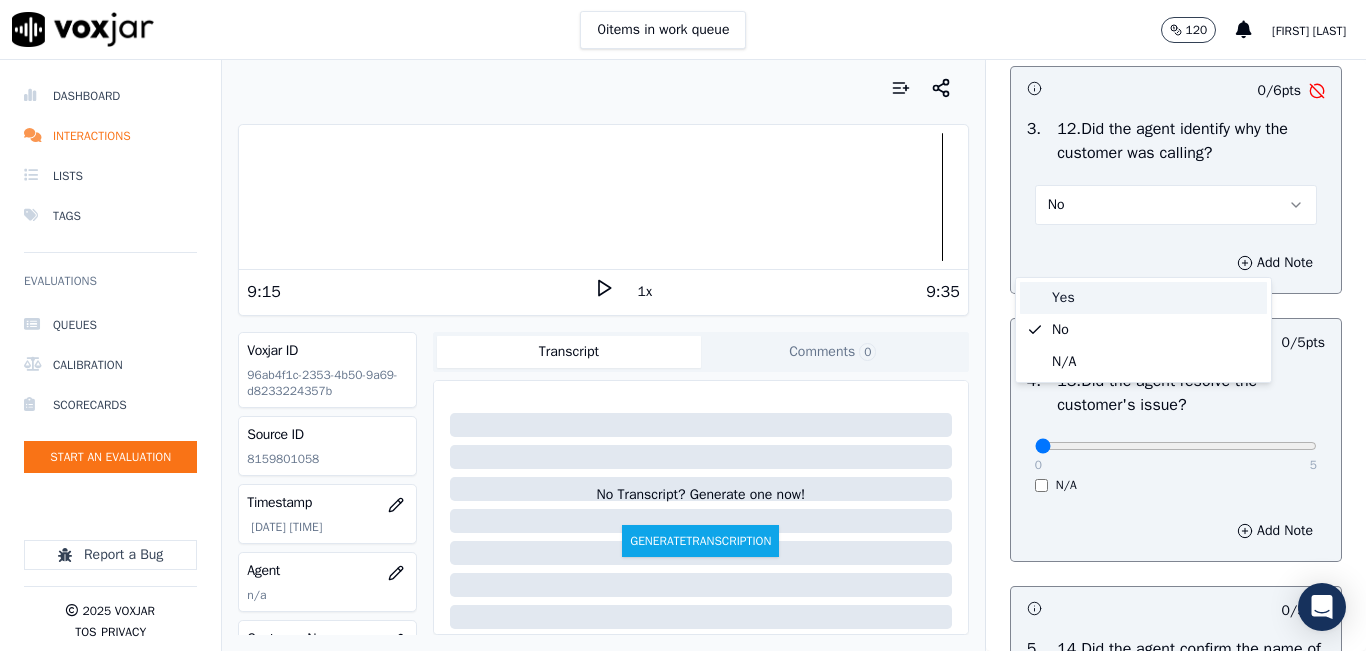 click on "Yes" at bounding box center (1143, 298) 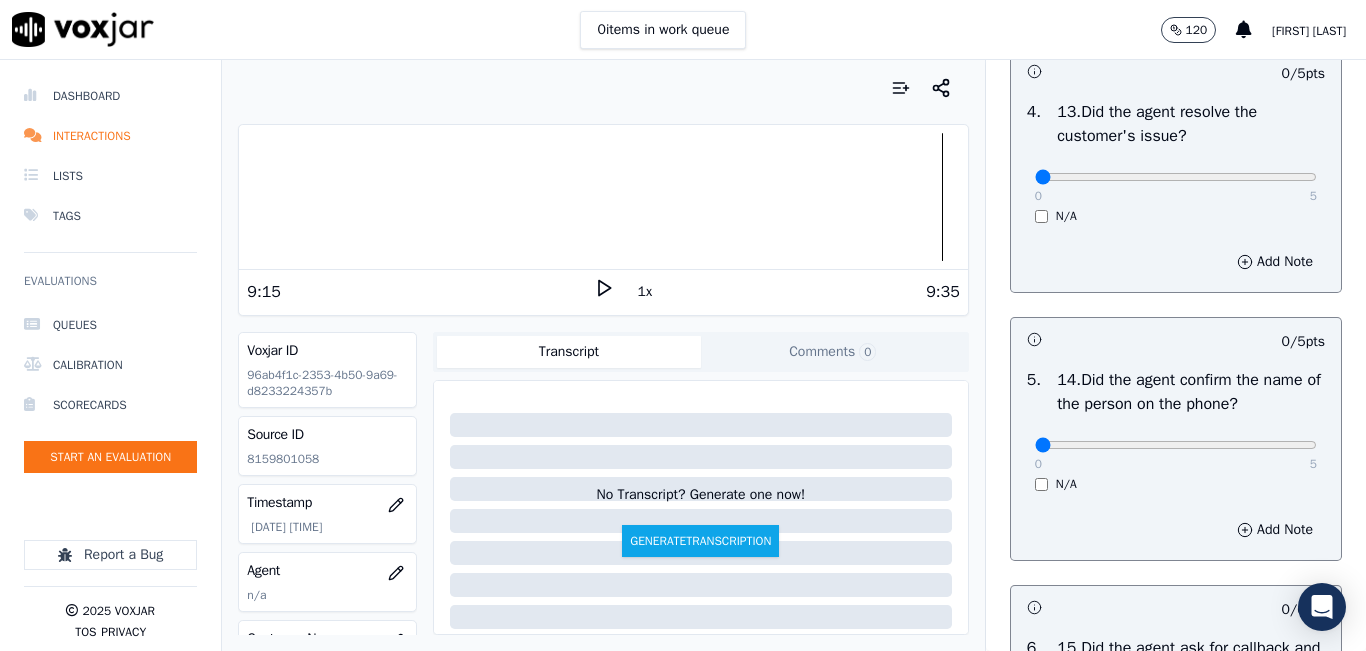 scroll, scrollTop: 3600, scrollLeft: 0, axis: vertical 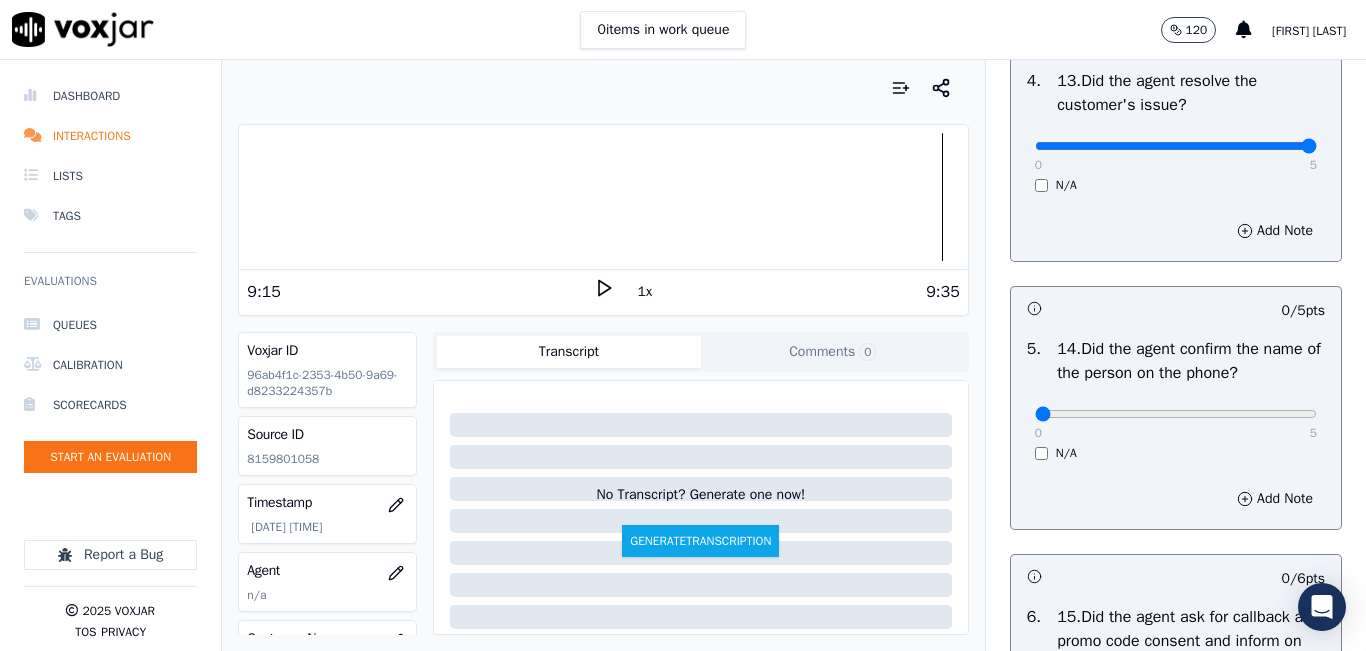 type on "5" 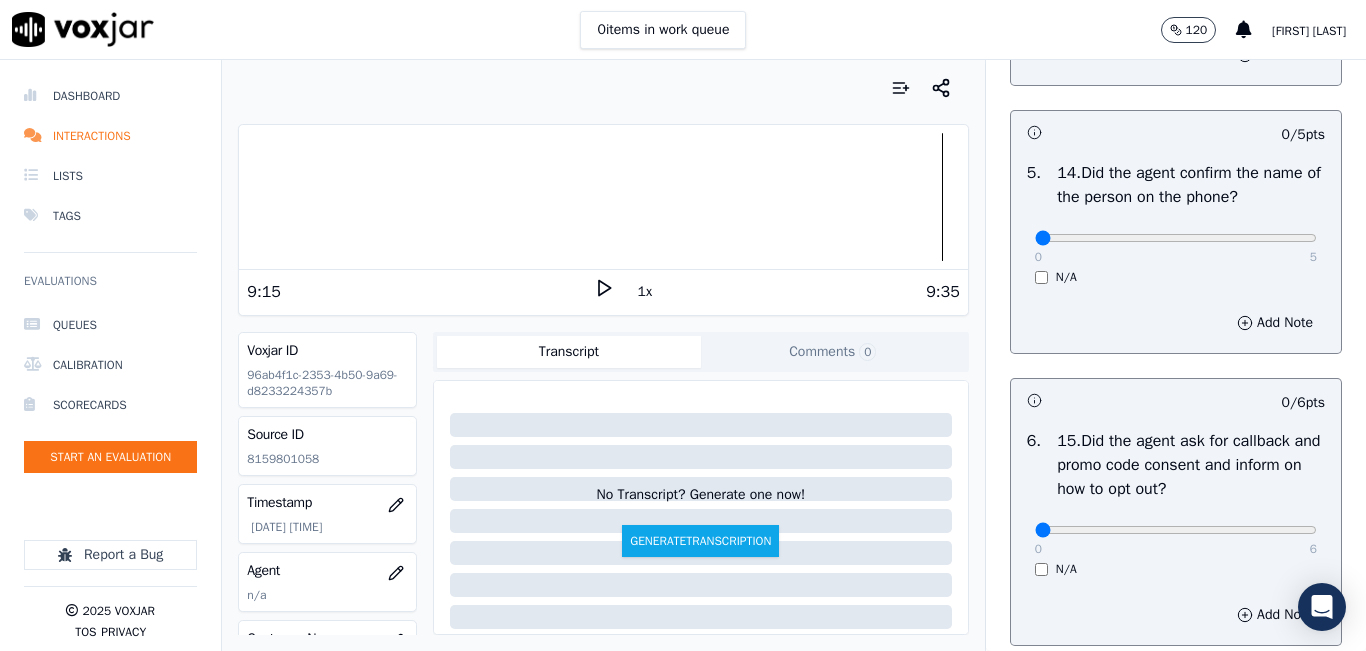 scroll, scrollTop: 3800, scrollLeft: 0, axis: vertical 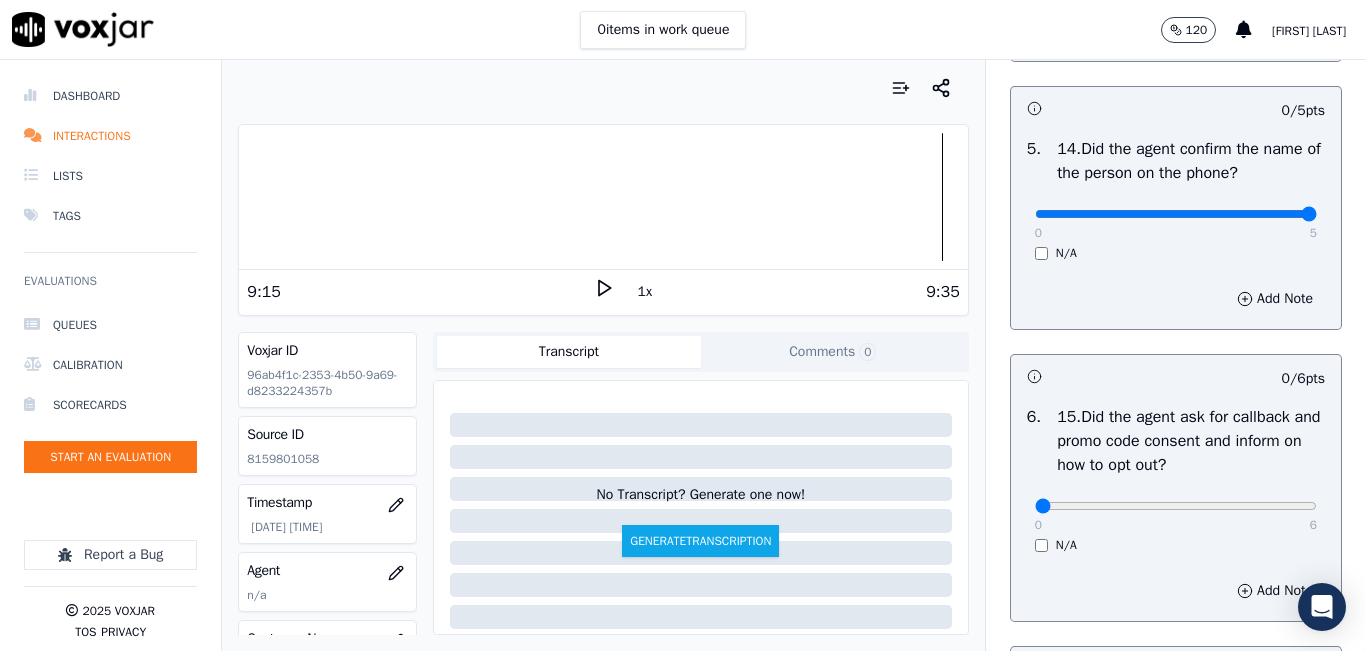 type on "5" 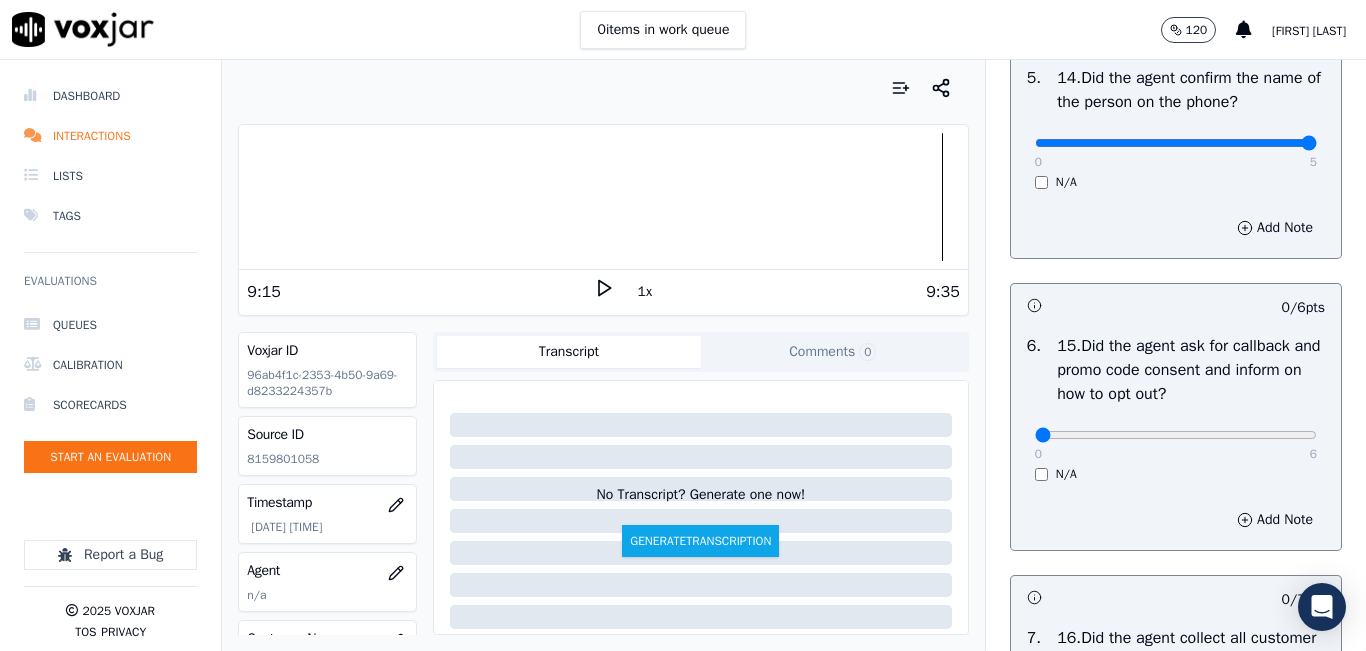 scroll, scrollTop: 4000, scrollLeft: 0, axis: vertical 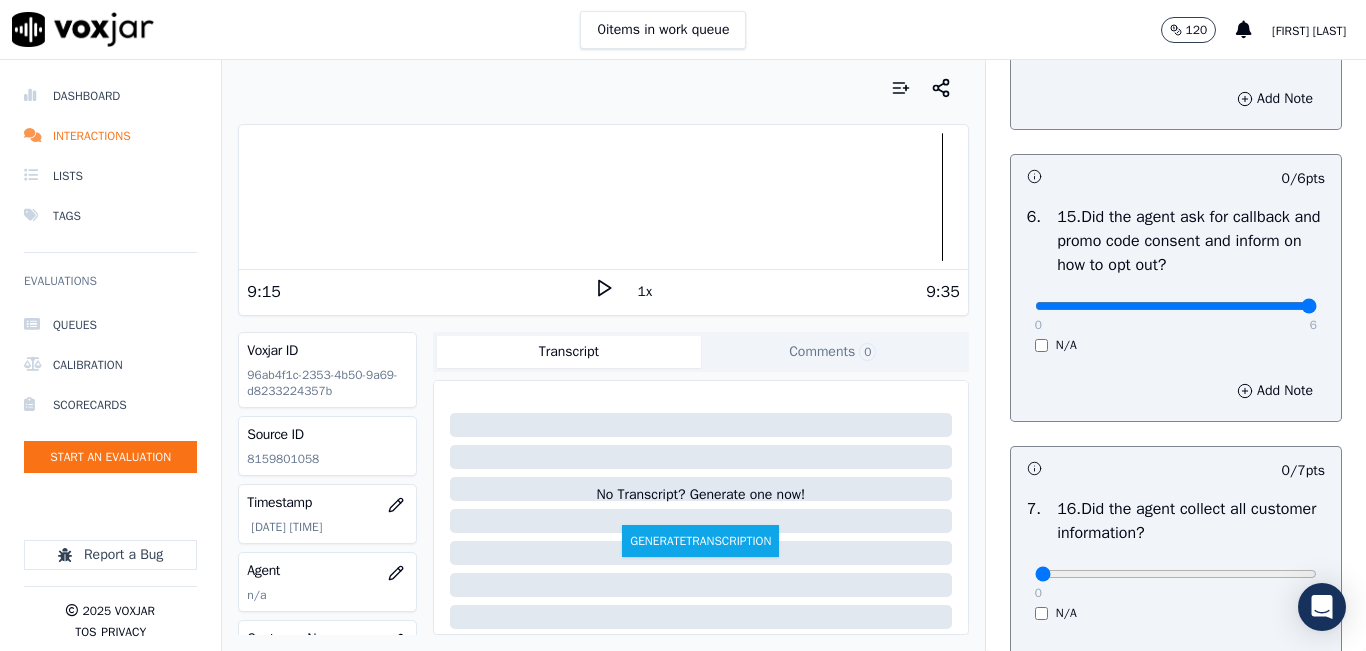 type on "6" 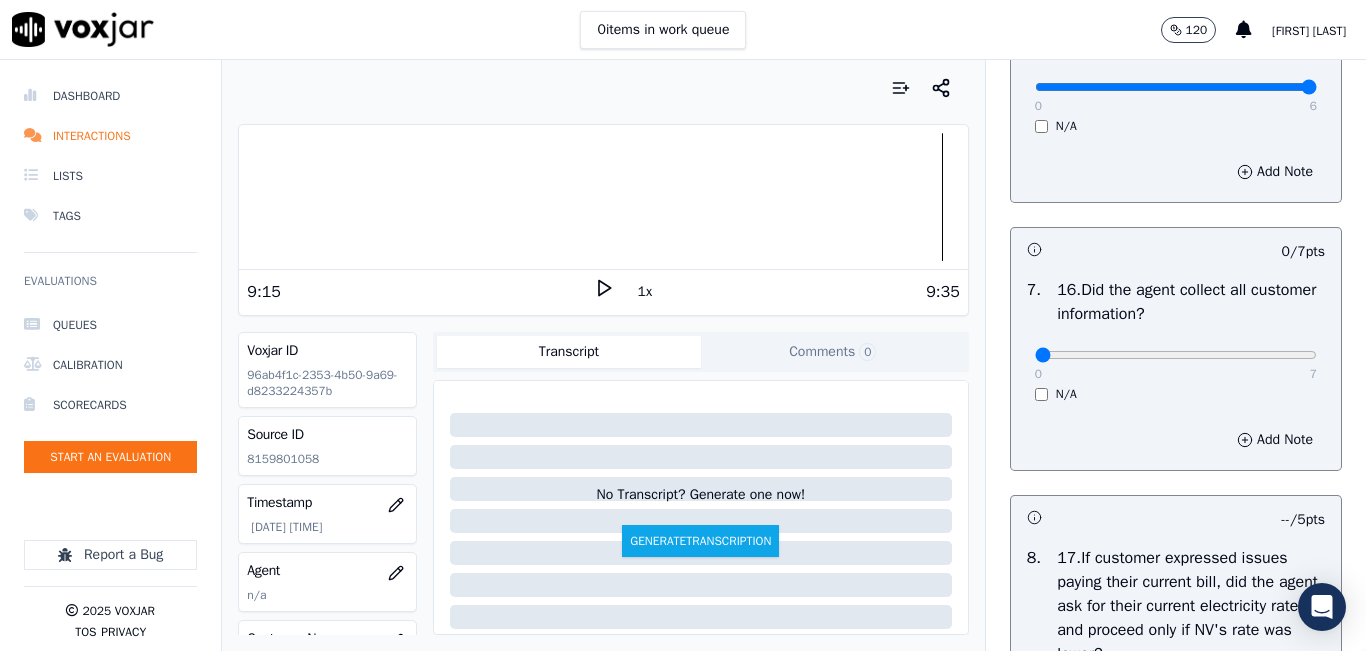 scroll, scrollTop: 4300, scrollLeft: 0, axis: vertical 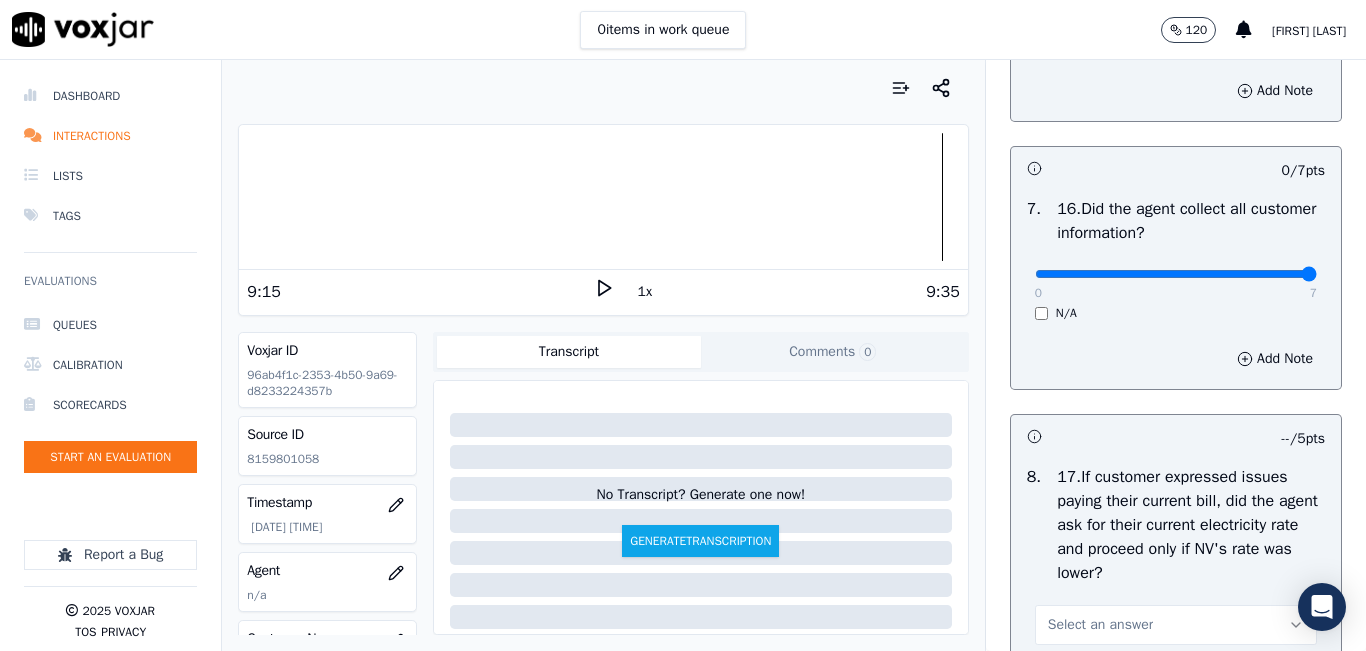 type on "7" 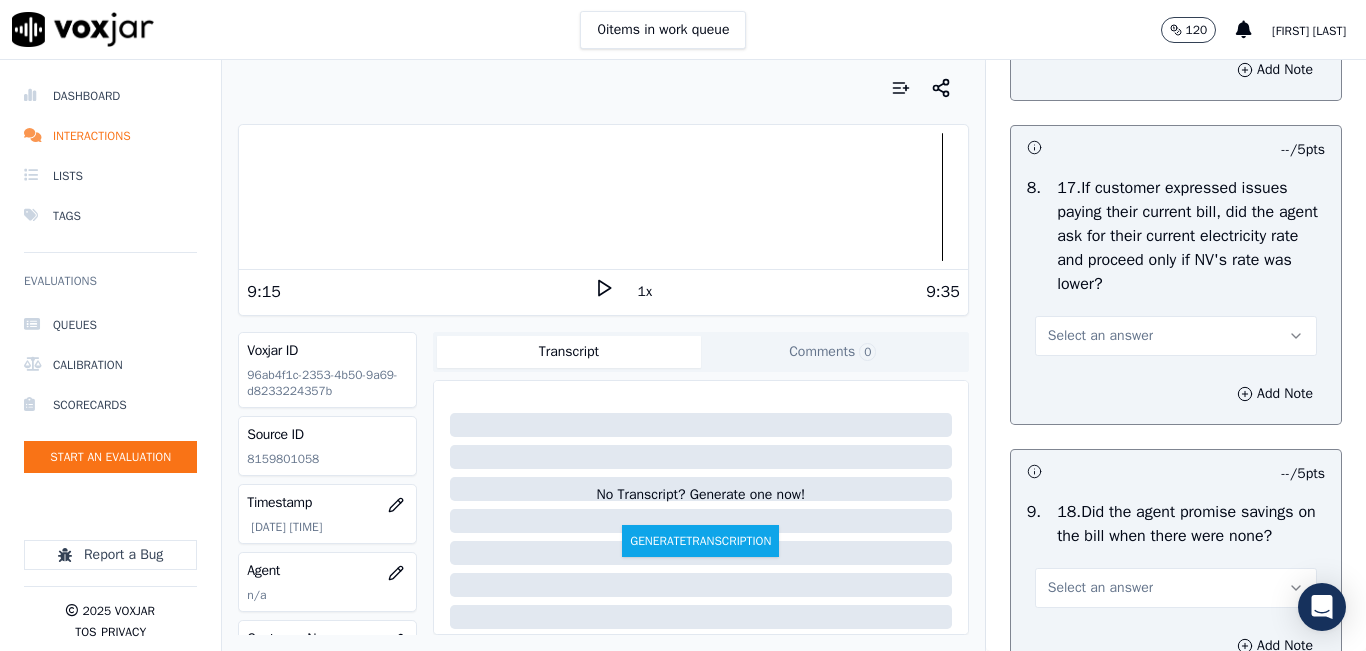 scroll, scrollTop: 4600, scrollLeft: 0, axis: vertical 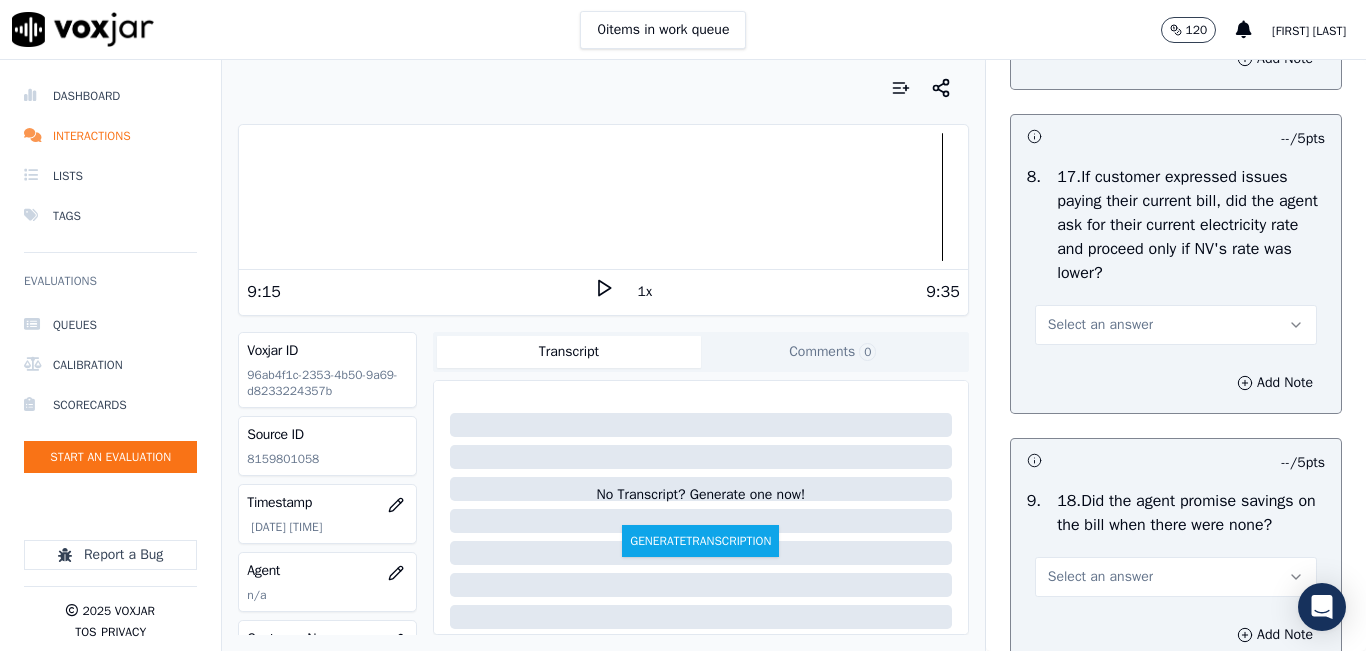 click on "Select an answer" at bounding box center (1176, 315) 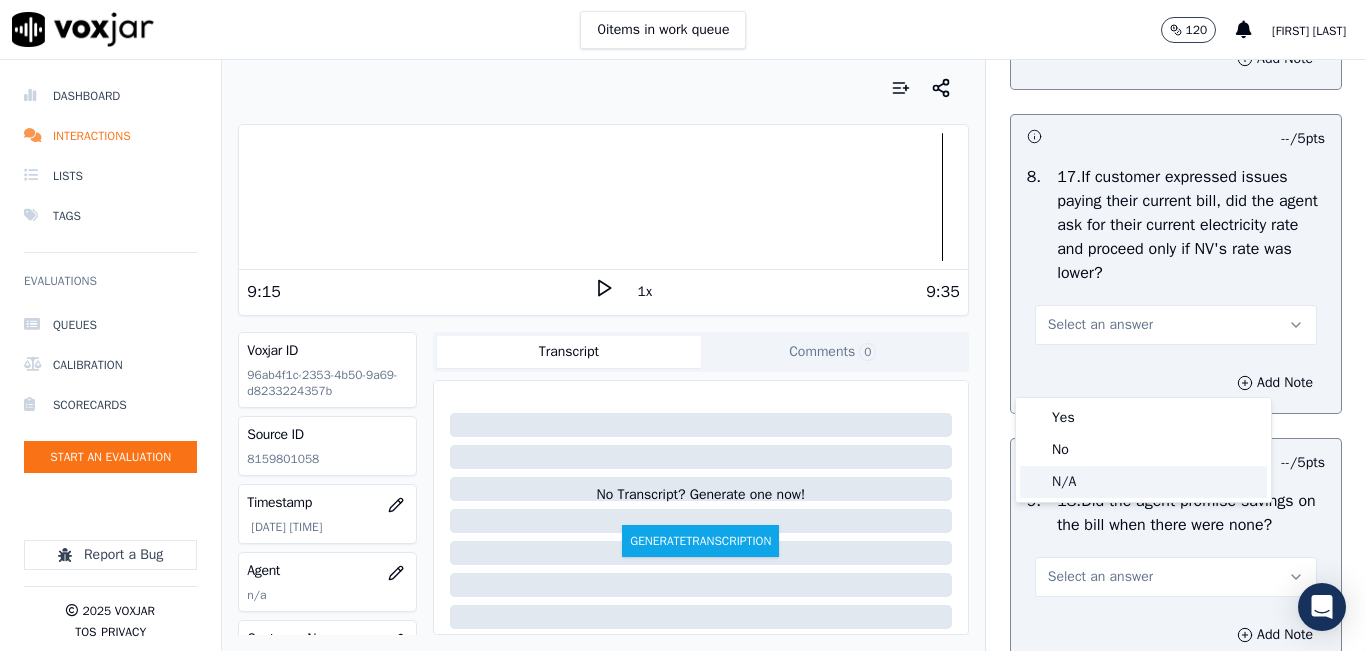 click on "N/A" 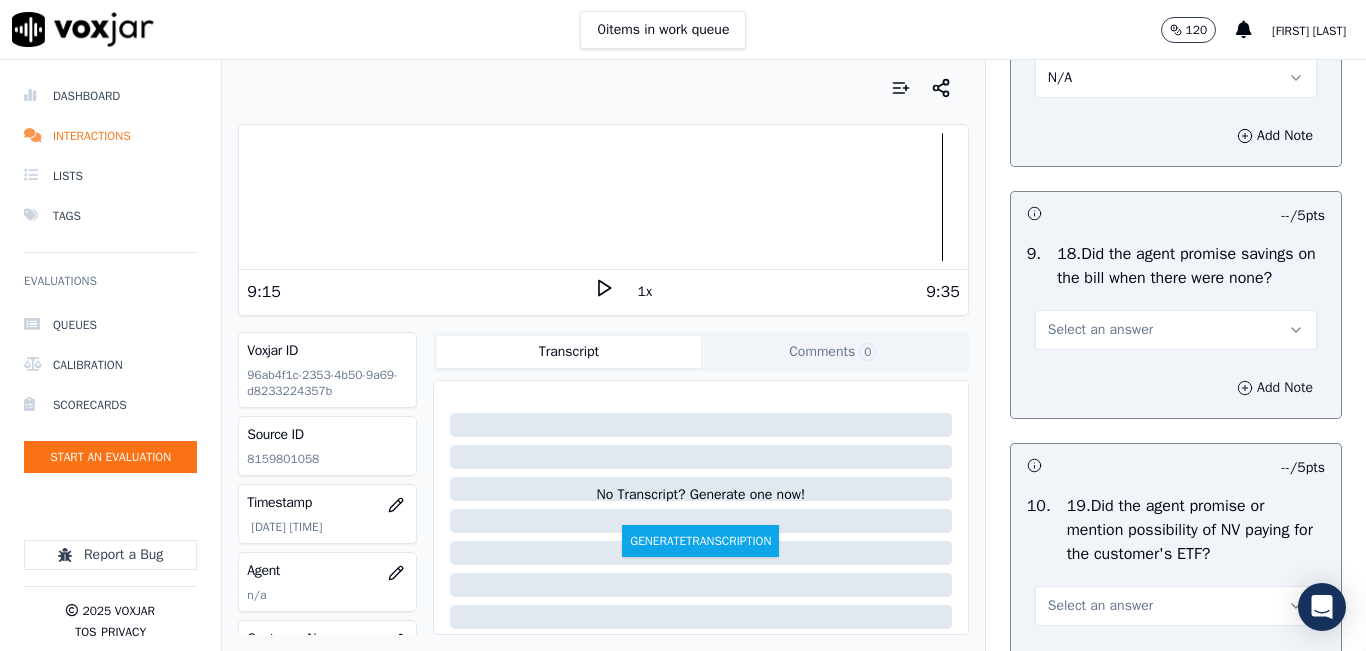 scroll, scrollTop: 4900, scrollLeft: 0, axis: vertical 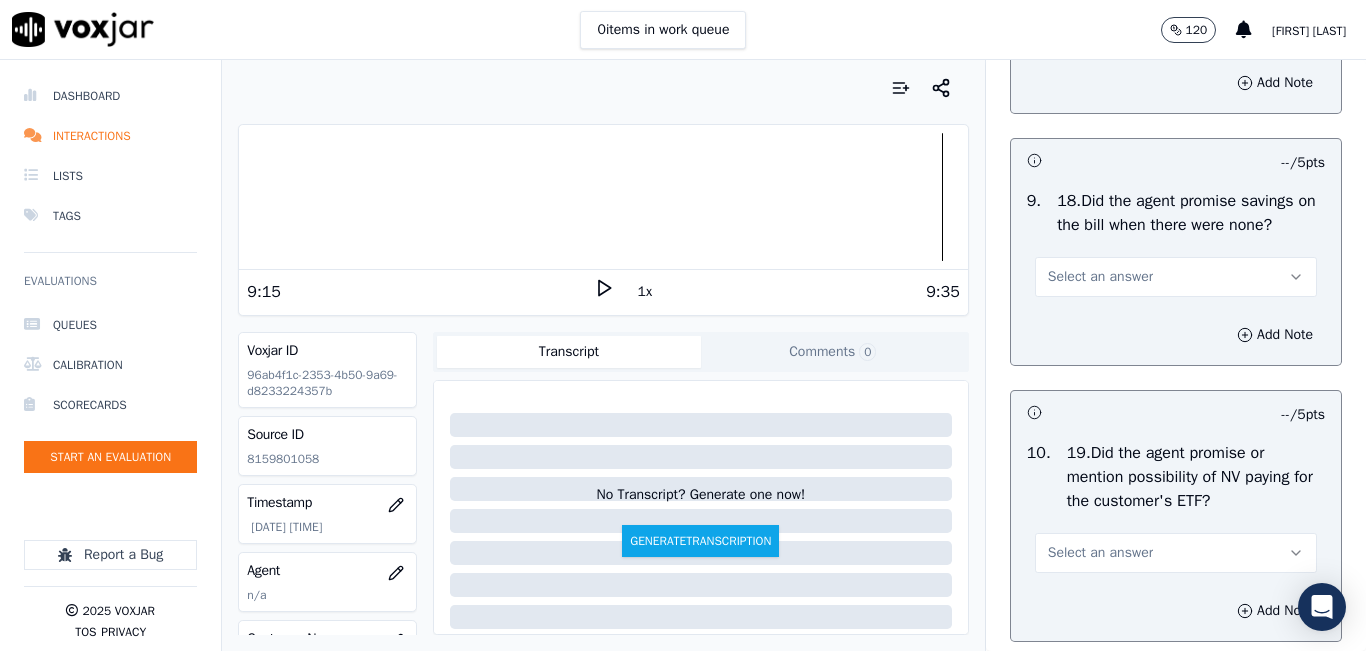click on "Select an answer" at bounding box center (1176, 277) 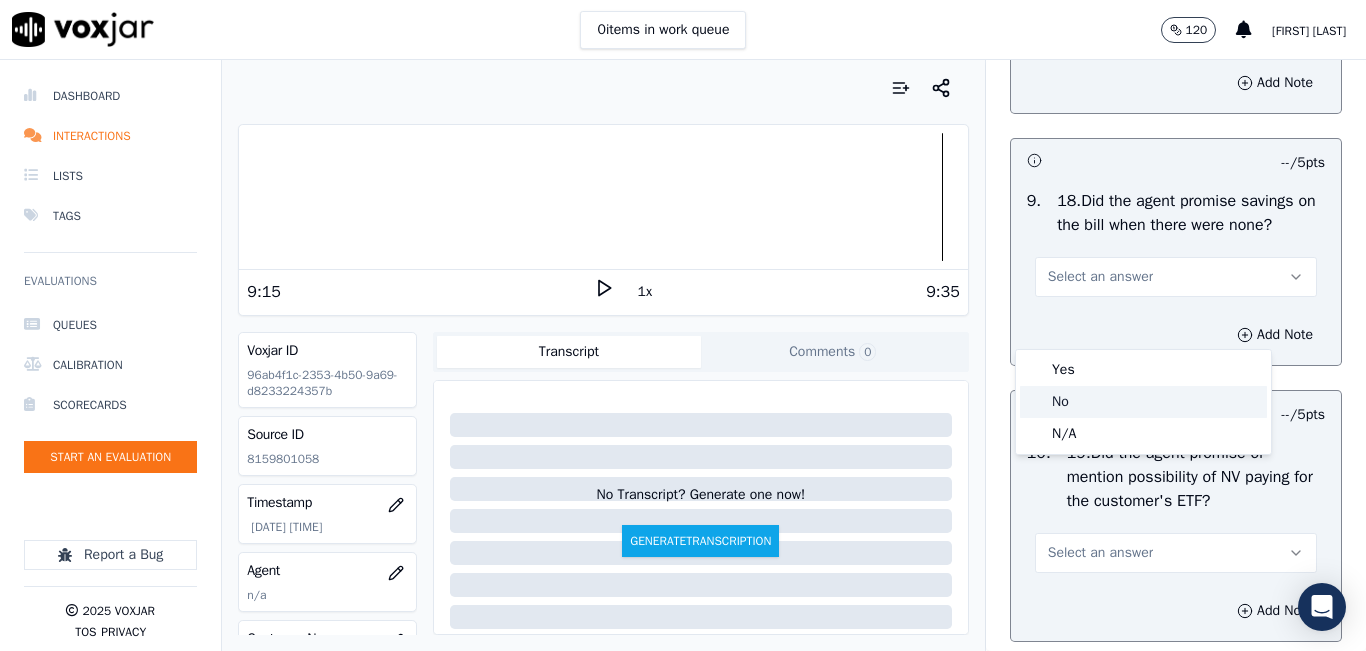 click on "No" 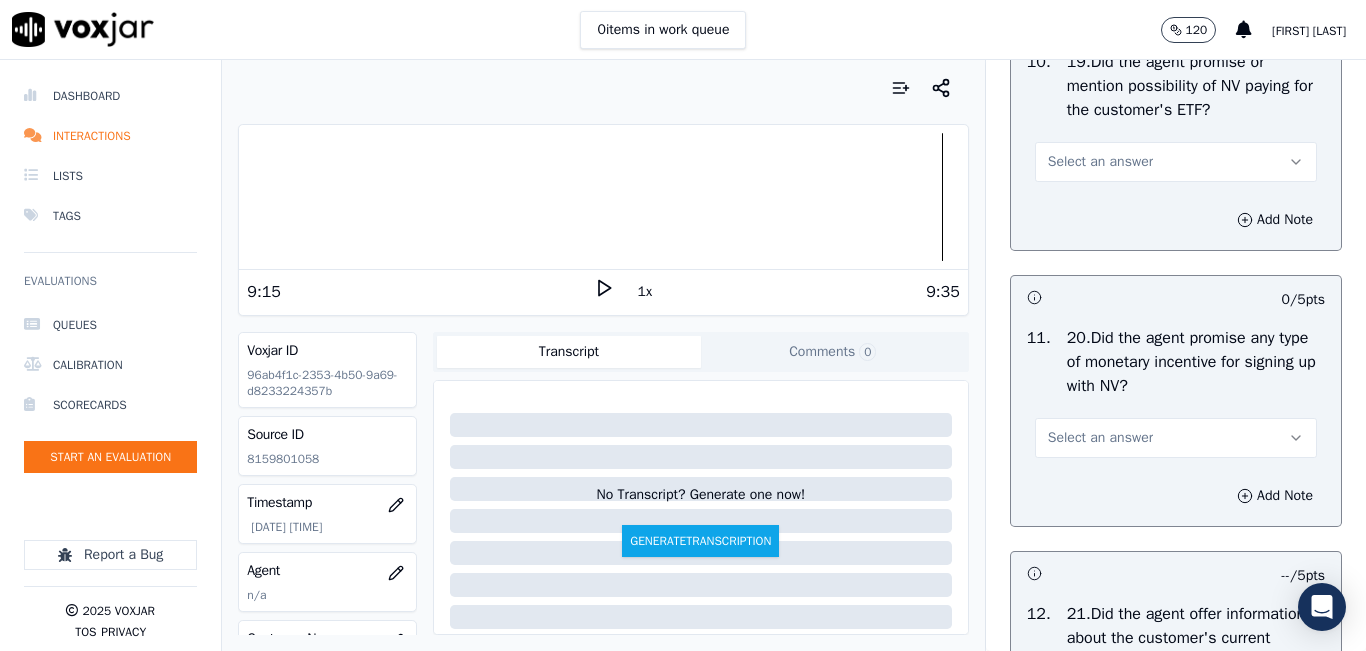 scroll, scrollTop: 5300, scrollLeft: 0, axis: vertical 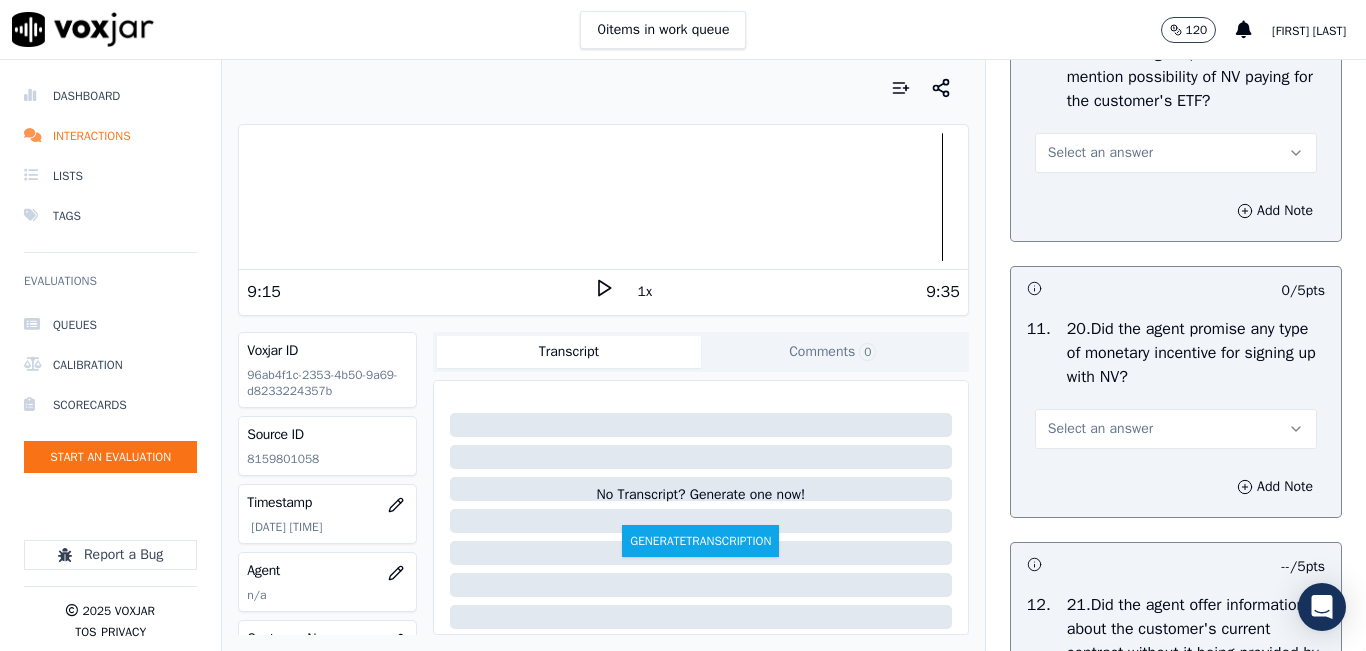 click on "Select an answer" at bounding box center [1176, 153] 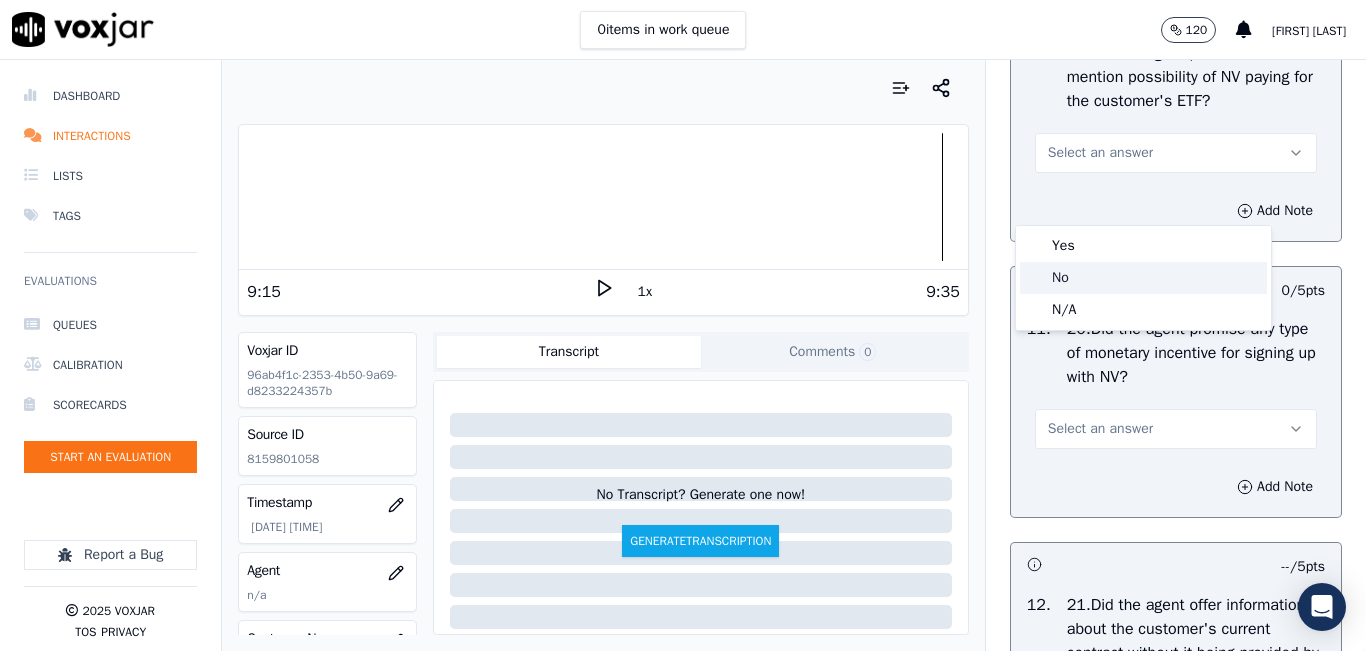 click on "No" 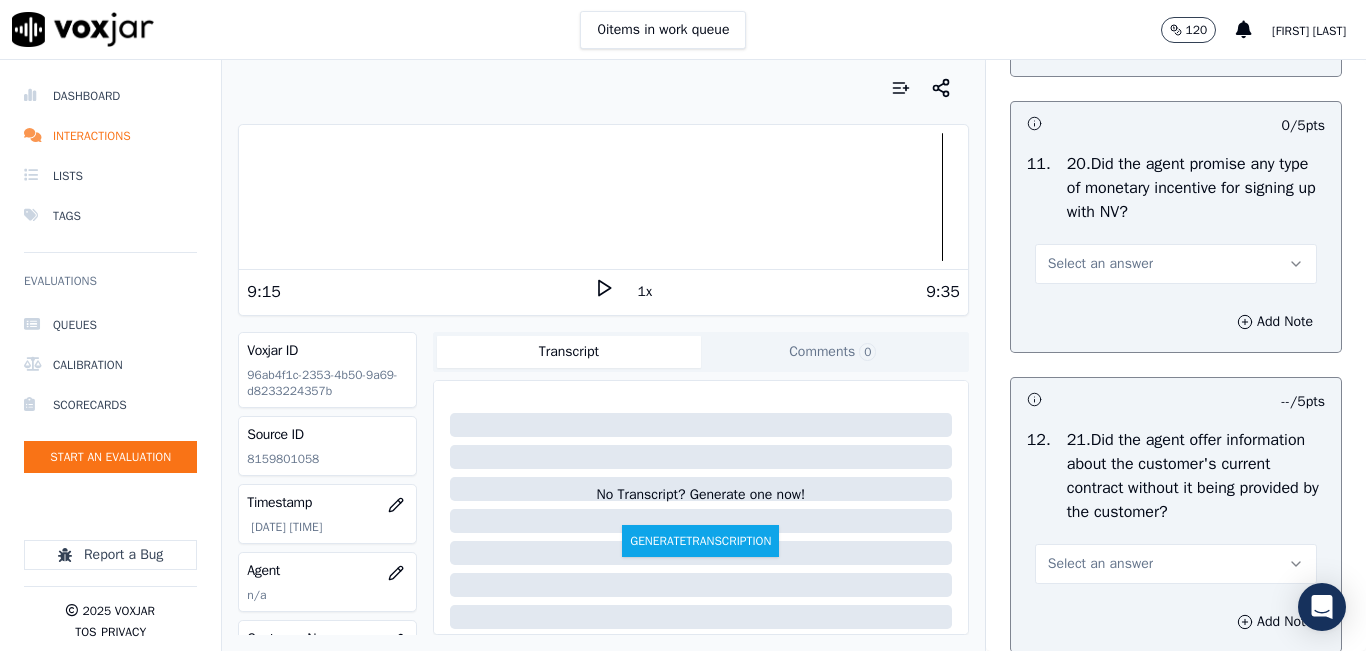scroll, scrollTop: 5500, scrollLeft: 0, axis: vertical 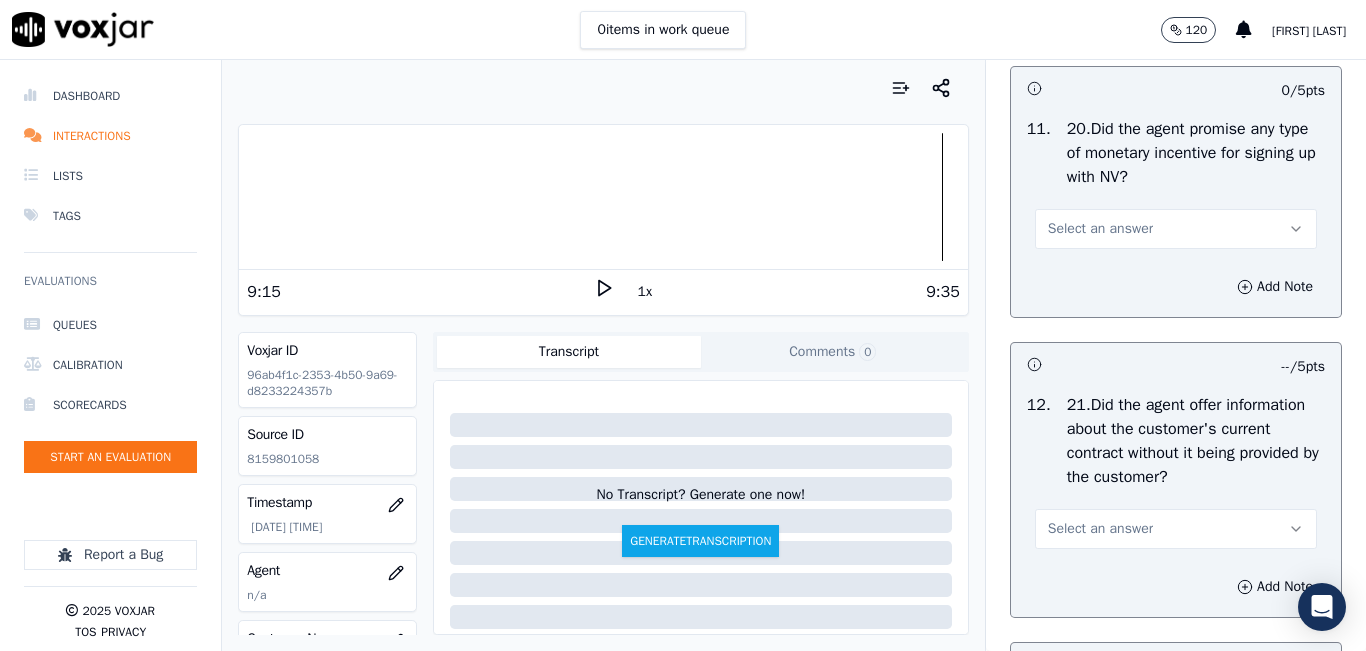 click on "Select an answer" at bounding box center [1176, 229] 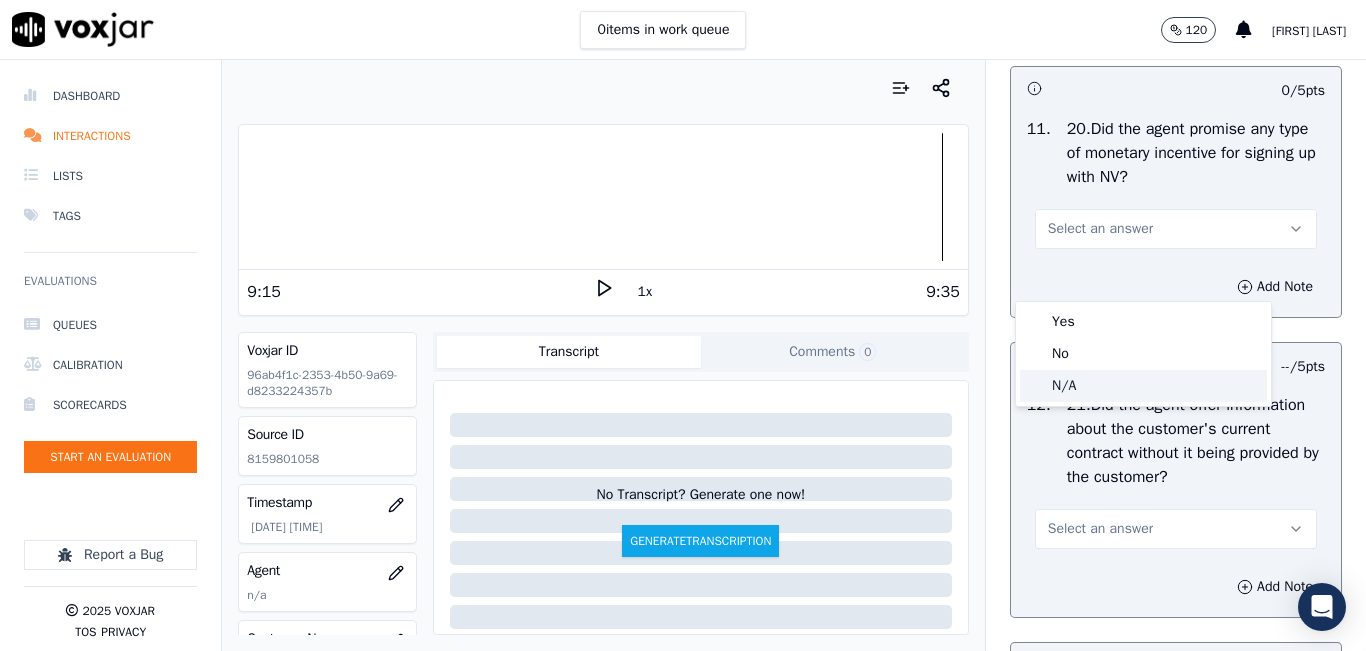 click on "N/A" 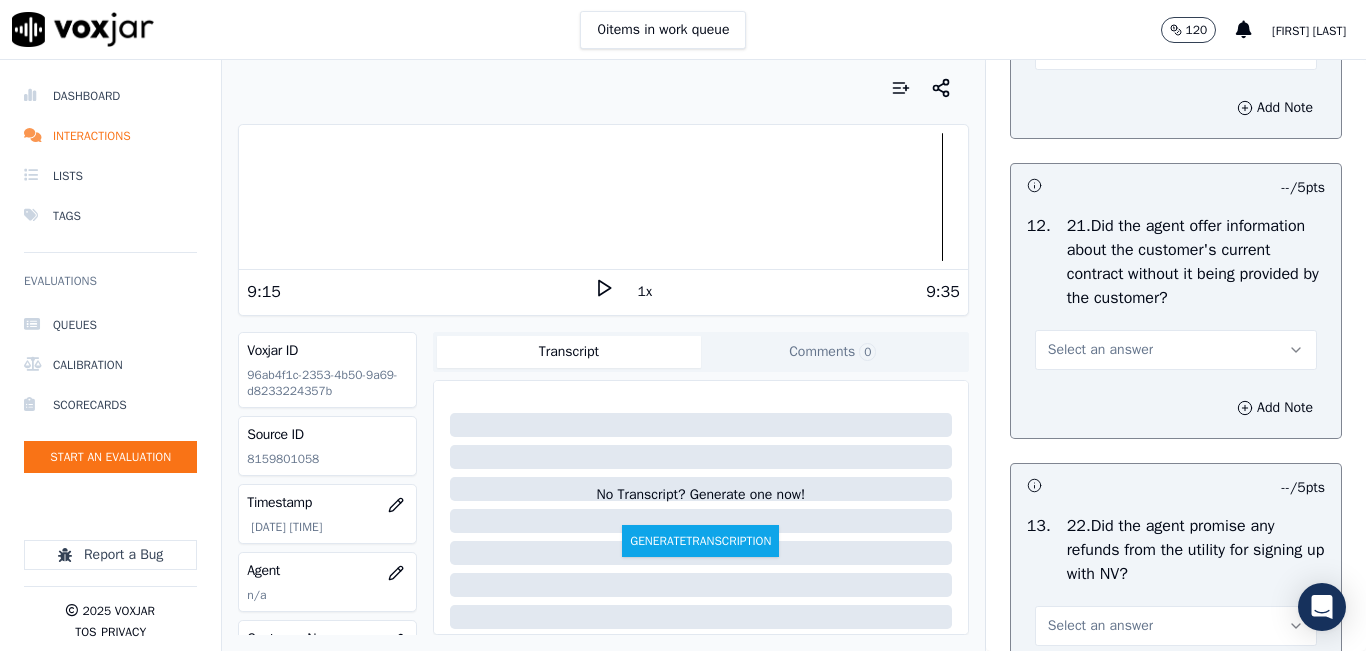 scroll, scrollTop: 5800, scrollLeft: 0, axis: vertical 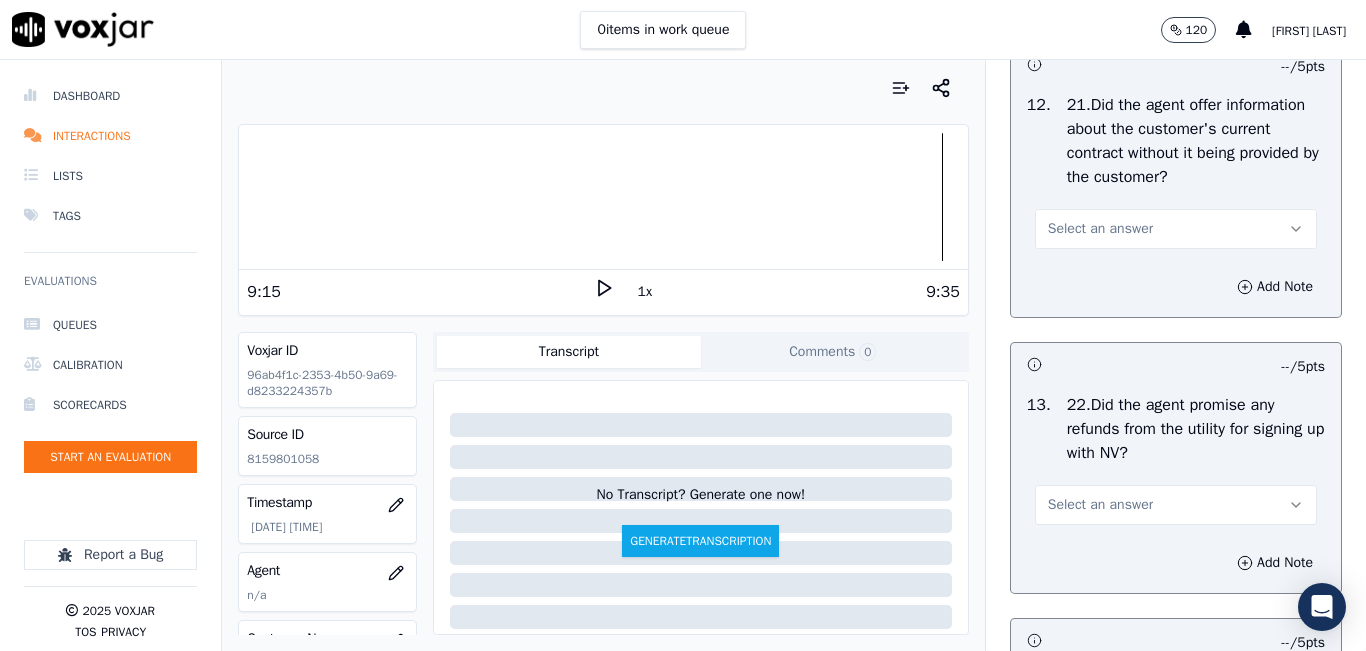 click on "Select an answer" at bounding box center [1176, 229] 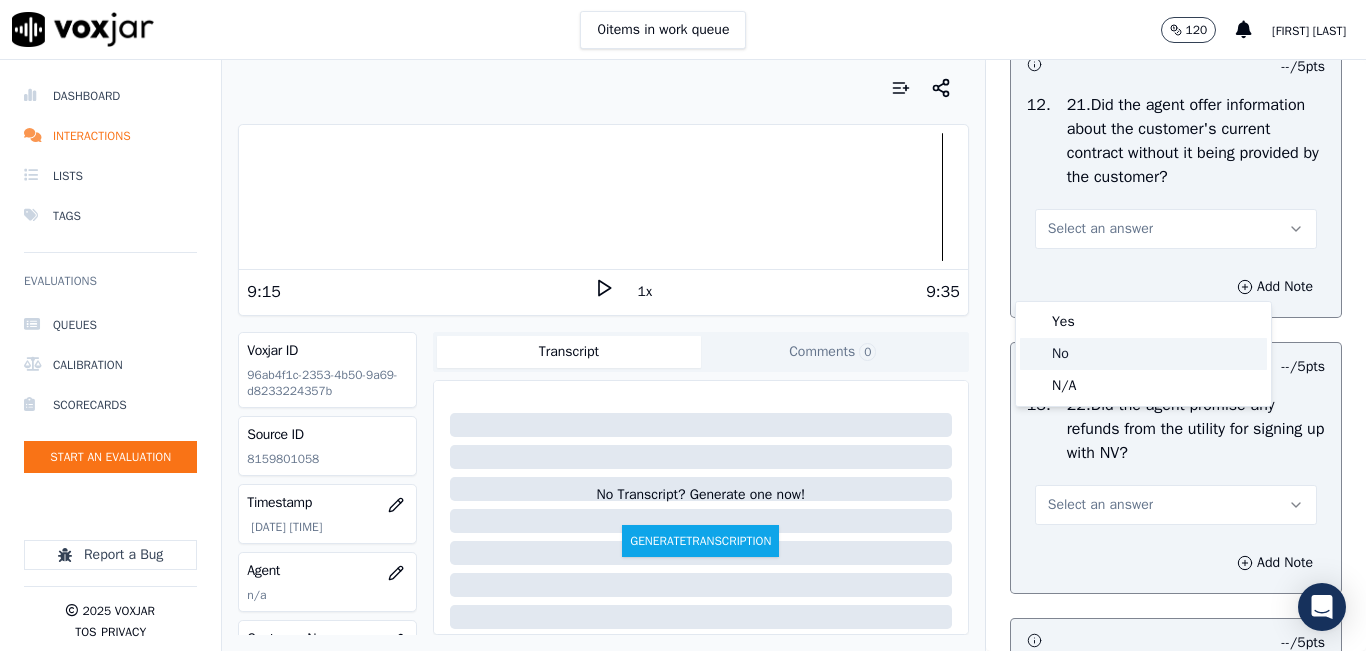 click on "No" 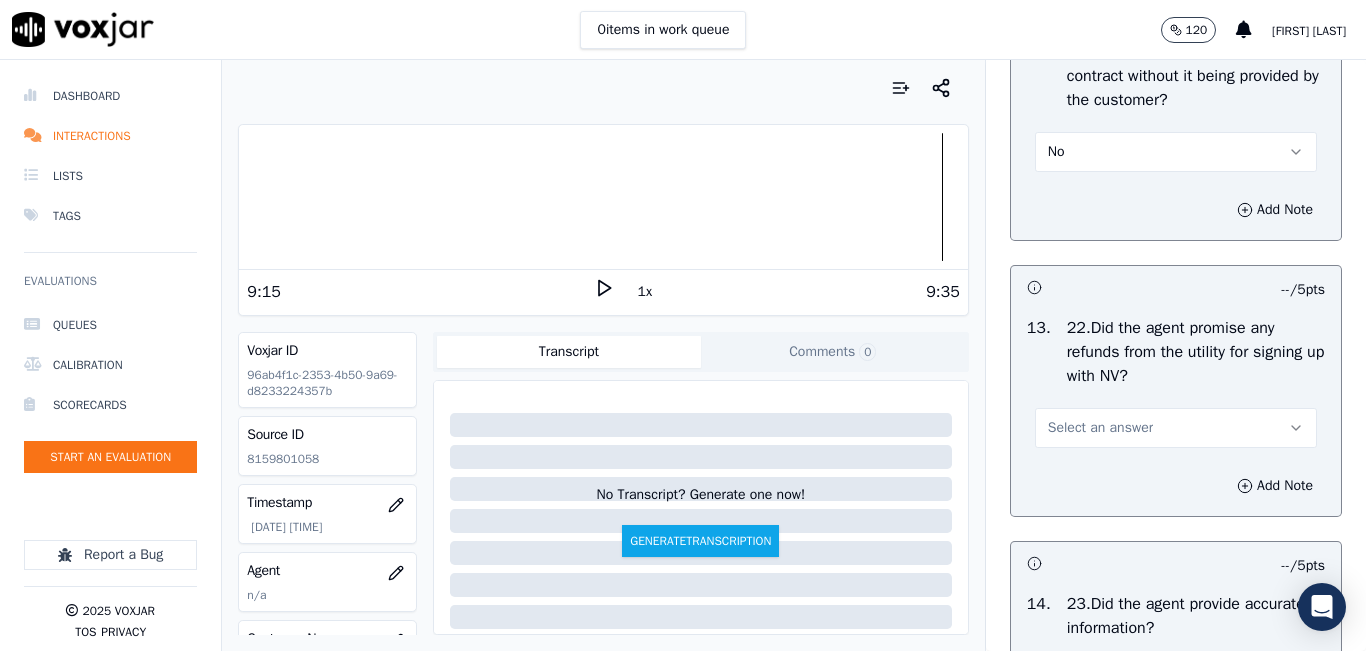 scroll, scrollTop: 6000, scrollLeft: 0, axis: vertical 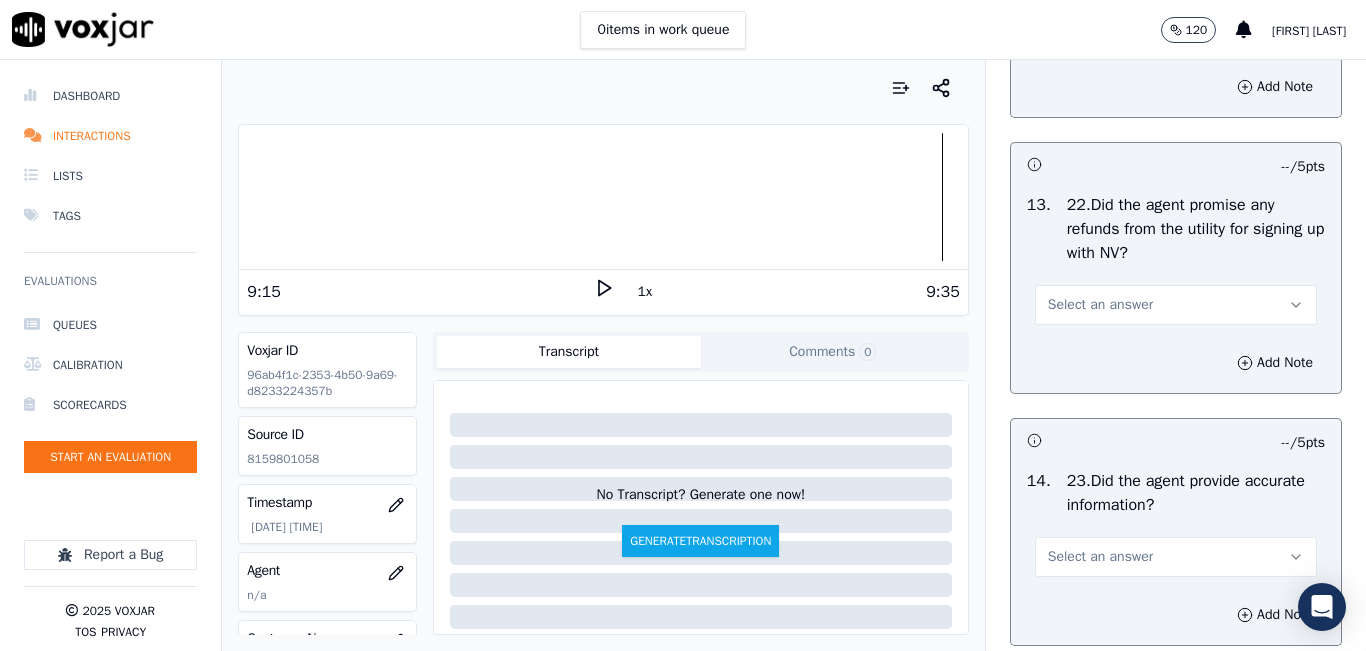 click on "Select an answer" at bounding box center (1100, 305) 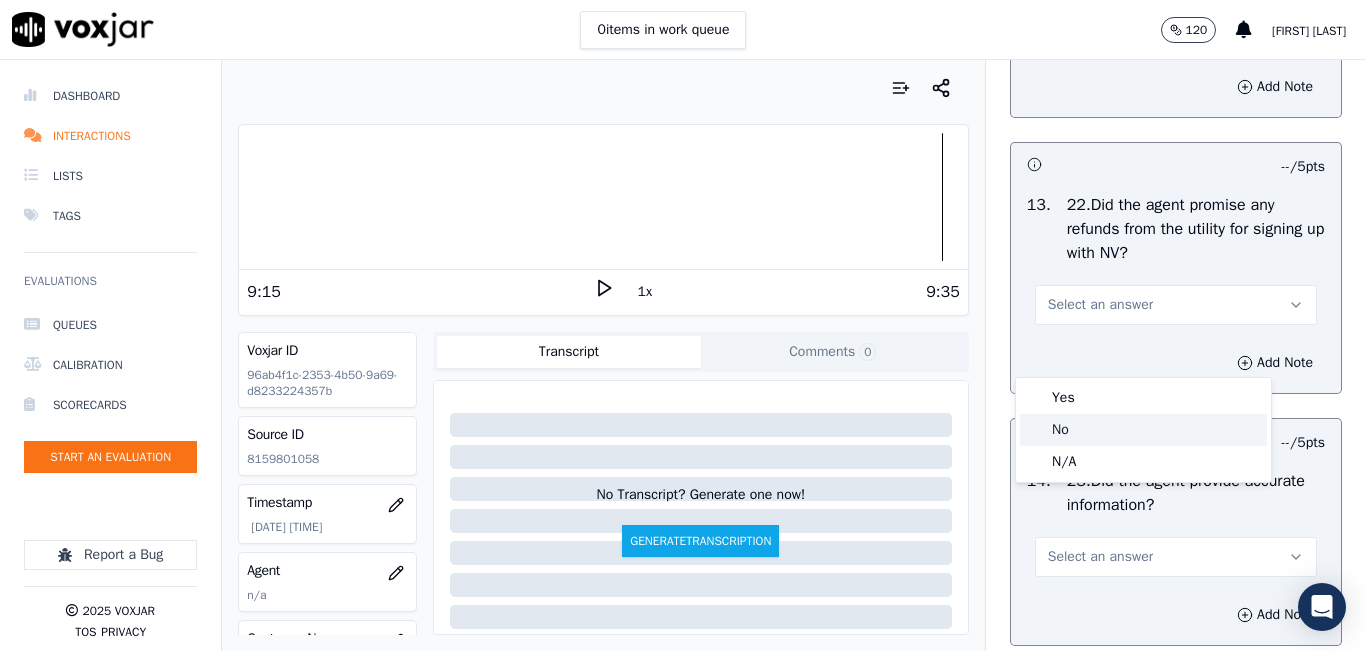 click on "No" 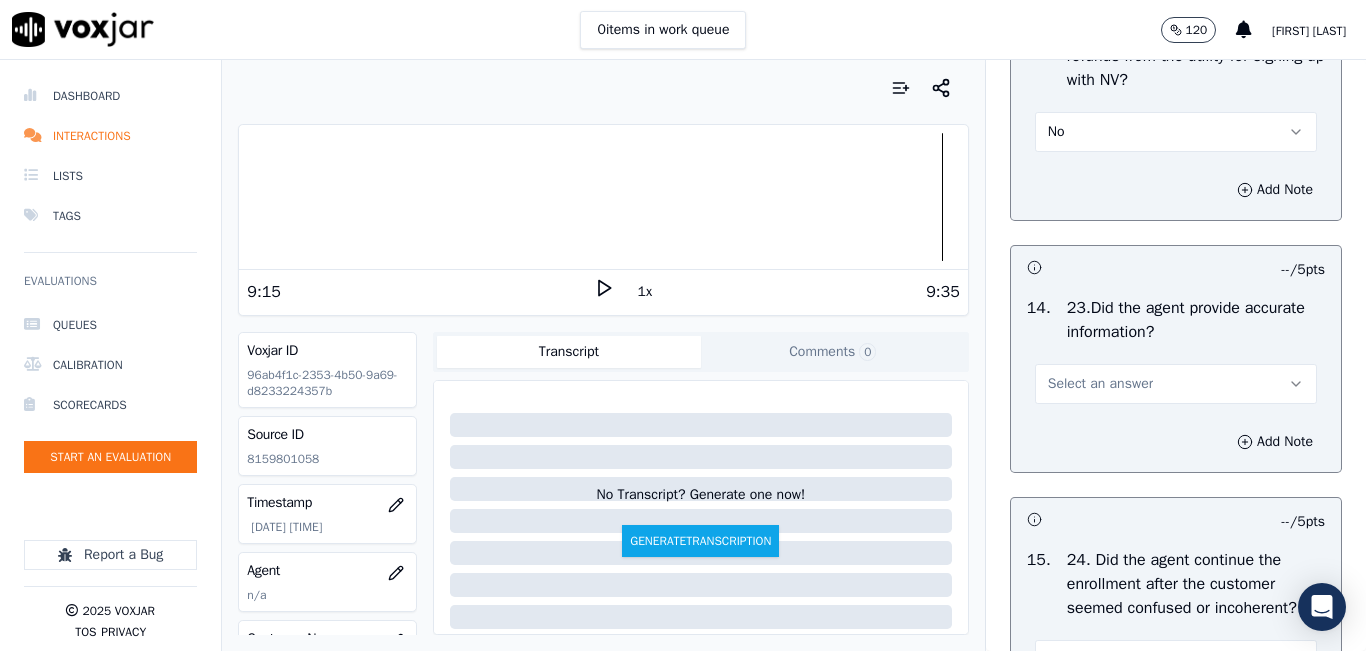 scroll, scrollTop: 6200, scrollLeft: 0, axis: vertical 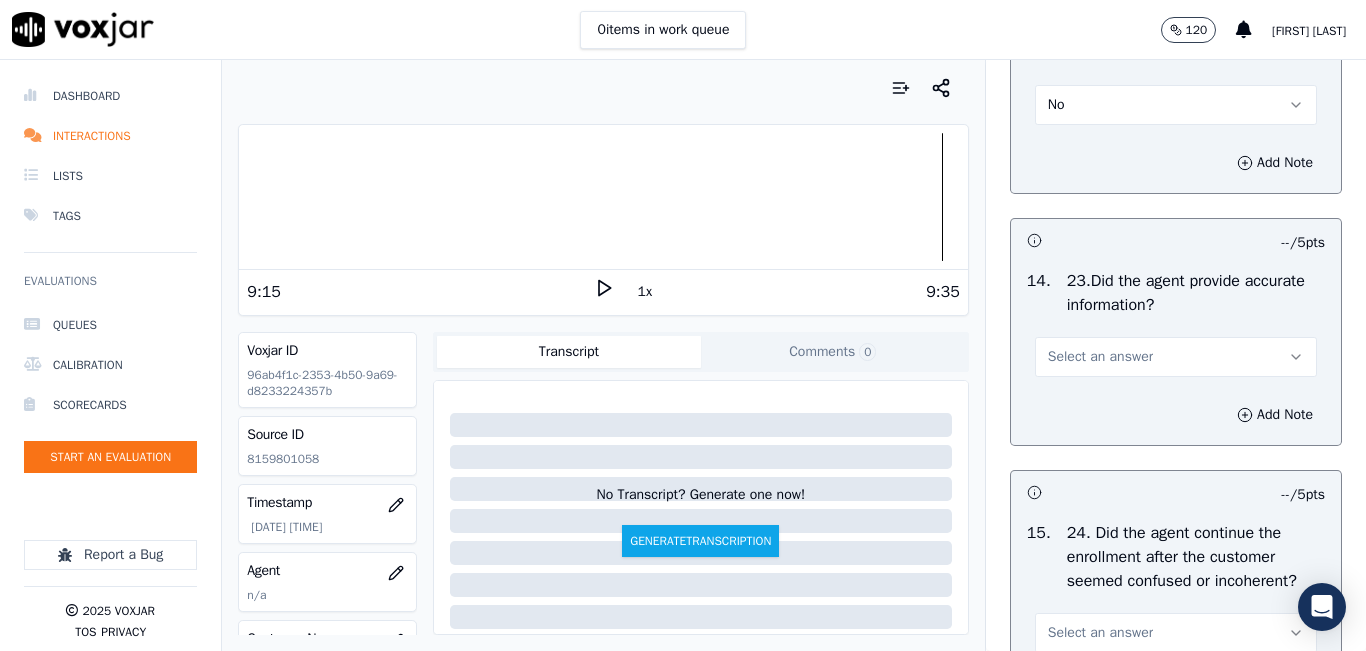 click on "Select an answer" at bounding box center (1176, 357) 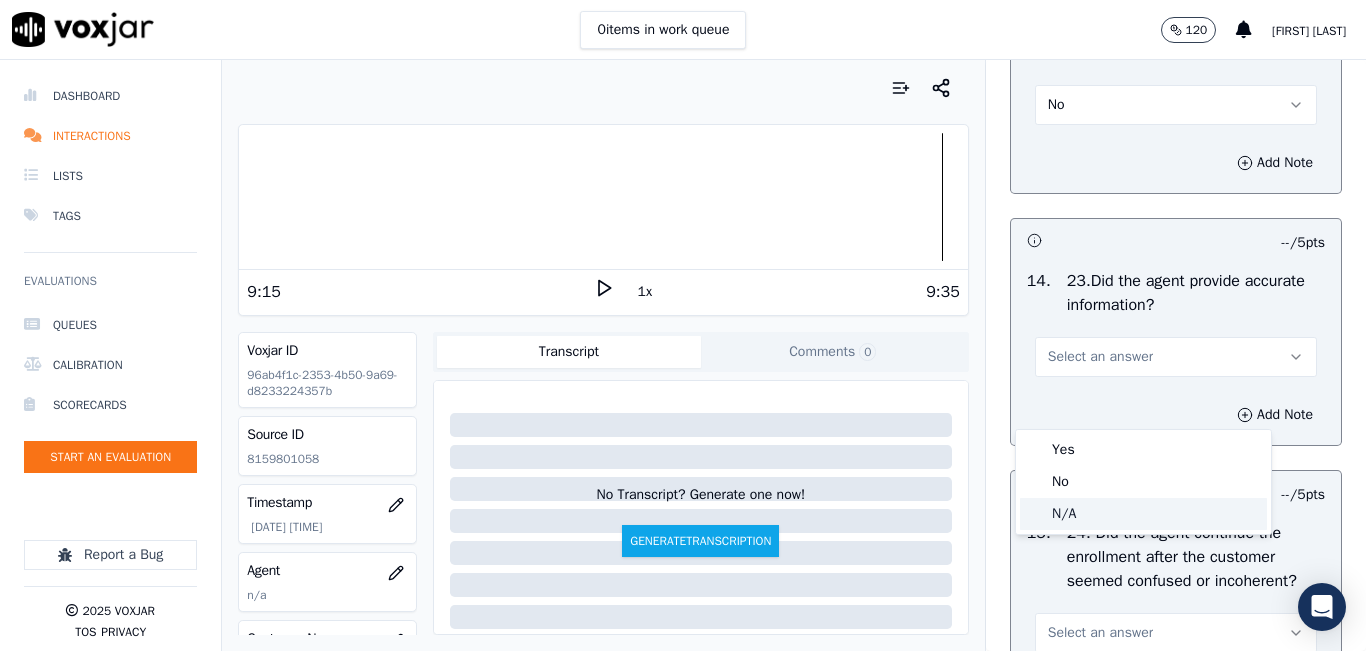 click on "N/A" 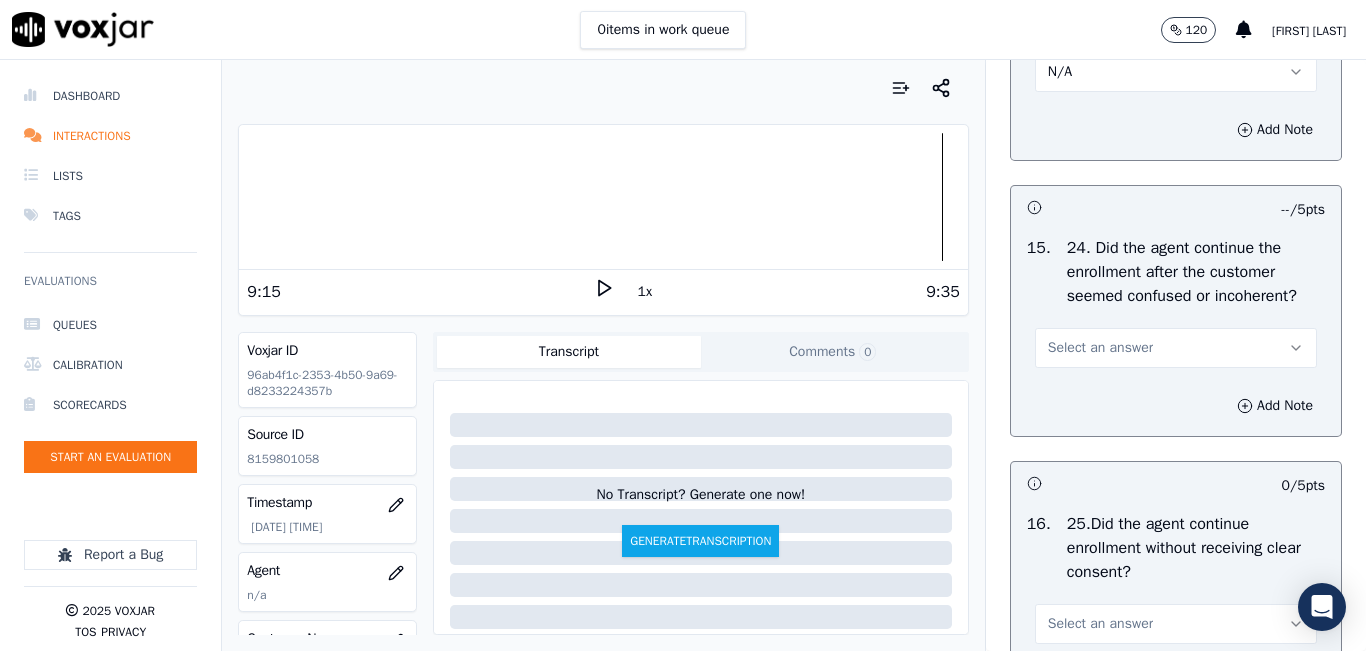 scroll, scrollTop: 6500, scrollLeft: 0, axis: vertical 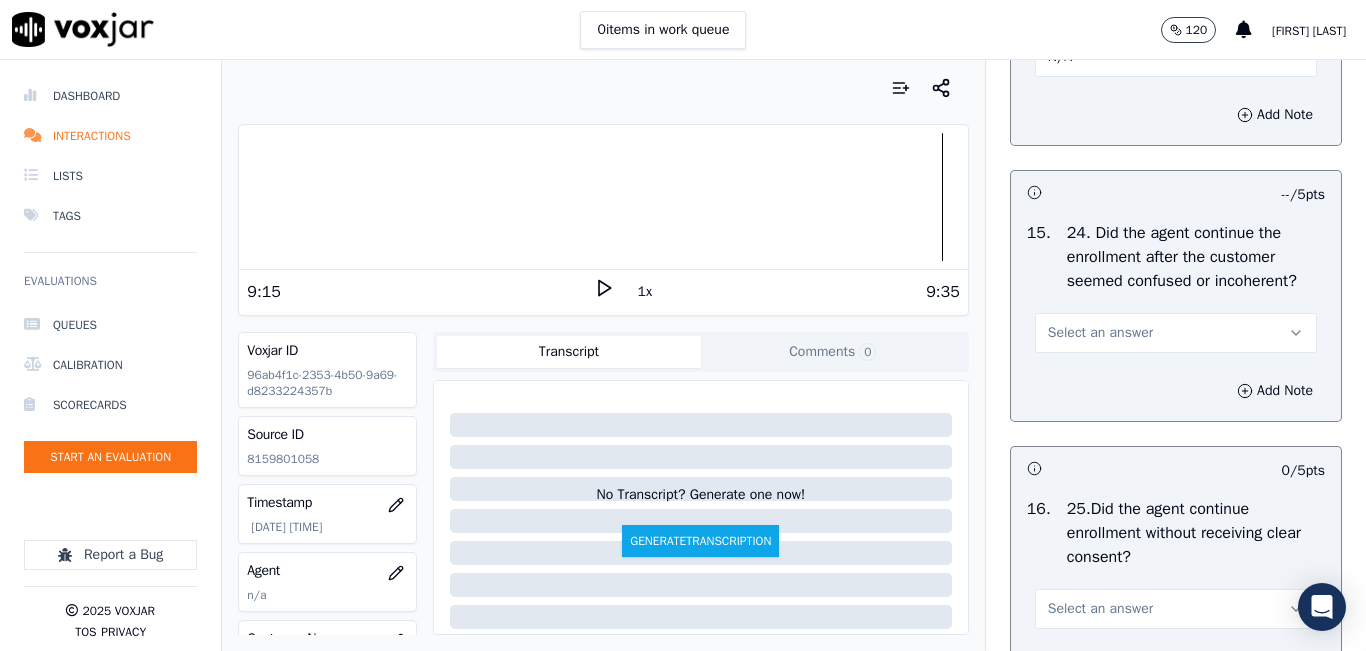 drag, startPoint x: 1142, startPoint y: 382, endPoint x: 1137, endPoint y: 391, distance: 10.29563 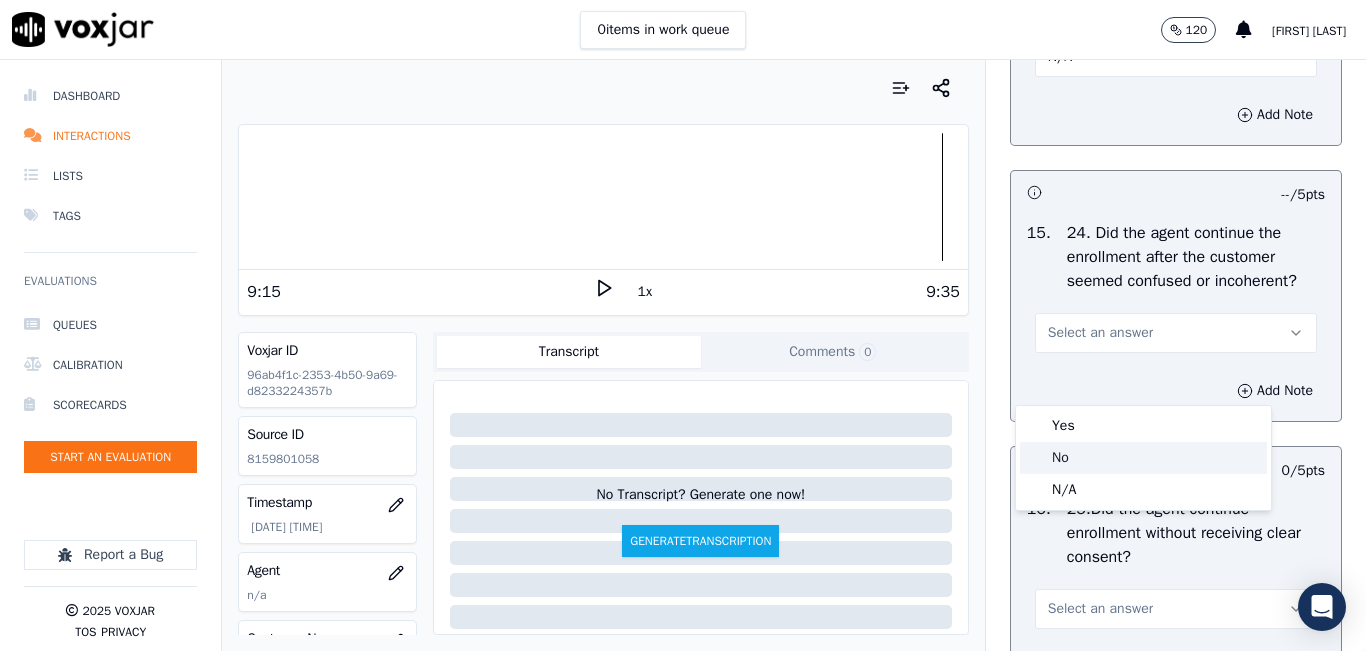 click on "No" 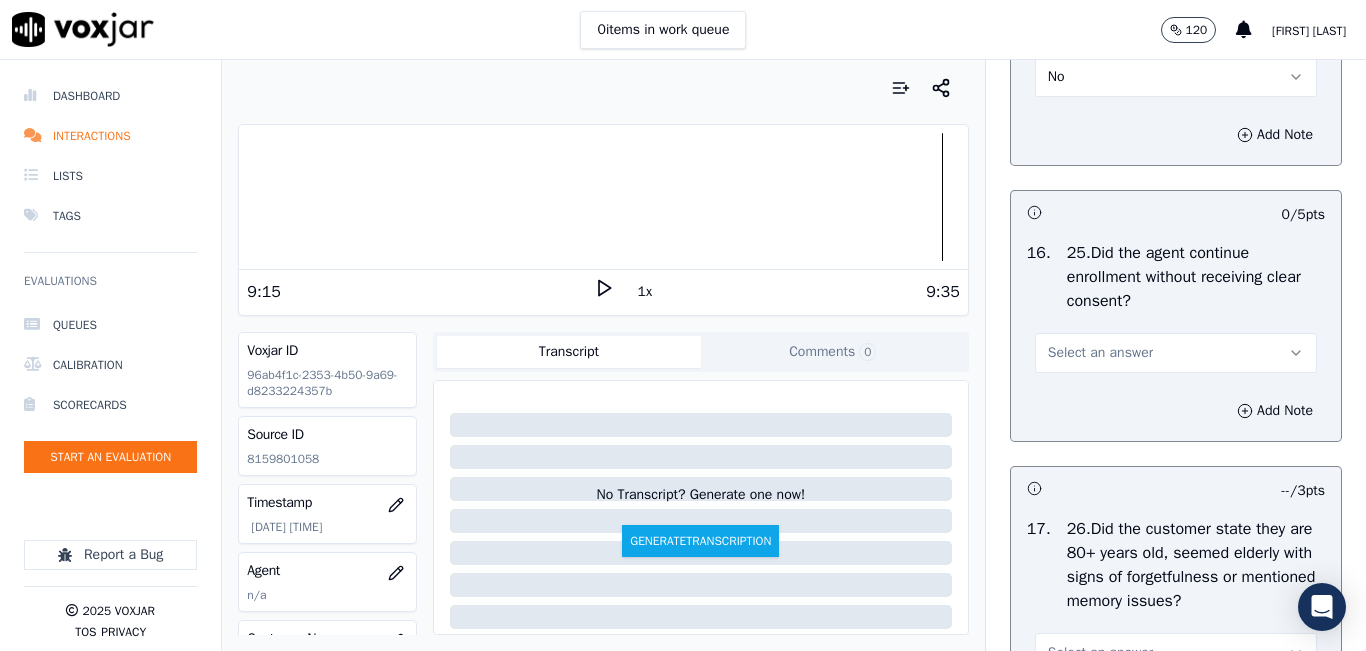 scroll, scrollTop: 6800, scrollLeft: 0, axis: vertical 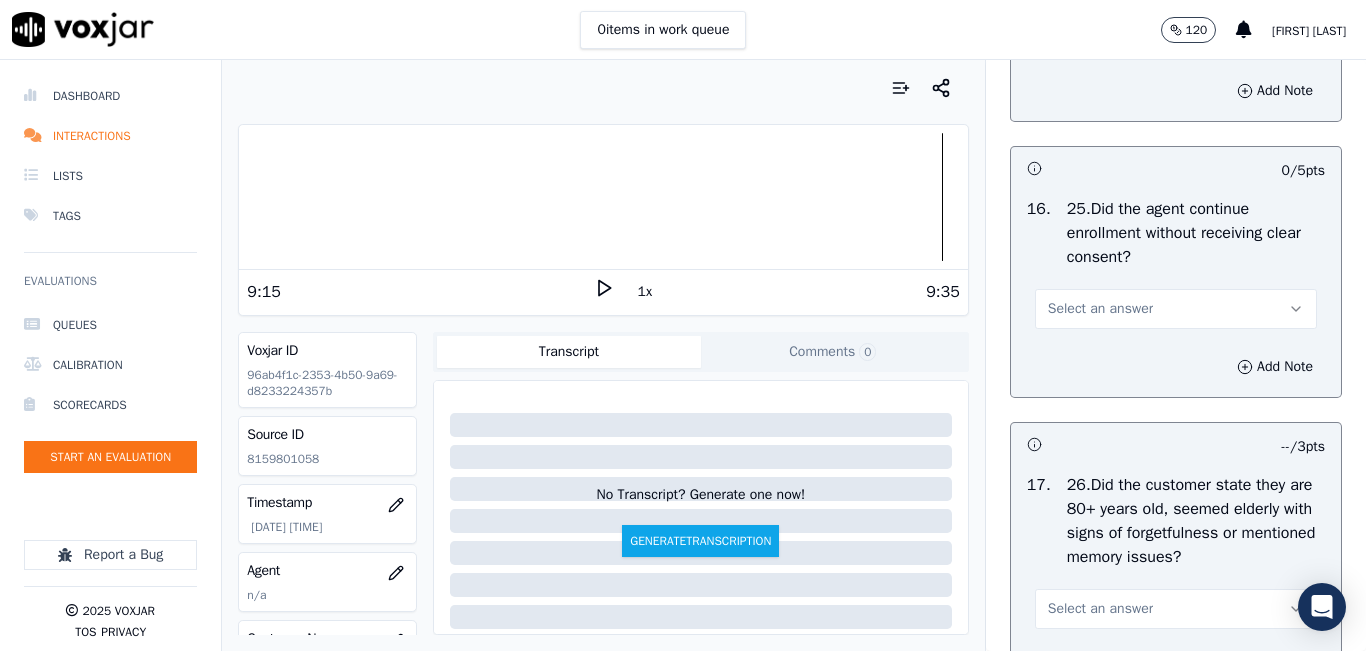 click on "Select an answer" at bounding box center (1176, 309) 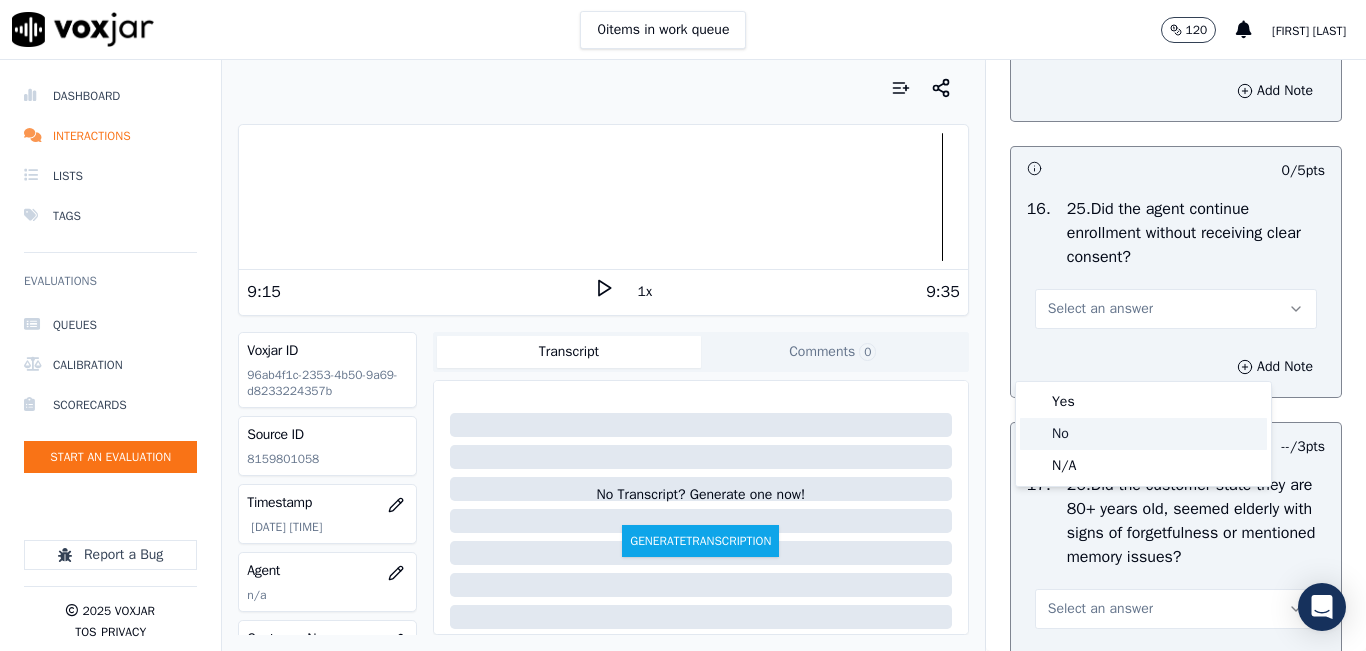click on "No" 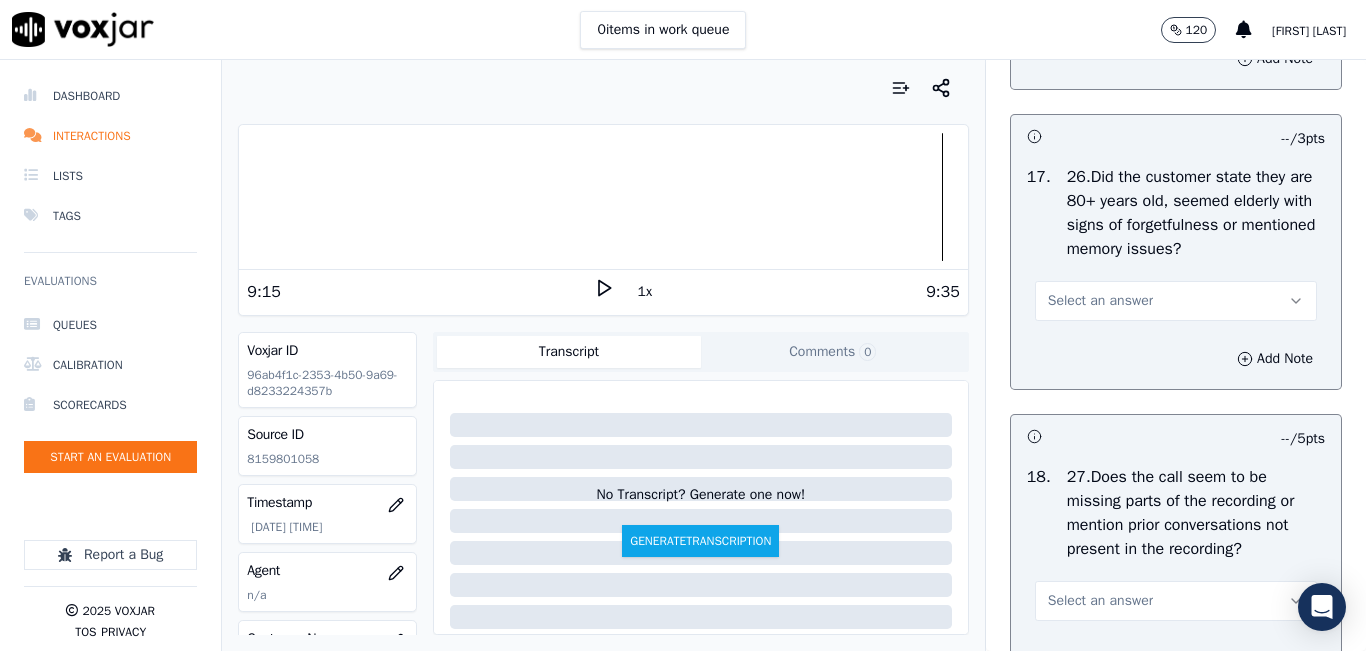 scroll, scrollTop: 7100, scrollLeft: 0, axis: vertical 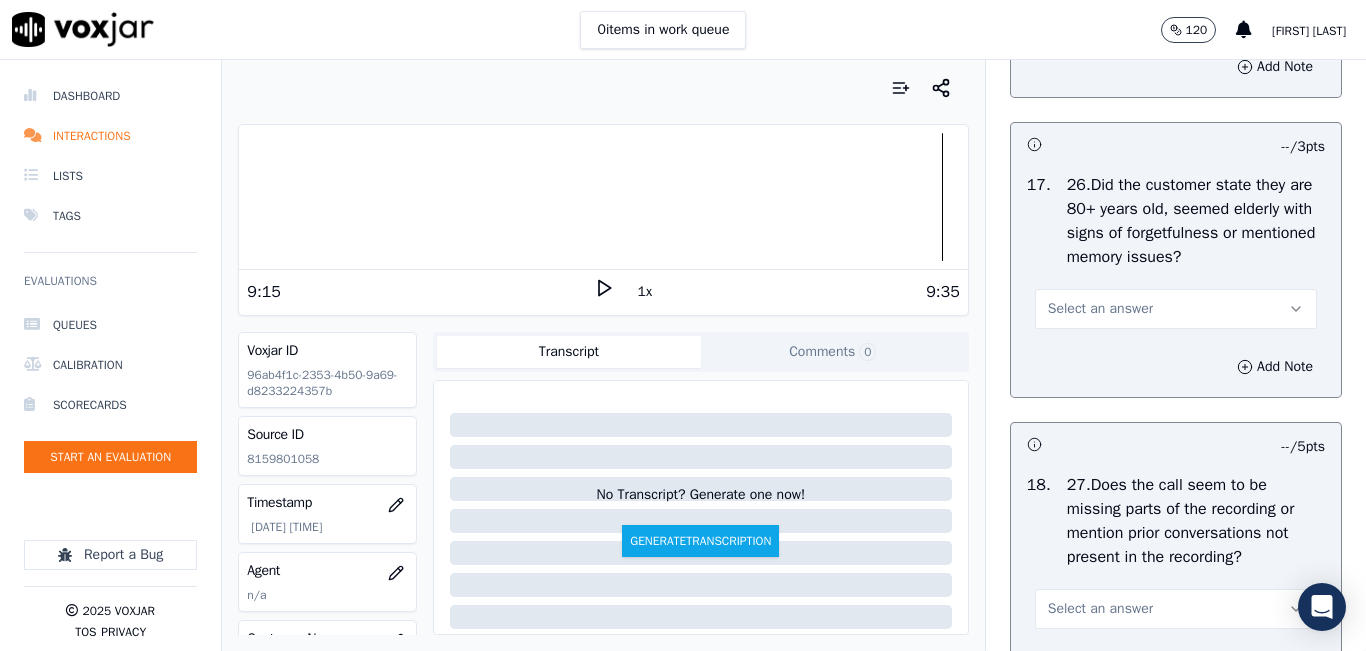 click on "Select an answer" at bounding box center (1176, 309) 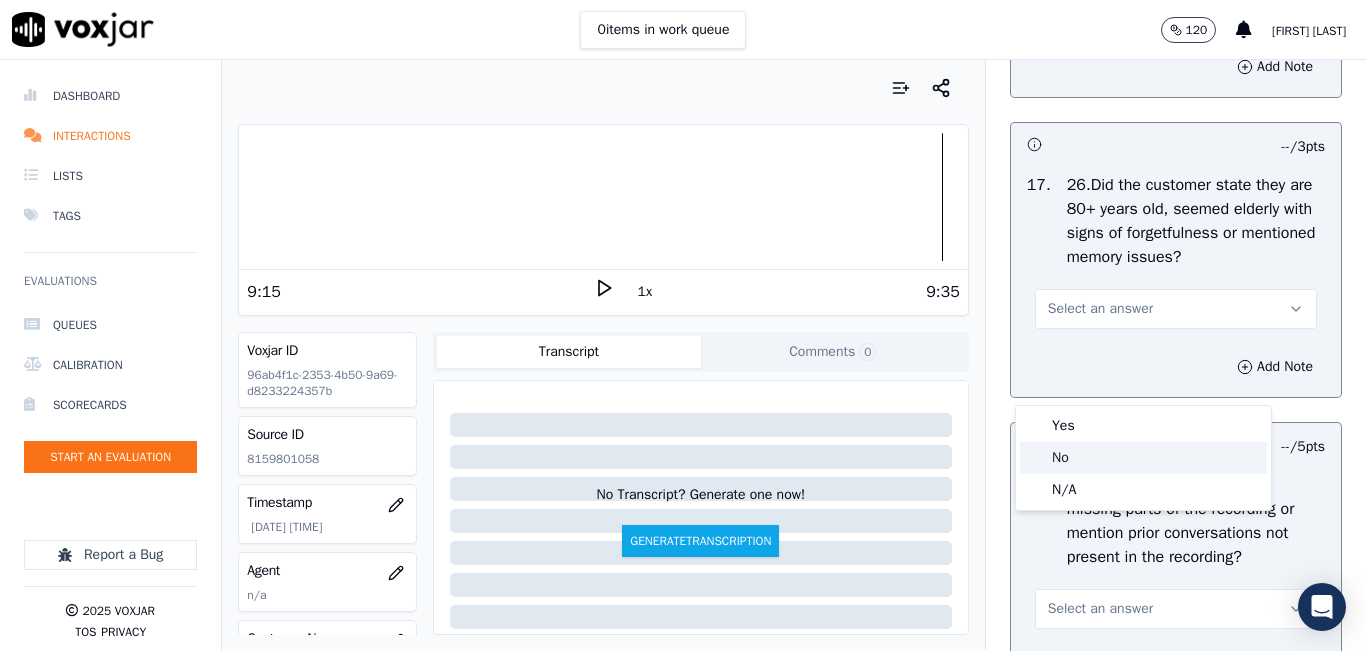 click on "No" 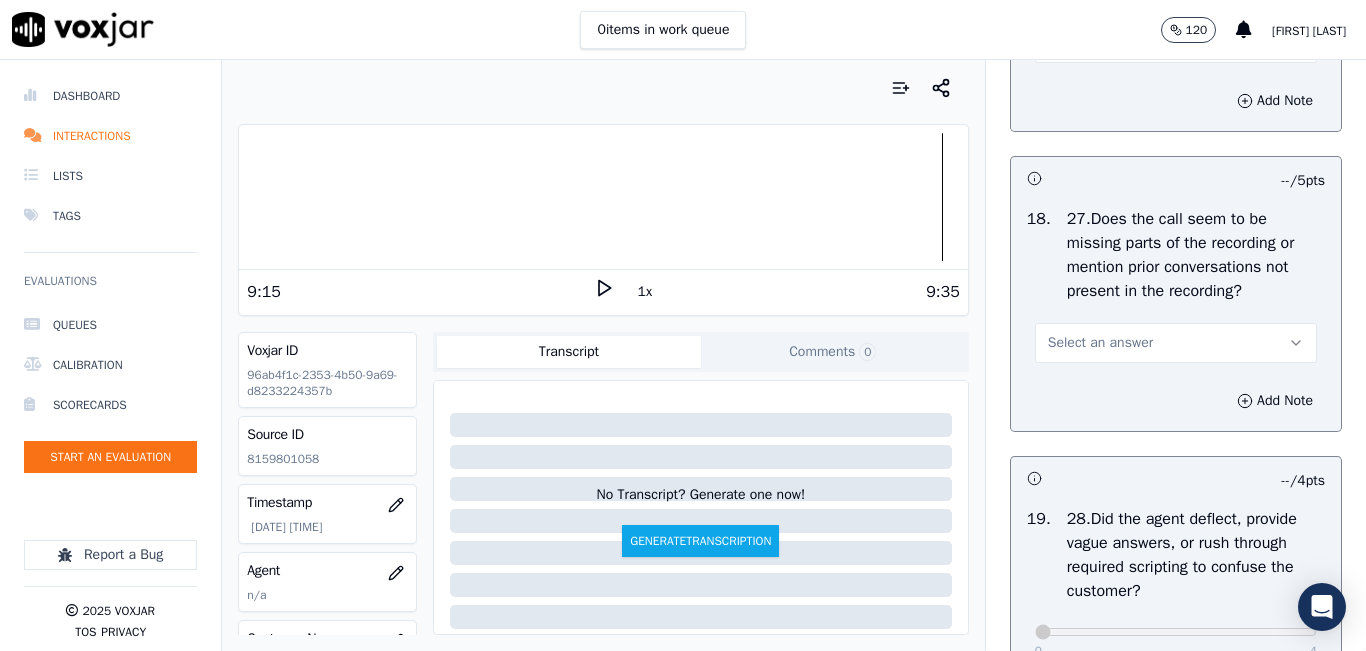 scroll, scrollTop: 7400, scrollLeft: 0, axis: vertical 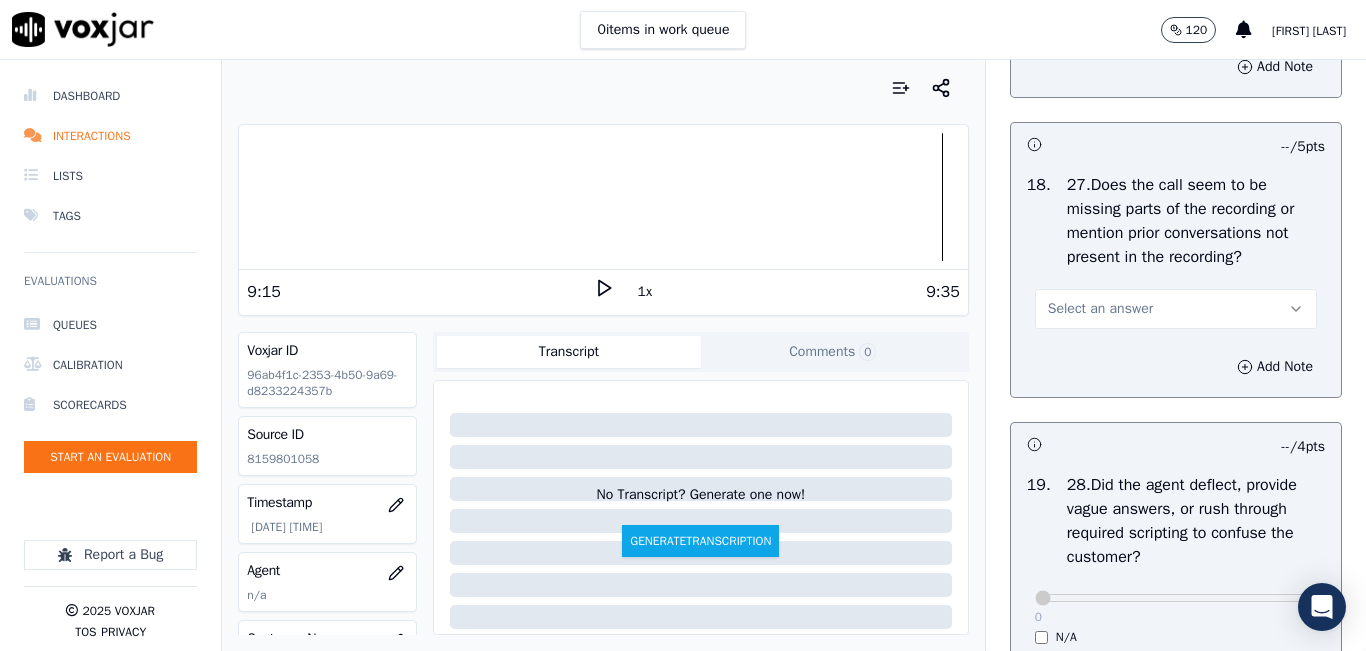 click on "Select an answer" at bounding box center (1176, 309) 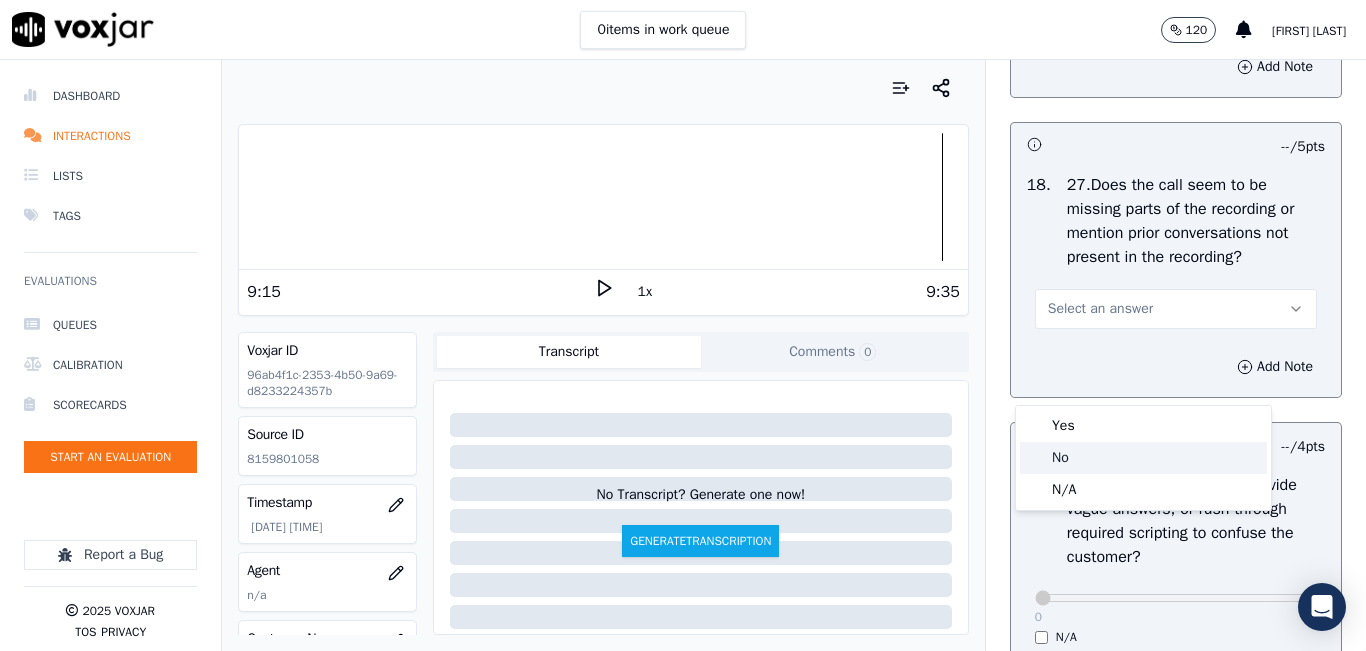 click on "No" 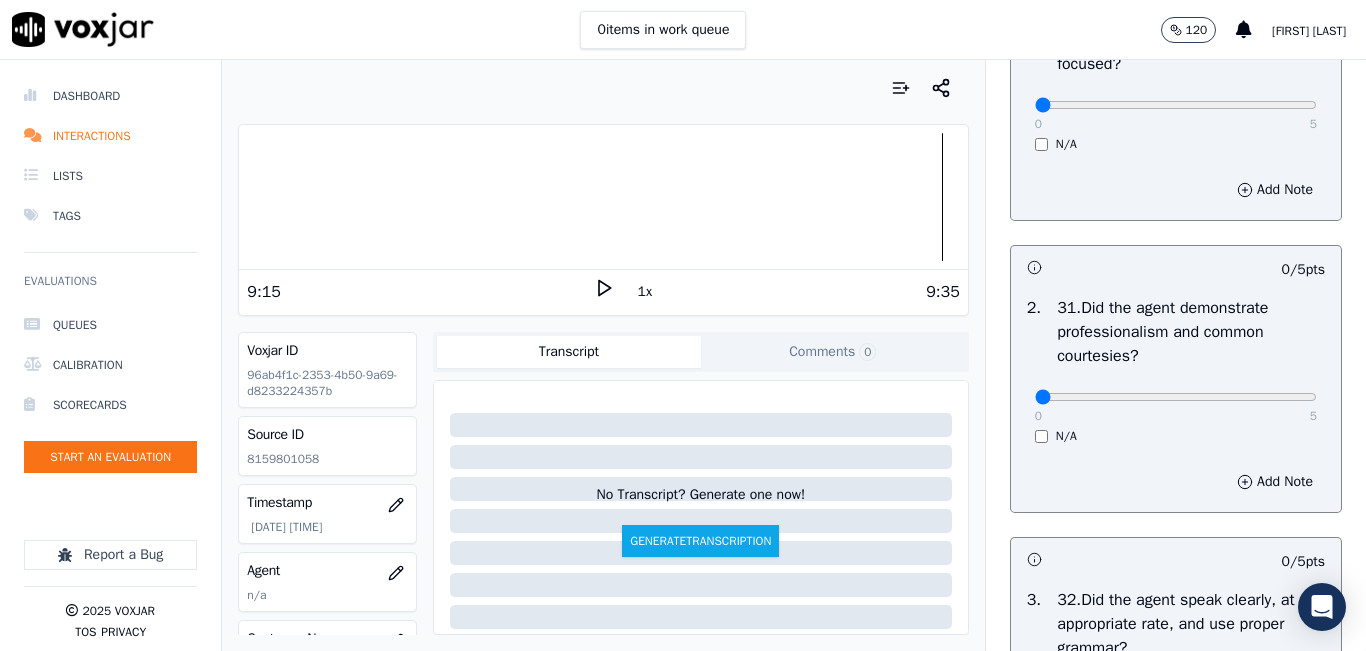 scroll, scrollTop: 8600, scrollLeft: 0, axis: vertical 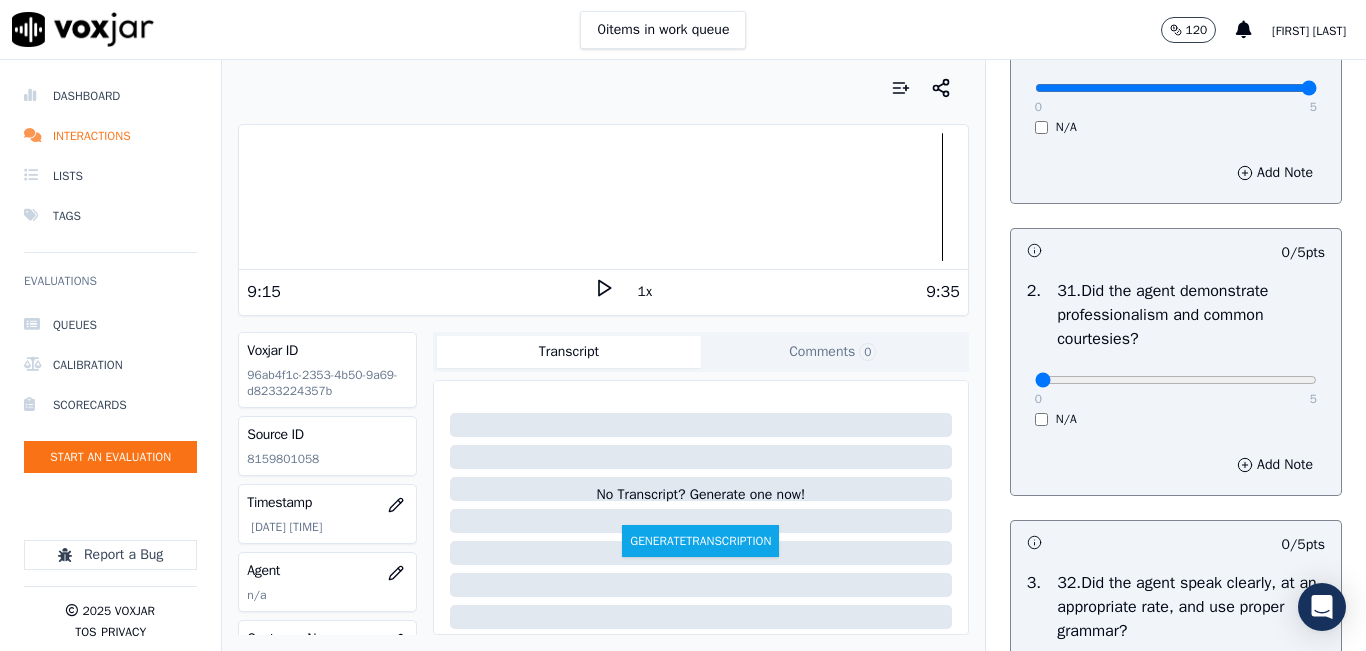 type on "5" 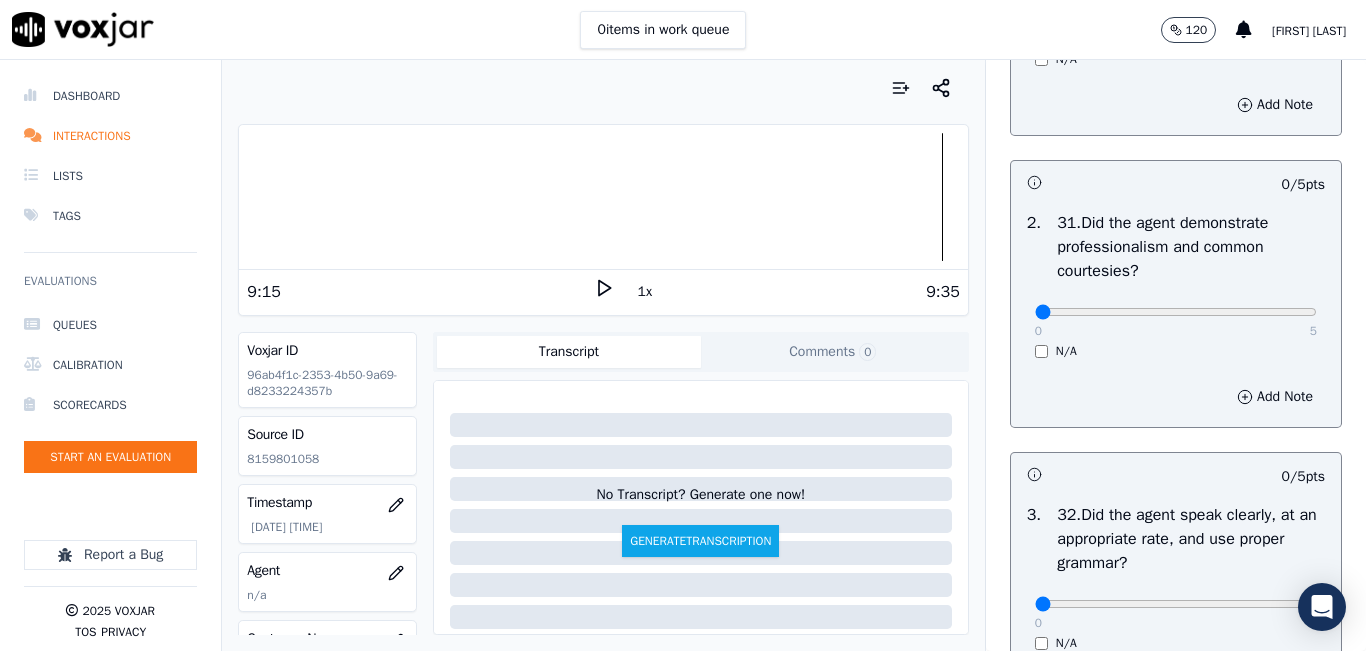 scroll, scrollTop: 8800, scrollLeft: 0, axis: vertical 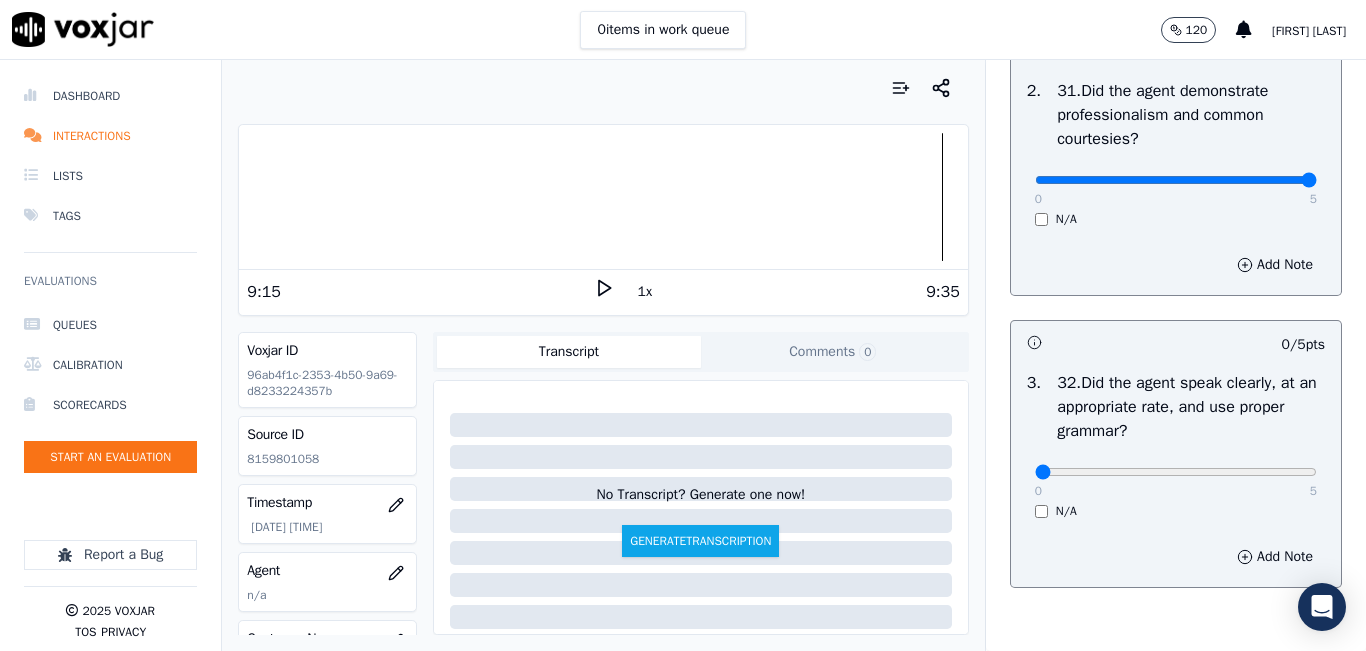 type on "5" 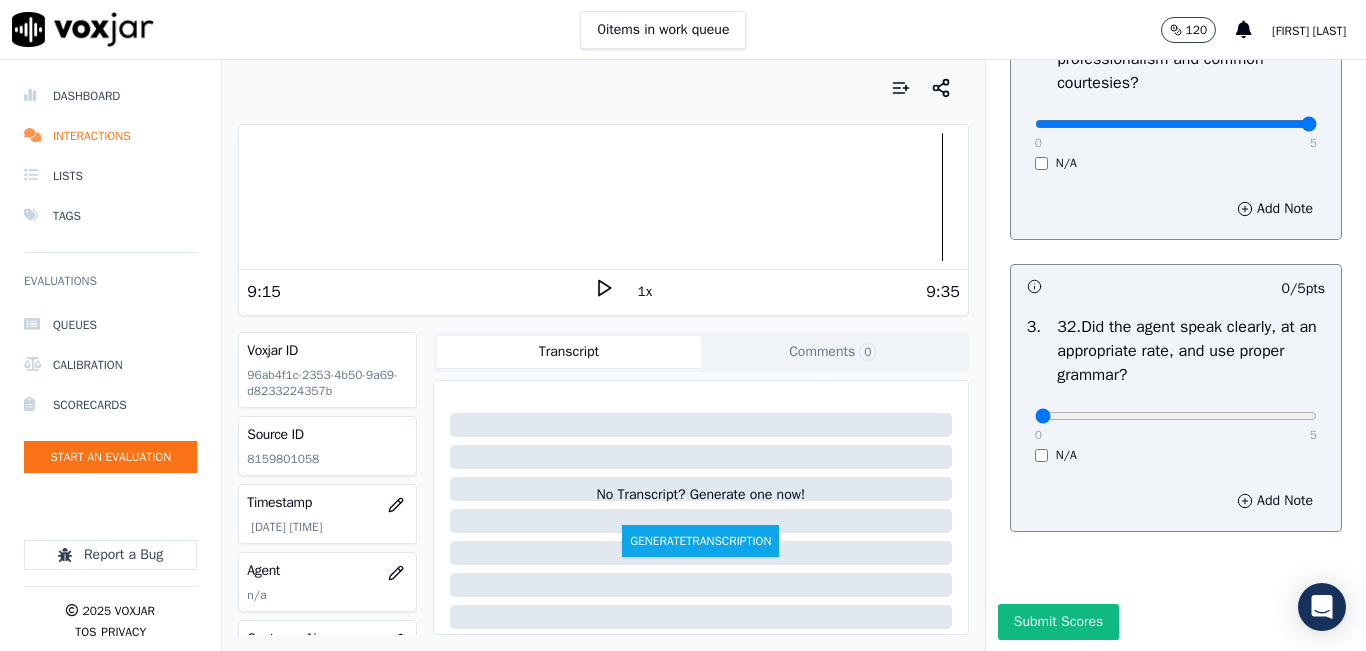 scroll, scrollTop: 8974, scrollLeft: 0, axis: vertical 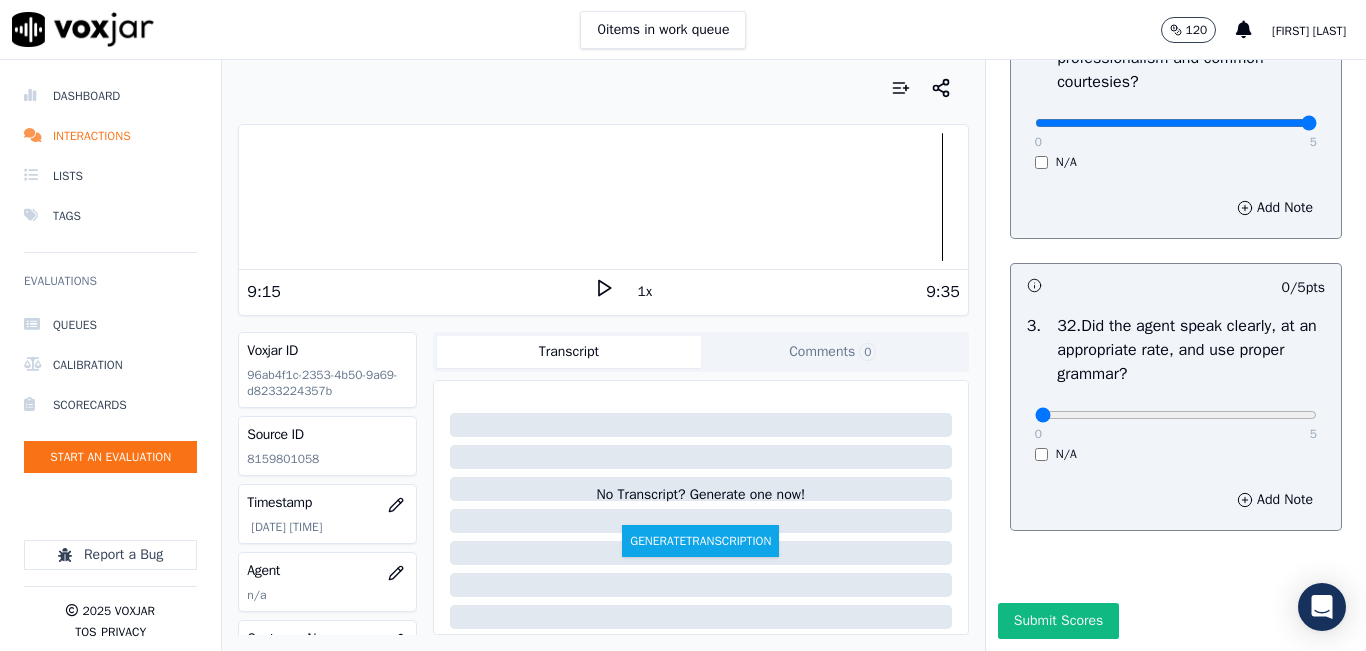 click on "0   5     N/A" at bounding box center [1176, 424] 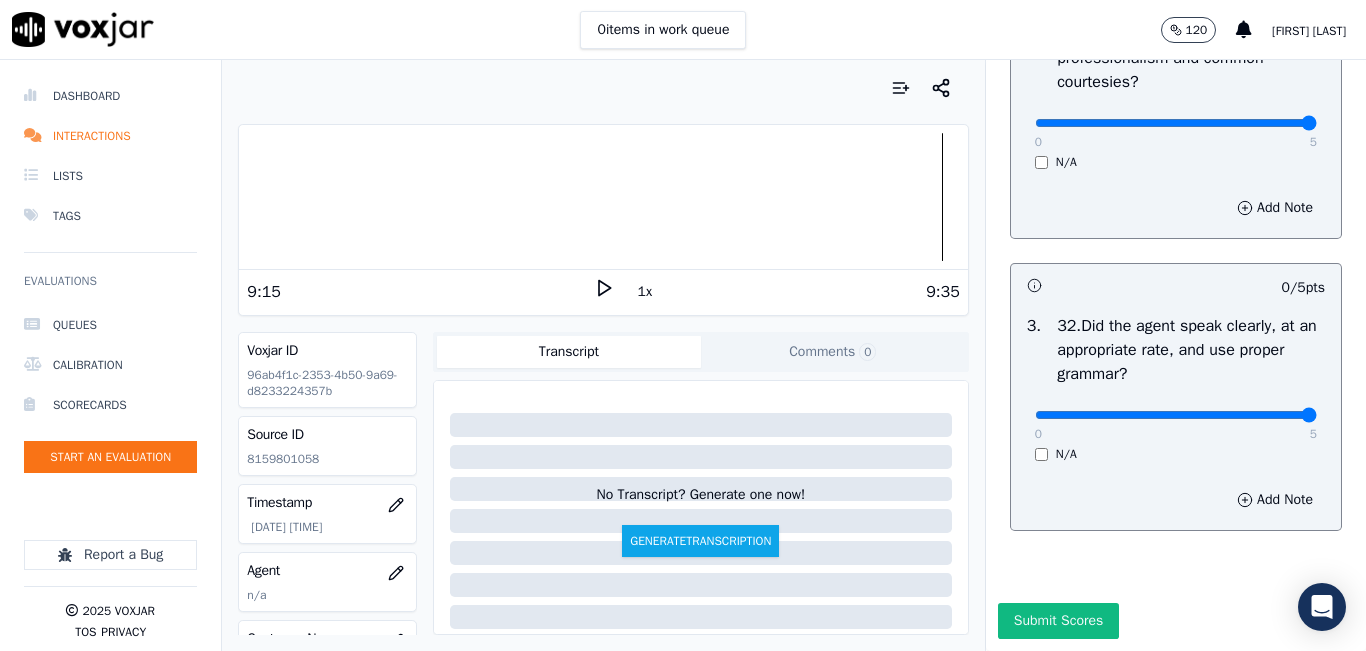 type on "5" 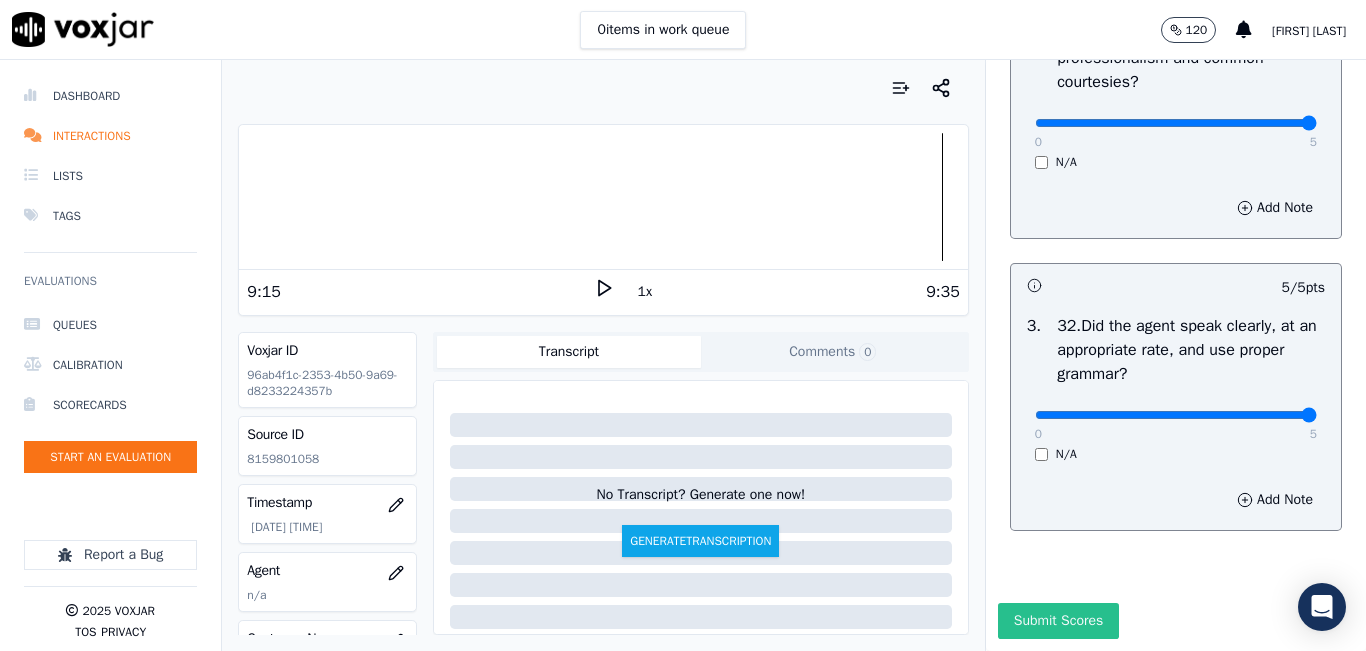 click on "Submit Scores" at bounding box center [1058, 621] 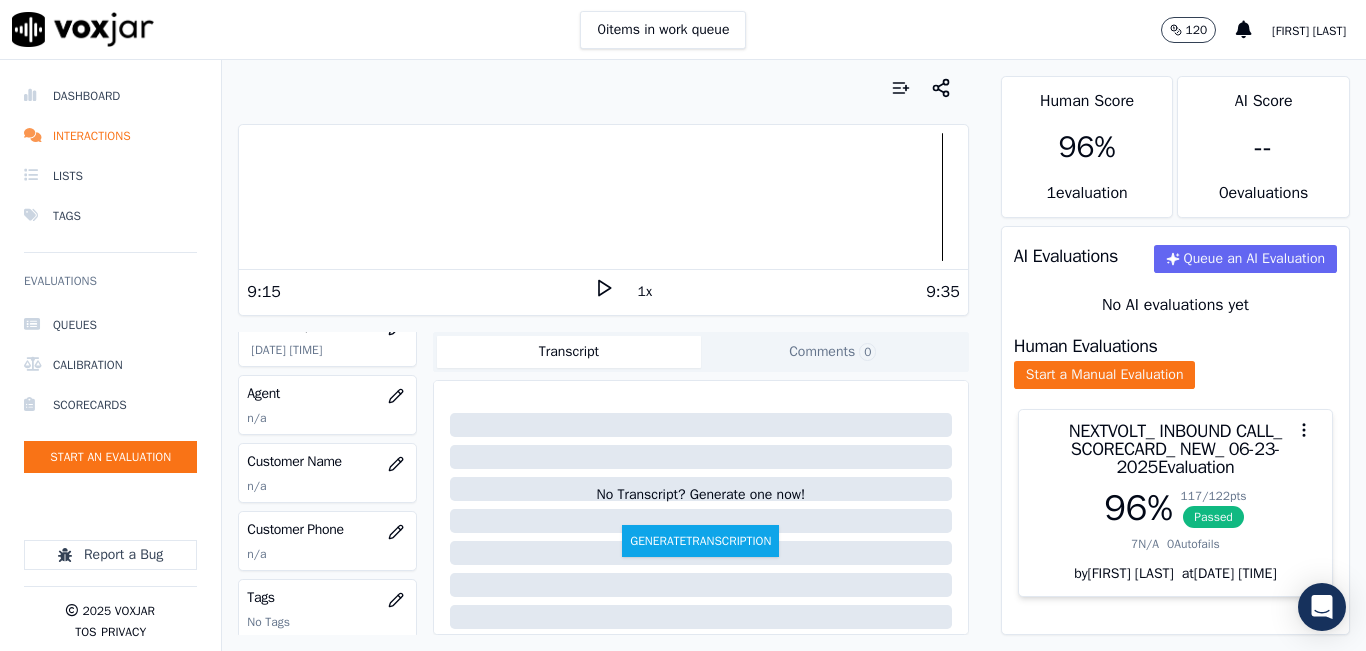 scroll, scrollTop: 200, scrollLeft: 0, axis: vertical 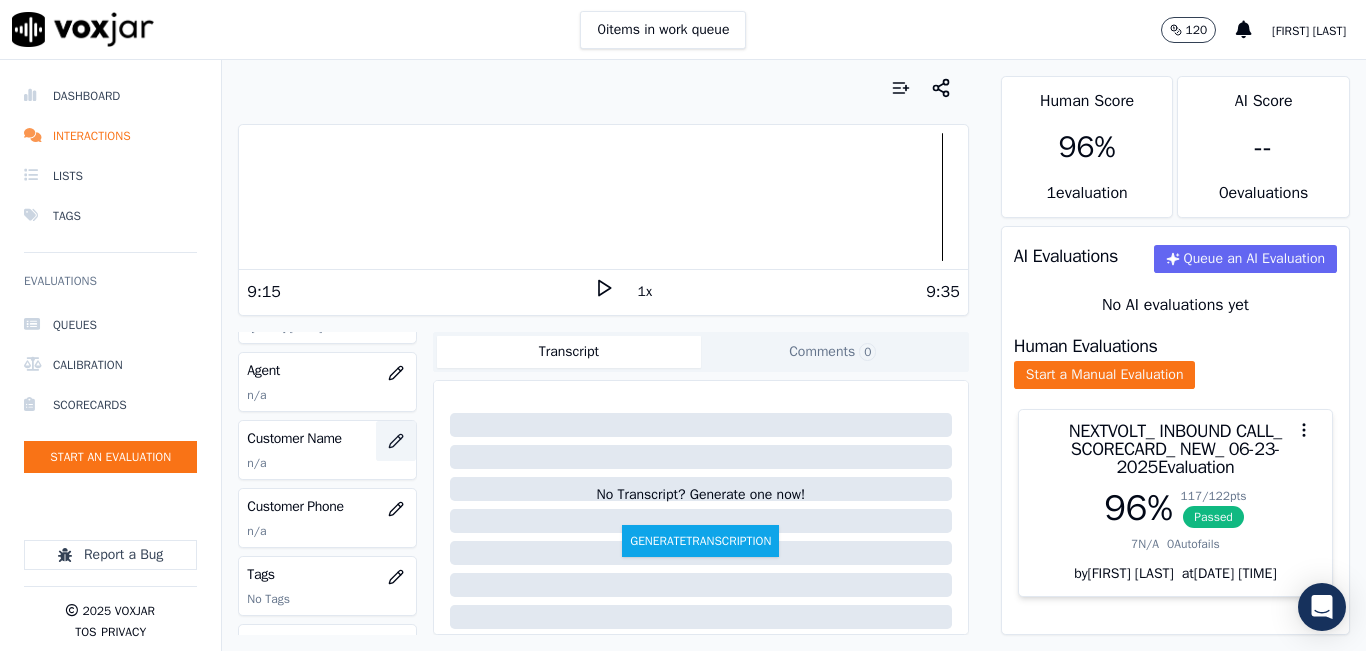 click at bounding box center [396, 441] 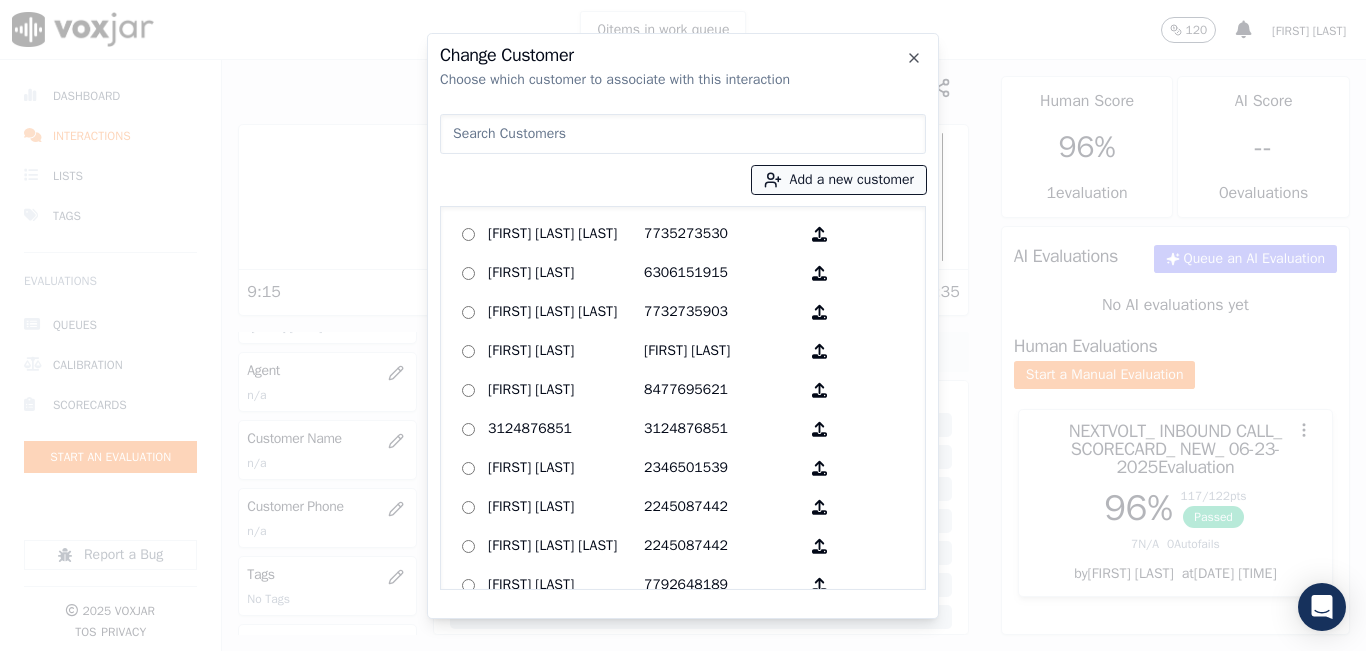 click on "Add a new customer" at bounding box center (839, 180) 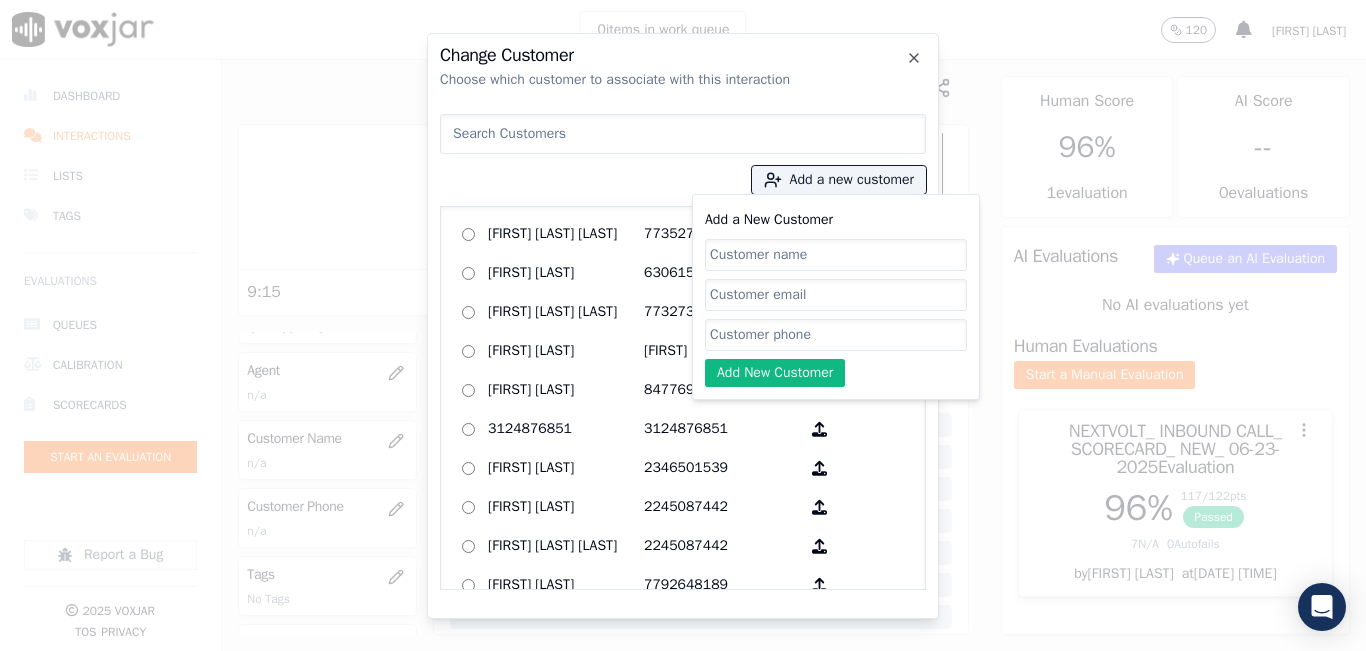 click on "Add a New Customer" 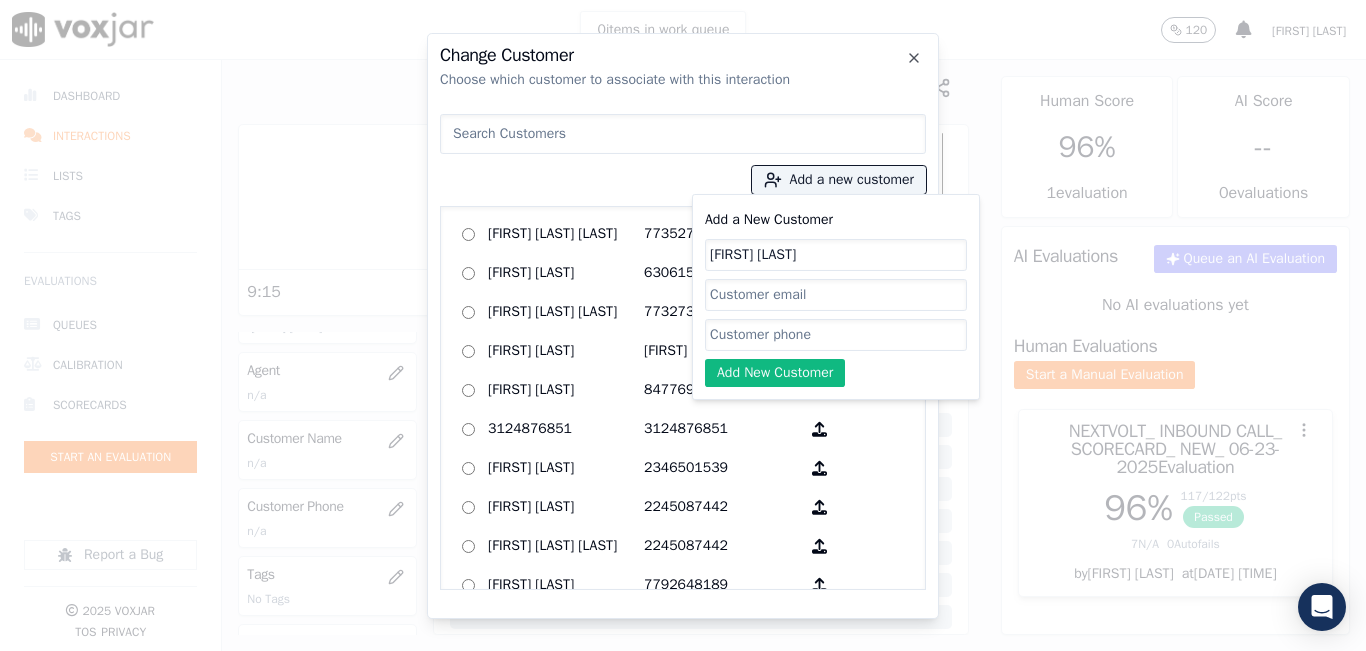 type on "[FIRST] [LAST]" 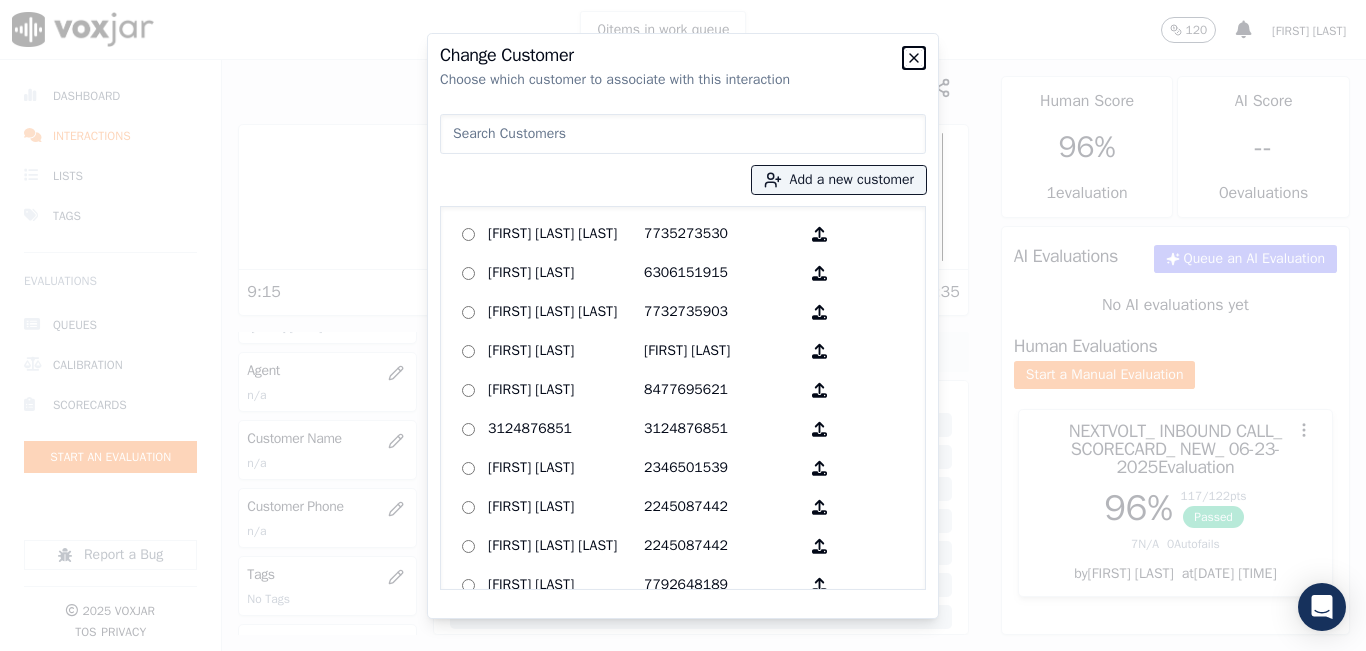 click 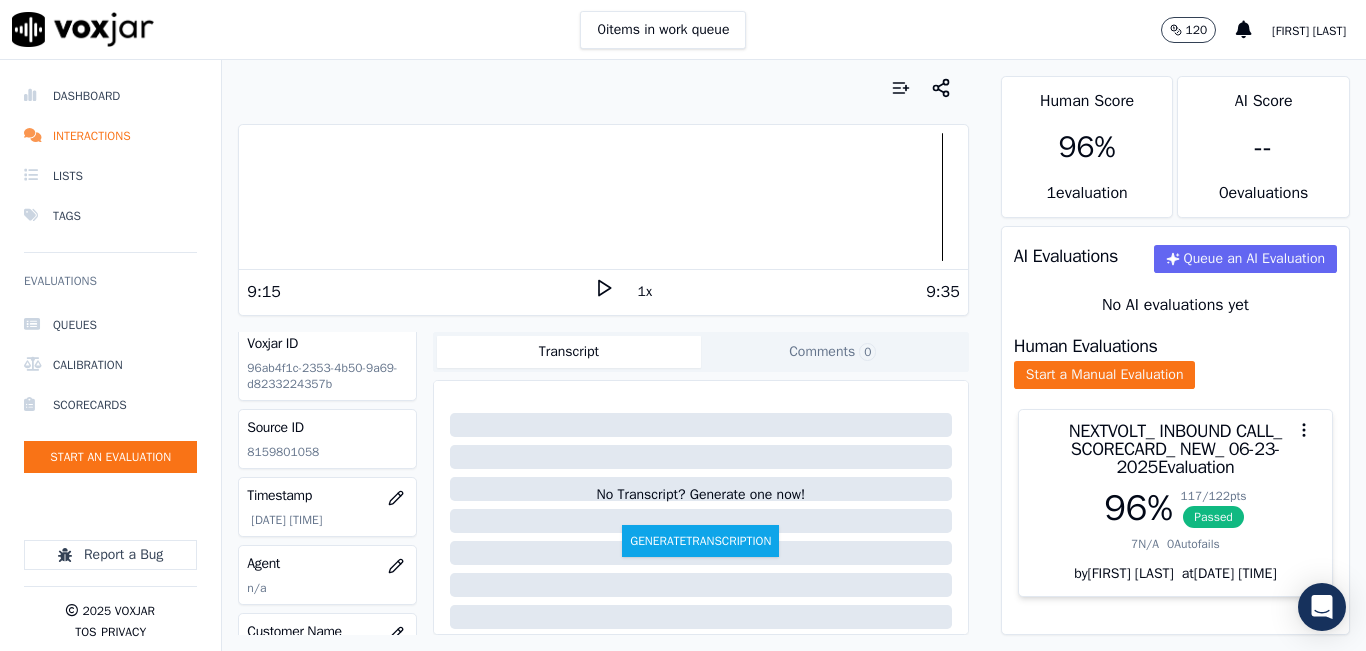 scroll, scrollTop: 0, scrollLeft: 0, axis: both 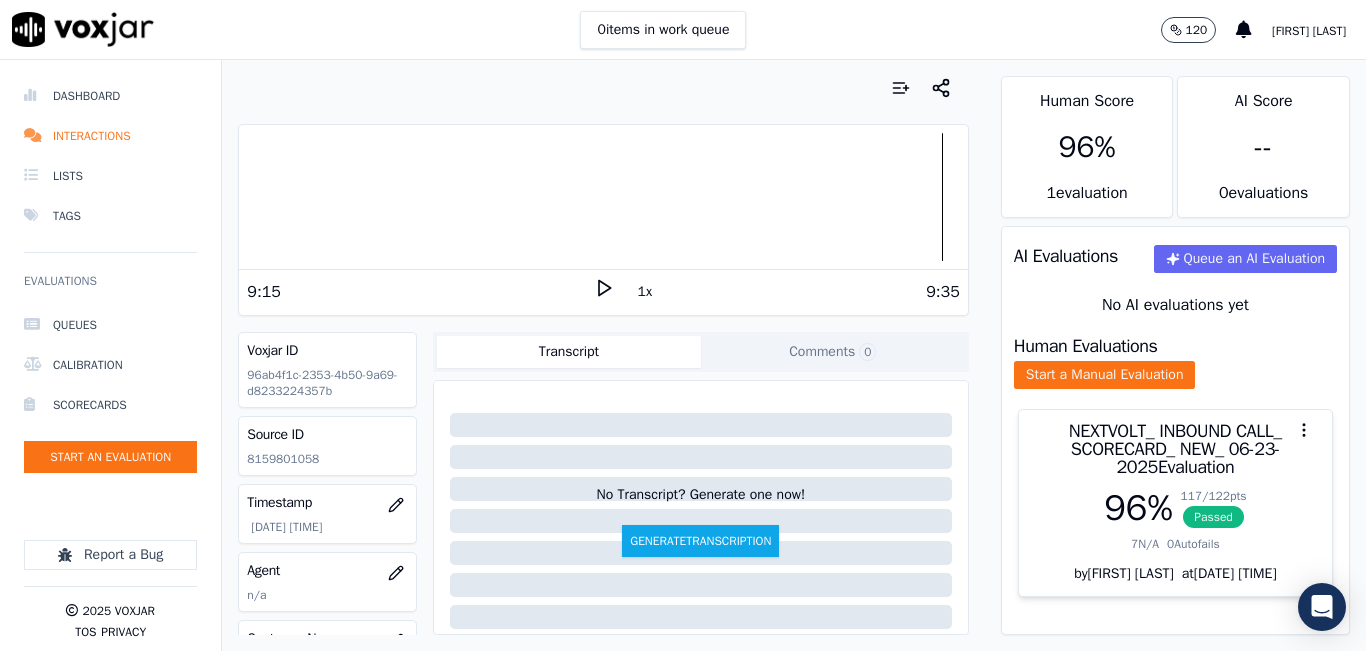 click on "8159801058" 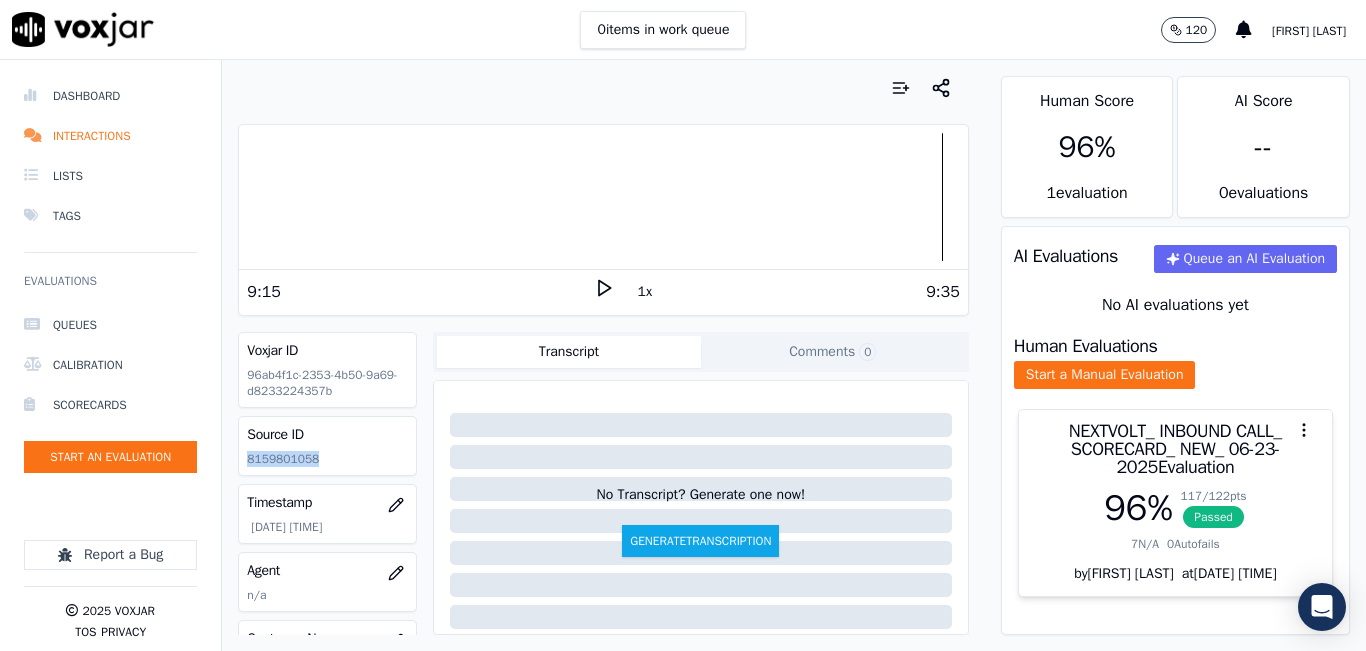 click on "8159801058" 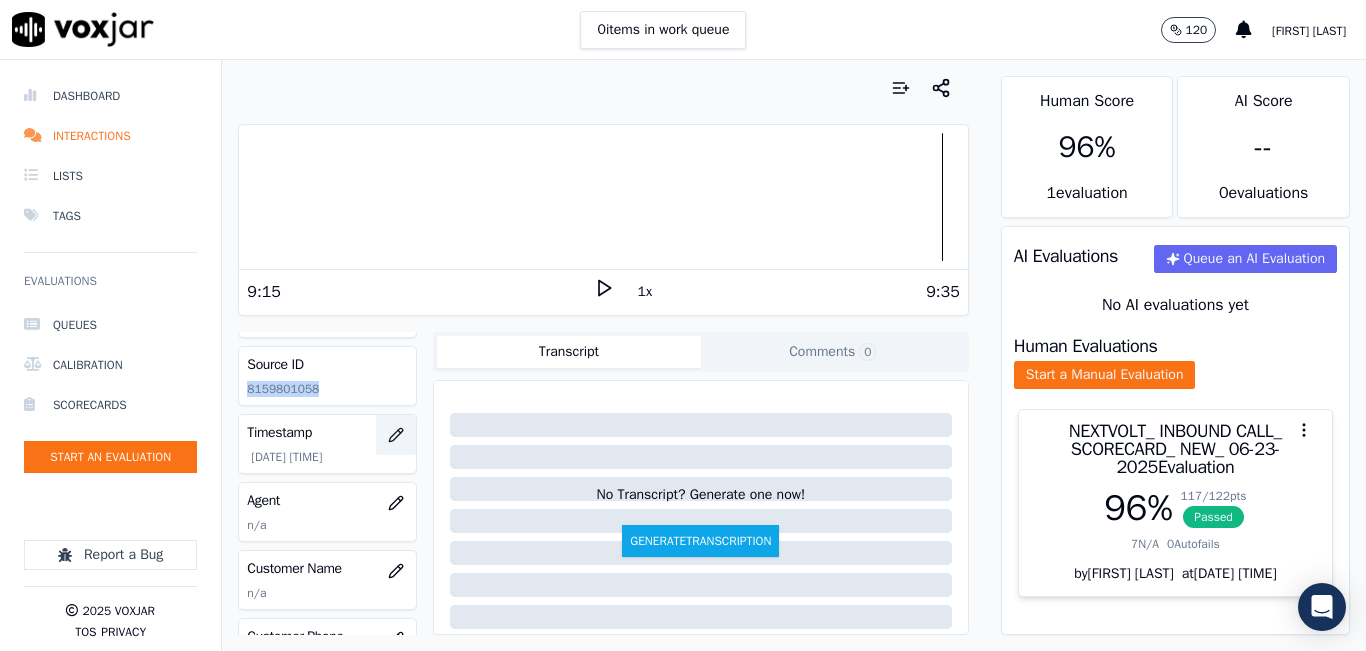 scroll, scrollTop: 200, scrollLeft: 0, axis: vertical 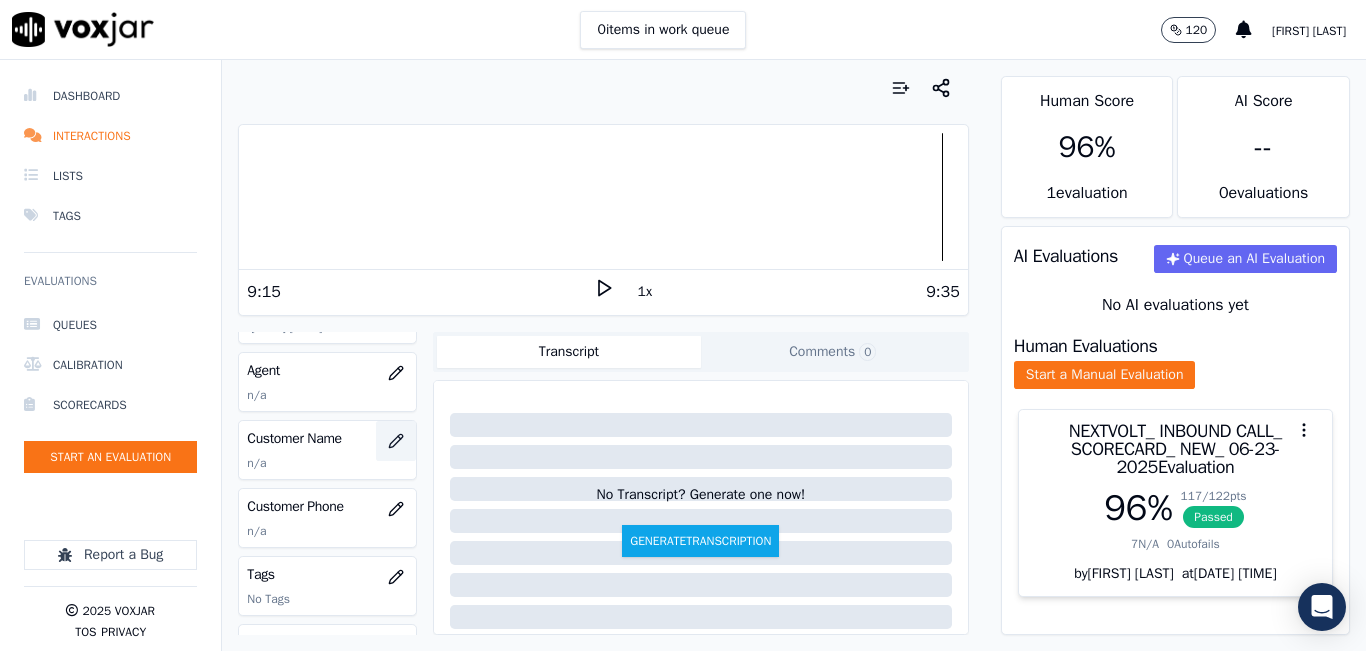 click 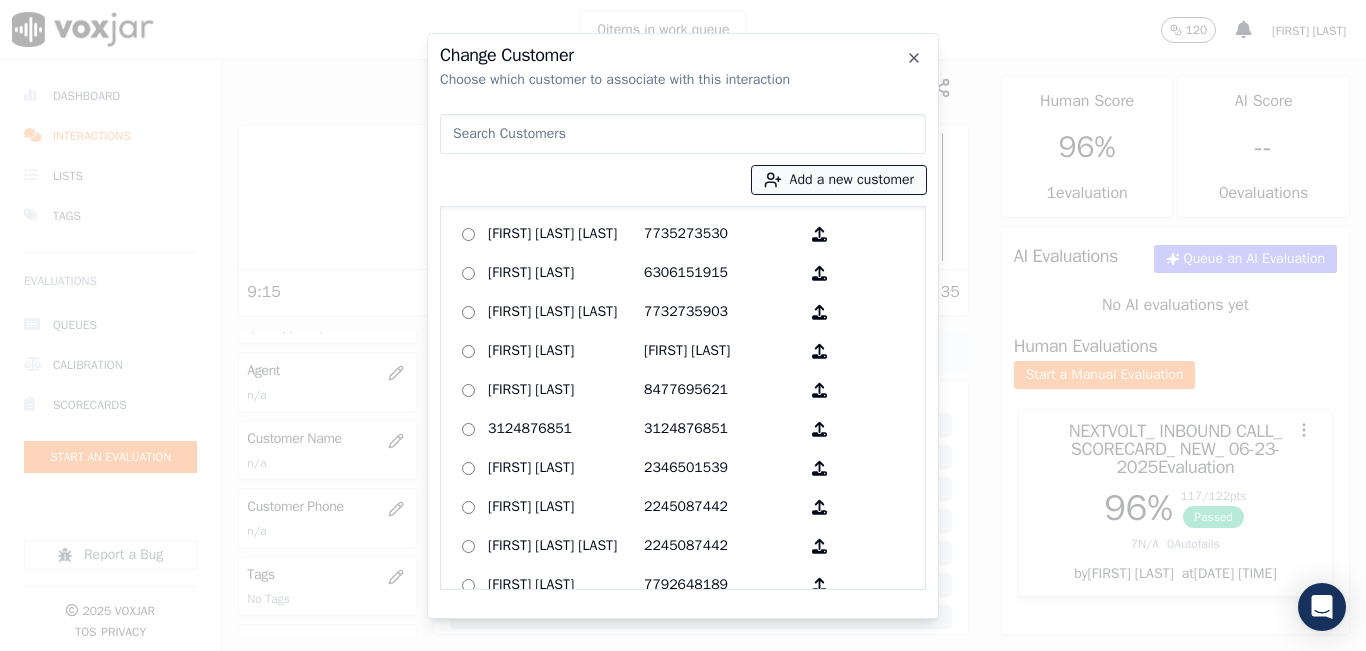 click on "Add a new customer" at bounding box center (839, 180) 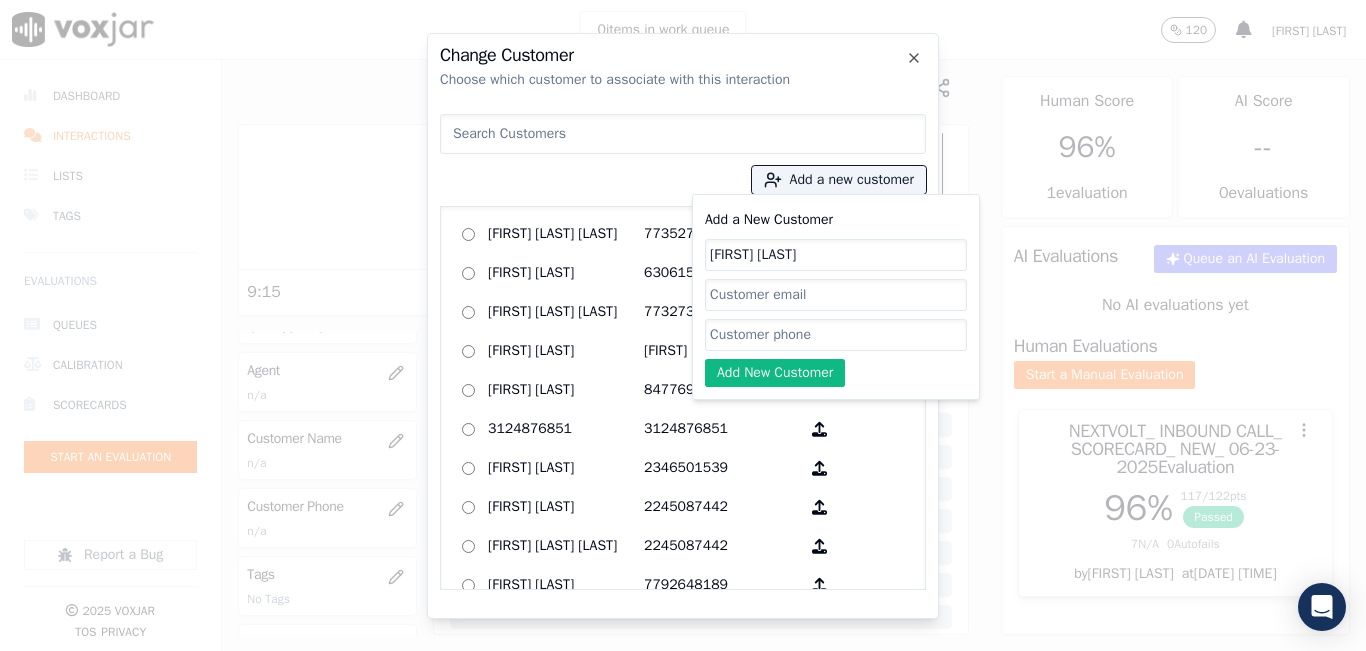click on "Add a New Customer" 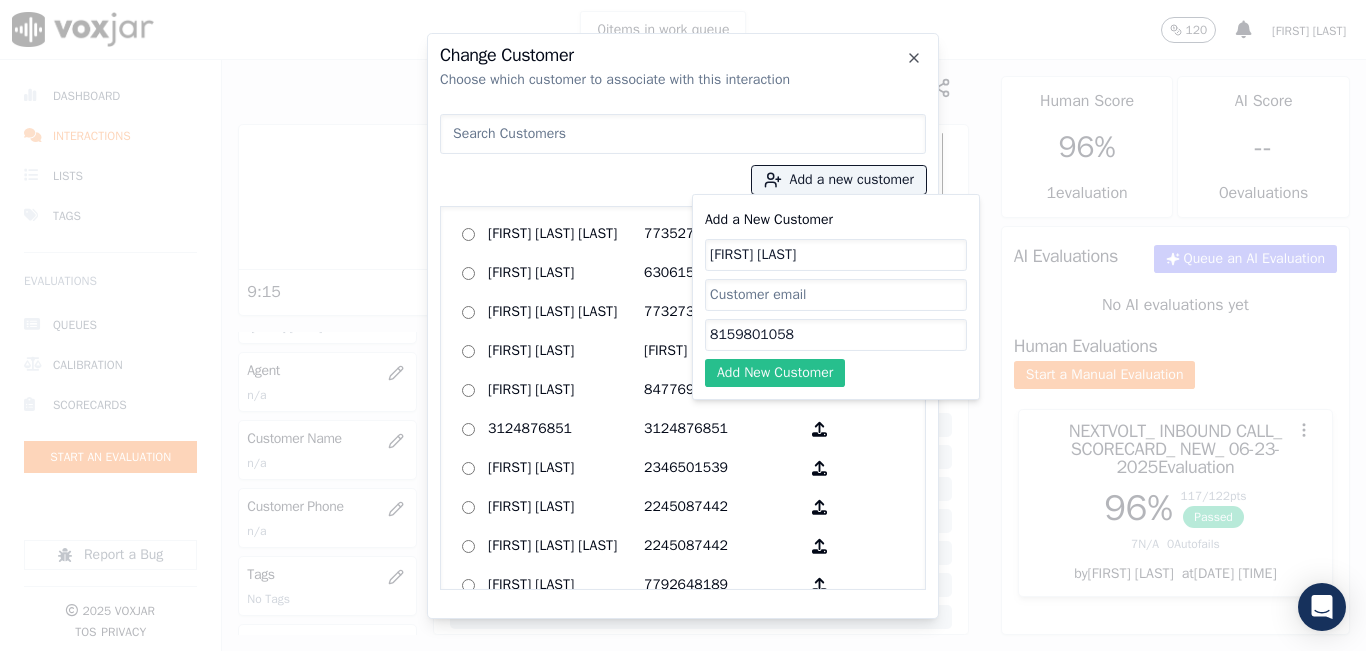 type on "8159801058" 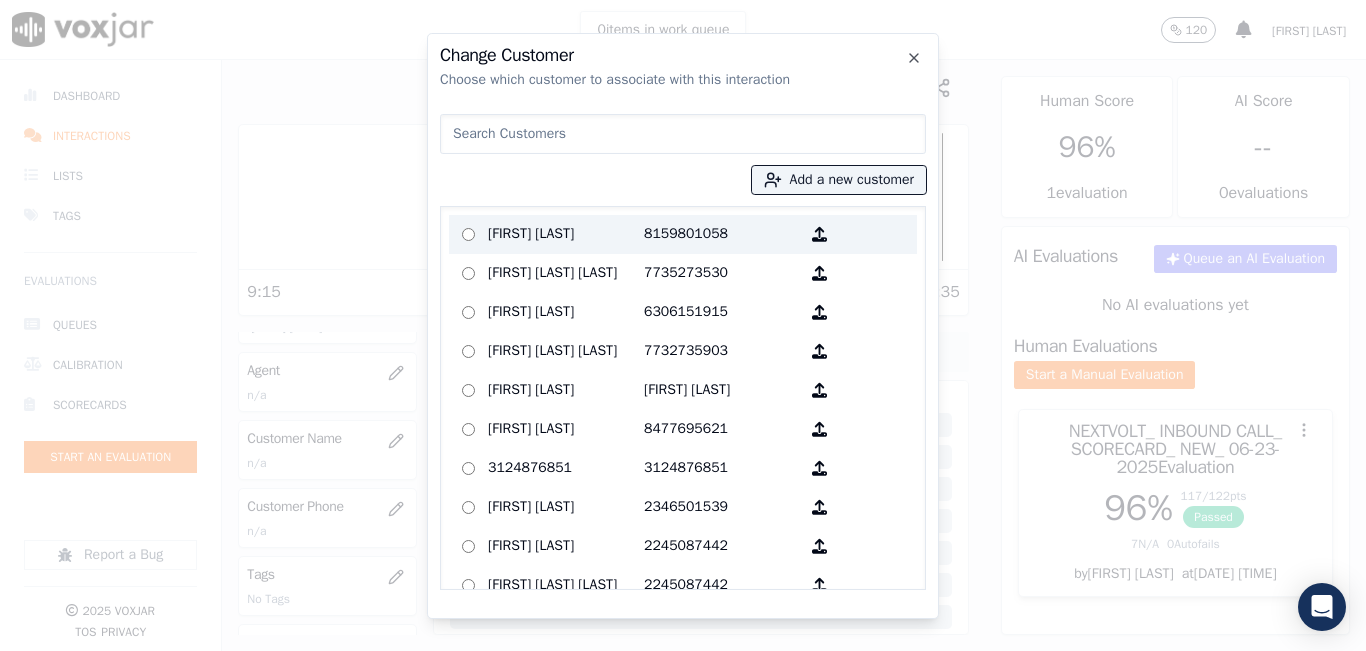 click on "[FIRST] [LAST]" at bounding box center [566, 234] 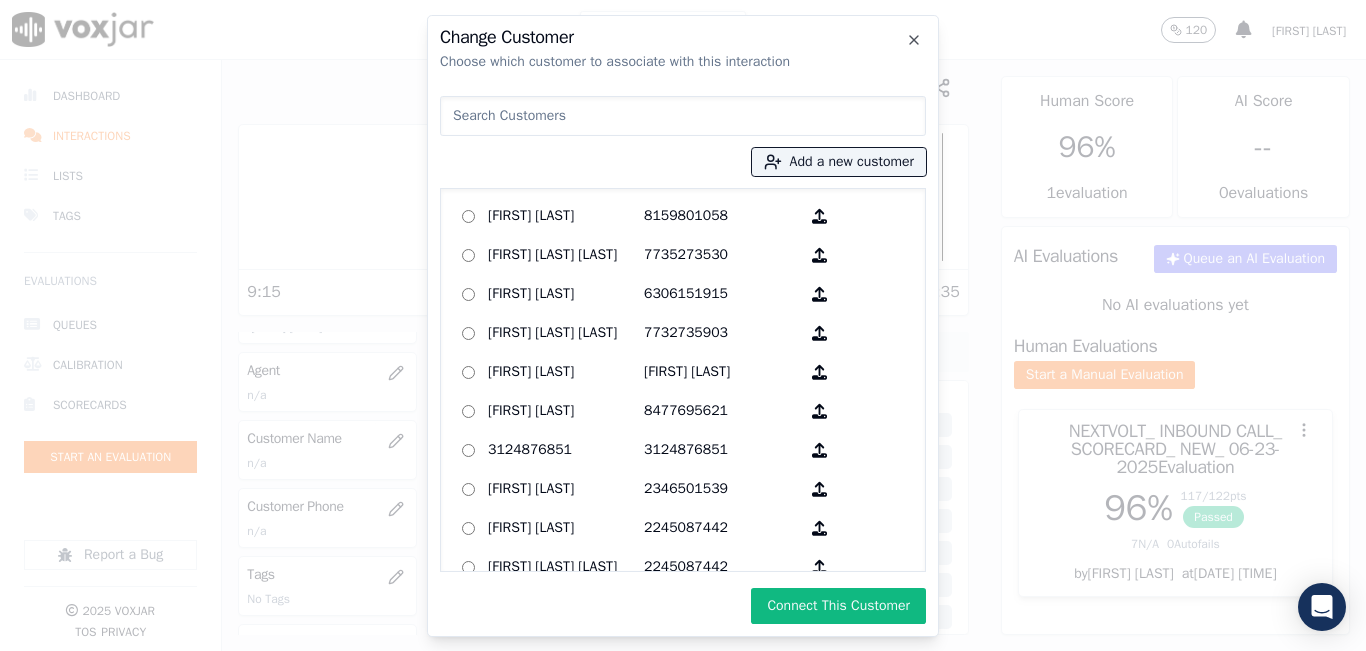 drag, startPoint x: 785, startPoint y: 606, endPoint x: 777, endPoint y: 580, distance: 27.202942 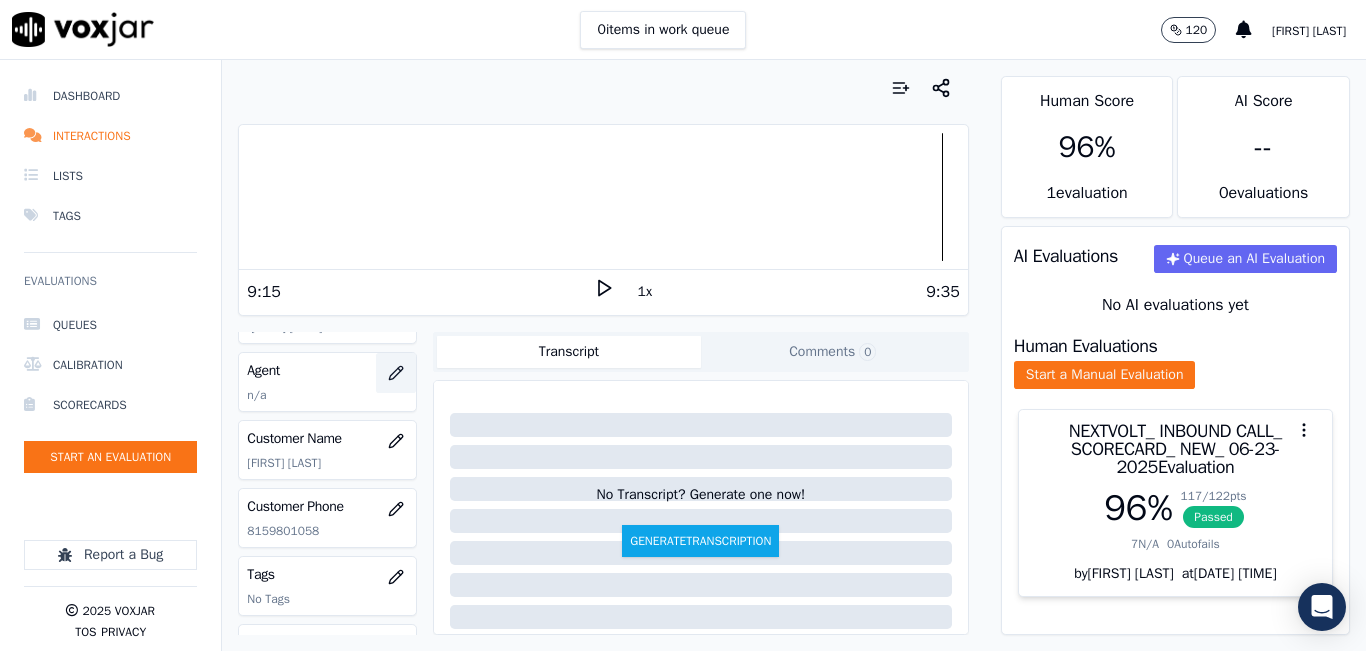 click 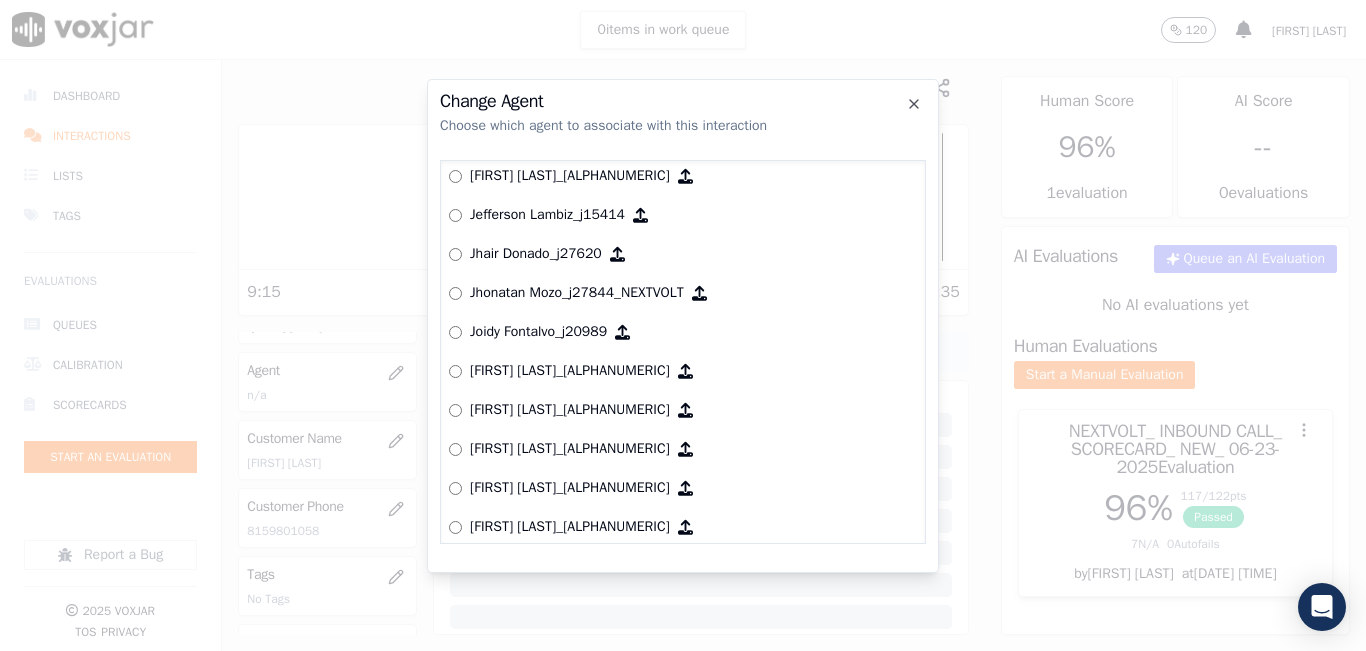scroll, scrollTop: 1599, scrollLeft: 0, axis: vertical 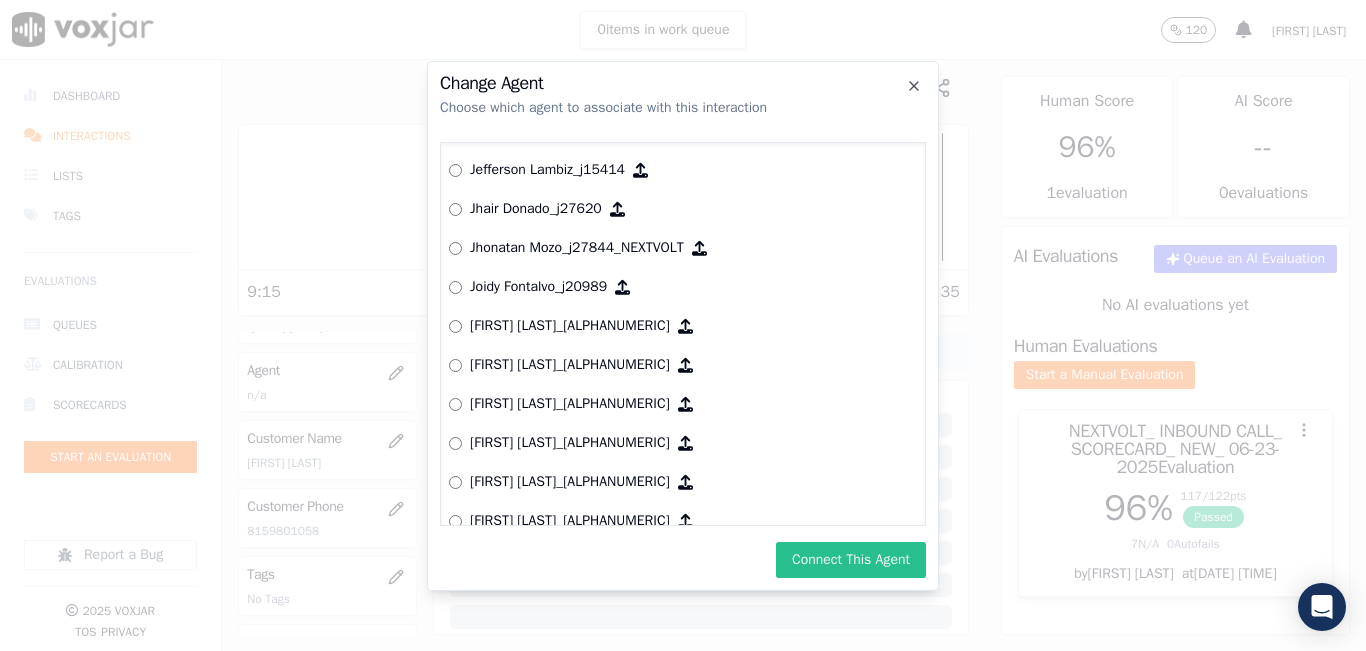 click on "Connect This Agent" at bounding box center (851, 560) 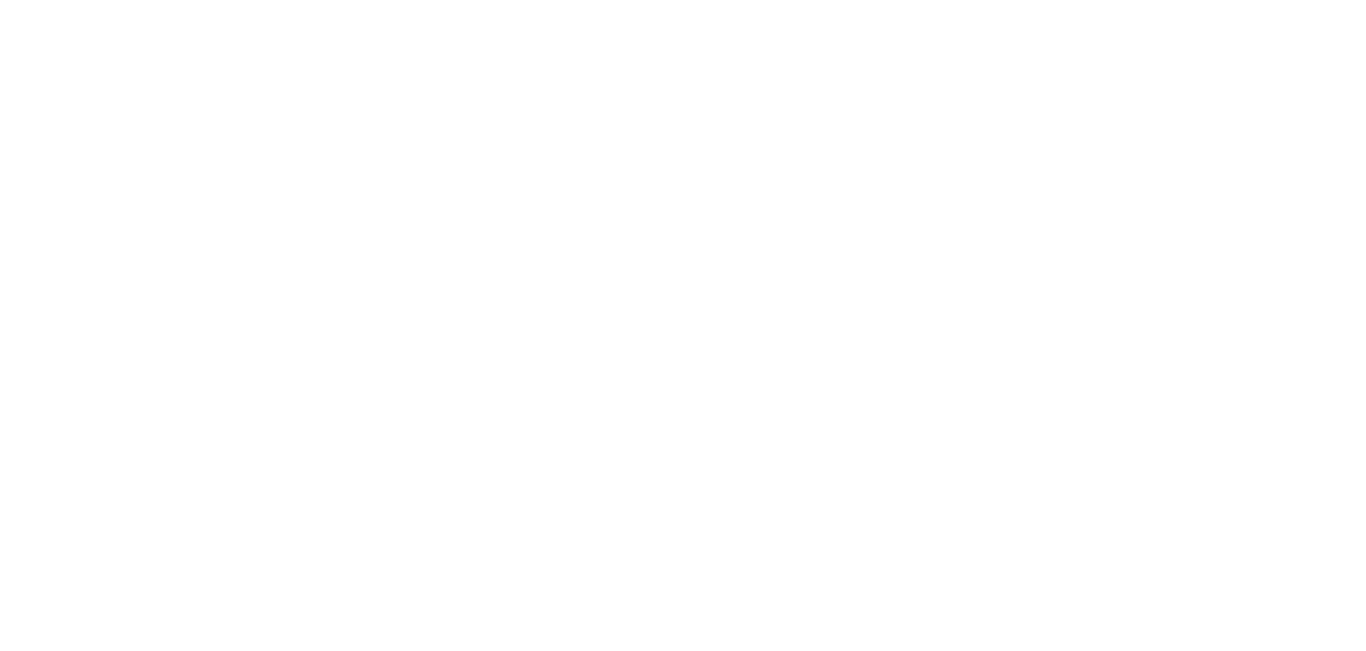 scroll, scrollTop: 0, scrollLeft: 0, axis: both 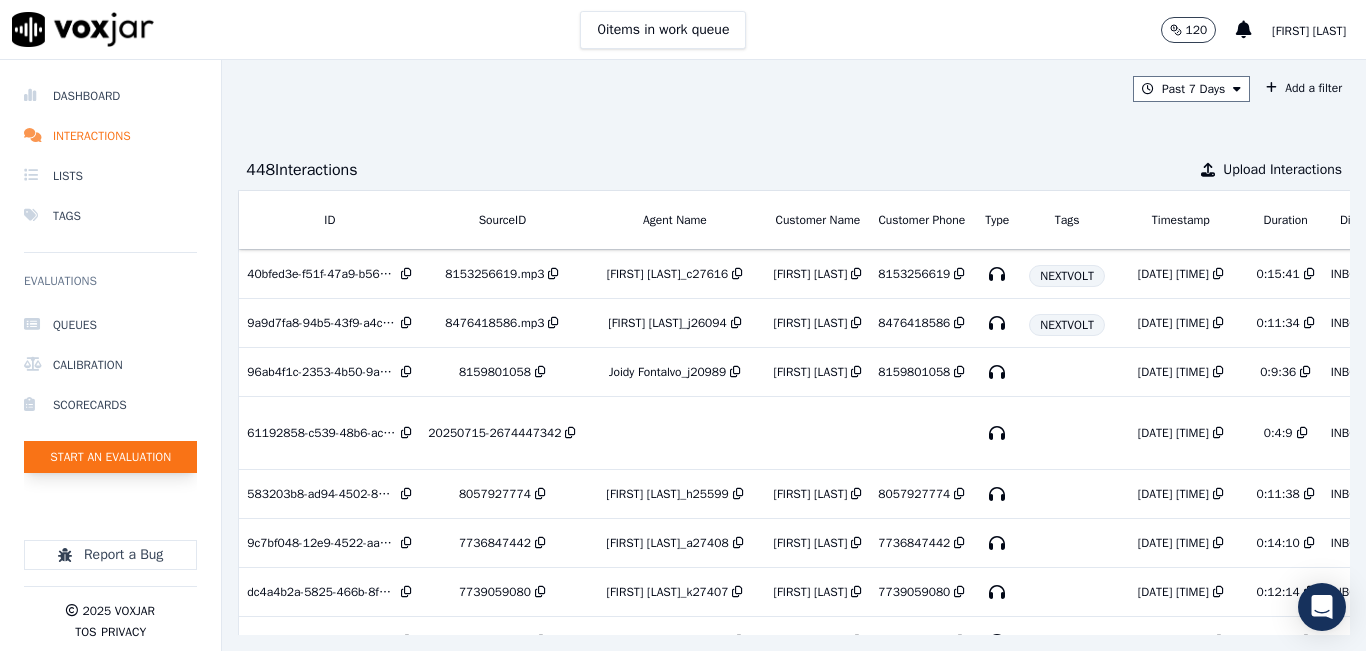 click on "Start an Evaluation" 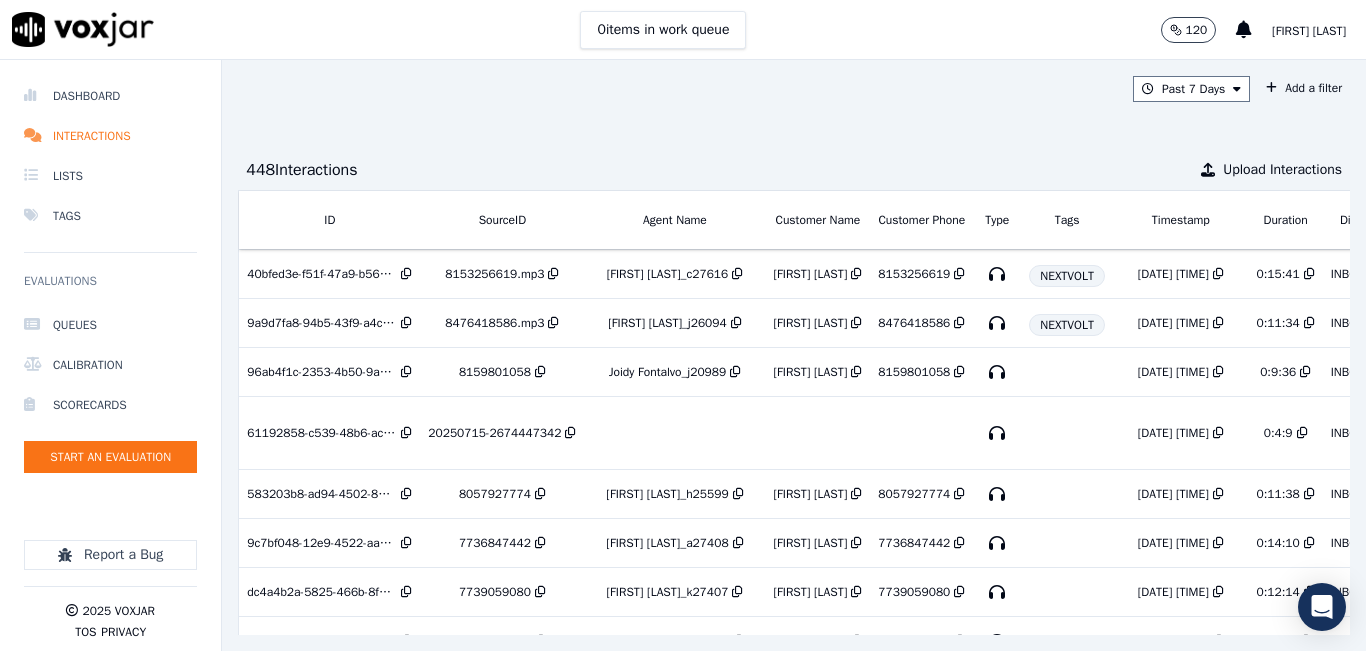 click on "[FIRST] [LAST]" at bounding box center [1309, 31] 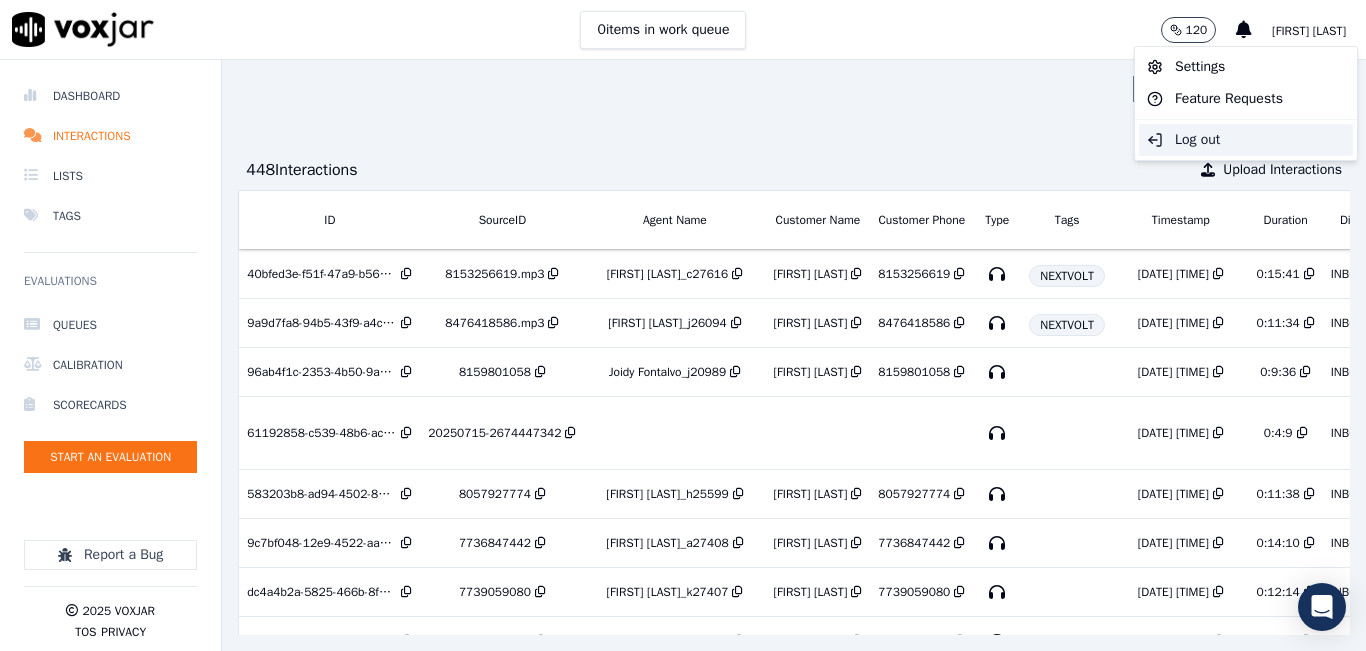 click on "Log out" at bounding box center [1246, 140] 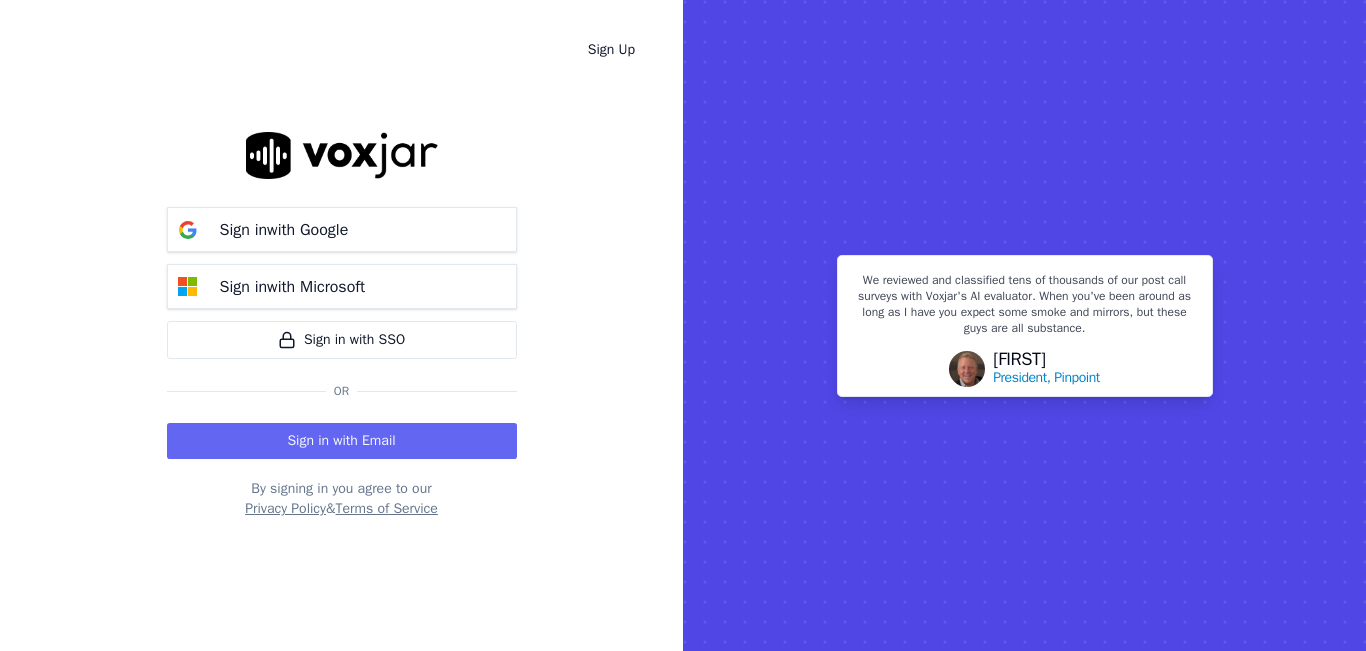 click on "Sign in  with Google       Sign in  with Microsoft     Sign in with SSO     Or   Sign in with Email   By signing in you agree to our    Privacy Policy  &  Terms of Service" 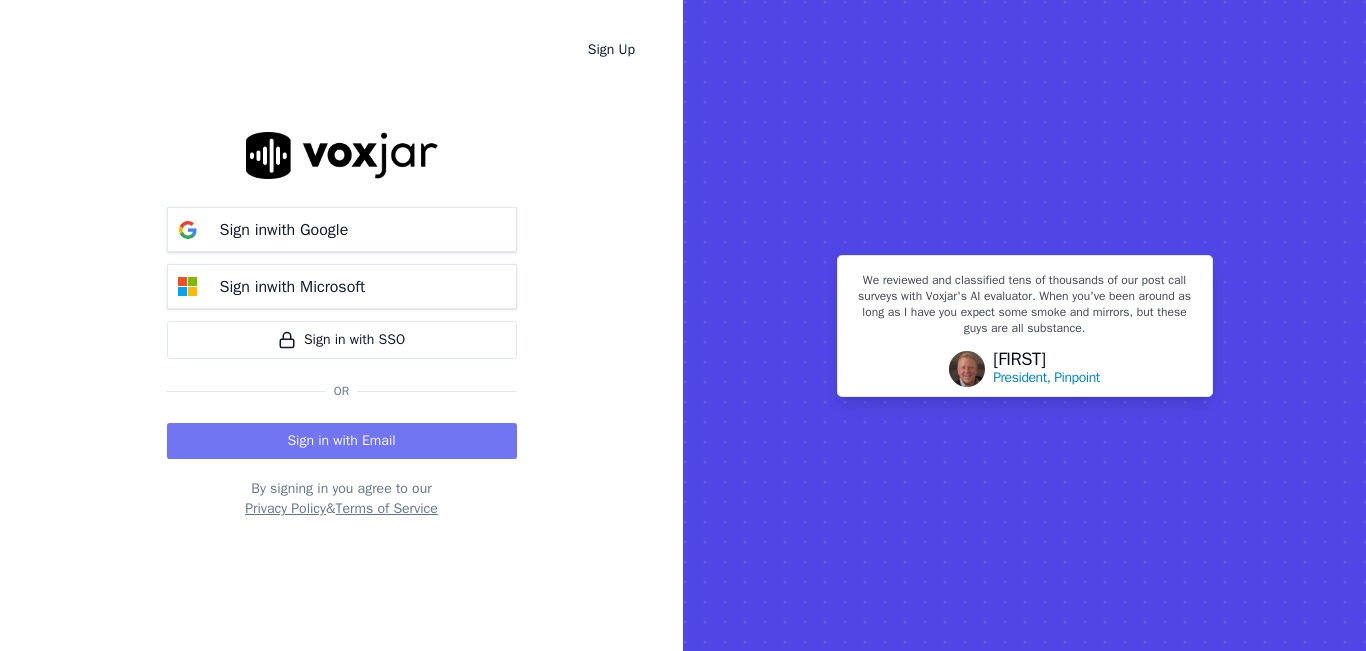 click on "Sign in with Email" at bounding box center [342, 441] 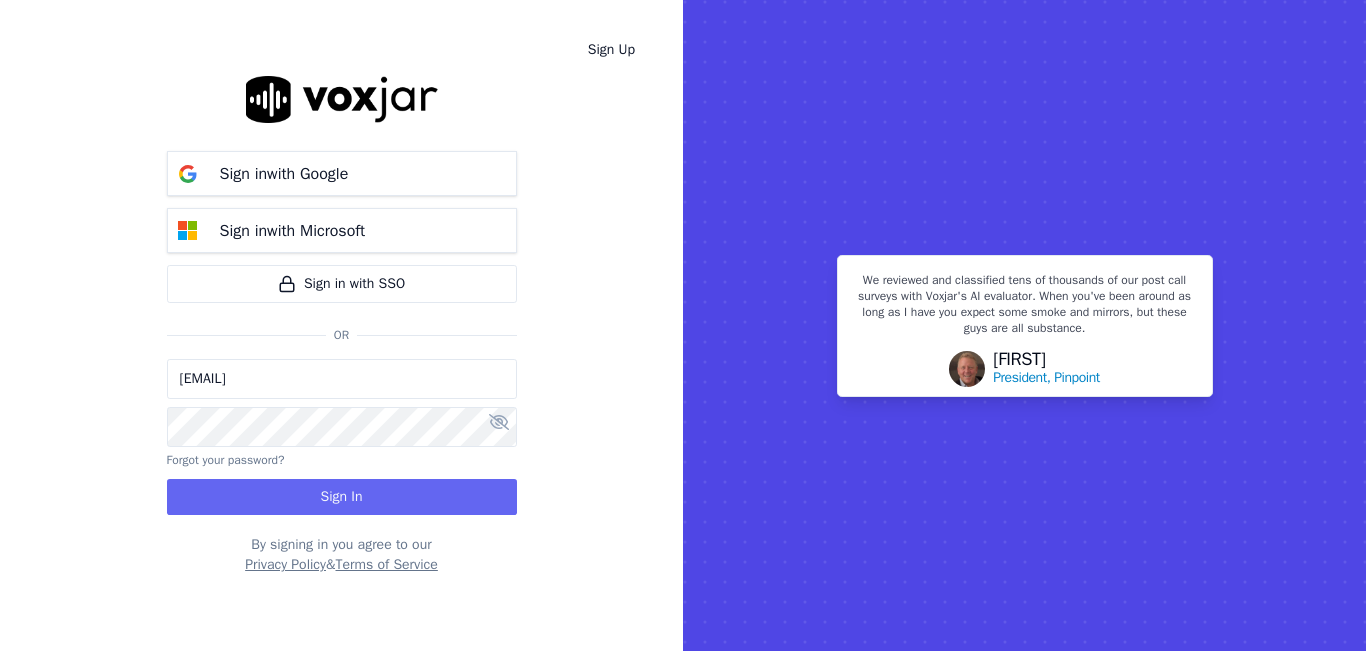 click on "[EMAIL]" at bounding box center [342, 379] 